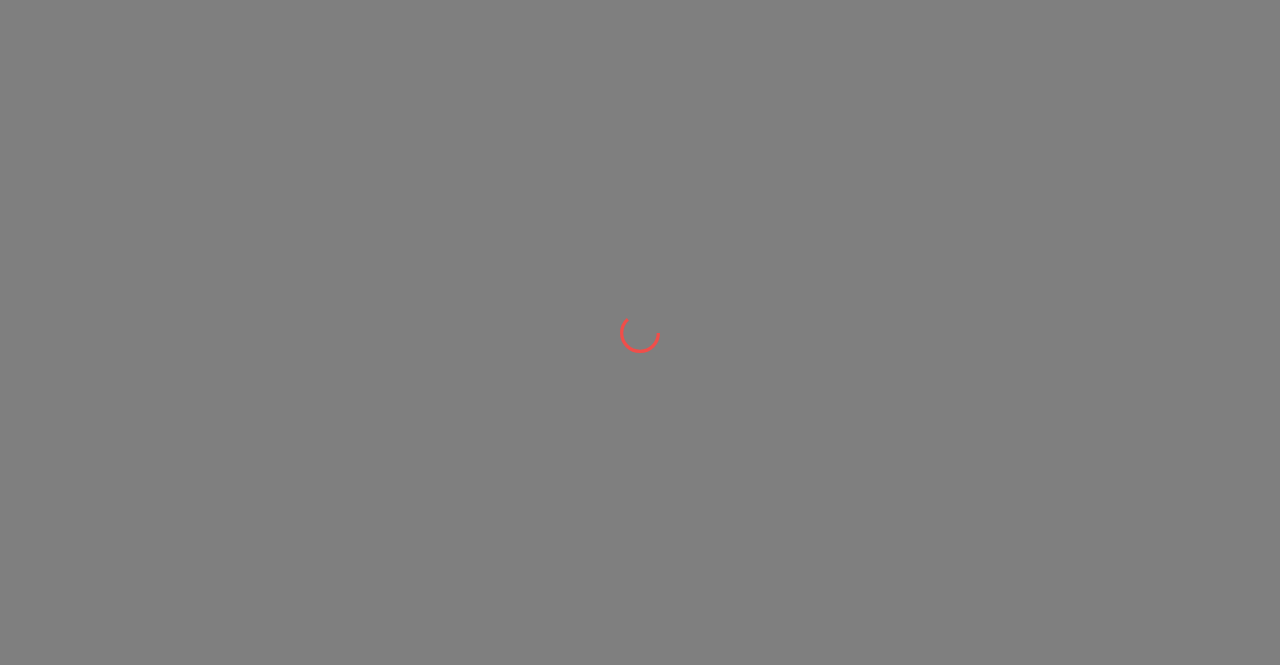 scroll, scrollTop: 0, scrollLeft: 0, axis: both 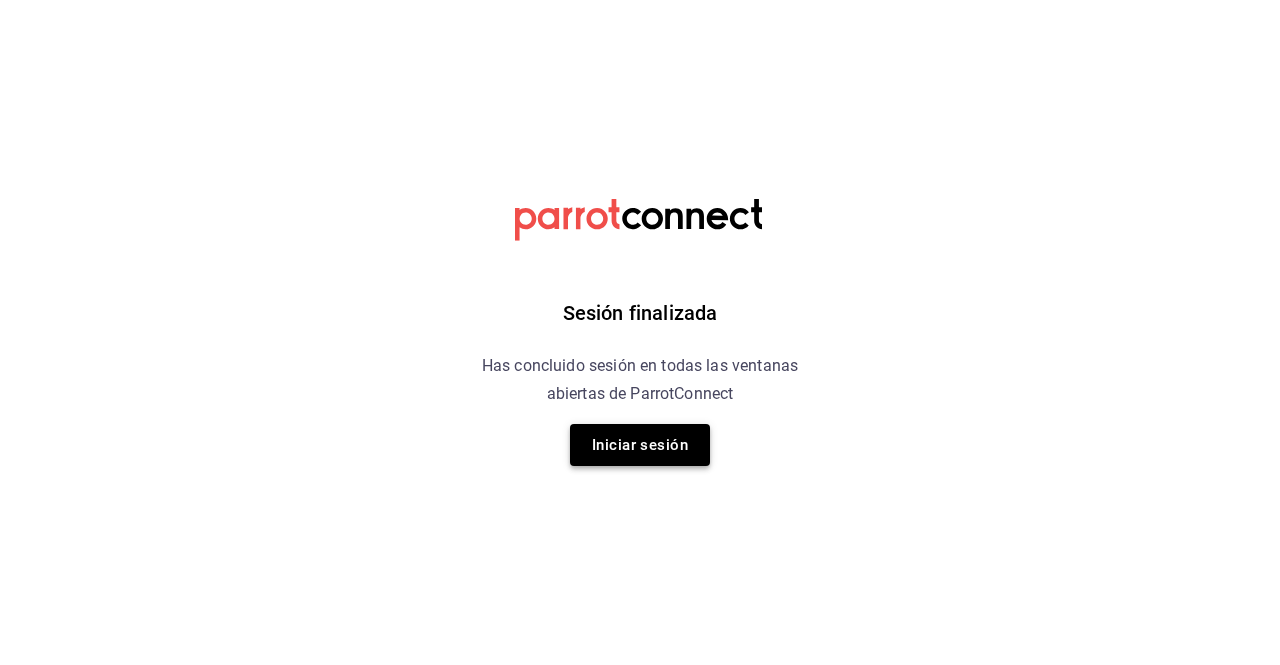 click on "Iniciar sesión" at bounding box center [640, 445] 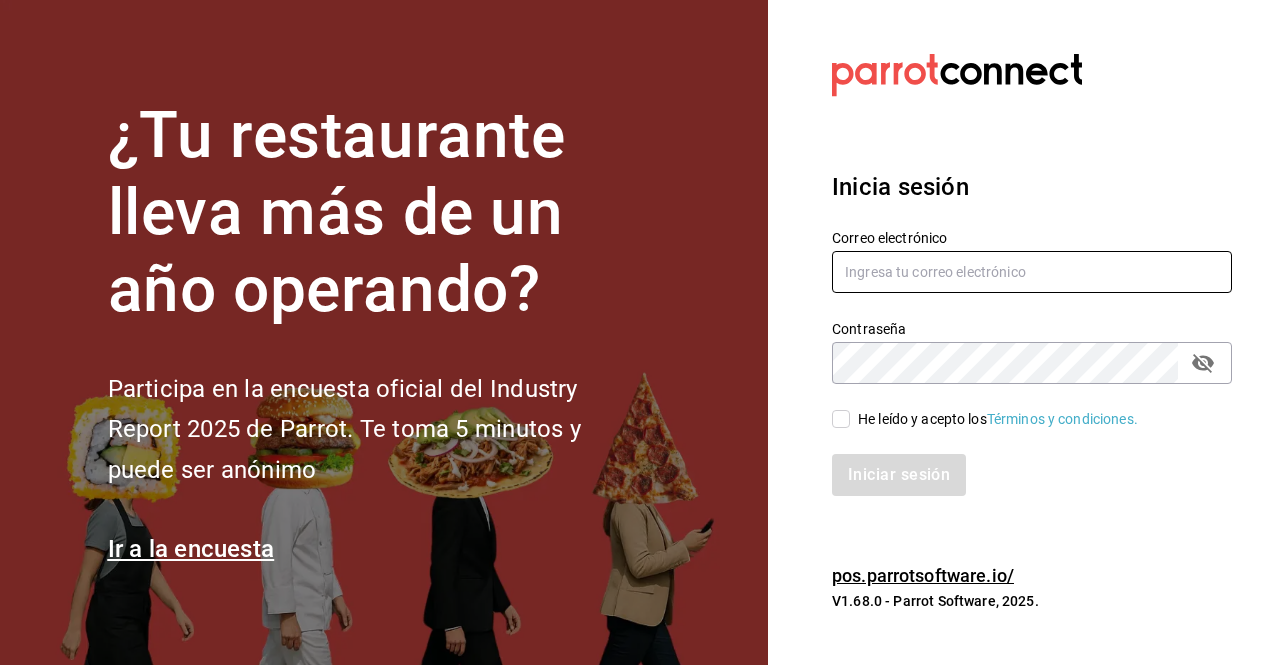 type on "anatolequiroz@gmail.com" 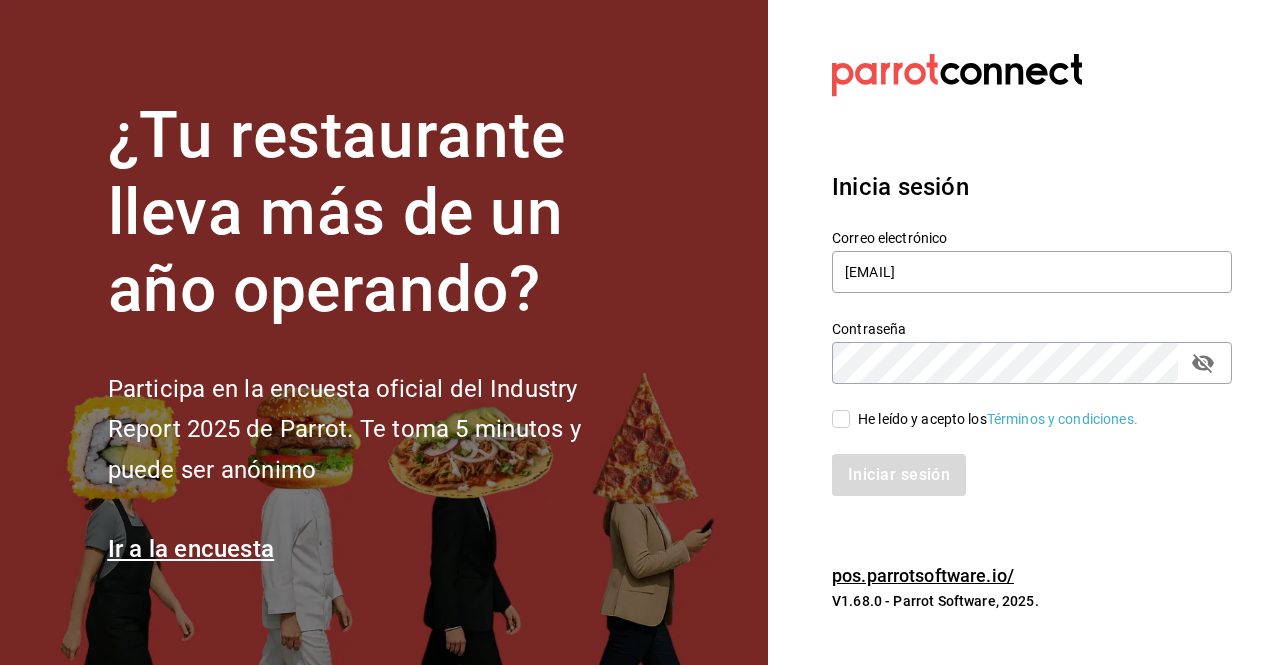 click on "He leído y acepto los  Términos y condiciones." at bounding box center [998, 419] 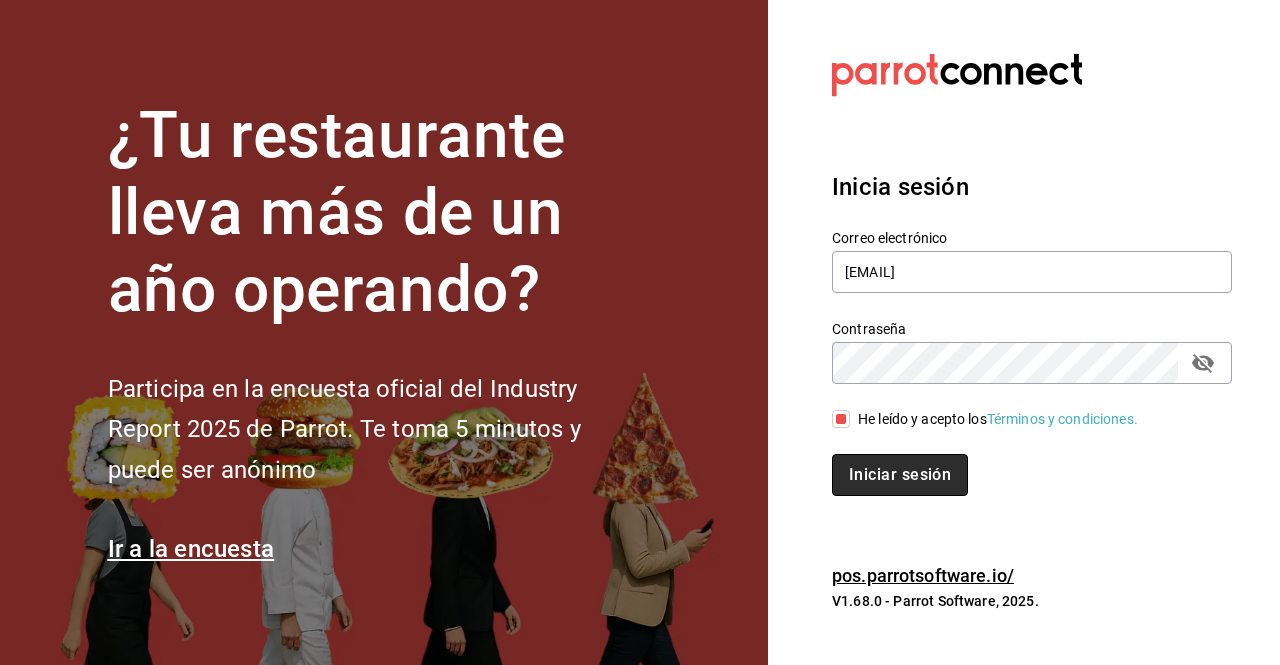 click on "Iniciar sesión" at bounding box center [900, 475] 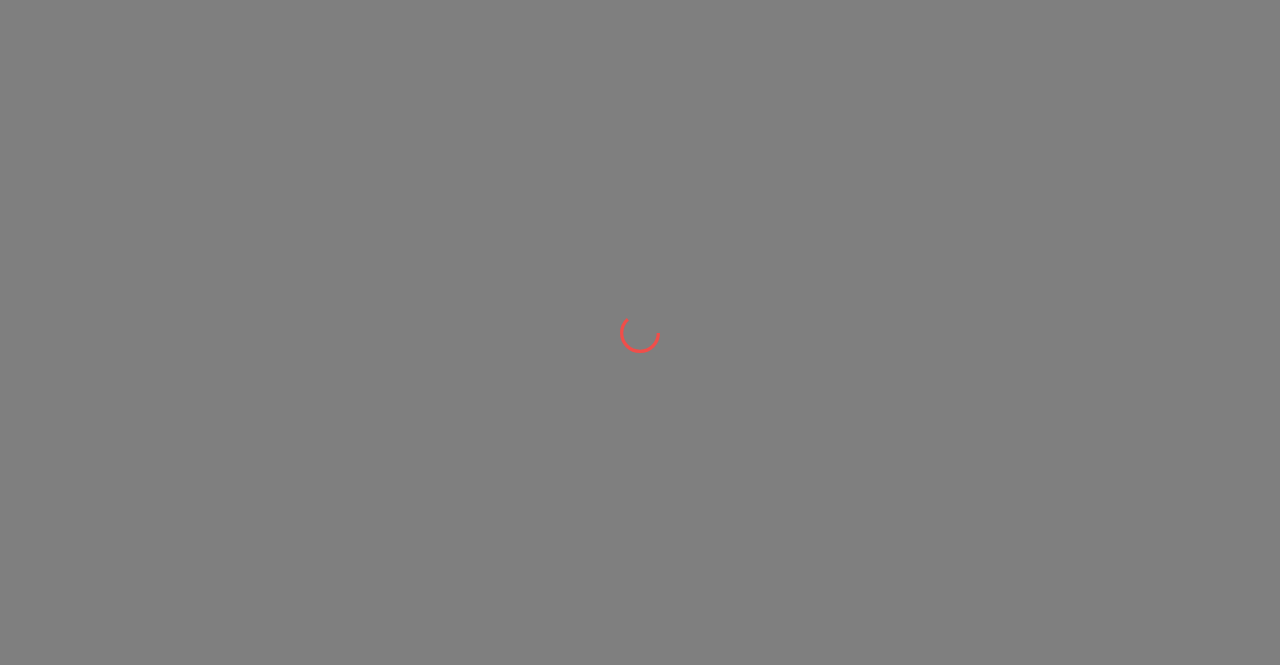 scroll, scrollTop: 0, scrollLeft: 0, axis: both 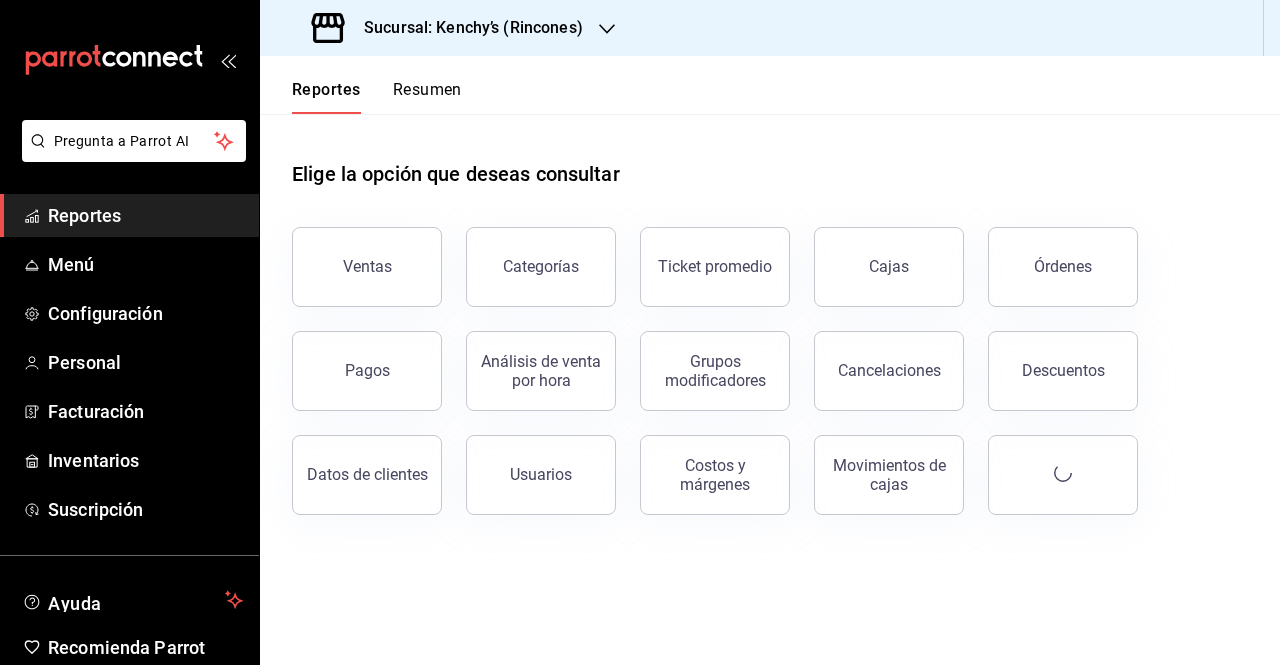 click on "Sucursal: Kenchy’s (Rincones)" at bounding box center (465, 28) 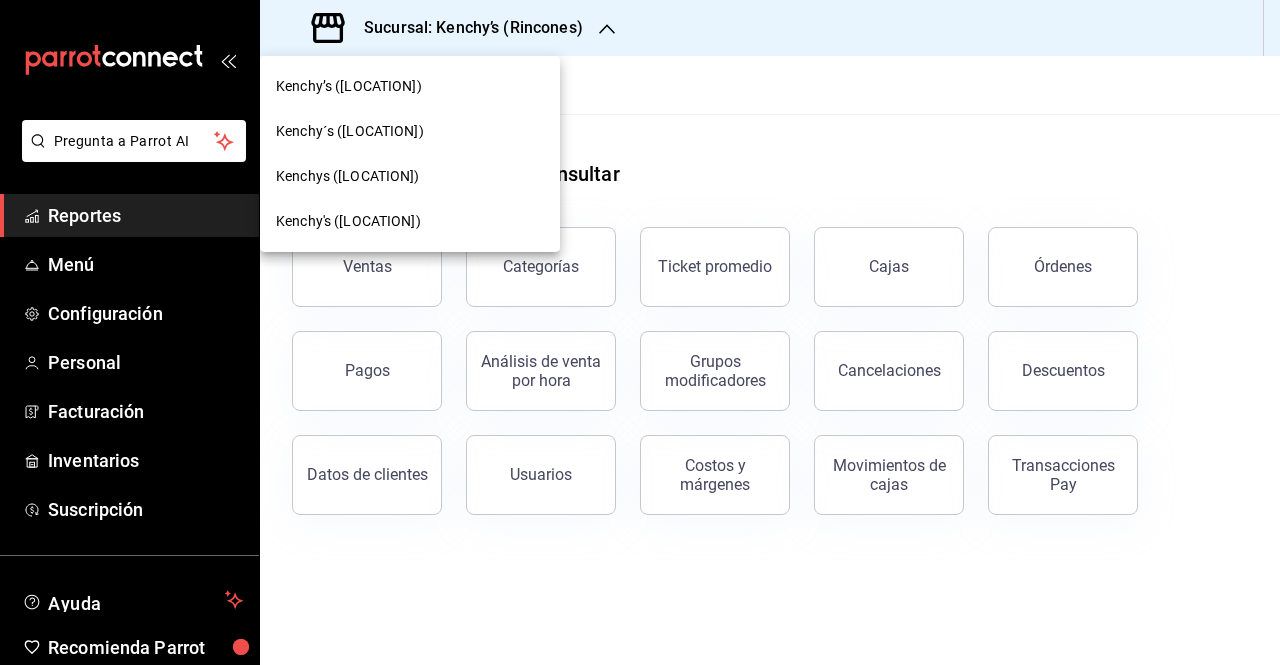 click on "Kenchy's ([LOCATION])" at bounding box center (410, 221) 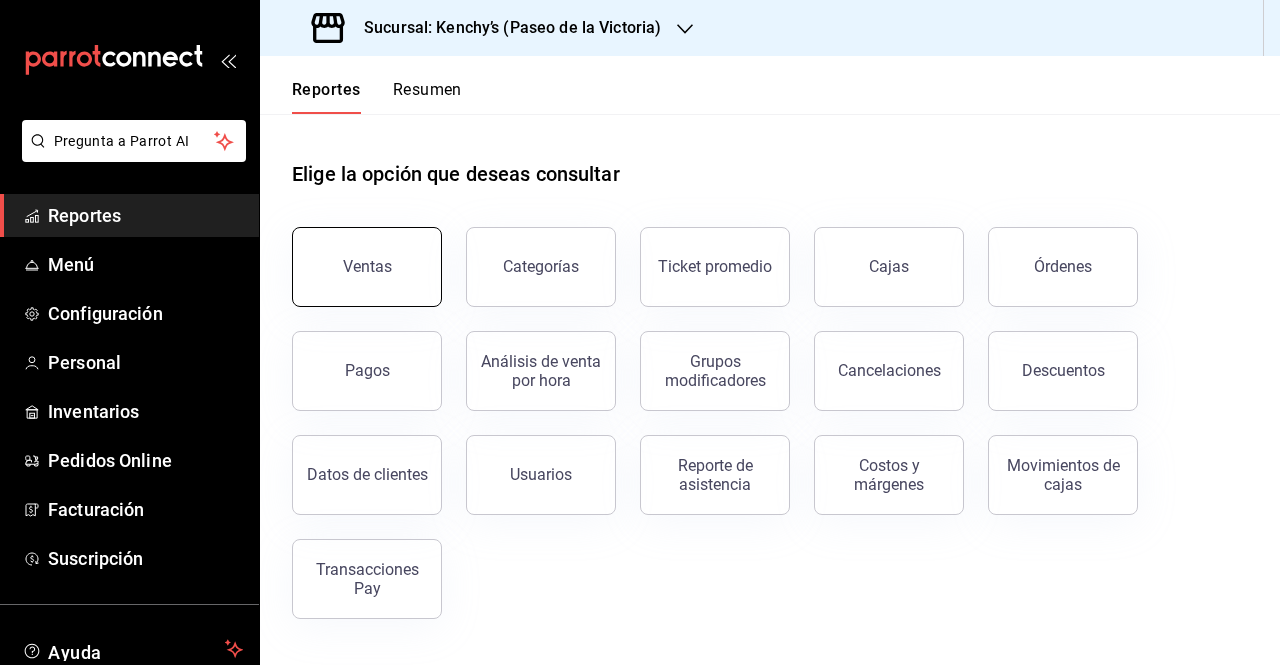 click on "Ventas" at bounding box center (367, 266) 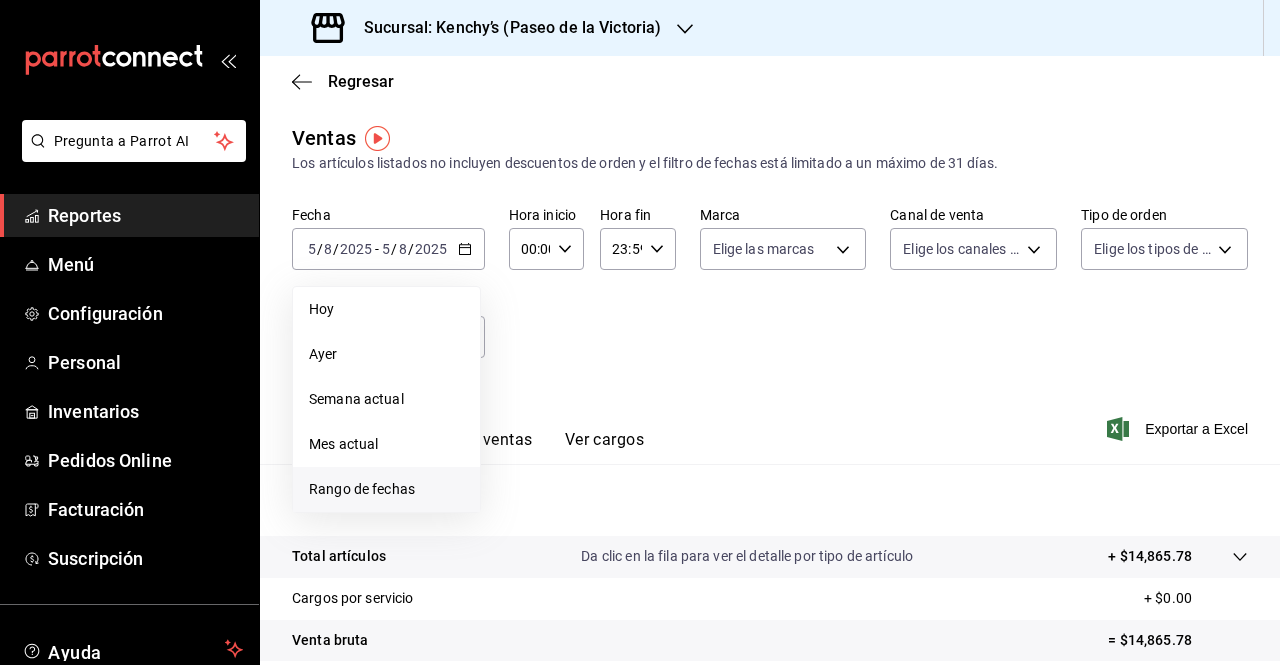 click on "Rango de fechas" at bounding box center (386, 489) 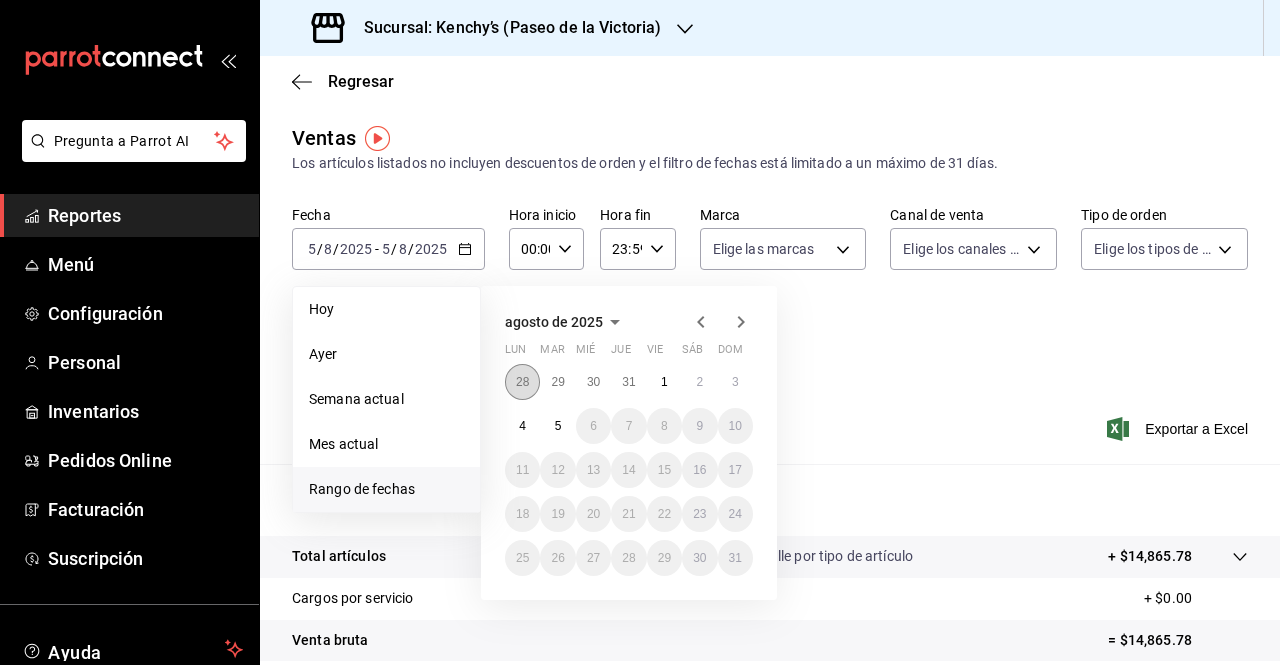 click on "28" at bounding box center [522, 382] 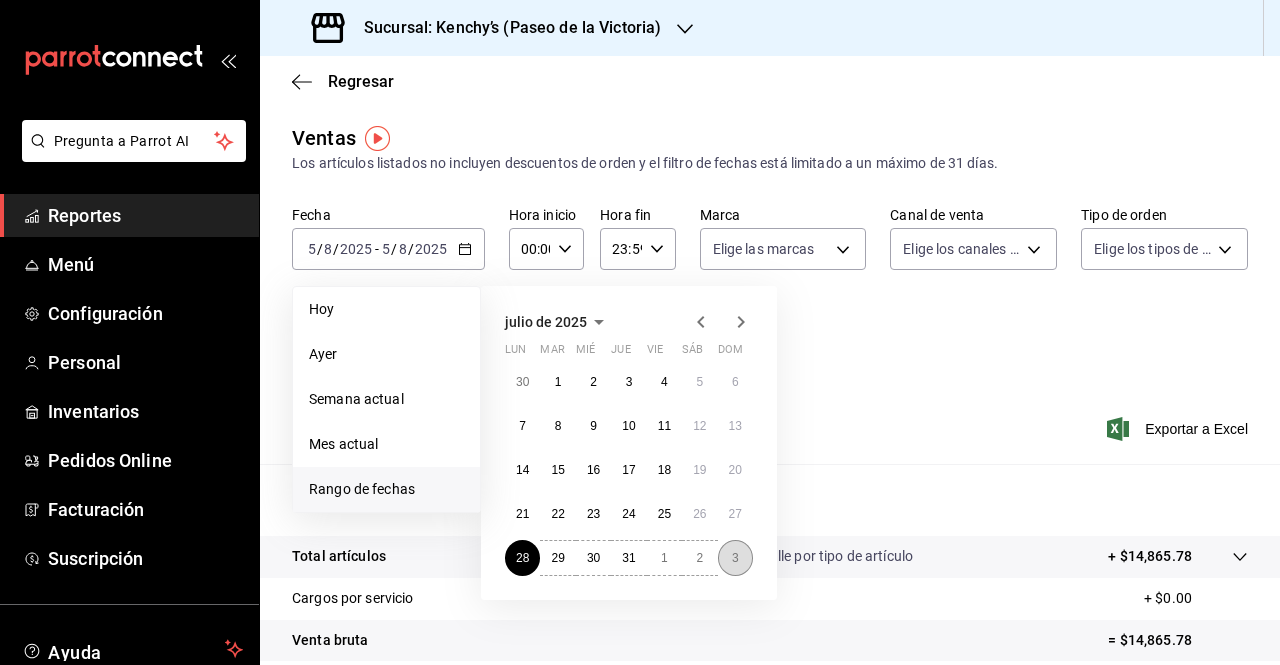 click on "3" at bounding box center (735, 558) 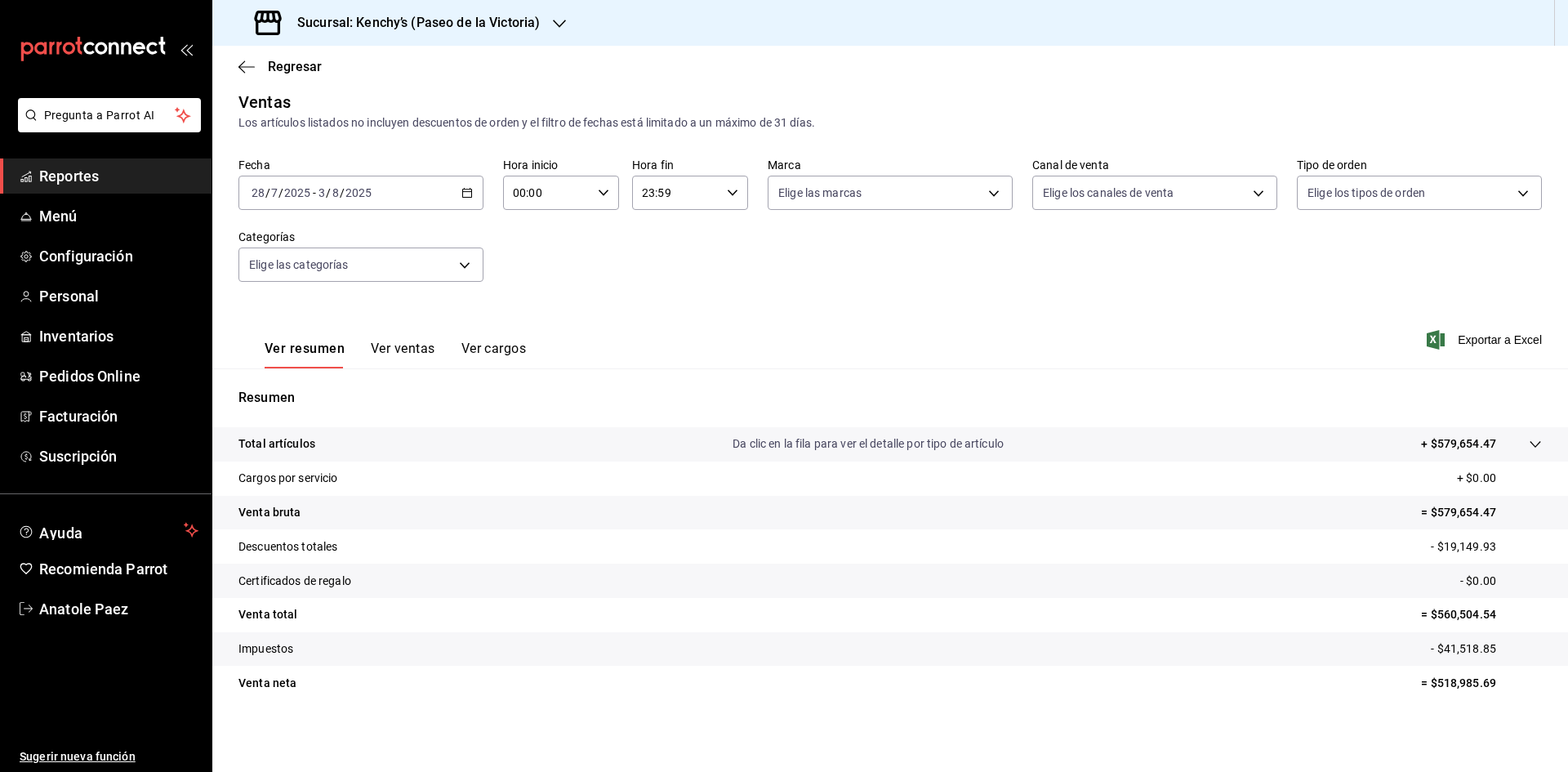 scroll, scrollTop: 11, scrollLeft: 0, axis: vertical 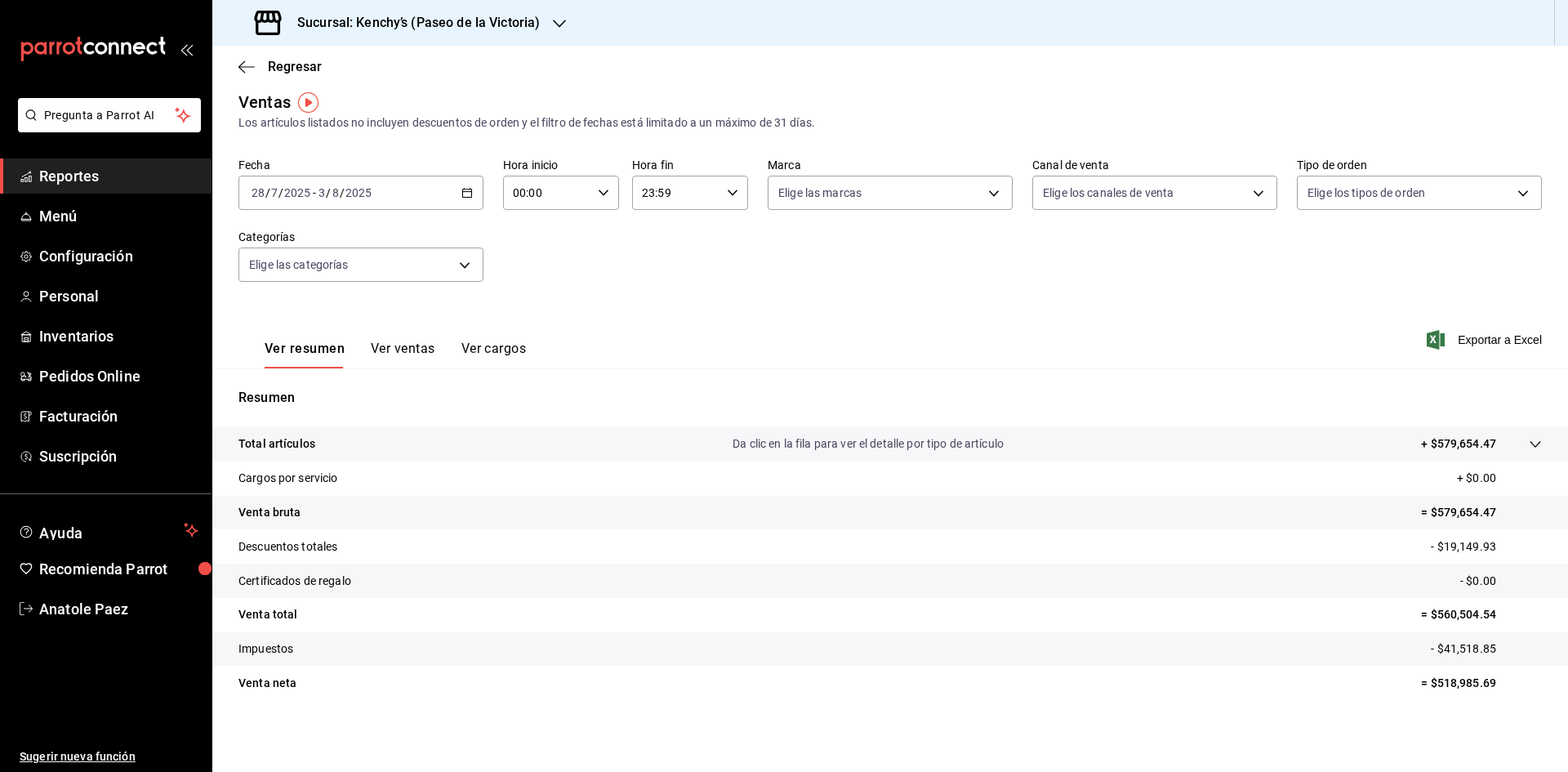 click on "Sucursal: Kenchy’s (Paseo de la Victoria)" at bounding box center [412, 23] 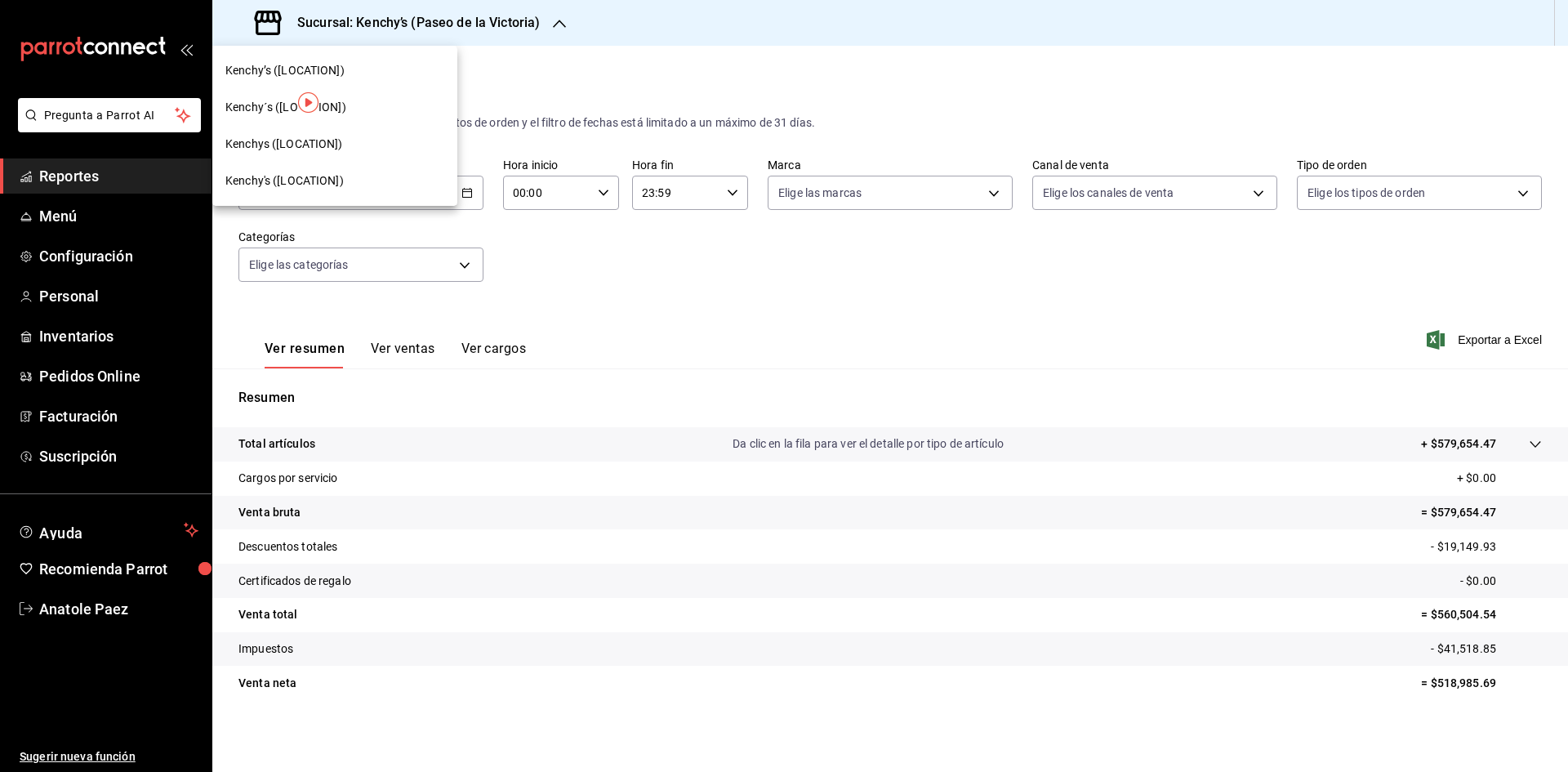 click on "Kenchys ([LOCATION])" at bounding box center [335, 144] 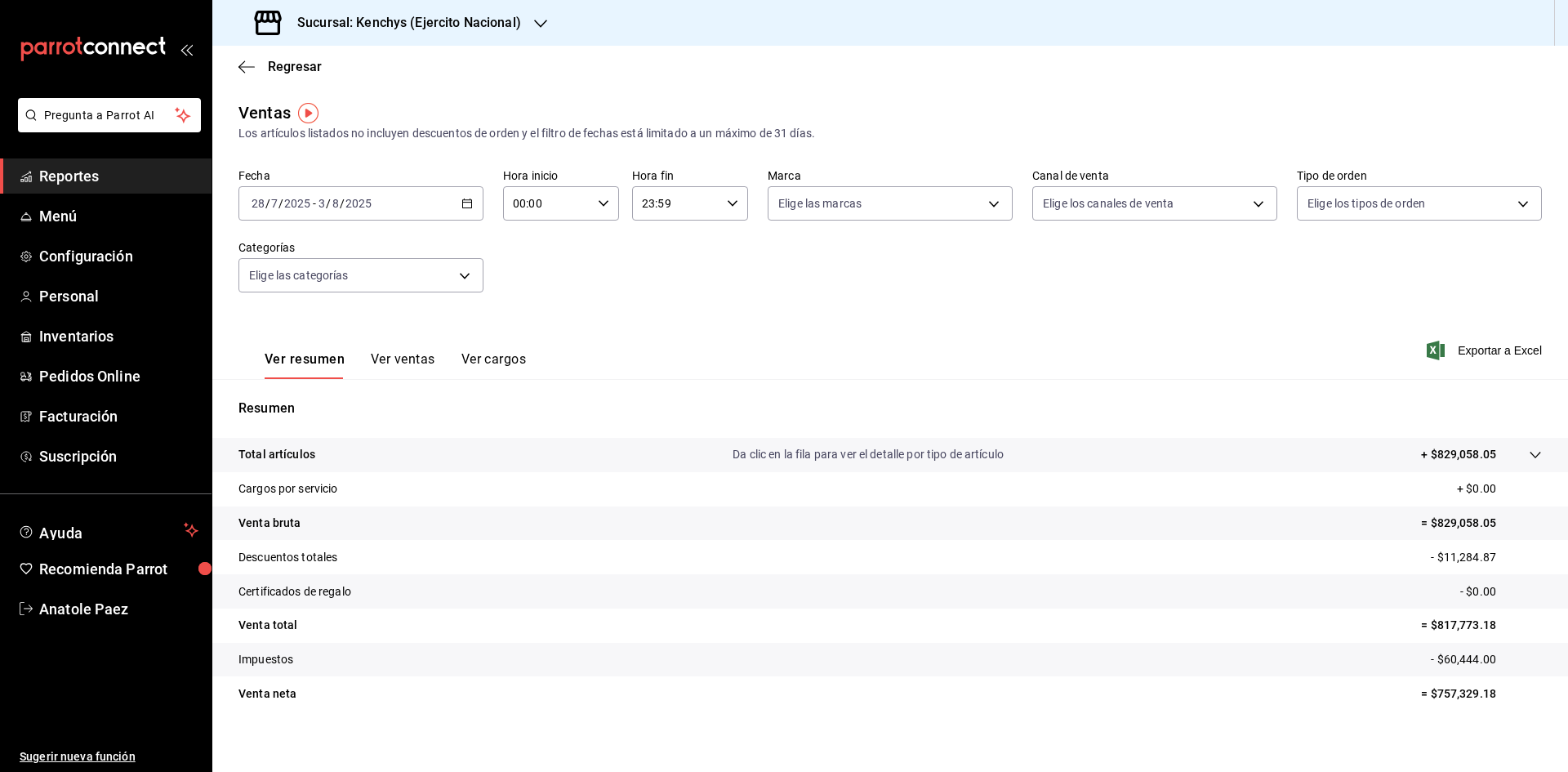 click on "Sucursal: Kenchys (Ejercito Nacional)" at bounding box center (403, 23) 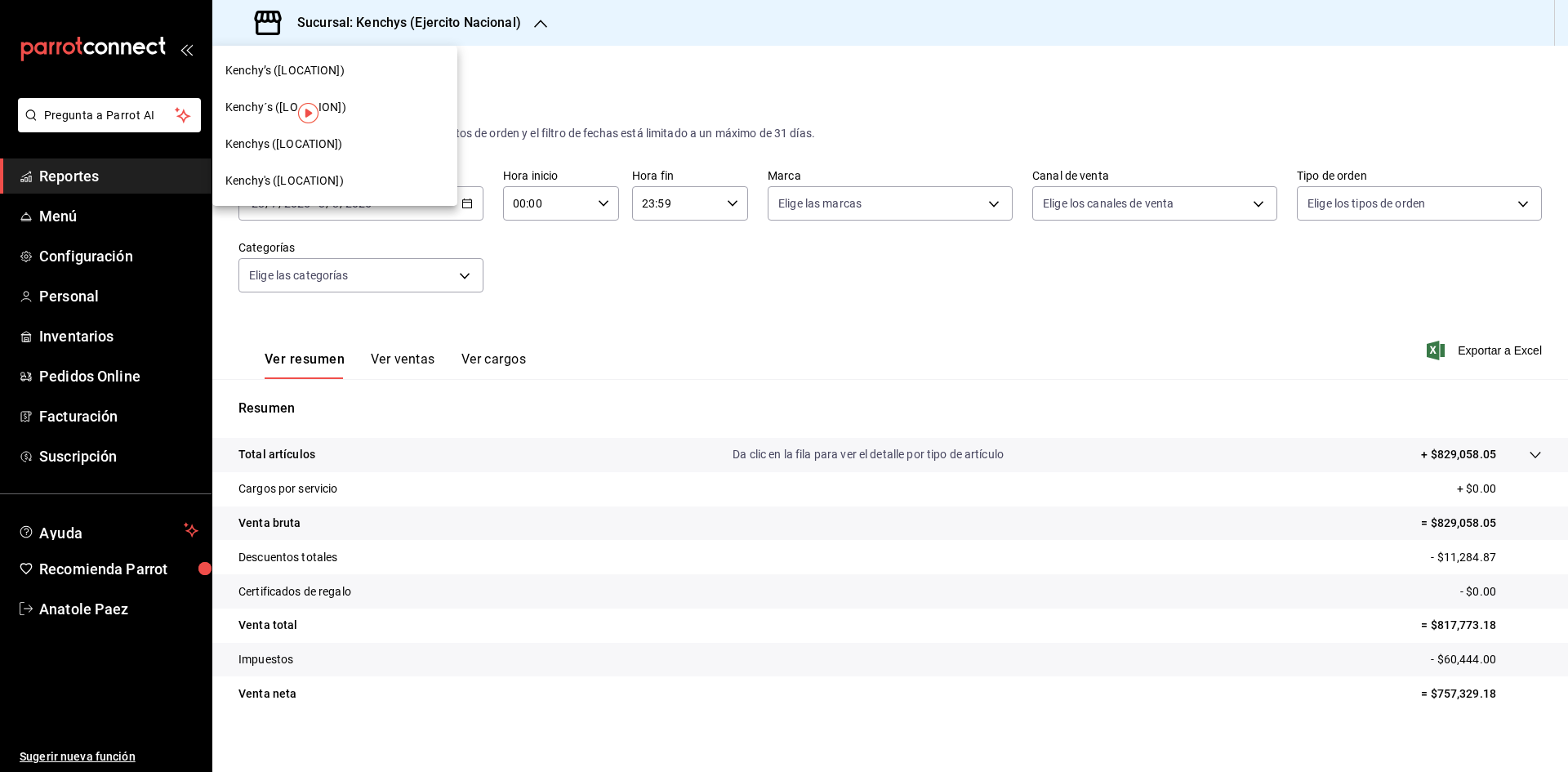 click on "Kenchy´s ([LOCATION])" at bounding box center [335, 107] 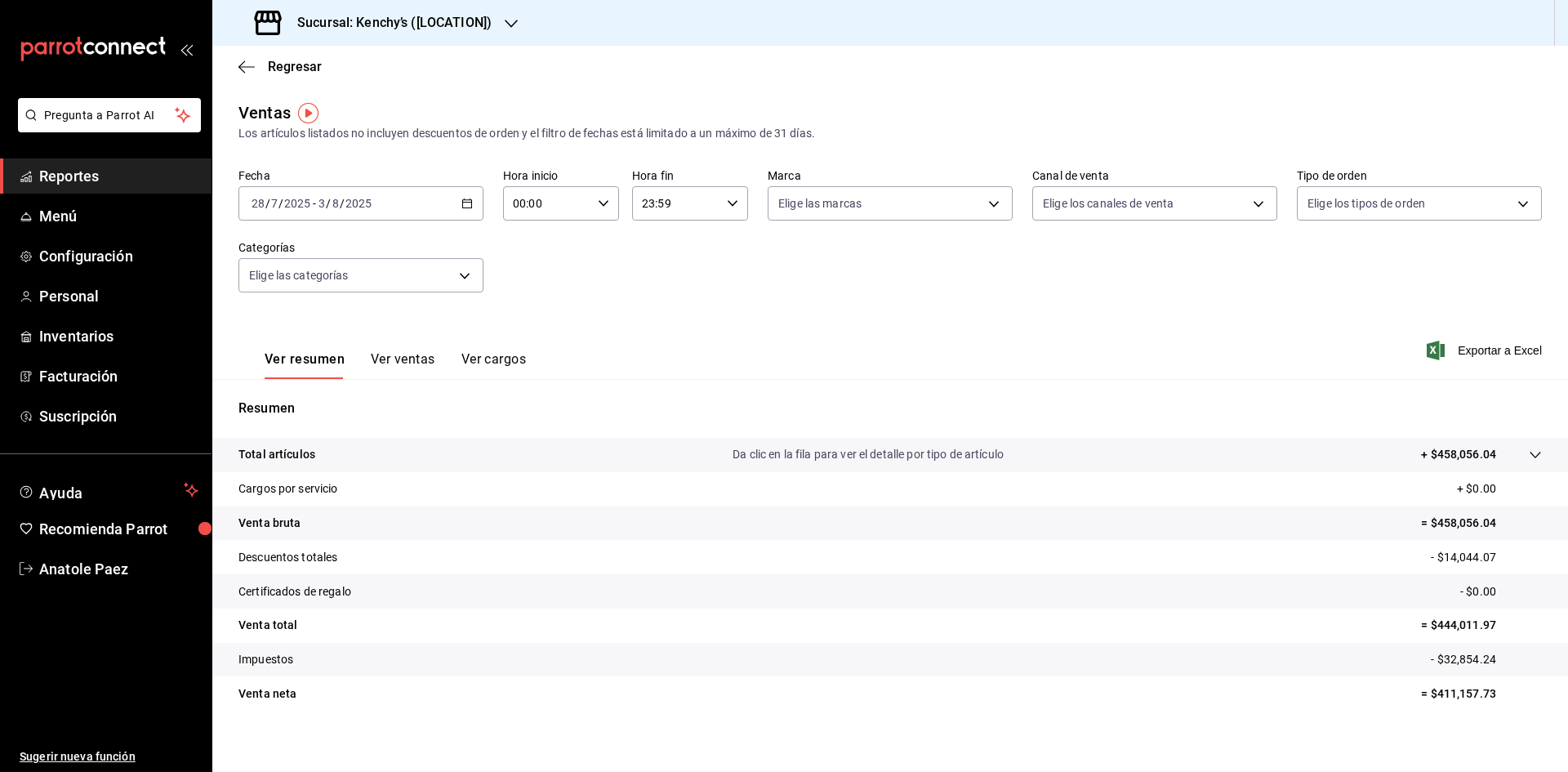 click on "Sucursal: Kenchy’s ([LOCATION])" at bounding box center [375, 23] 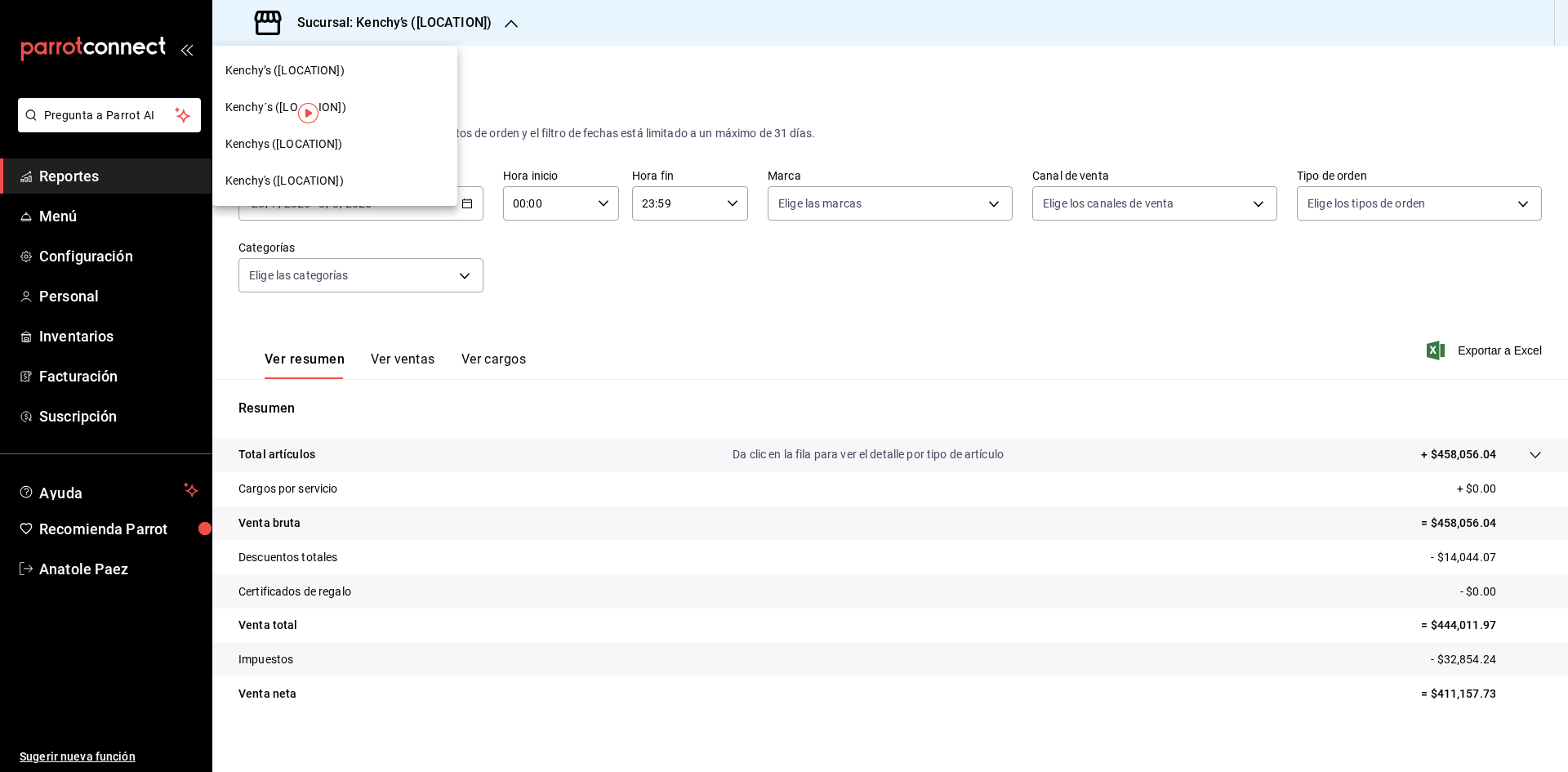click on "Kenchy’s ([LOCATION])" at bounding box center (335, 70) 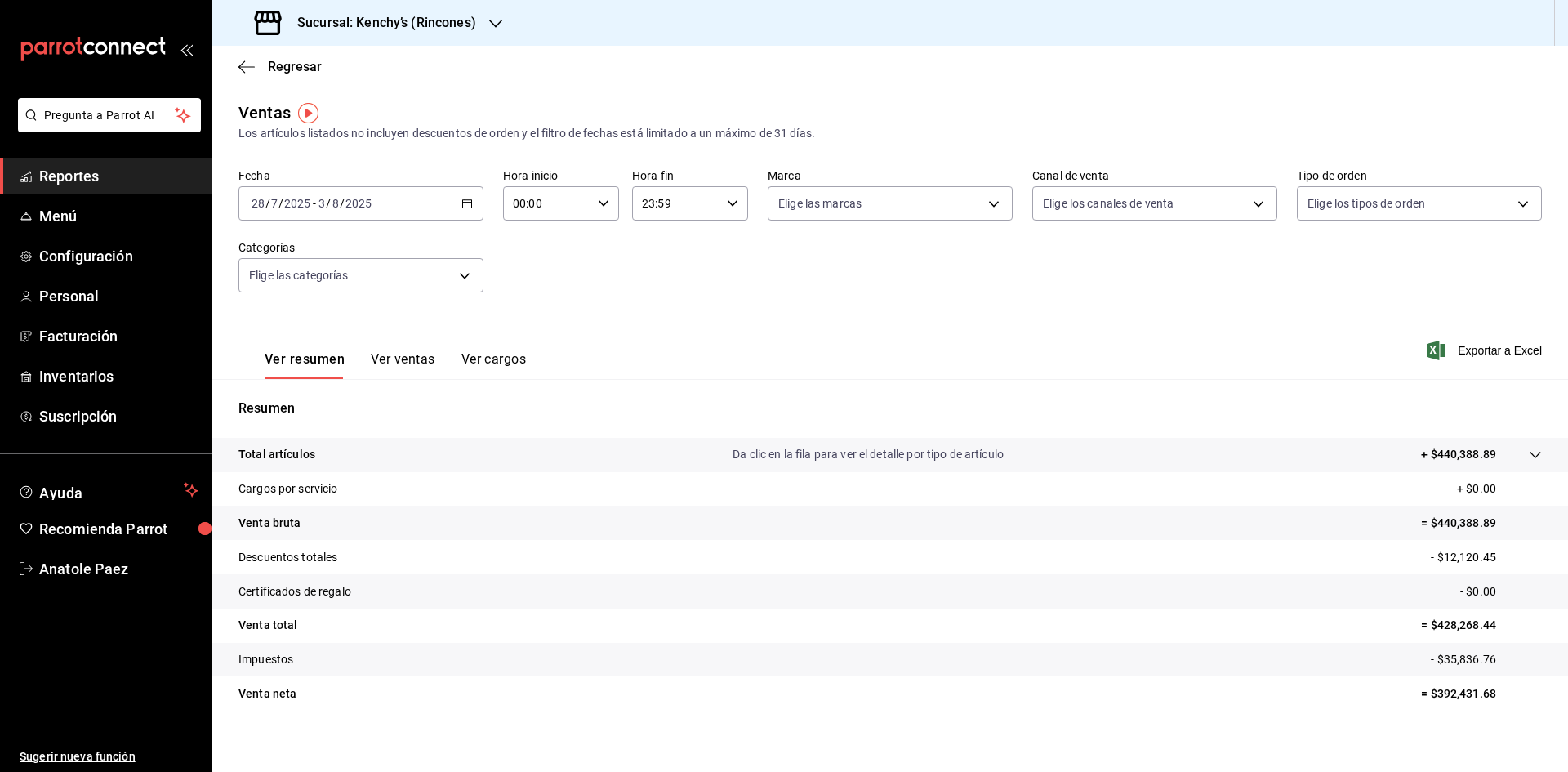 click 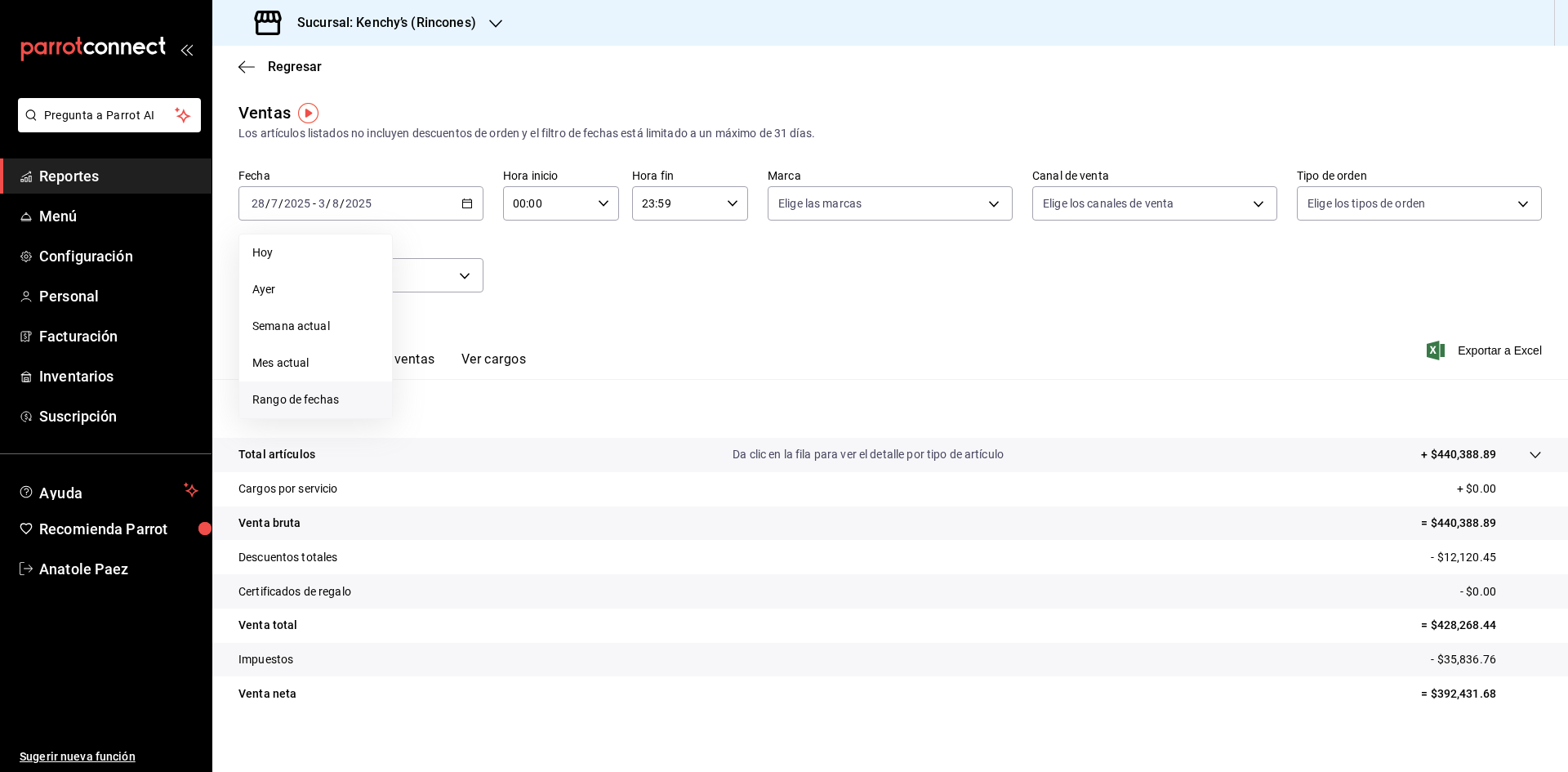 click on "Rango de fechas" at bounding box center (315, 399) 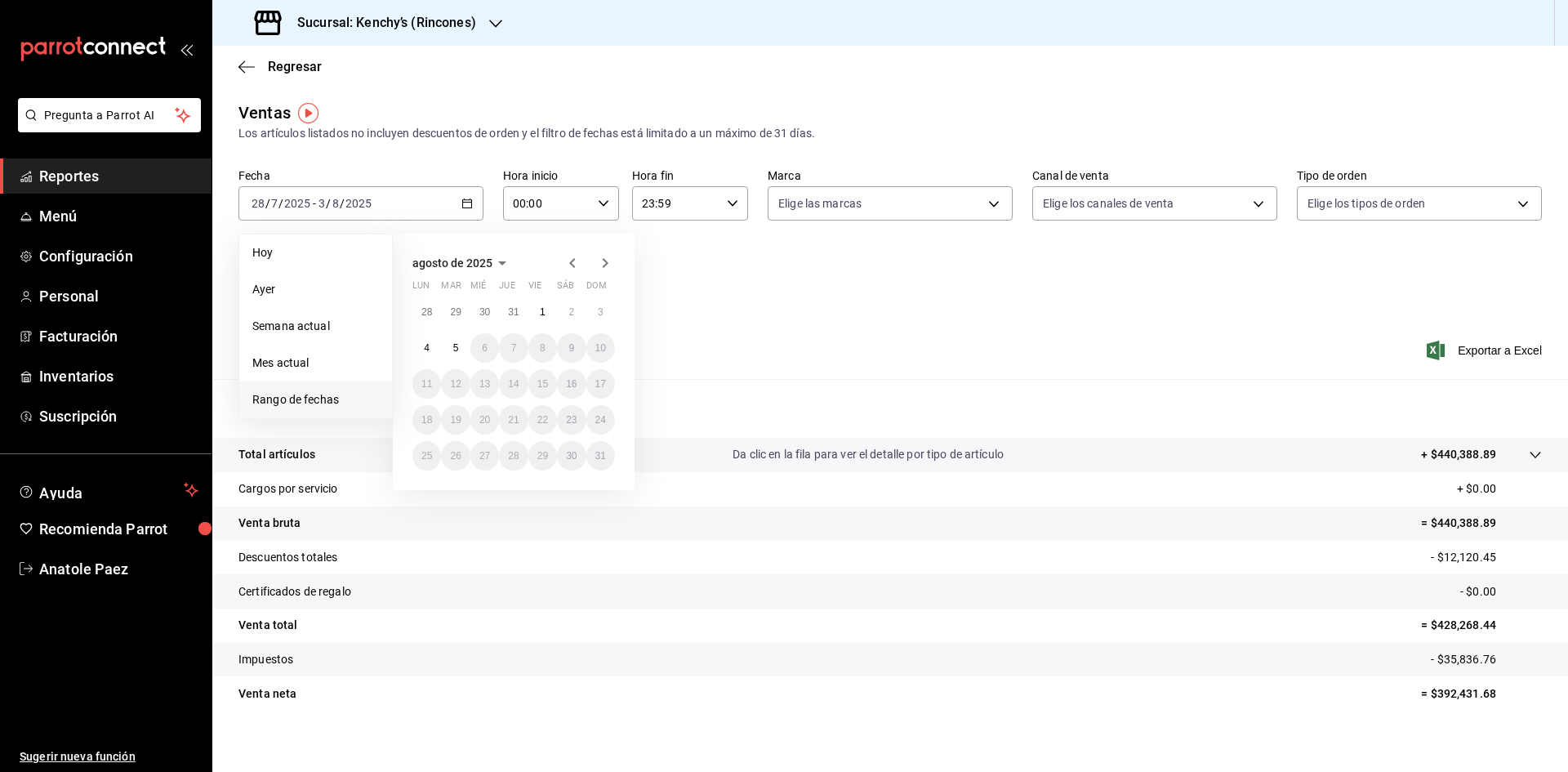 click on "Regresar" at bounding box center [890, 66] 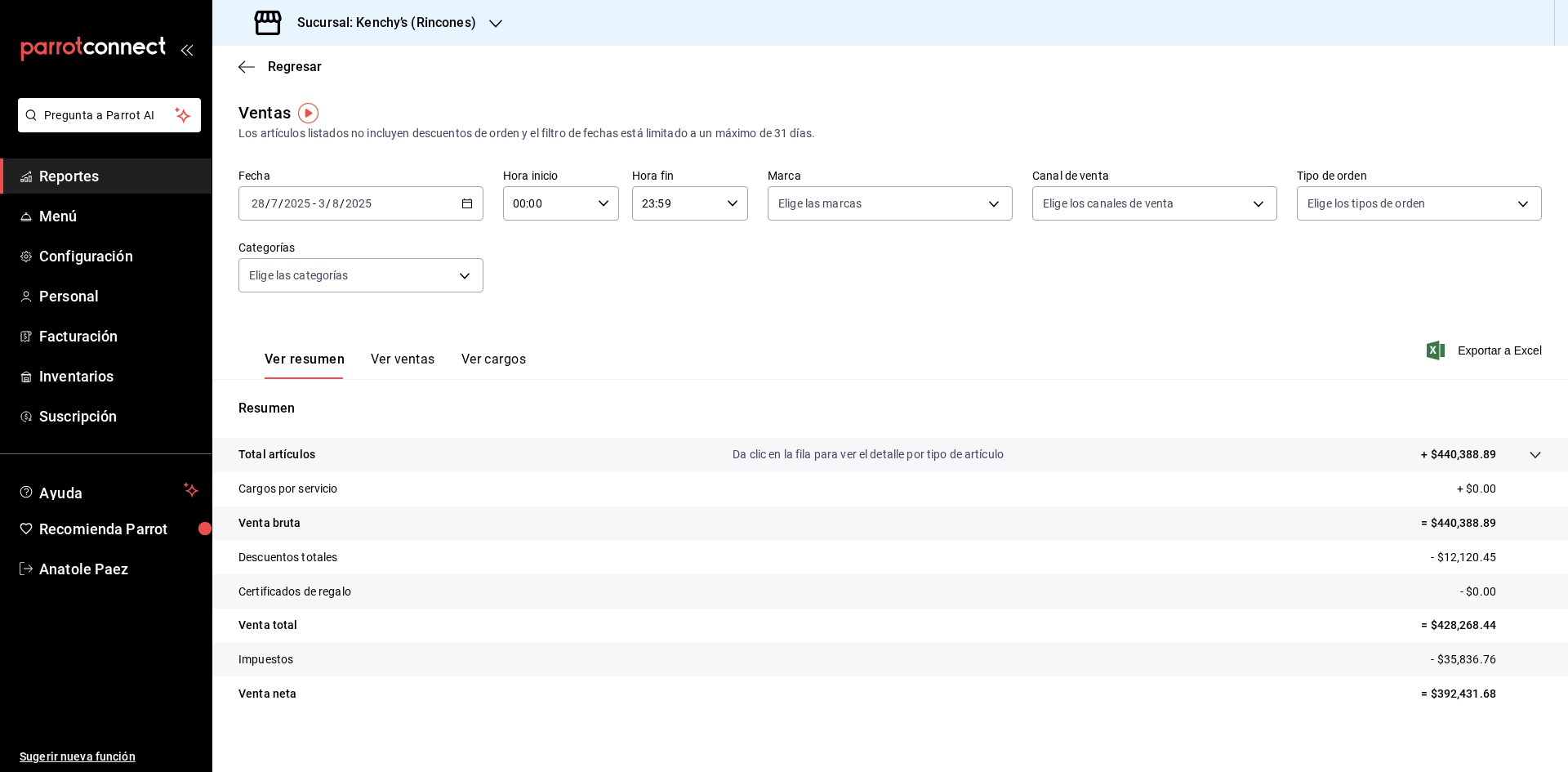 click on "Sucursal: Kenchy’s (Rincones)" at bounding box center [380, 23] 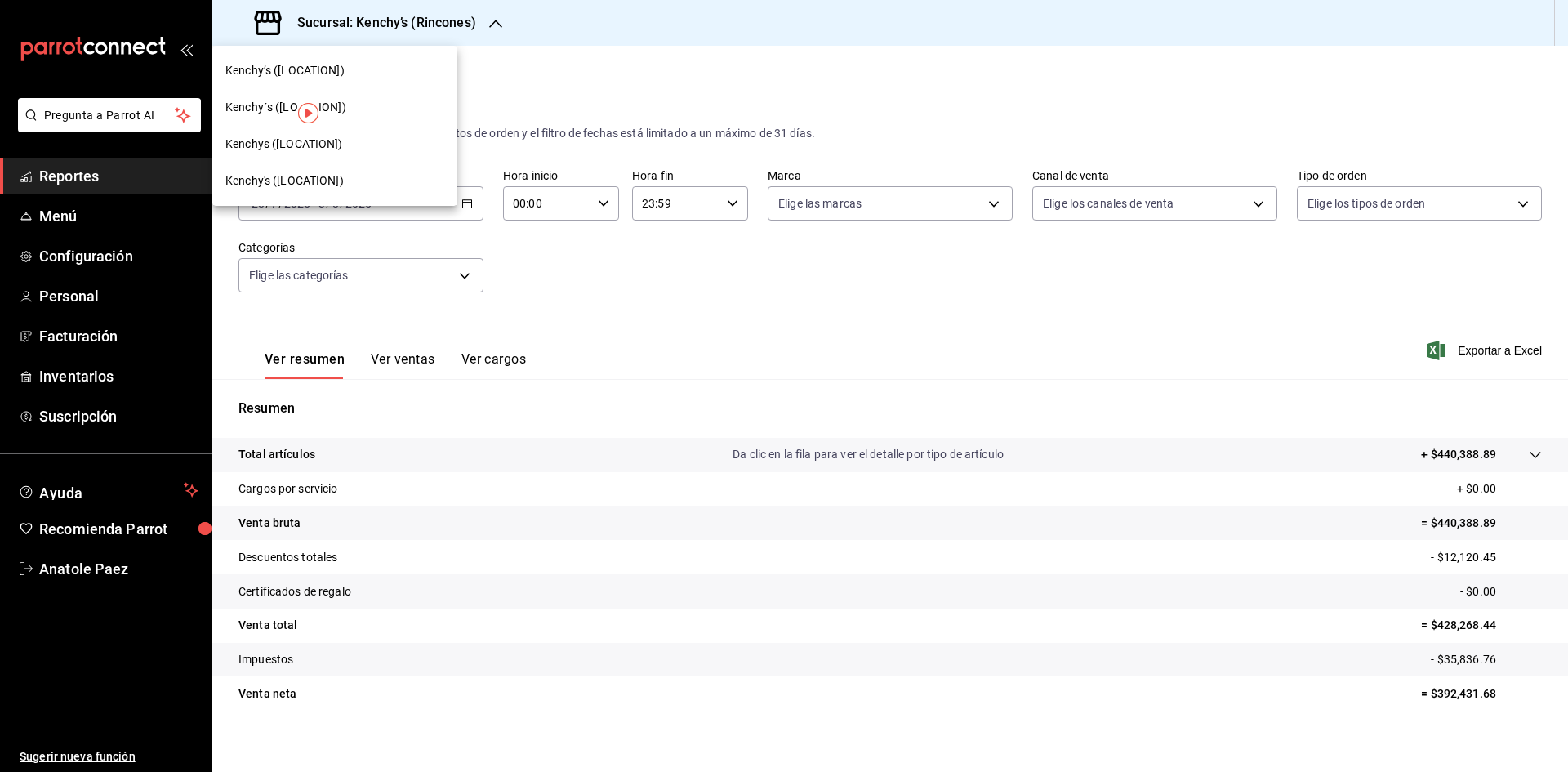 click on "Kenchy's ([LOCATION])" at bounding box center (284, 181) 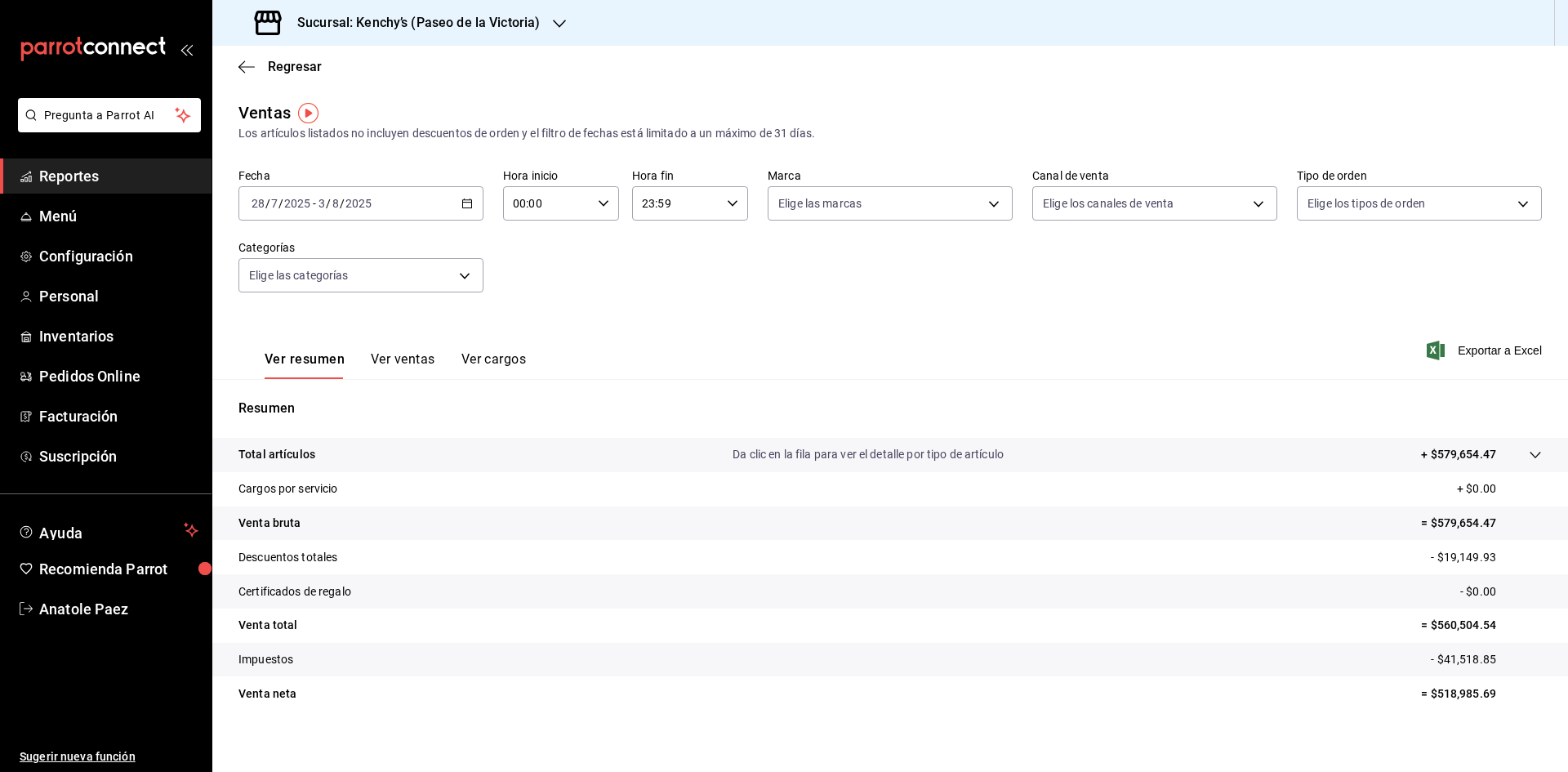 click on "Fecha [DATE] [DATE] / [DATE] / [DATE] - [DATE] / [DATE] / [DATE]" at bounding box center (361, 194) 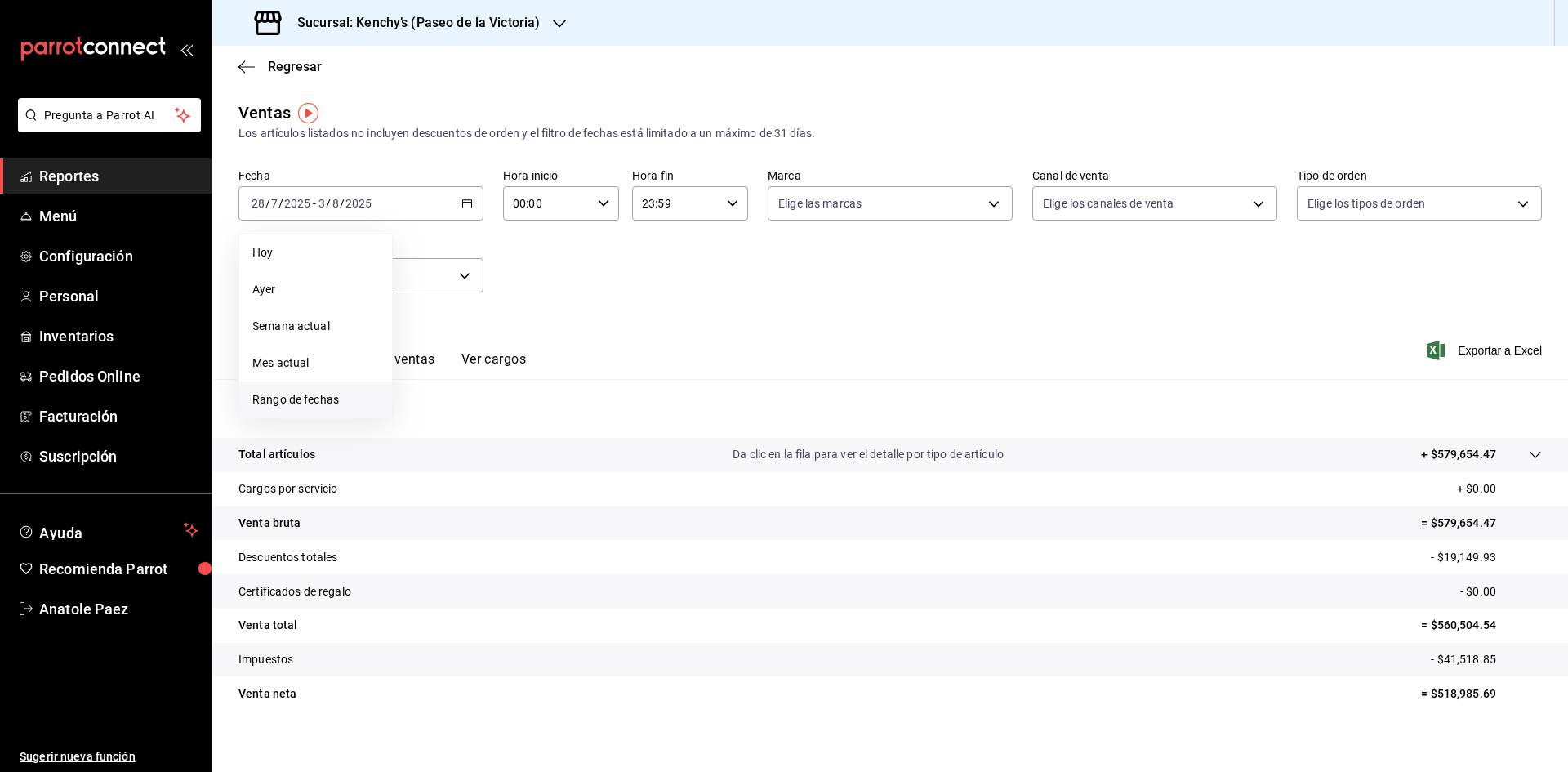click on "Rango de fechas" at bounding box center [315, 399] 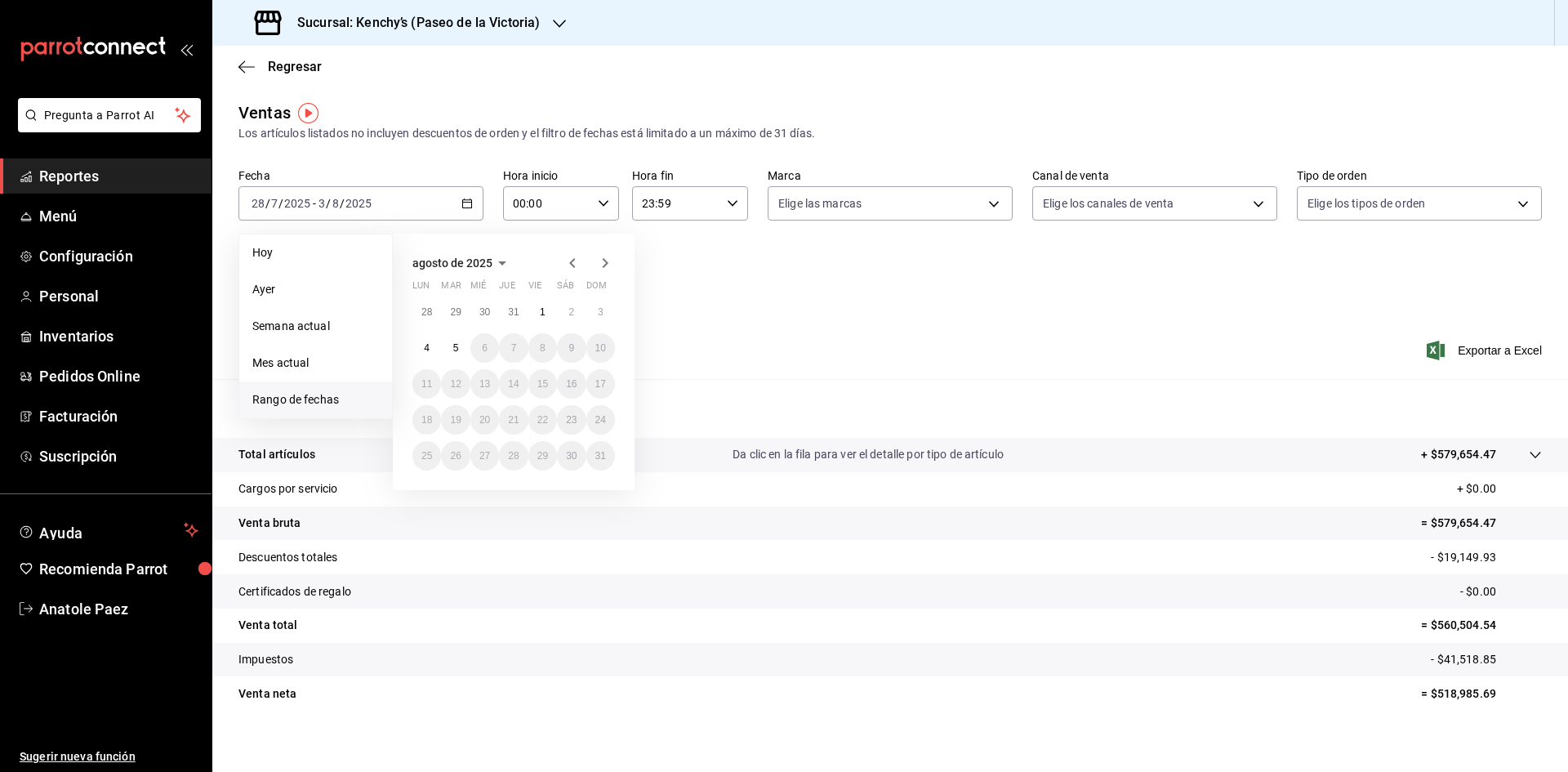 click on "agosto de 2025" at bounding box center (452, 263) 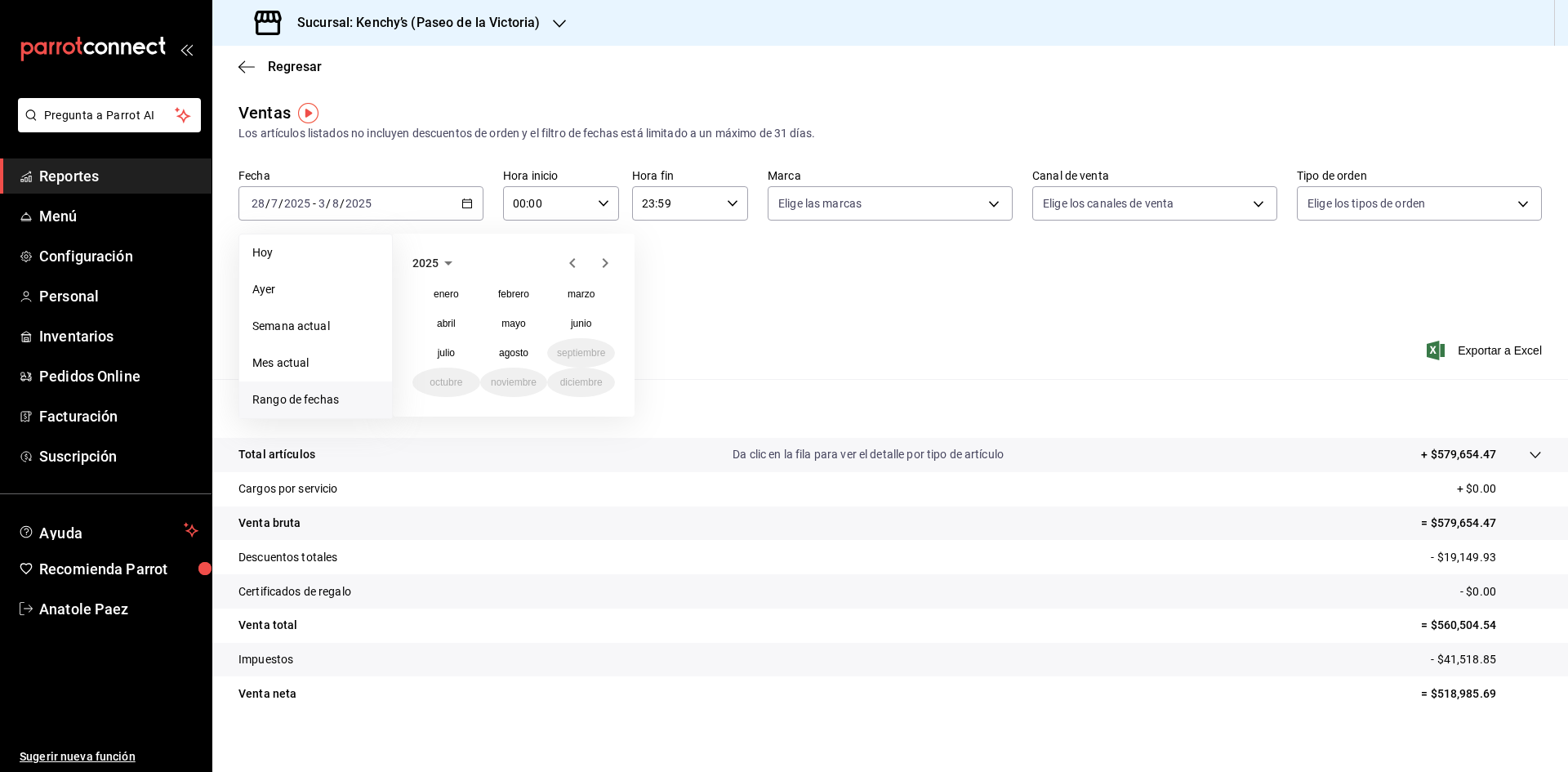 click on "2025" at bounding box center [425, 263] 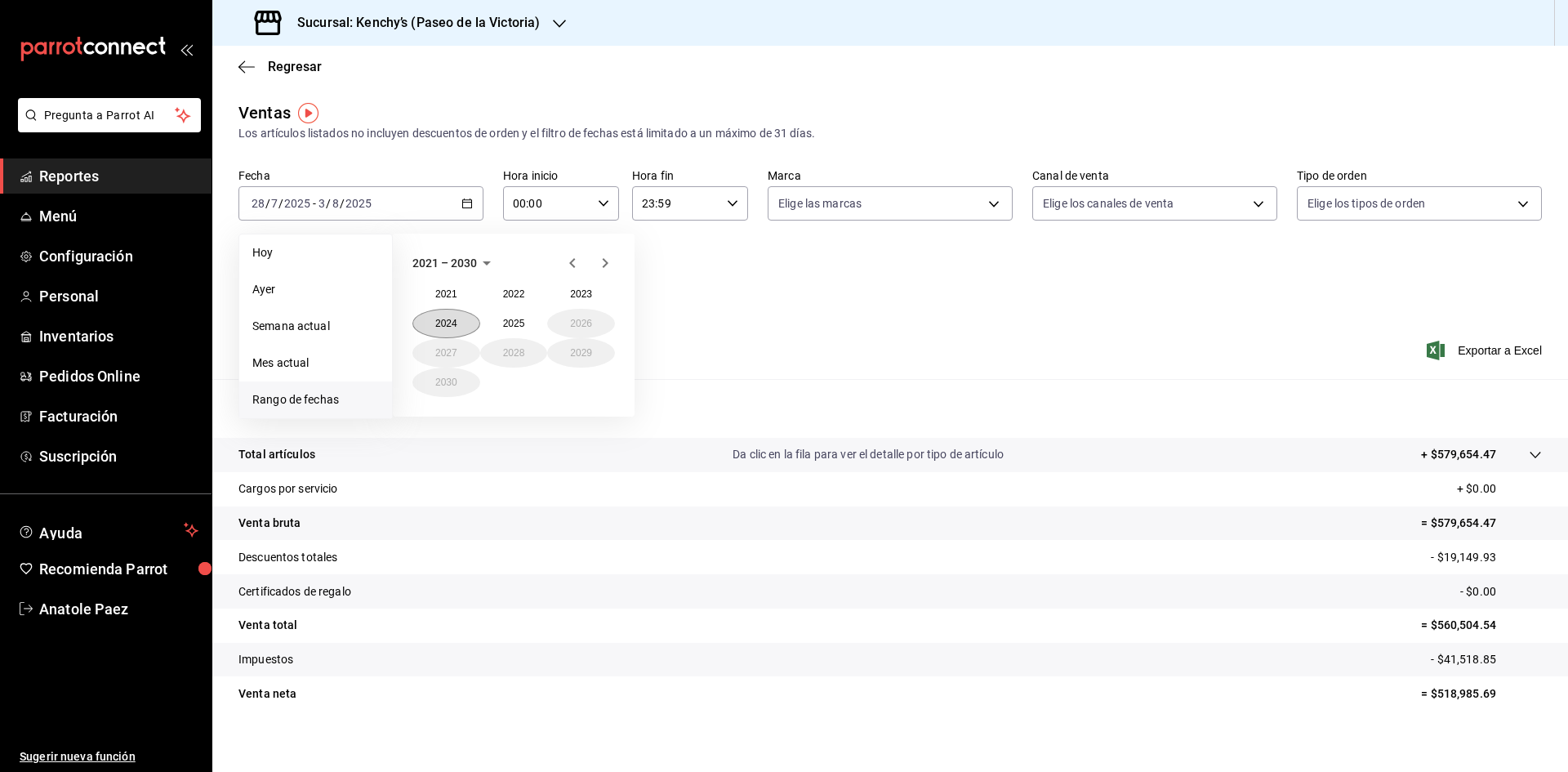 click on "2024" at bounding box center (446, 324) 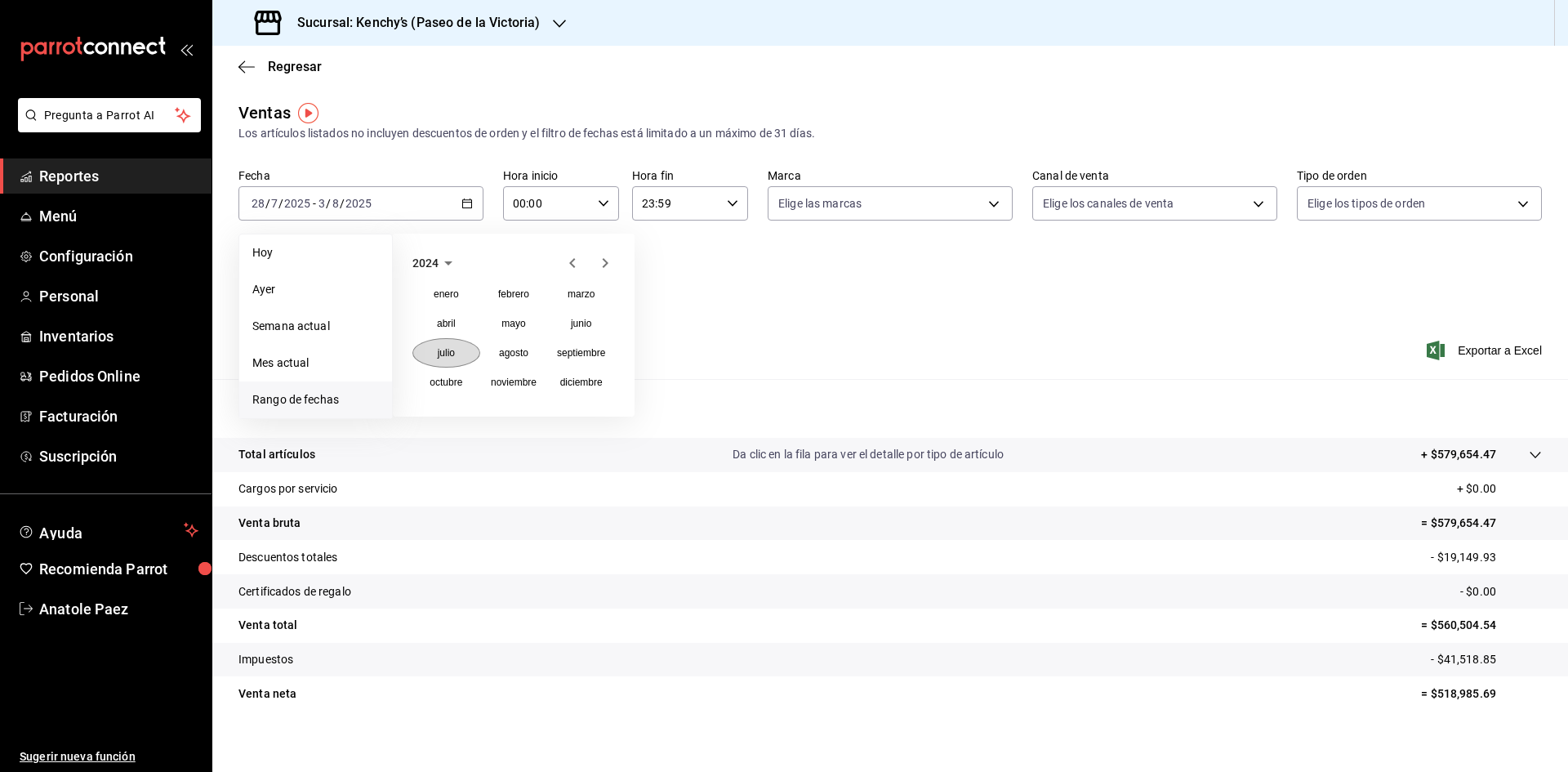 click on "julio" at bounding box center (446, 353) 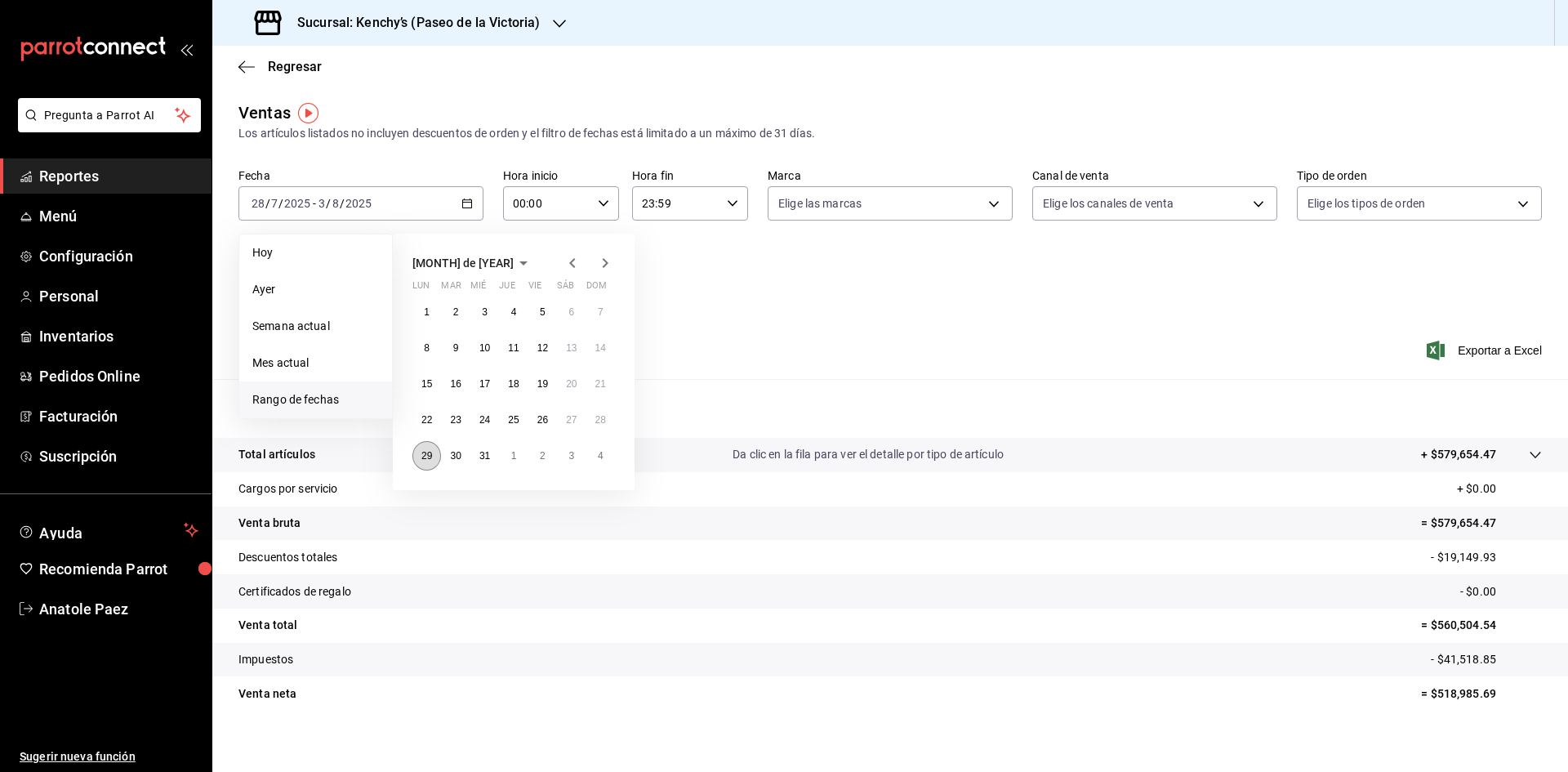 click on "29" at bounding box center (426, 456) 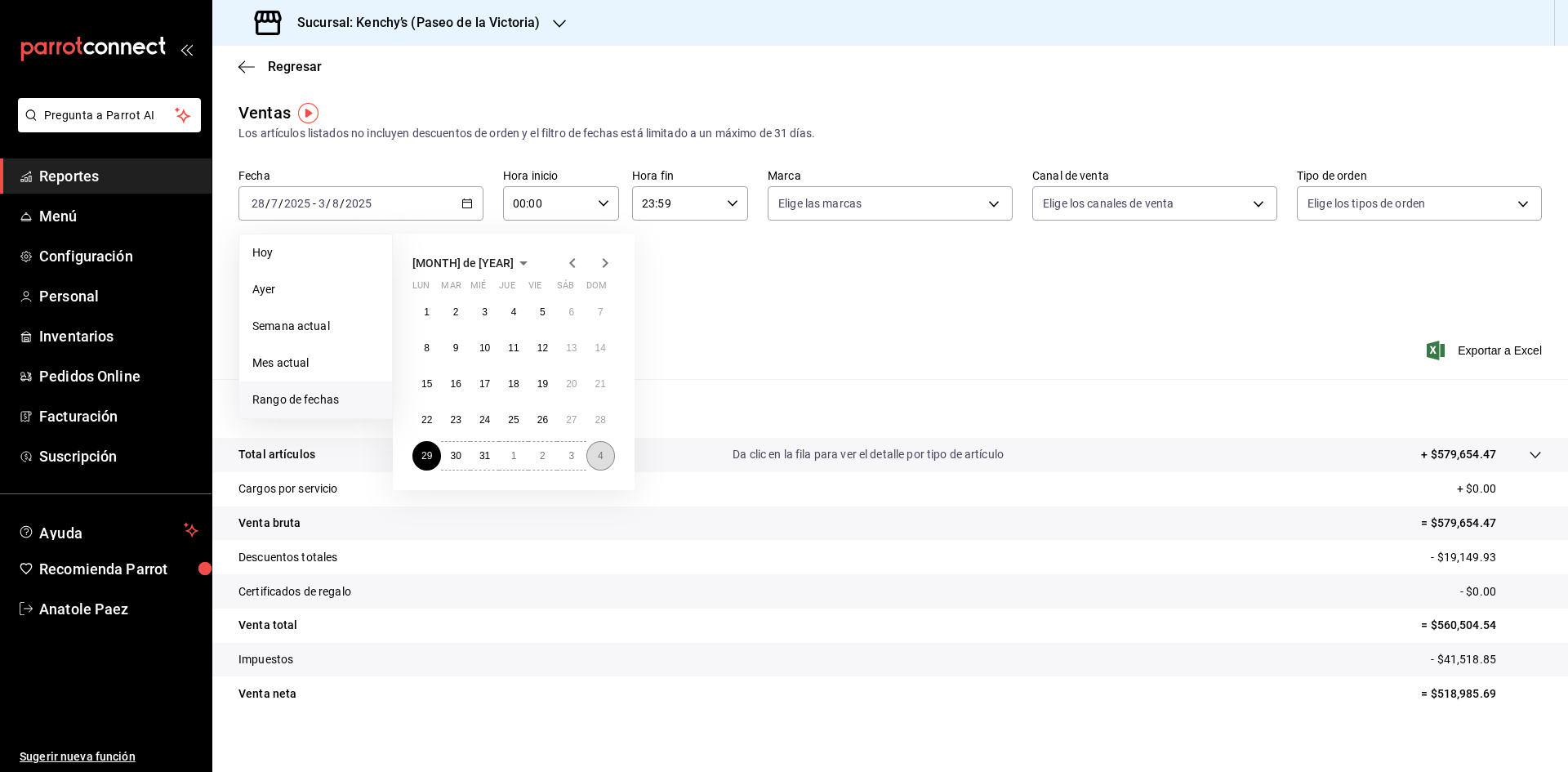 click on "4" at bounding box center [600, 456] 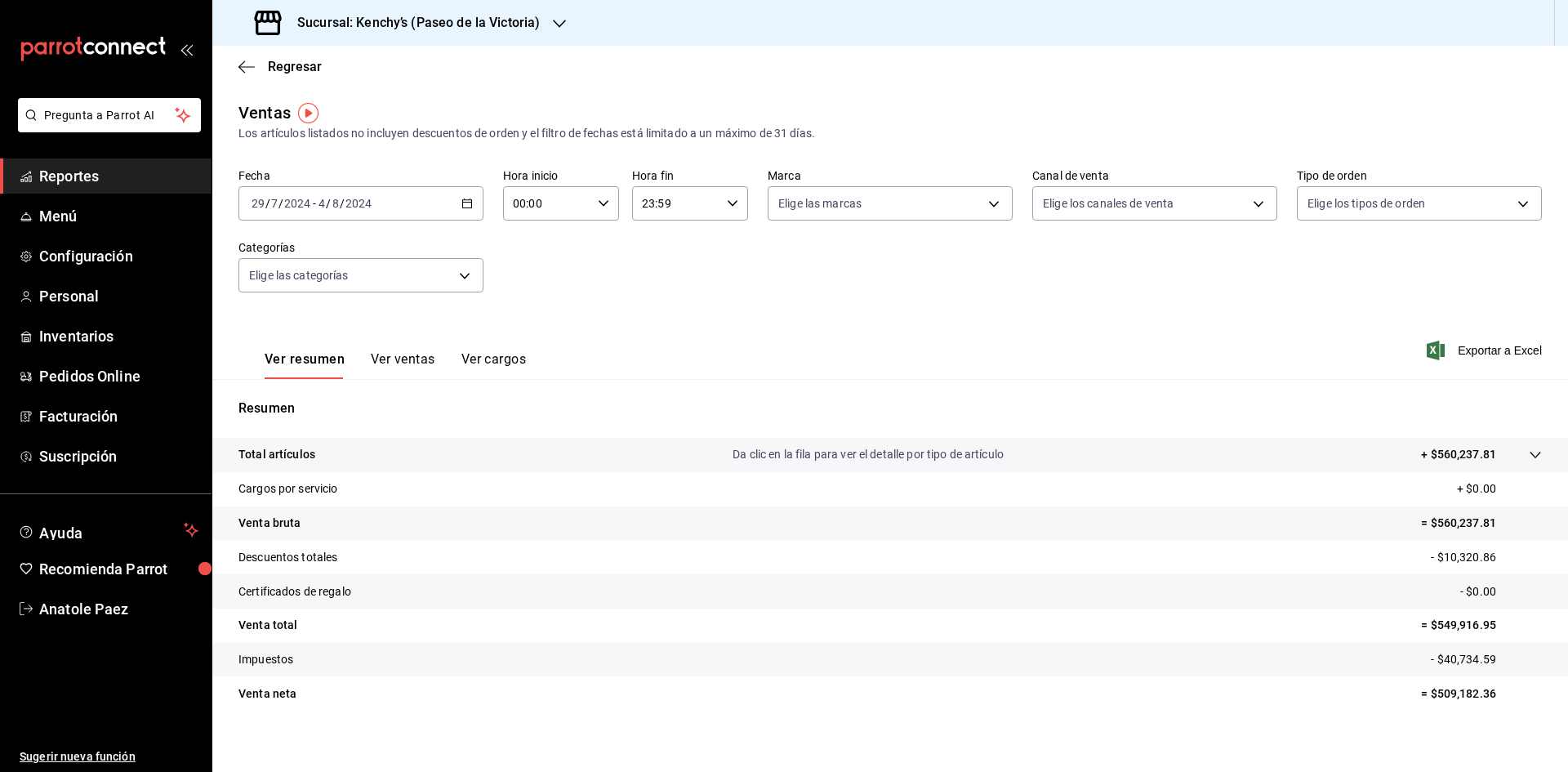 click on "[DATE] [DATE] / [DATE] / [DATE] - [DATE] [DATE] / [DATE] / [DATE]" at bounding box center [361, 203] 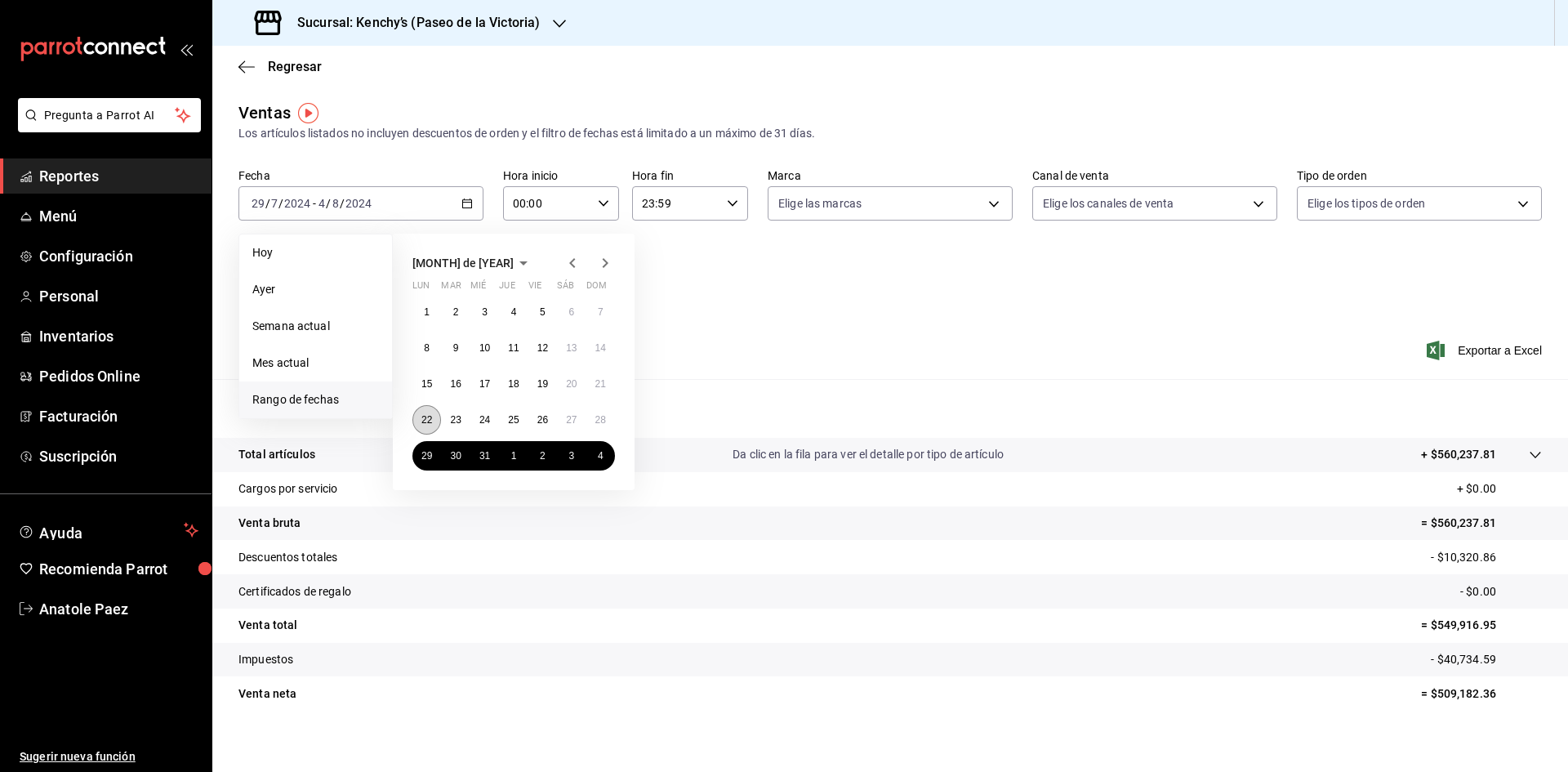 click on "22" at bounding box center (426, 420) 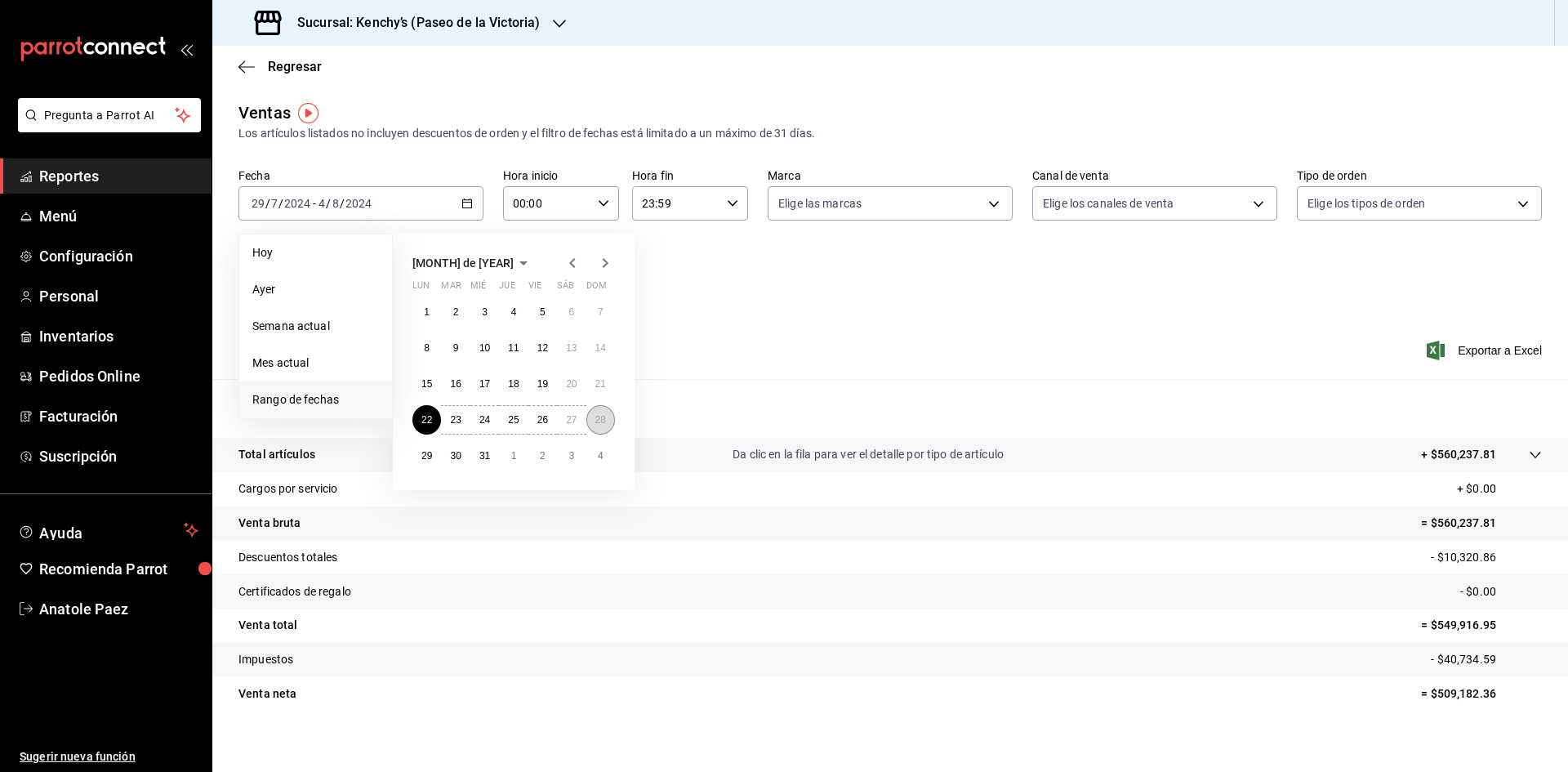 click on "28" at bounding box center [600, 420] 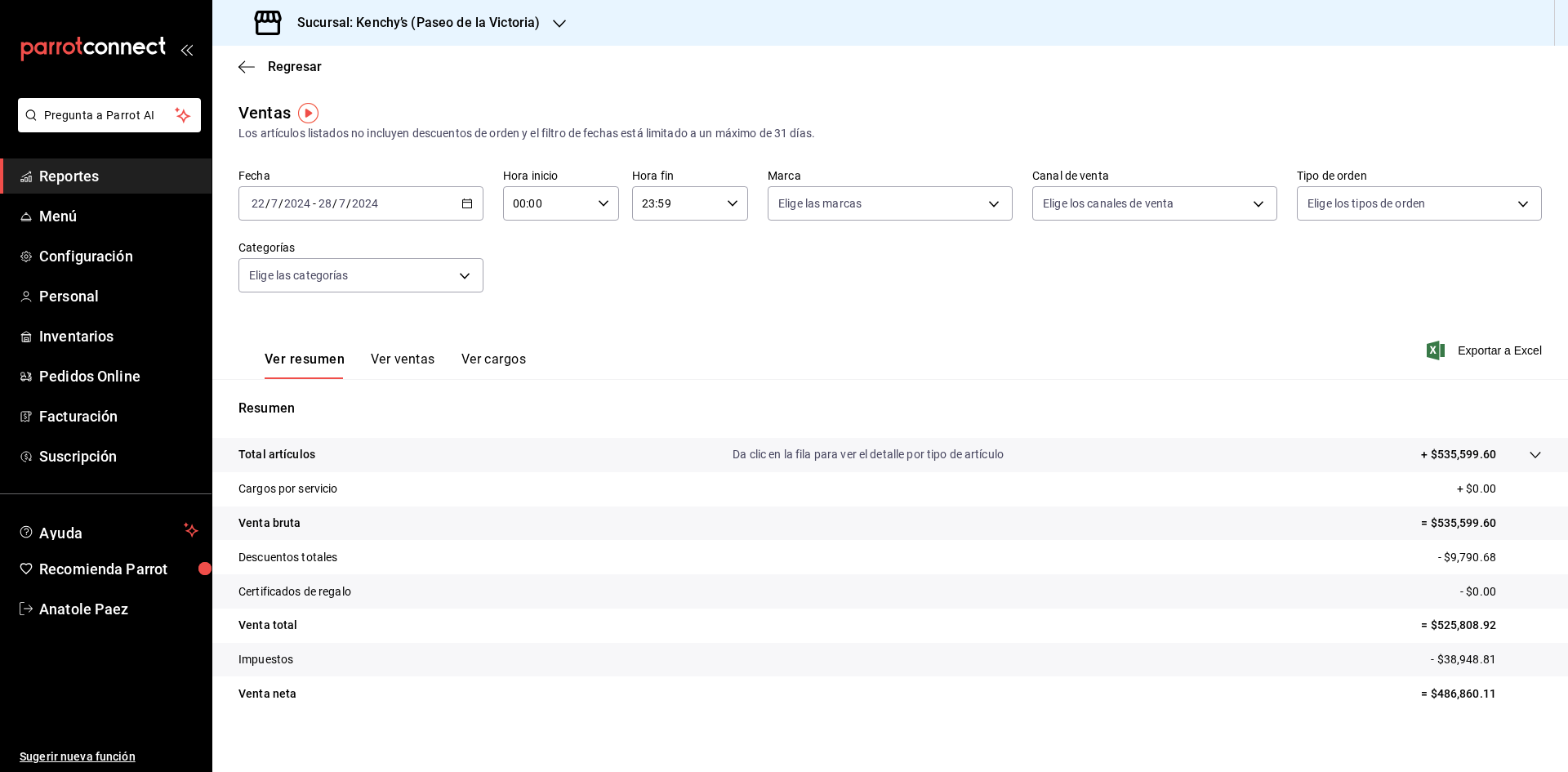 click on "Sucursal: Kenchy’s (Paseo de la Victoria)" at bounding box center [412, 23] 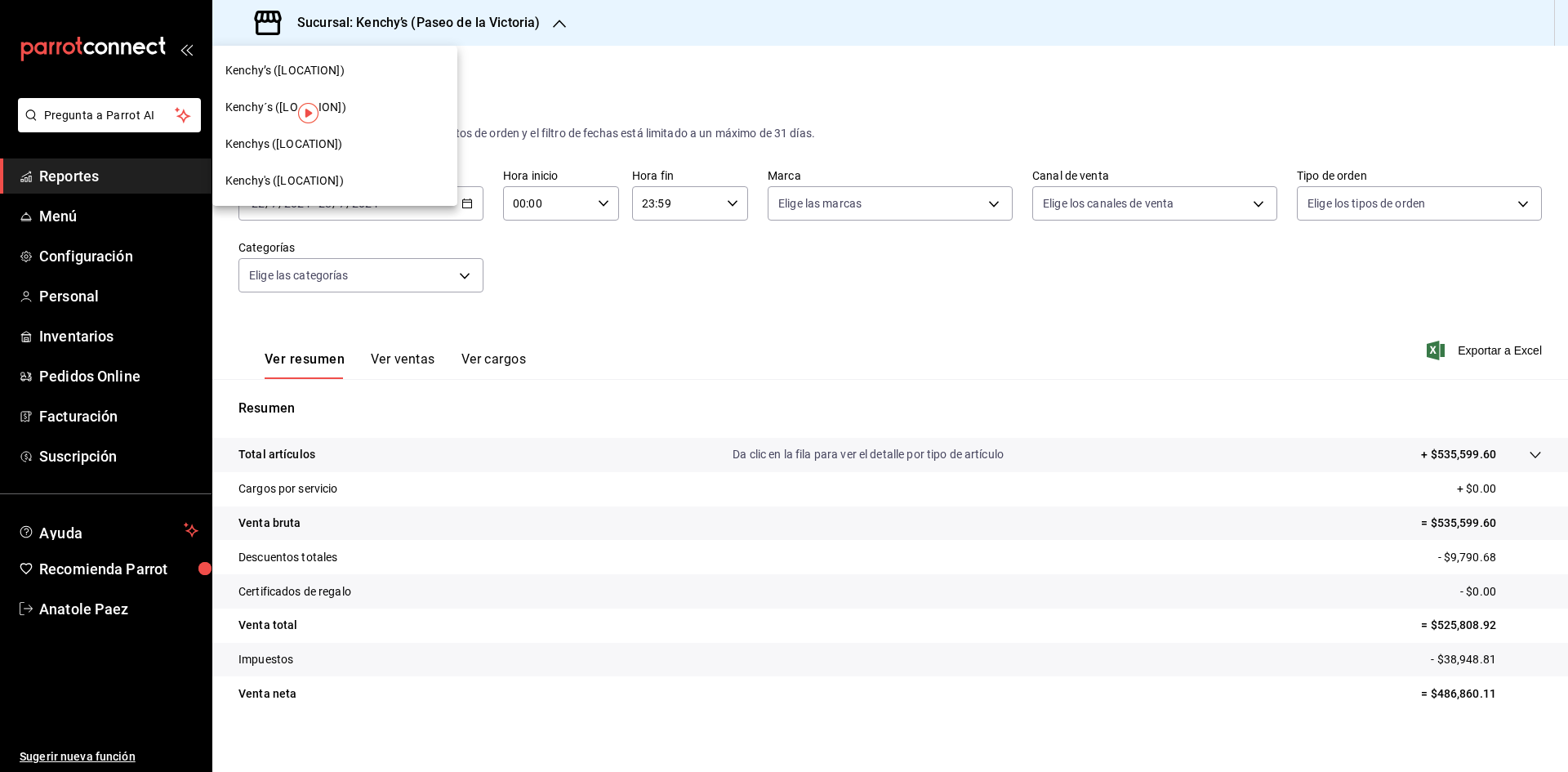 click on "Kenchys ([LOCATION])" at bounding box center [335, 144] 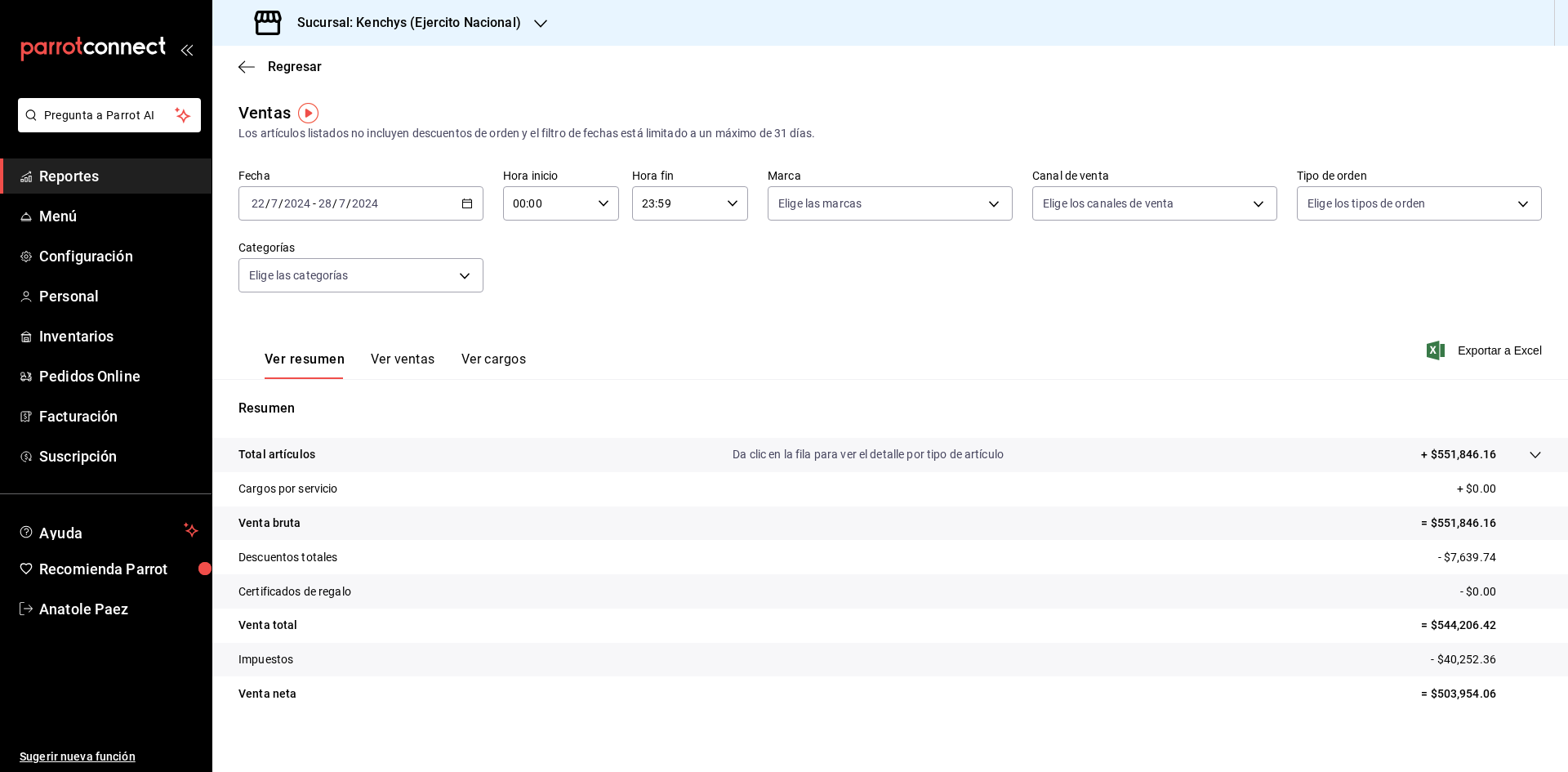 click 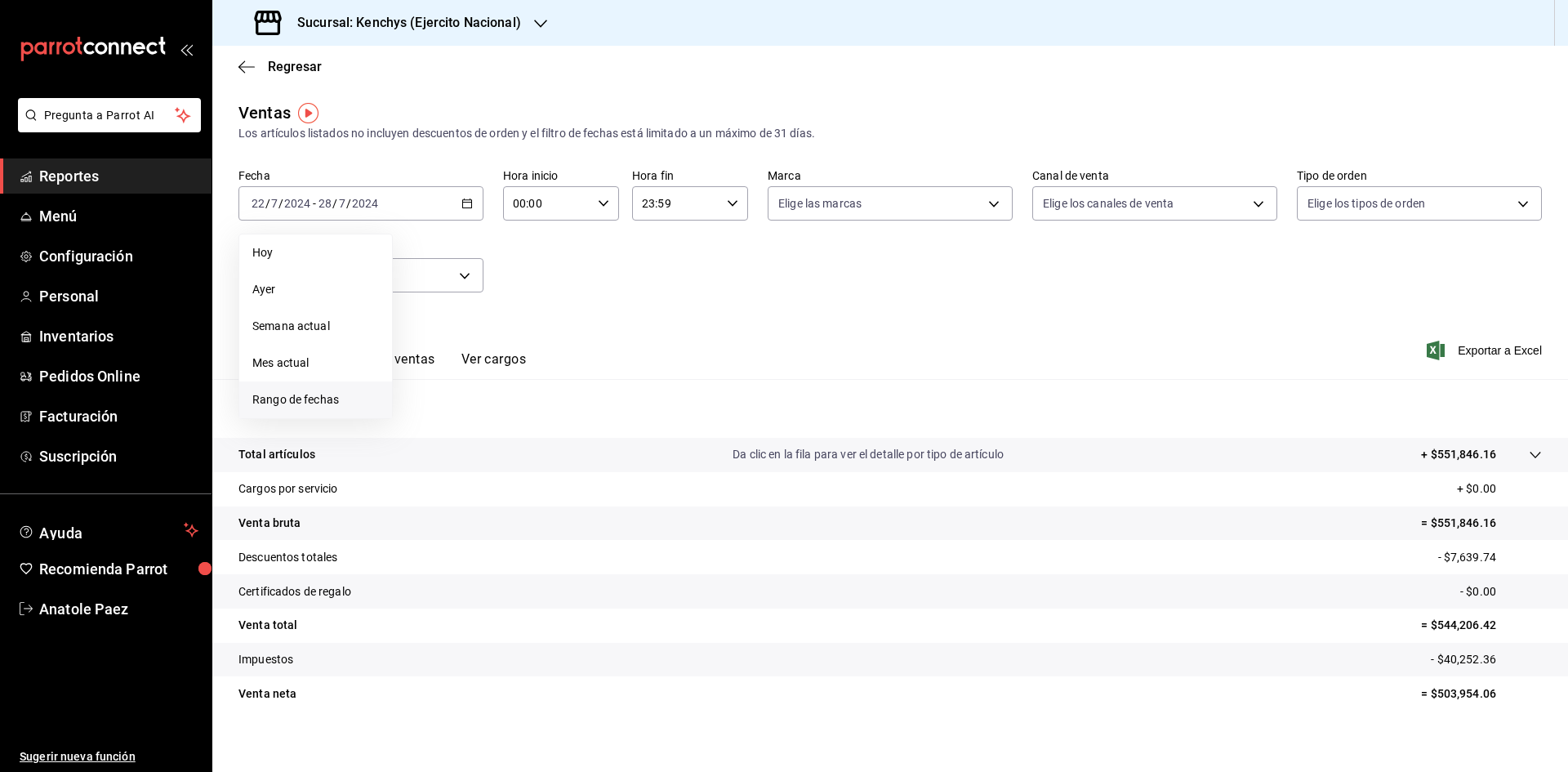 click on "Rango de fechas" at bounding box center [315, 399] 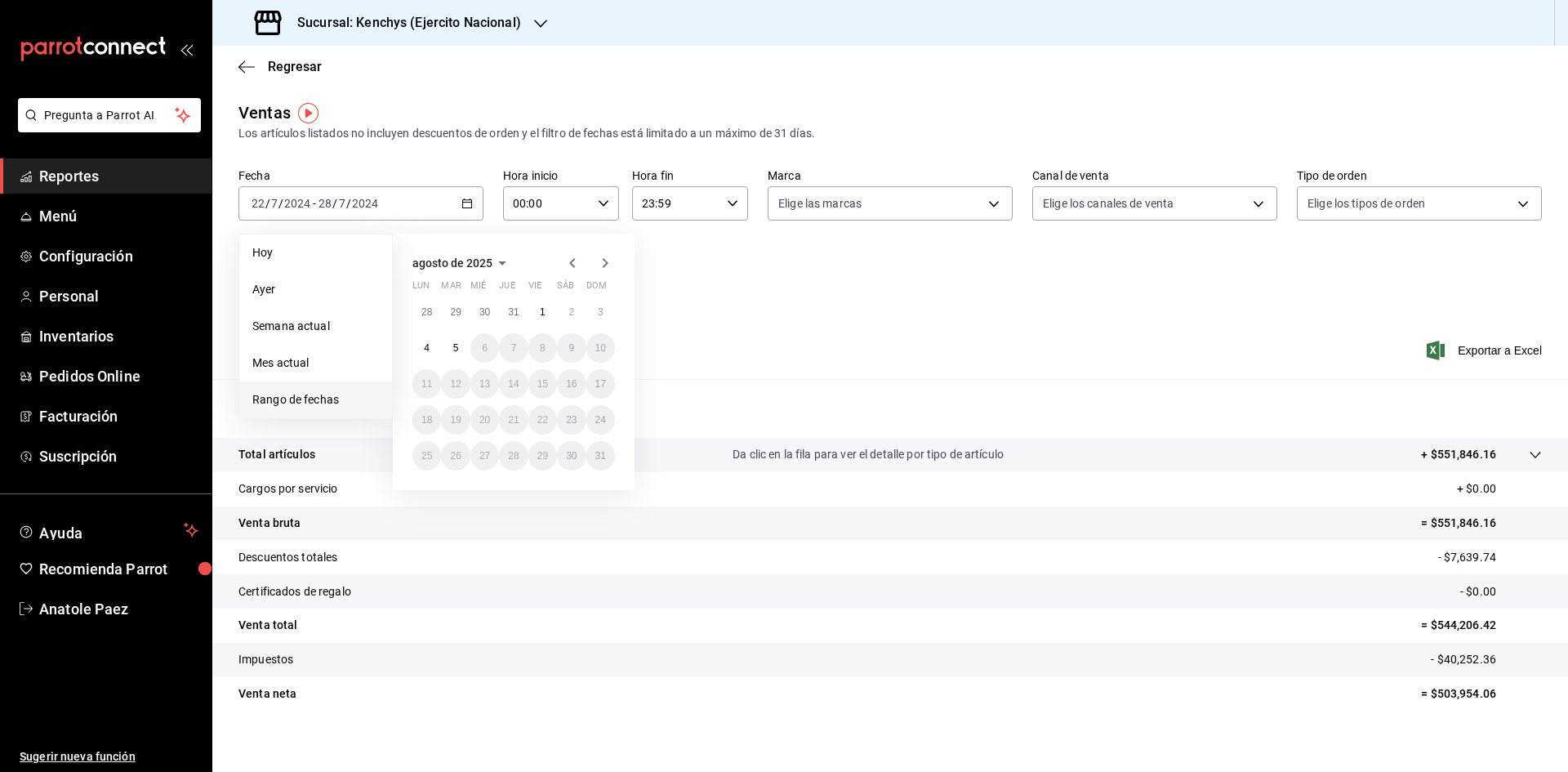 click on "agosto de 2025" at bounding box center [452, 263] 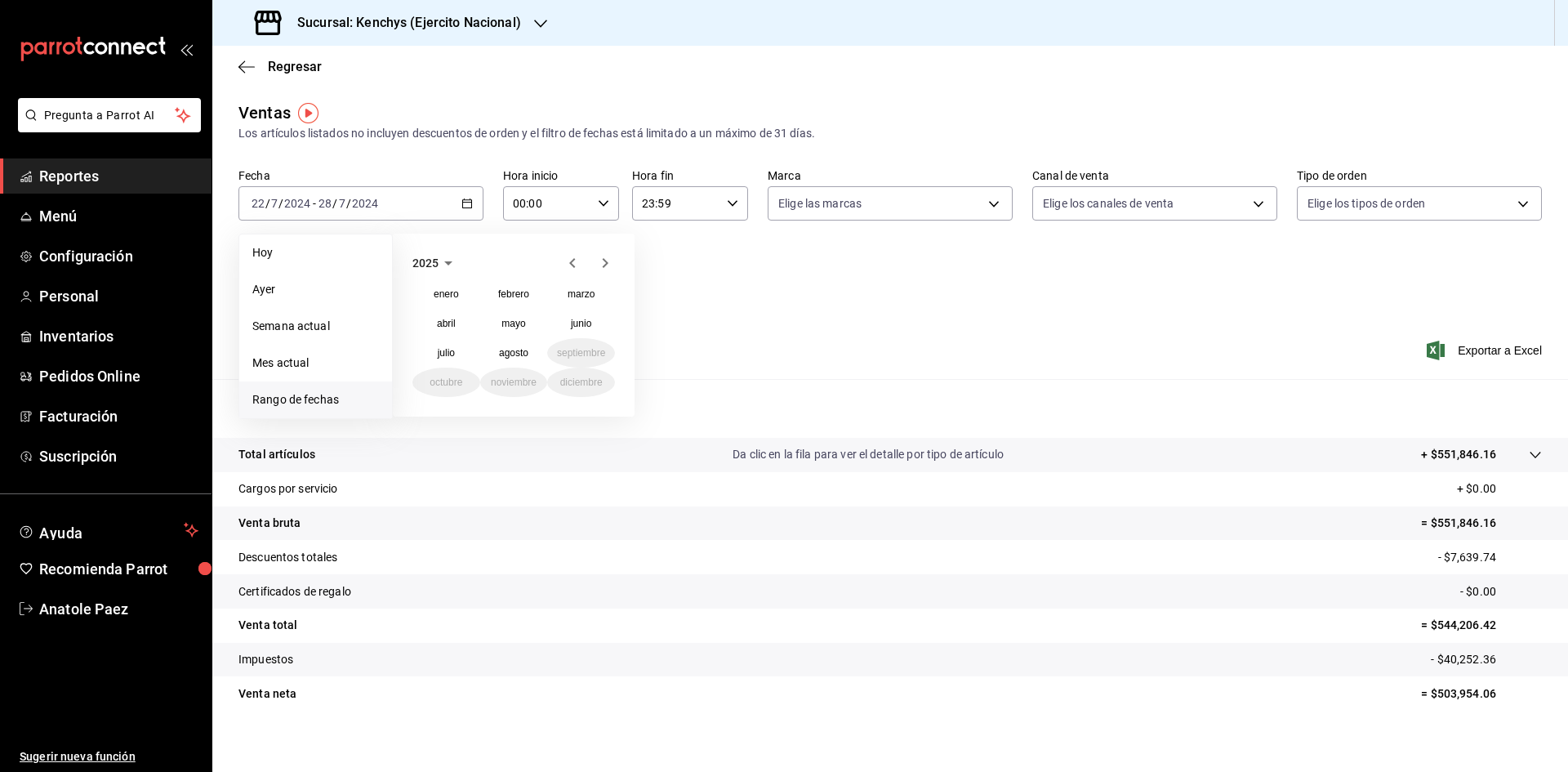 click on "[YEAR] [MONTH] [MONTH] [MONTH] [MONTH] [MONTH] [MONTH] [MONTH] [MONTH] [MONTH] [MONTH] [MONTH] [MONTH]" at bounding box center [514, 325] 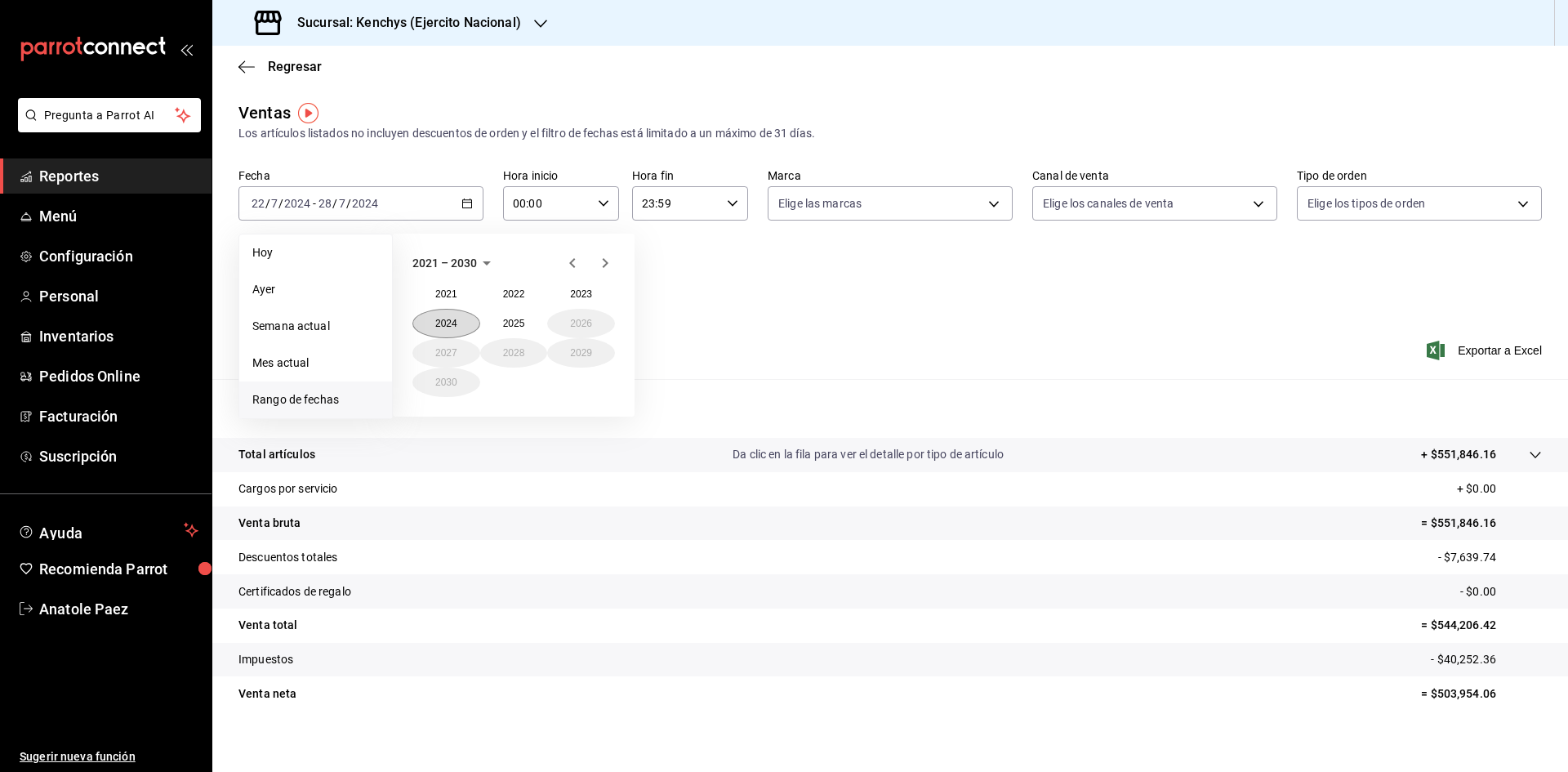 click on "2024" at bounding box center [446, 324] 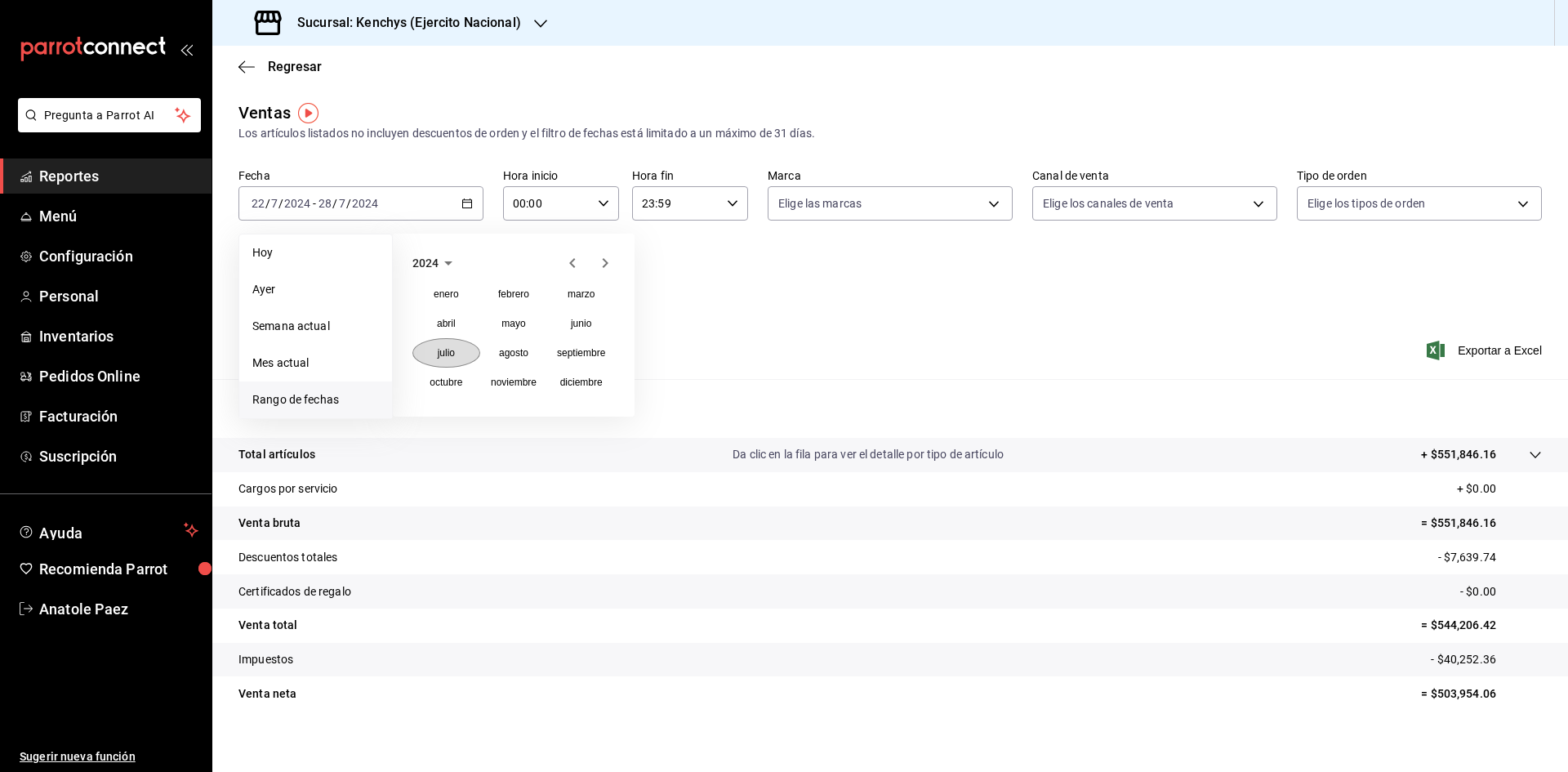 click on "julio" at bounding box center [446, 353] 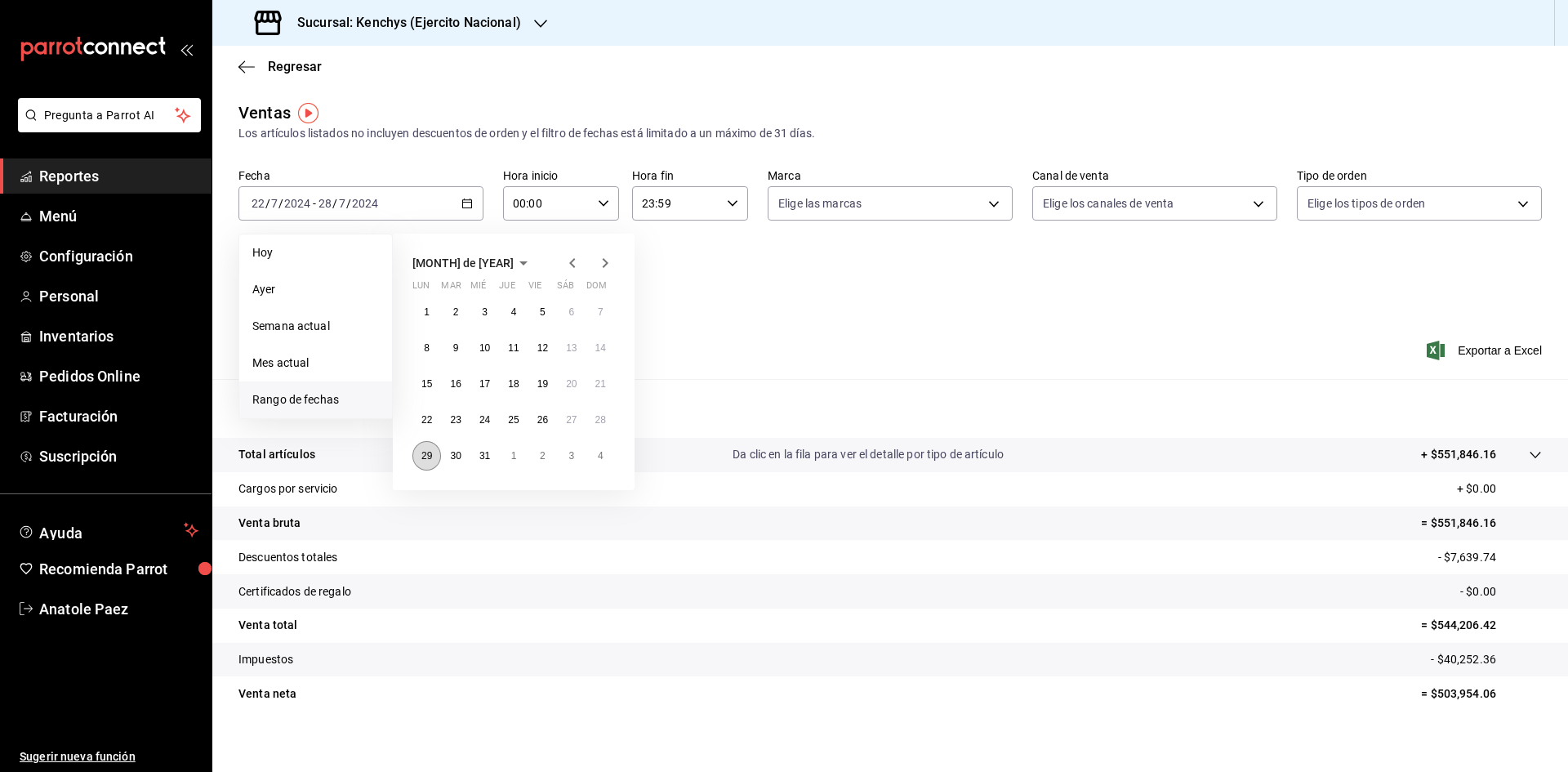 click on "29" at bounding box center (426, 456) 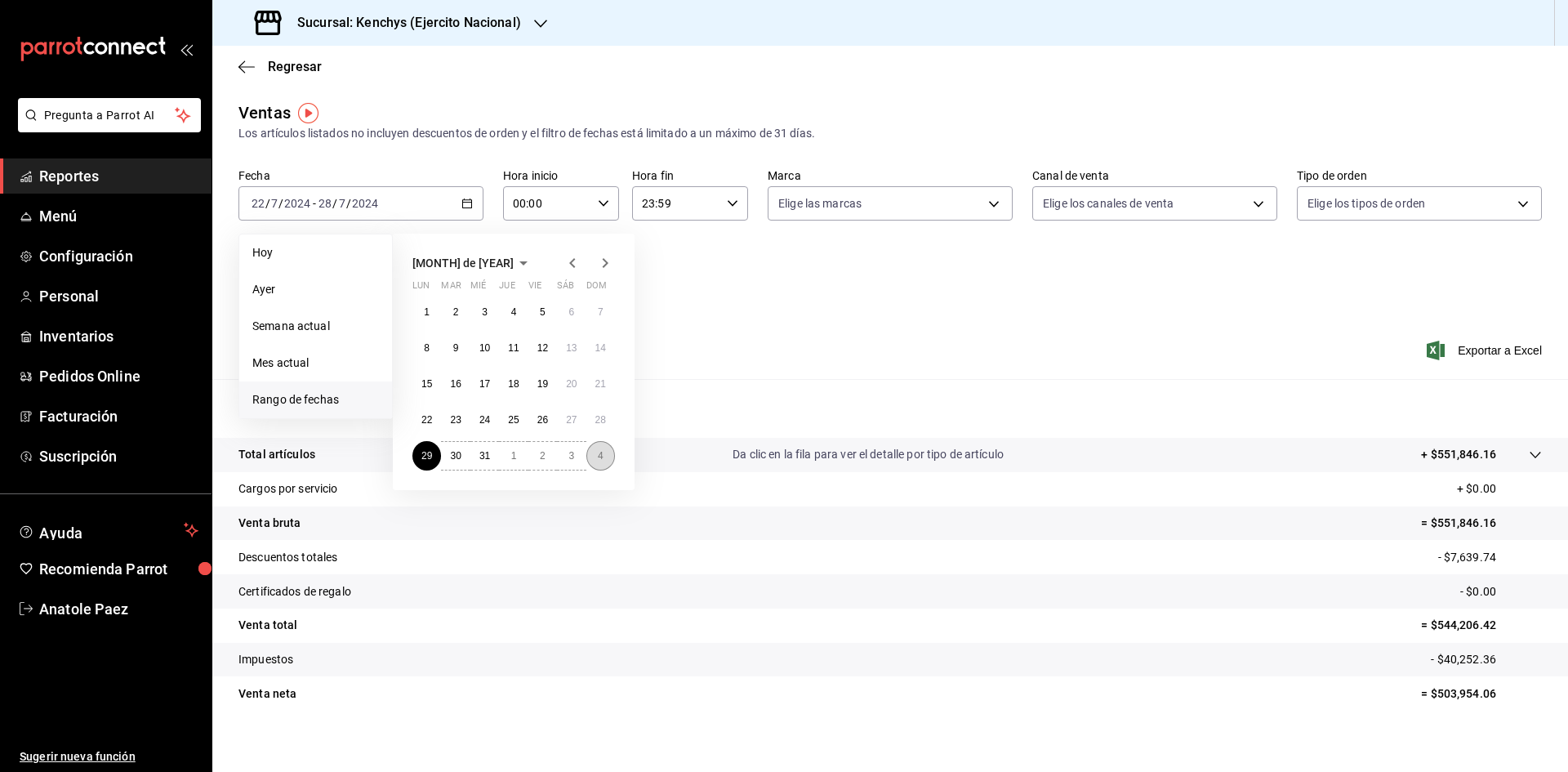 click on "4" at bounding box center [600, 456] 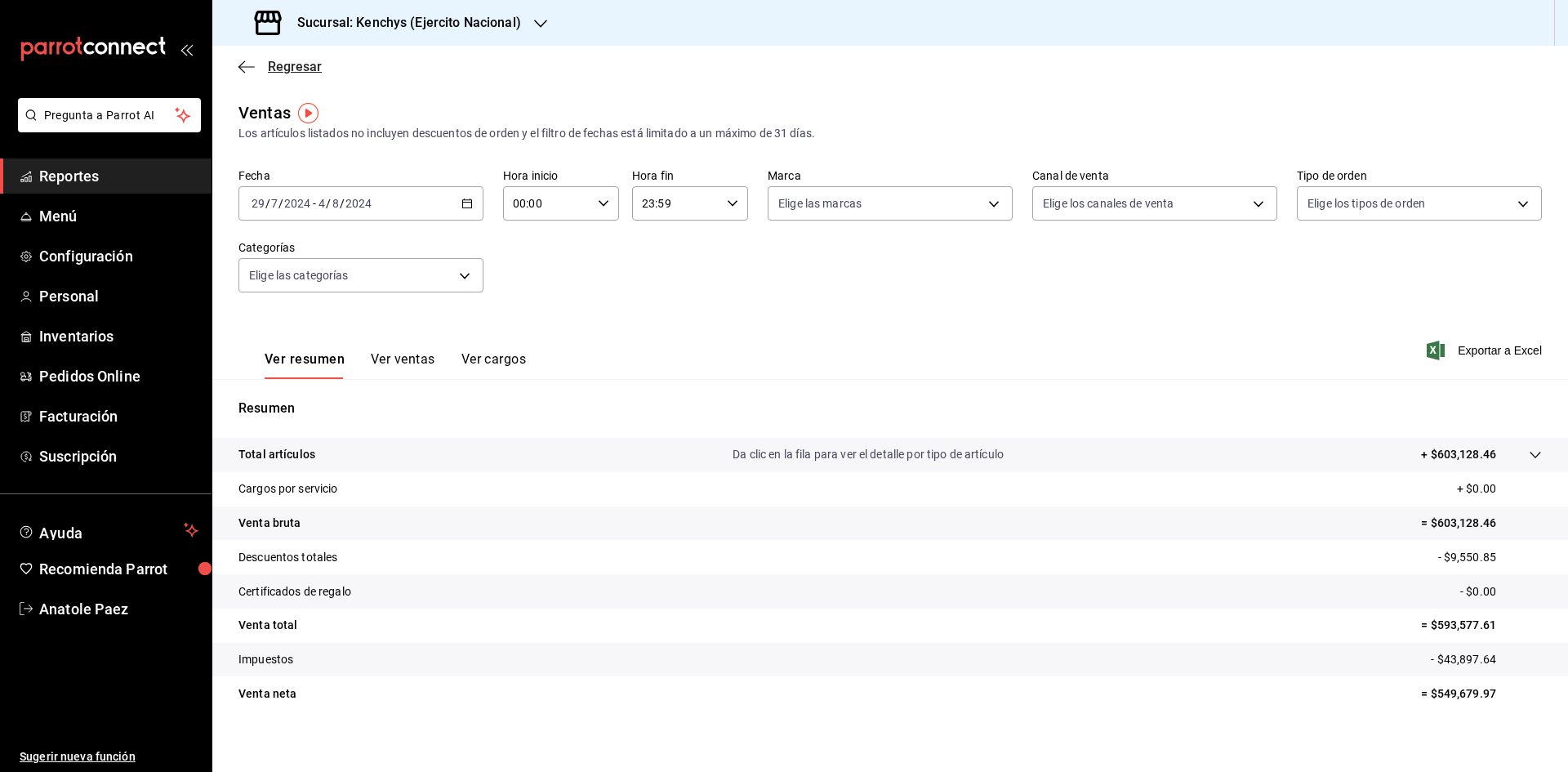 click on "Regresar" at bounding box center [280, 66] 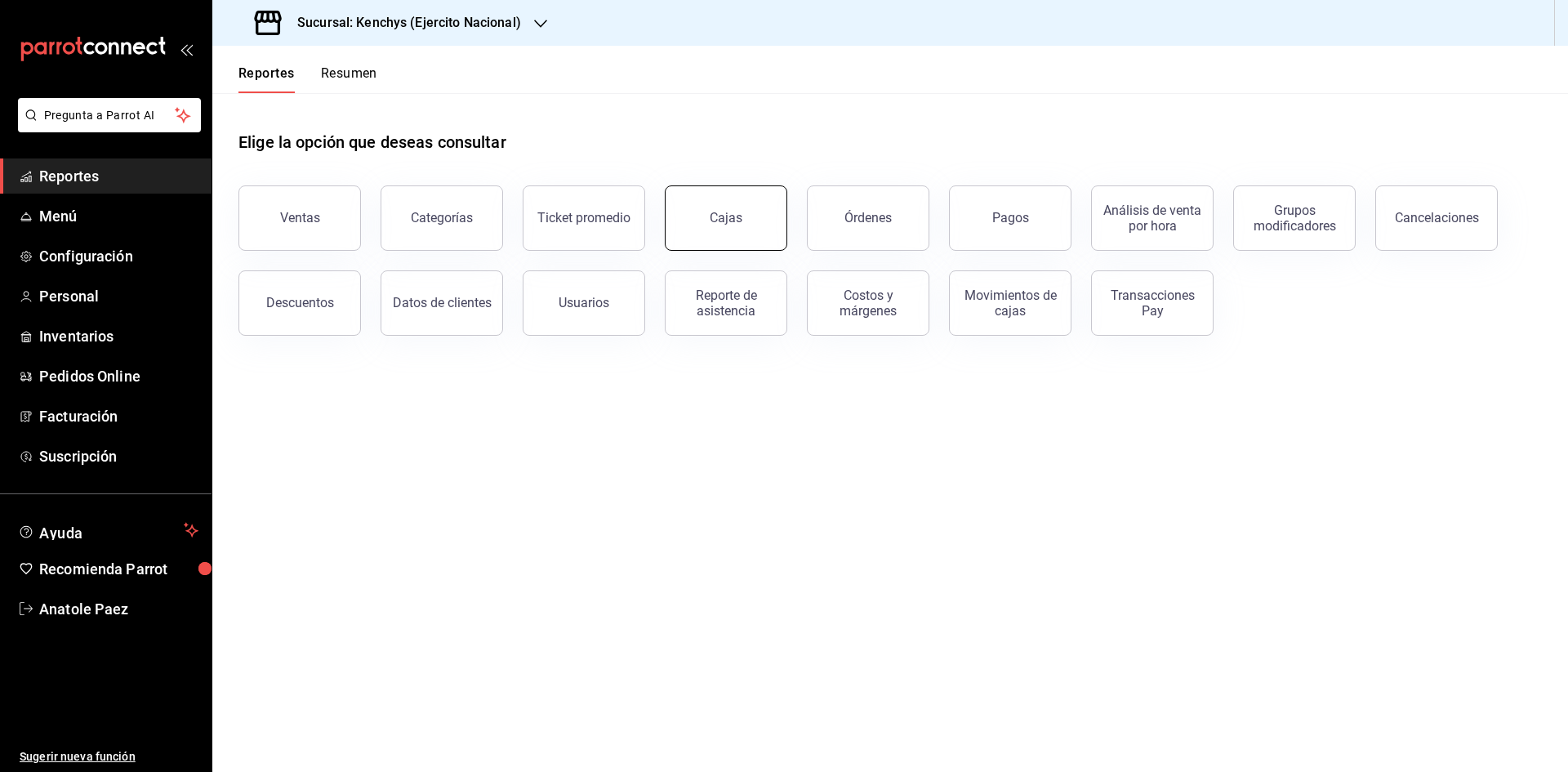 click on "Cajas" at bounding box center (726, 218) 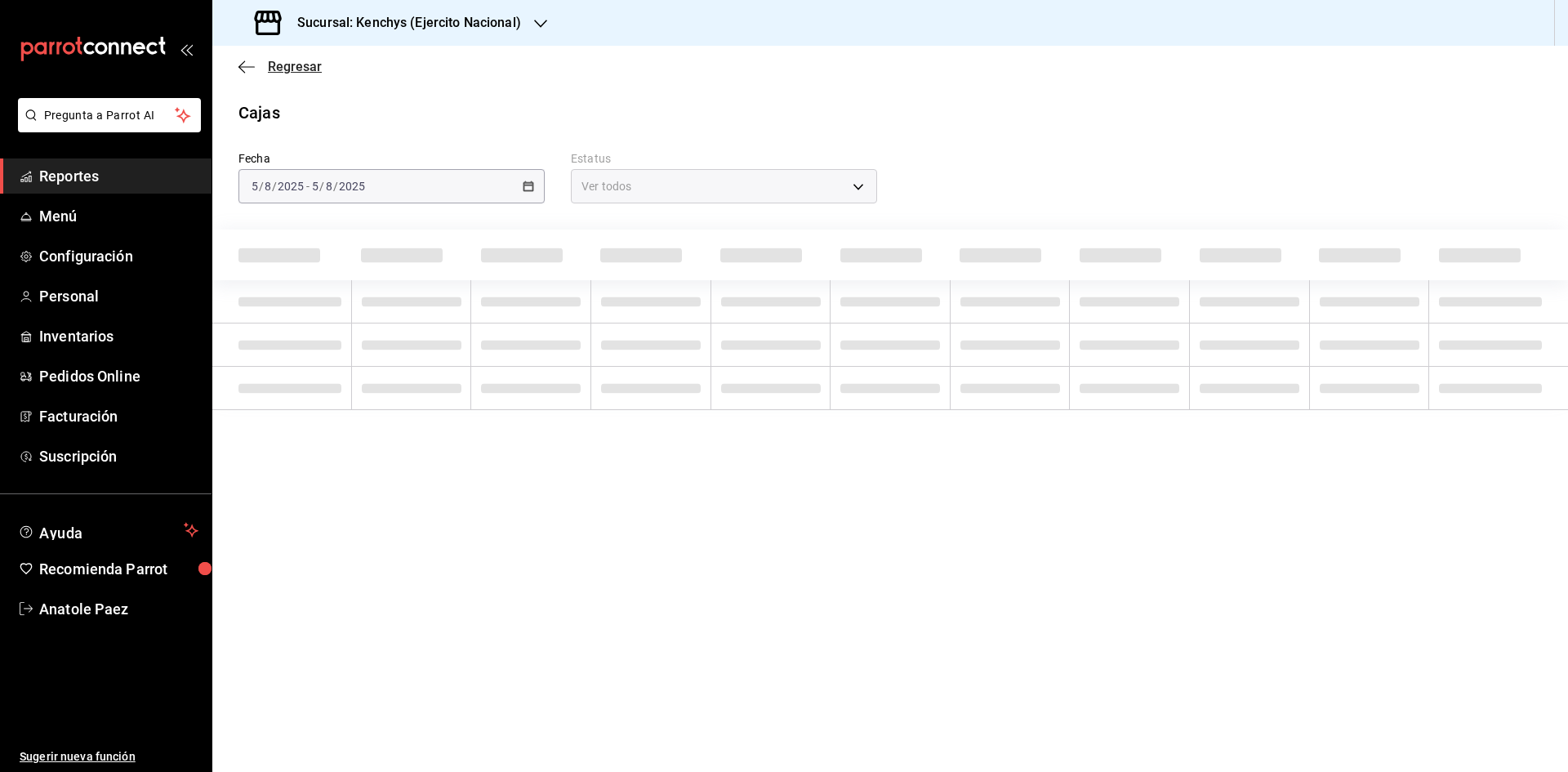 click on "Regresar" at bounding box center (295, 66) 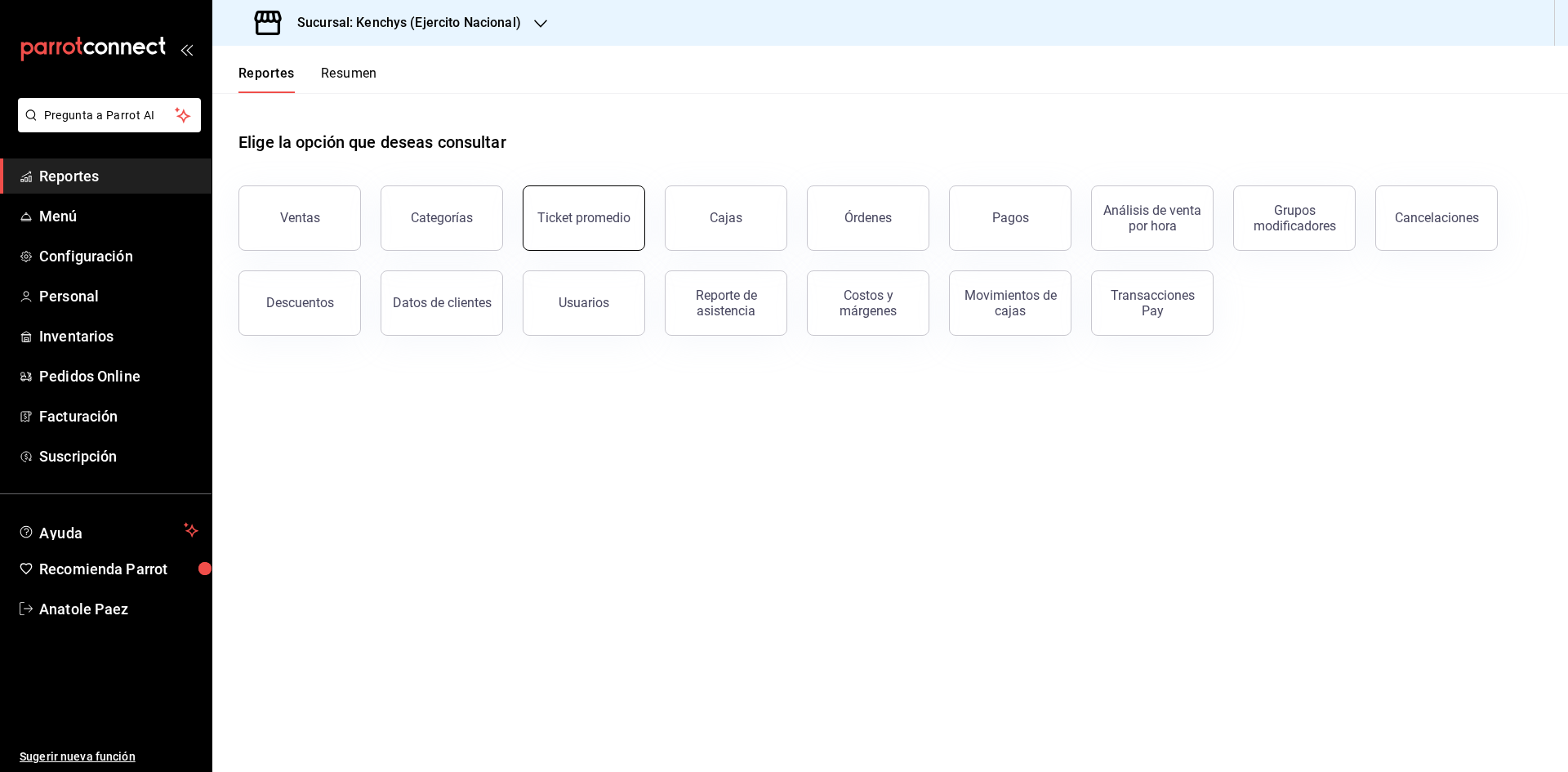click on "Ticket promedio" at bounding box center (584, 218) 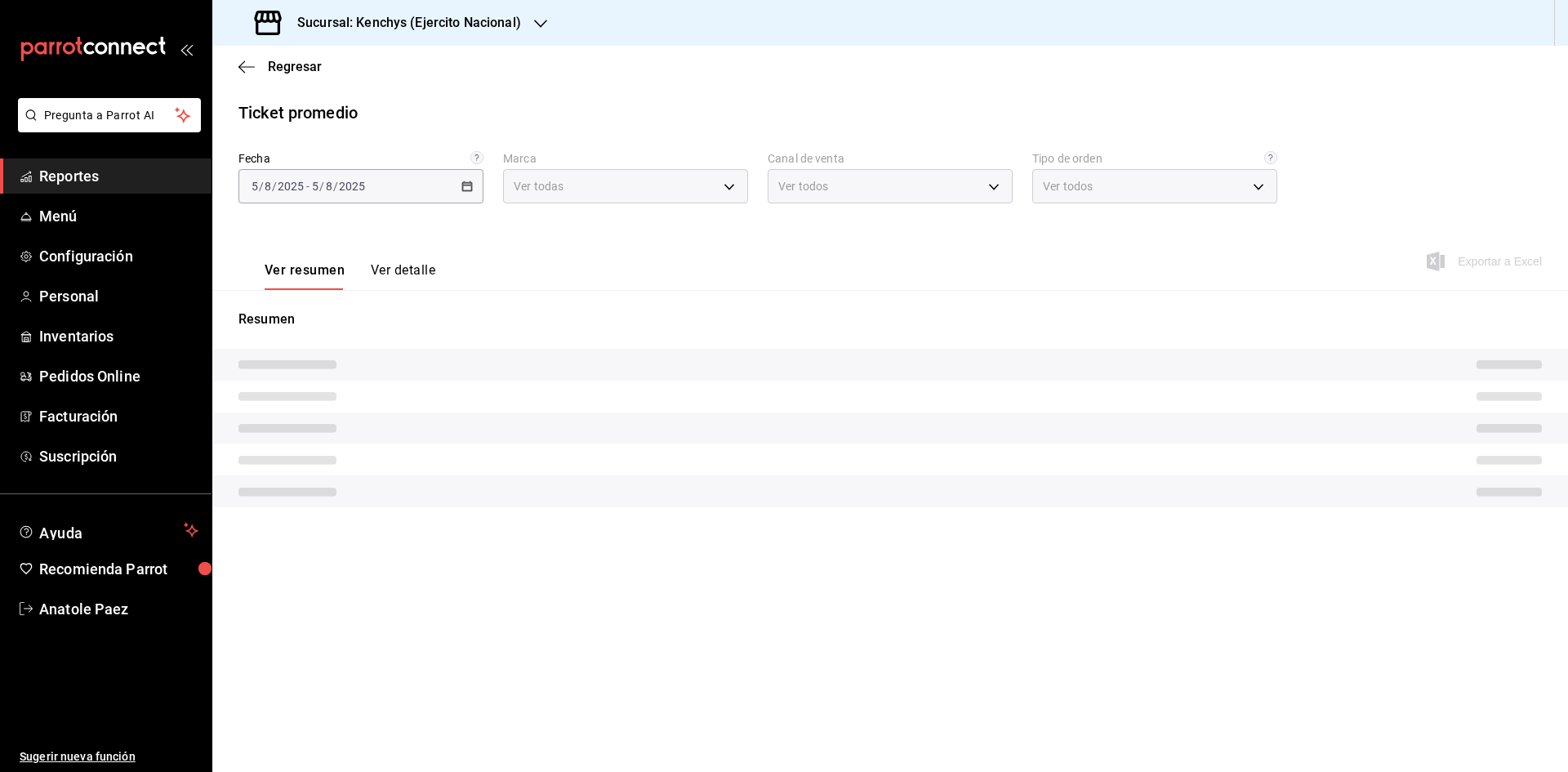 type on "df293b5a-66b7-4245-b4df-091ac2b01ddb" 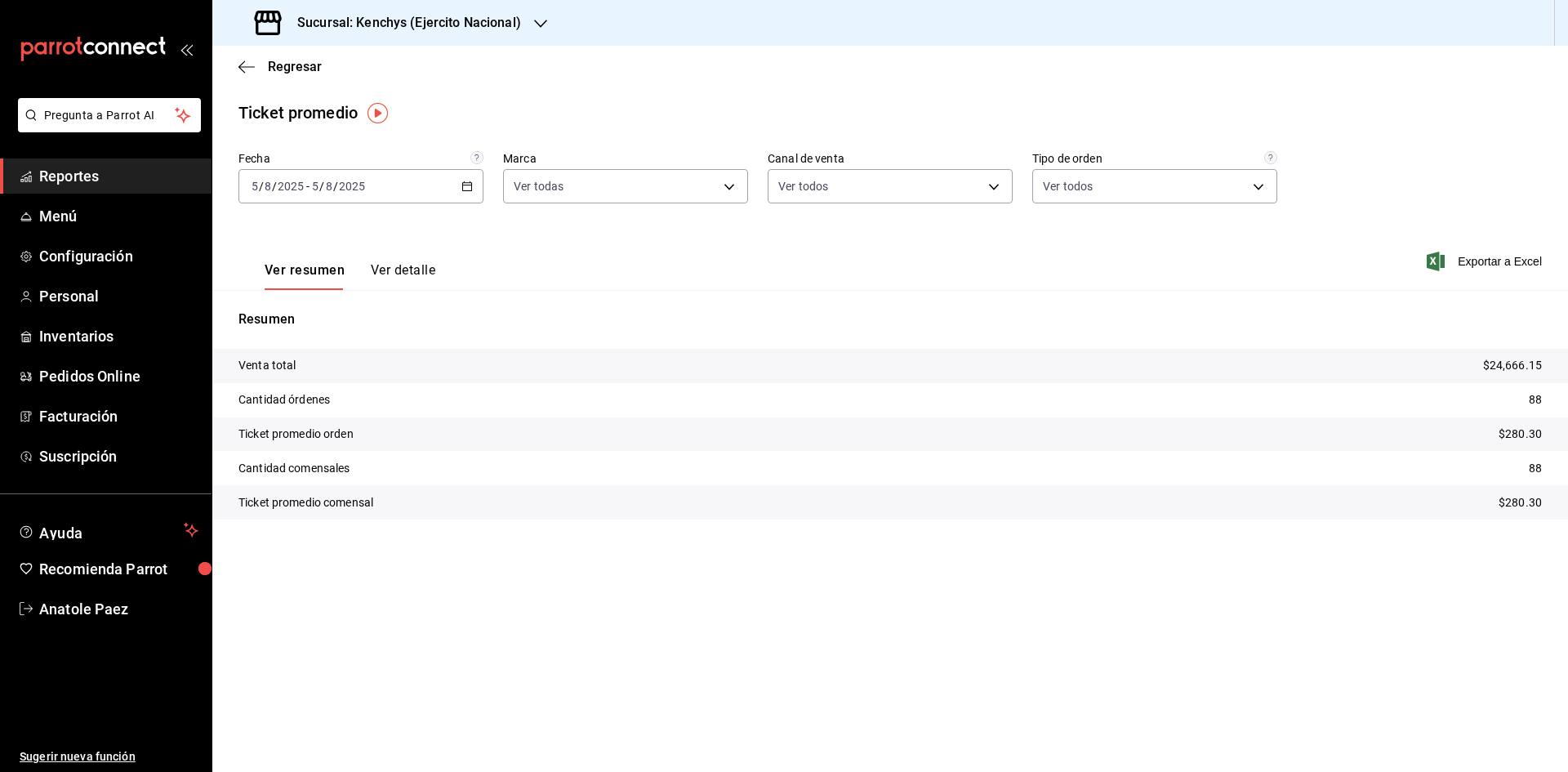 click on "Fecha [DATE] [DATE] - [DATE] [DATE] Marca Ver todas df293b5a-66b7-4245-b4df-091ac2b01ddb Canal de venta Ver todas PARROT,UBER_EATS,RAPPI,DIDI_FOOD,ONLINE Tipo de orden Ver todas f0635f86-62e5-4b2e-bc56-8acd7167a0dd,5ad13bb9-95c6-4ccb-a061-144ab5393be2,64fedfd8-8904-4440-9ca8-3f5f733baa3b,d146cd51-c133-46e6-95d6-53553fdf5665,91060b1f-69a5-48a3-9afc-b663b2bdb90b,EXTERNAL,5743dc31-d364-44fb-9c50-c110af7a7ad5" at bounding box center [890, 187] 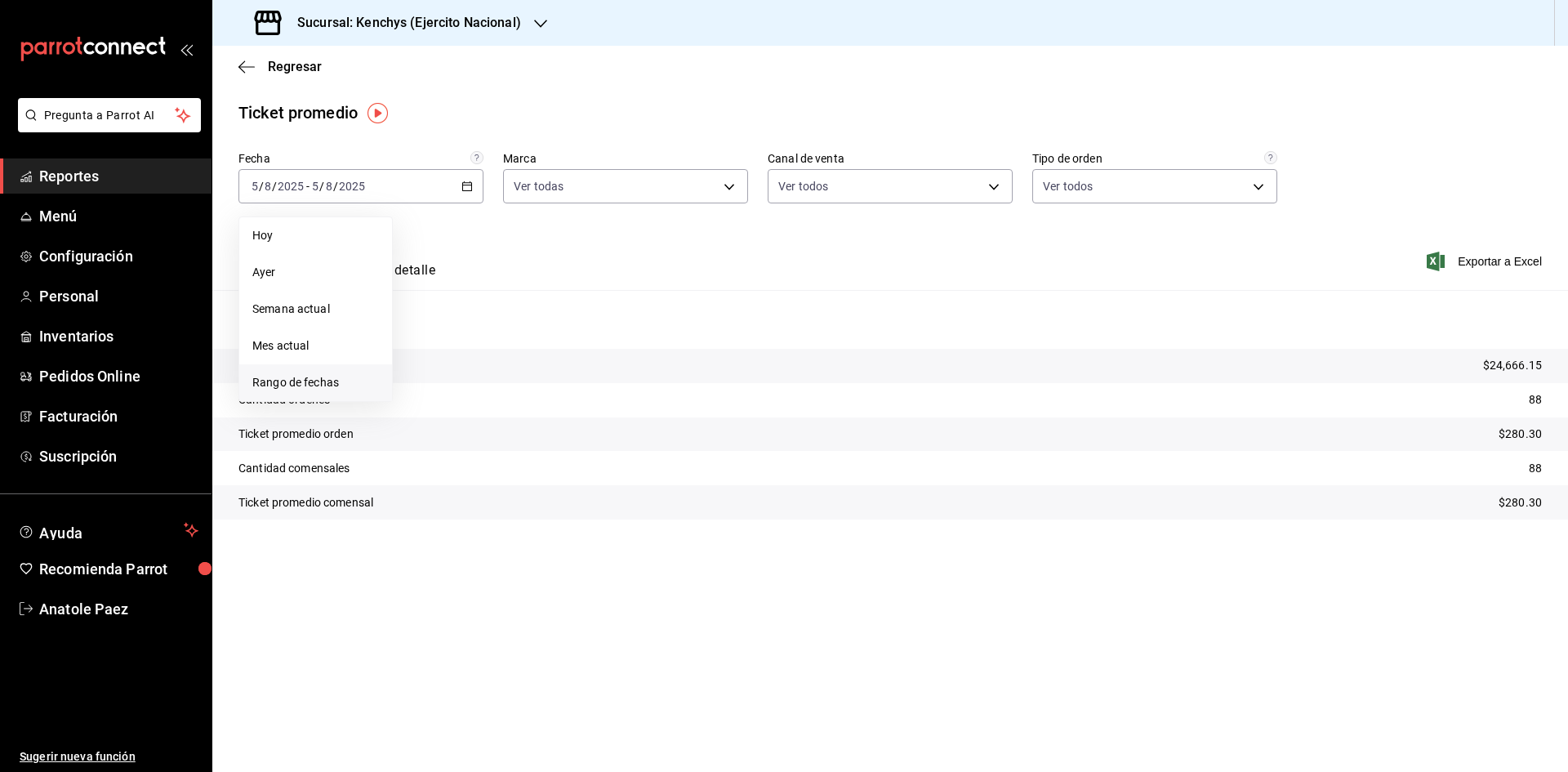click on "Rango de fechas" at bounding box center [315, 382] 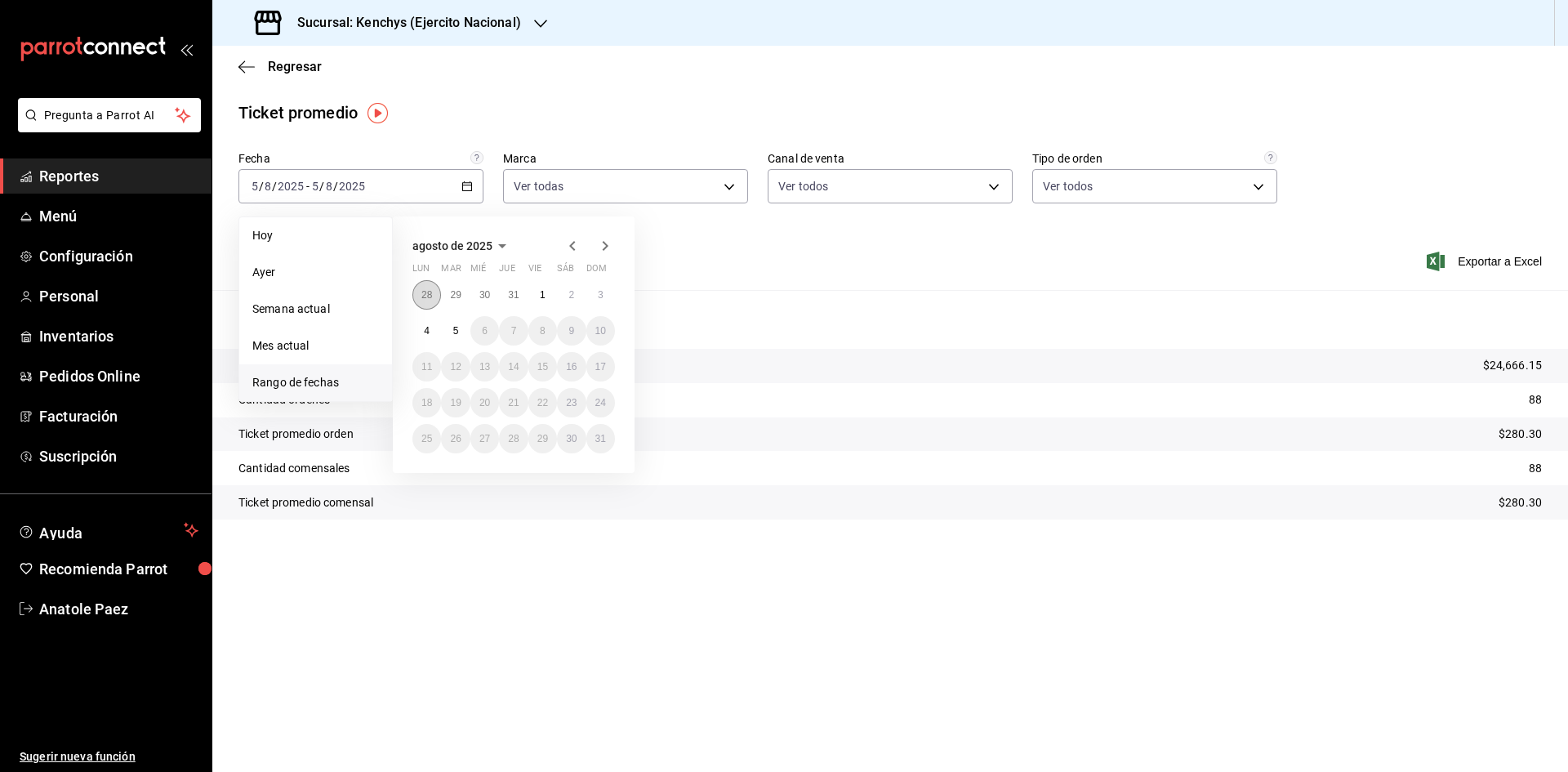 click on "28" at bounding box center (426, 295) 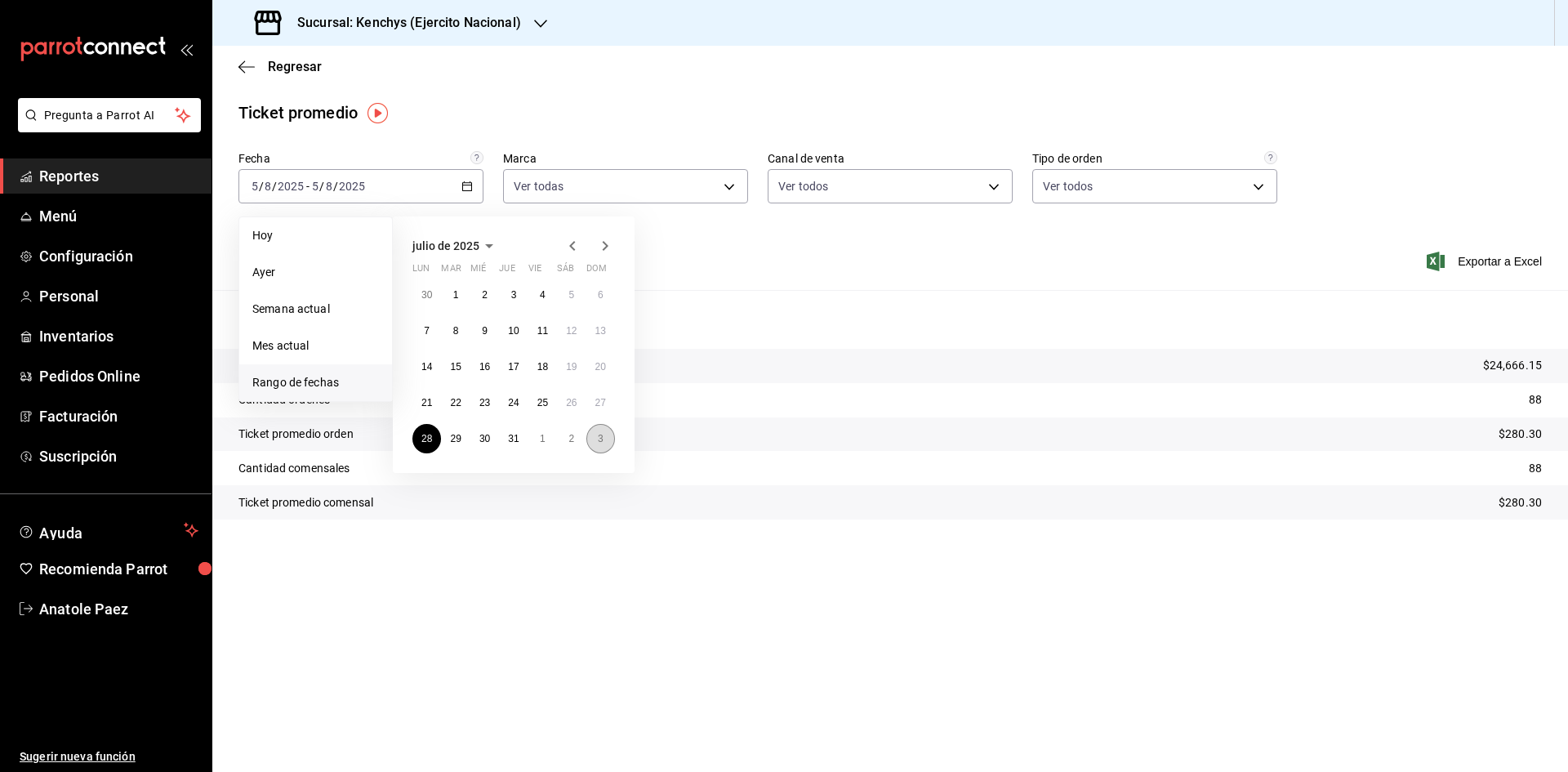 click on "3" at bounding box center (600, 439) 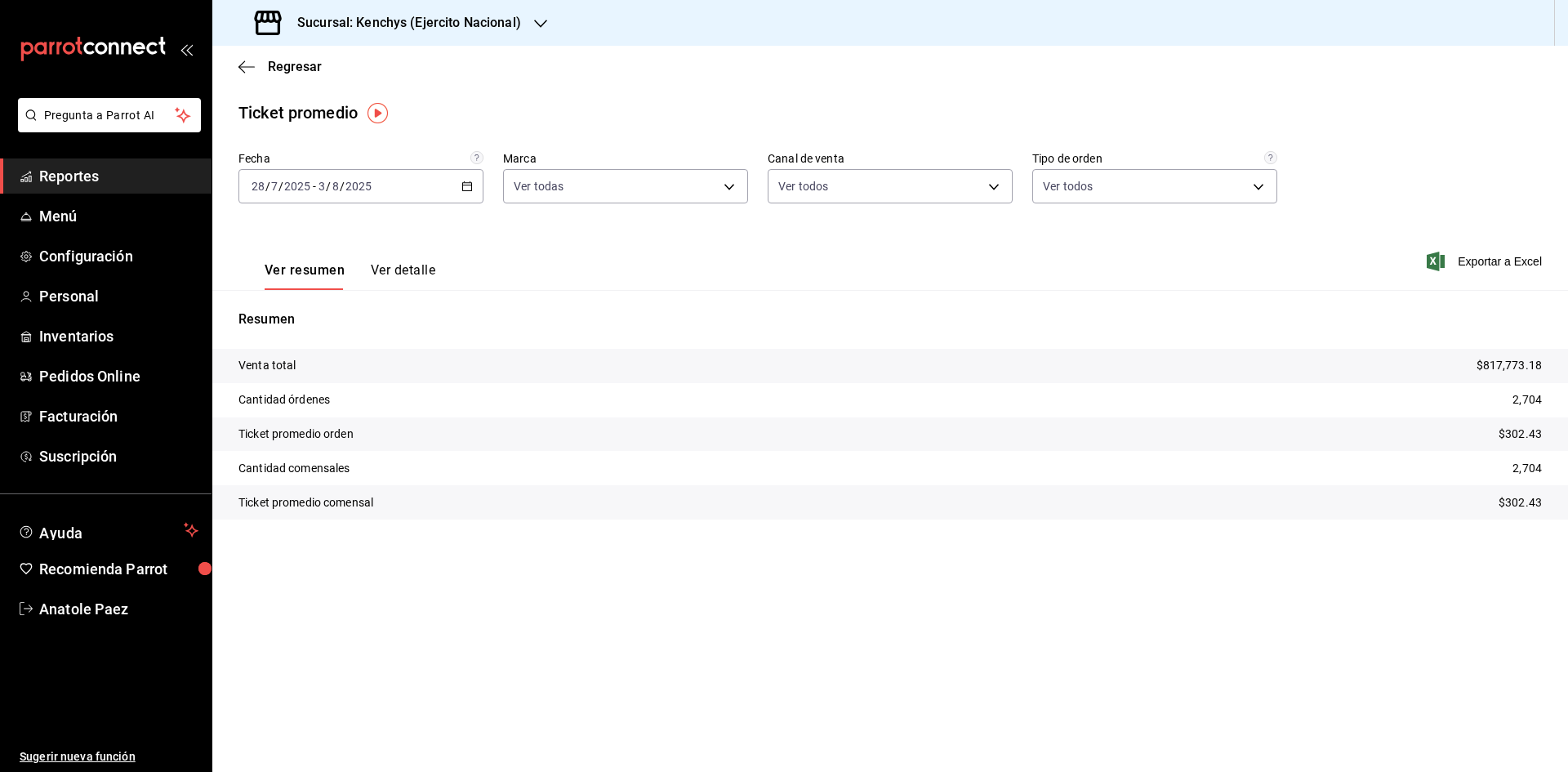 click on "Sucursal: Kenchys (Ejercito Nacional)" at bounding box center (390, 23) 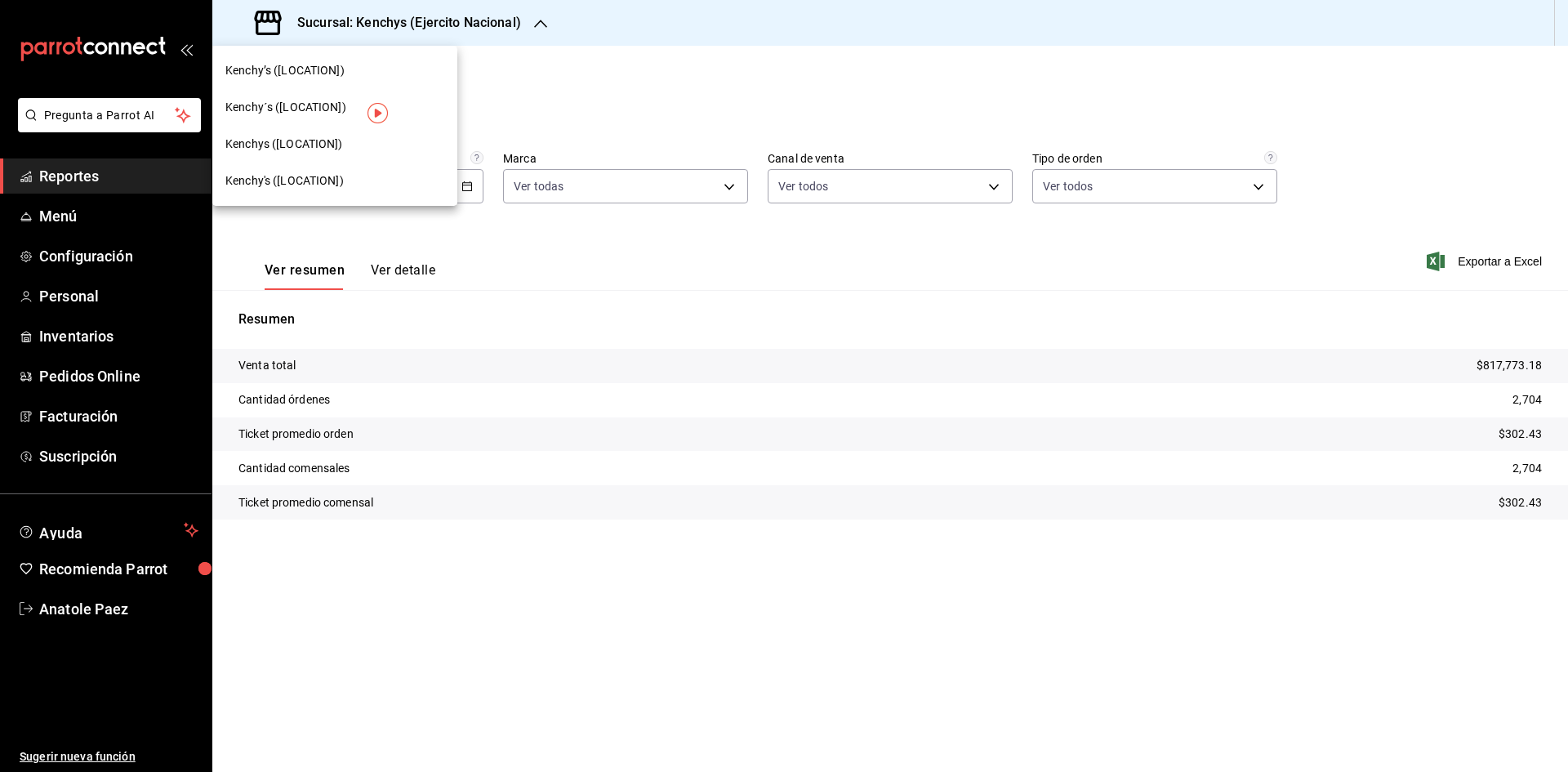 click on "Kenchy's ([LOCATION])" at bounding box center [284, 181] 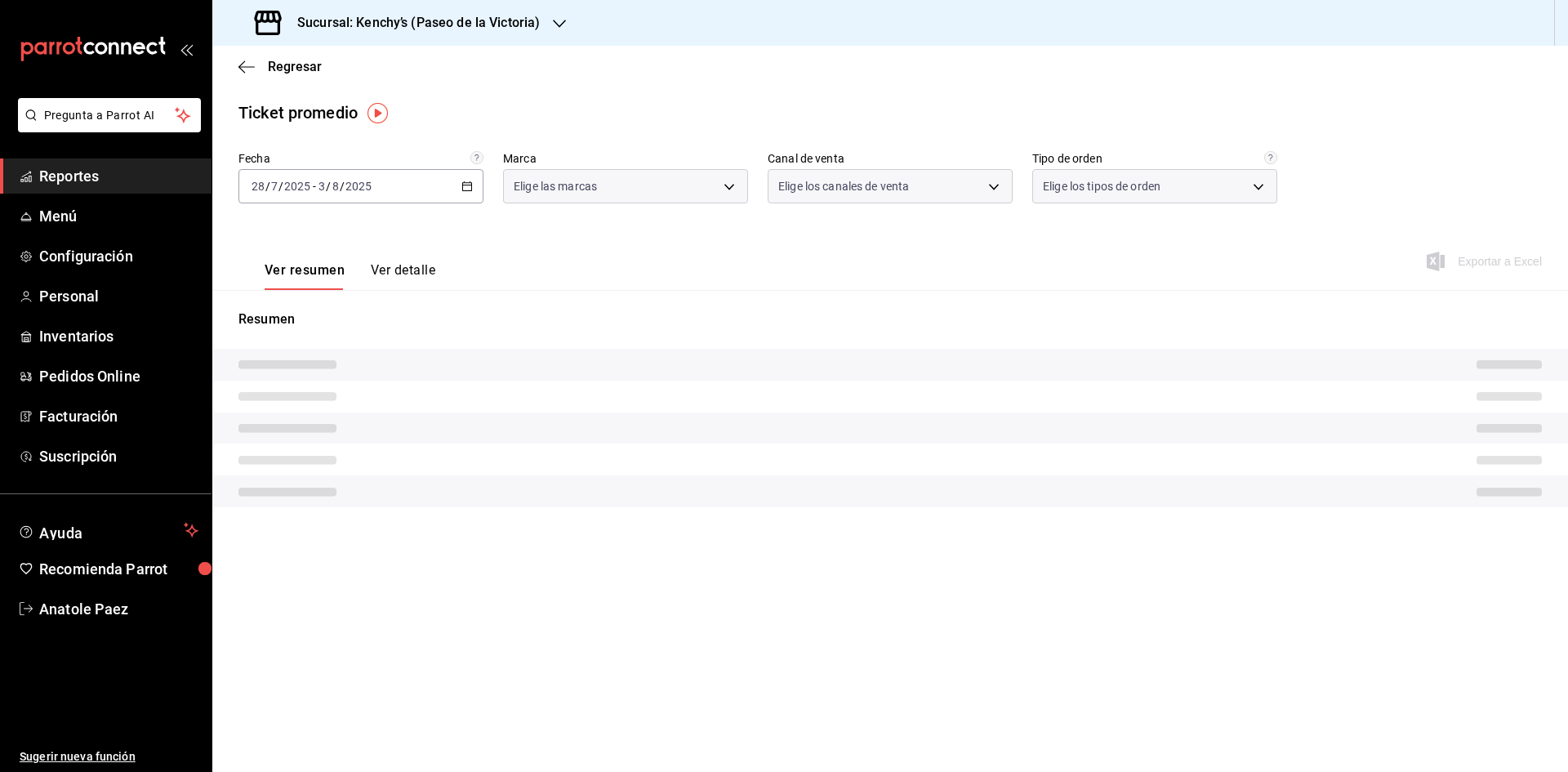 type on "[UUID]" 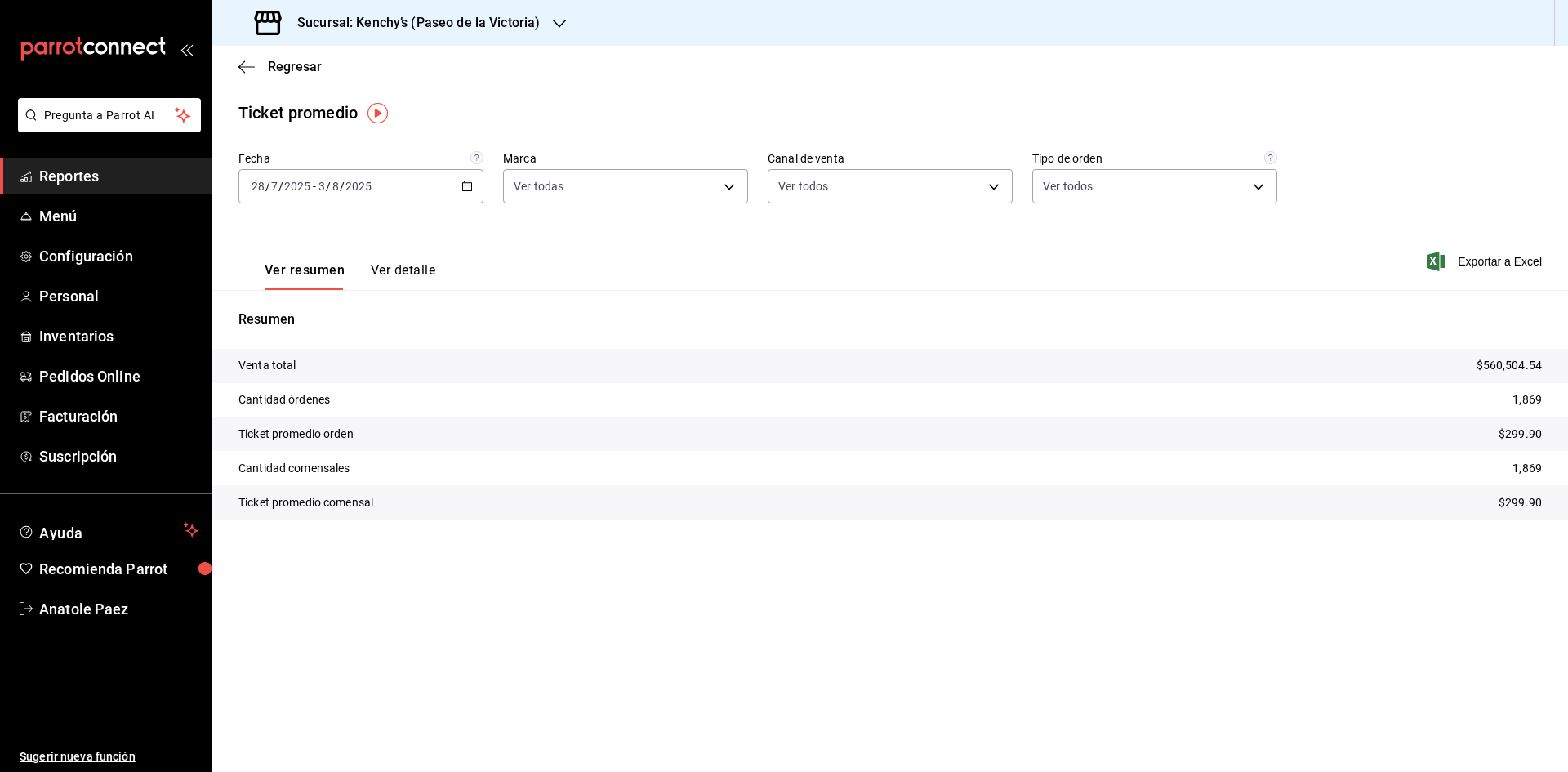 click on "Sucursal: Kenchy’s (Paseo de la Victoria)" at bounding box center [399, 23] 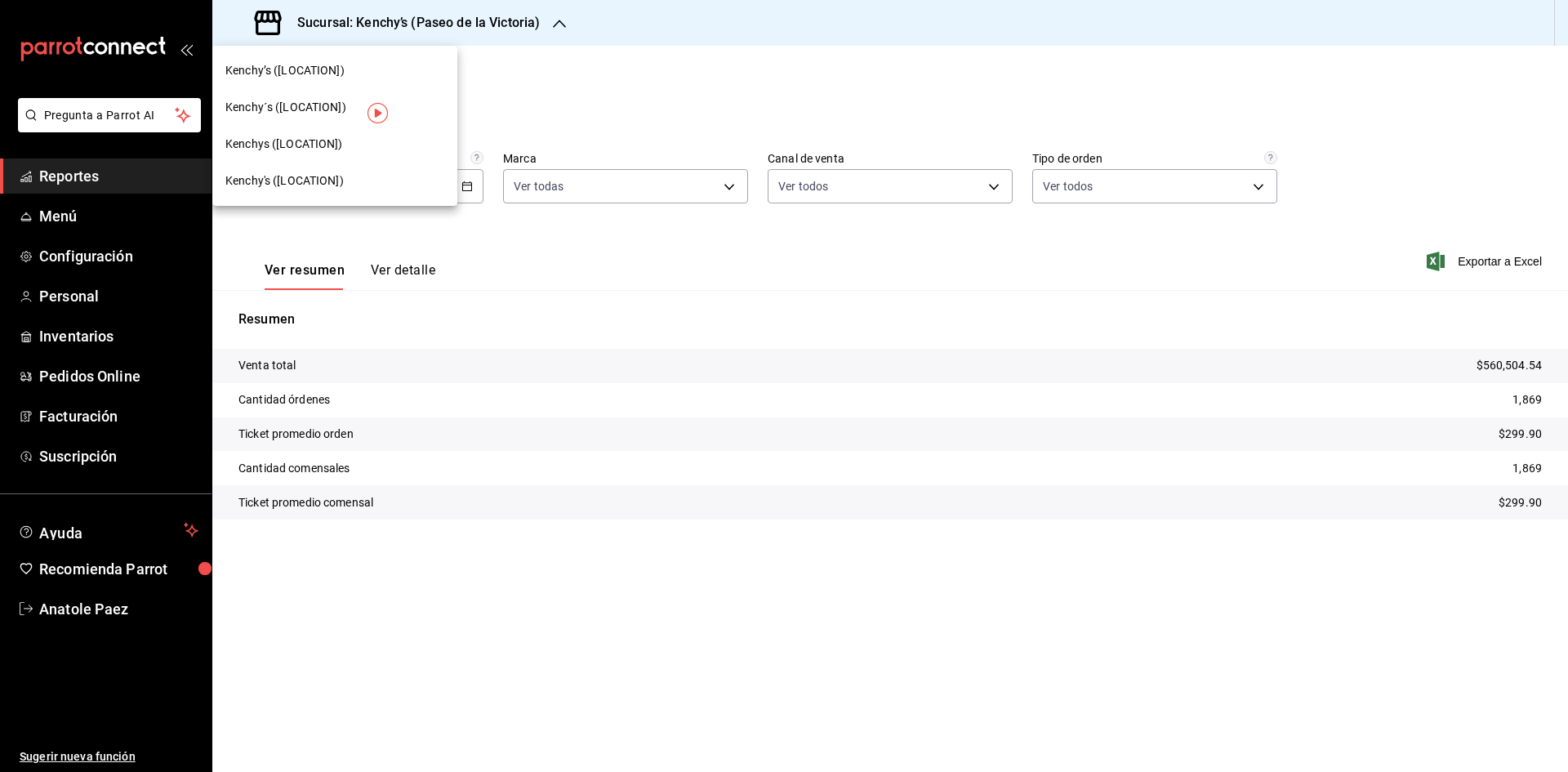 click on "Kenchy´s ([LOCATION])" at bounding box center (335, 107) 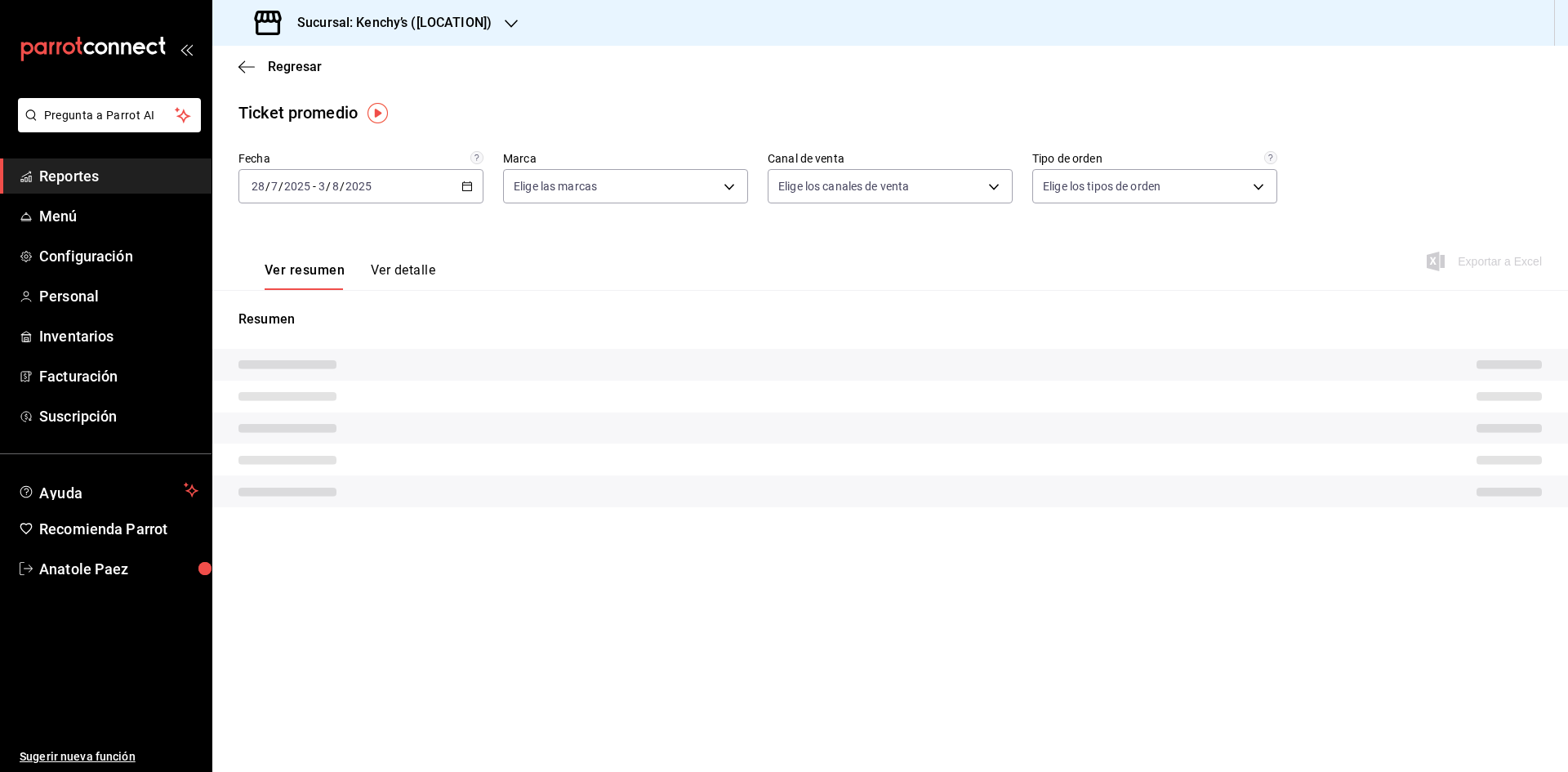 type on "8390dbae-2ebd-41a9-9b92-eb3d30eebc68" 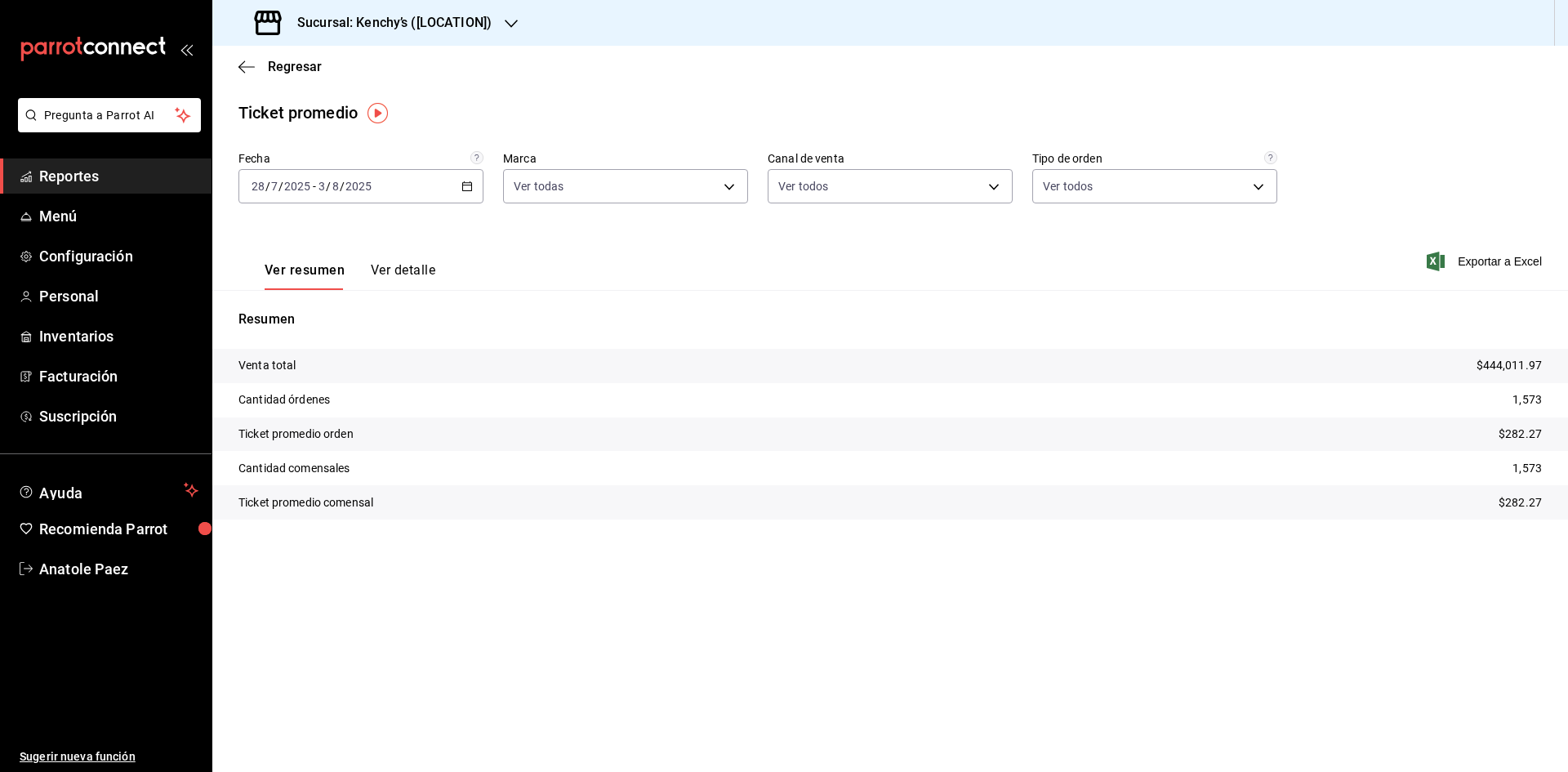 click on "Sucursal: Kenchy’s ([LOCATION])" at bounding box center (388, 23) 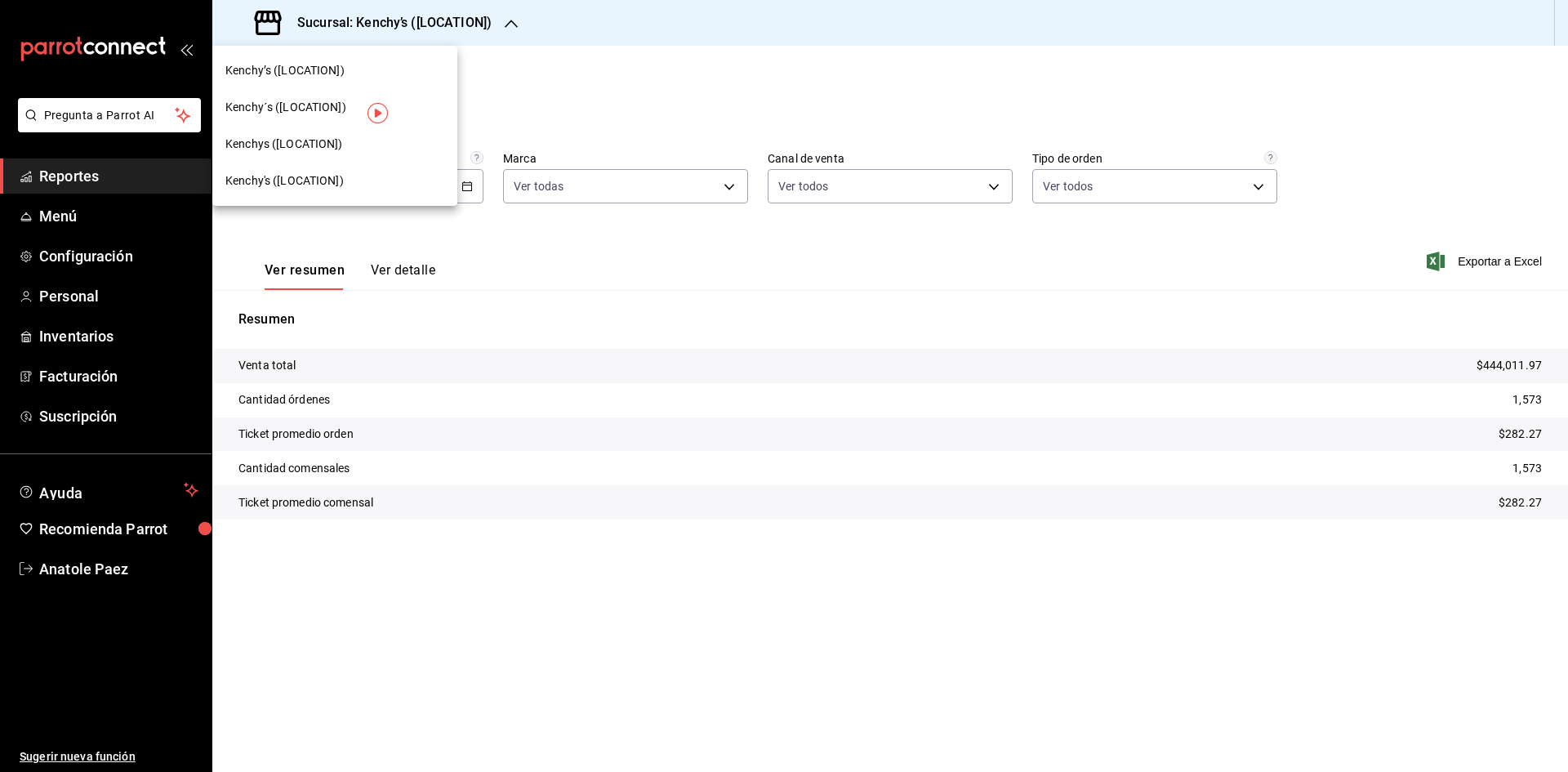 click on "Kenchy’s ([LOCATION])" at bounding box center [335, 70] 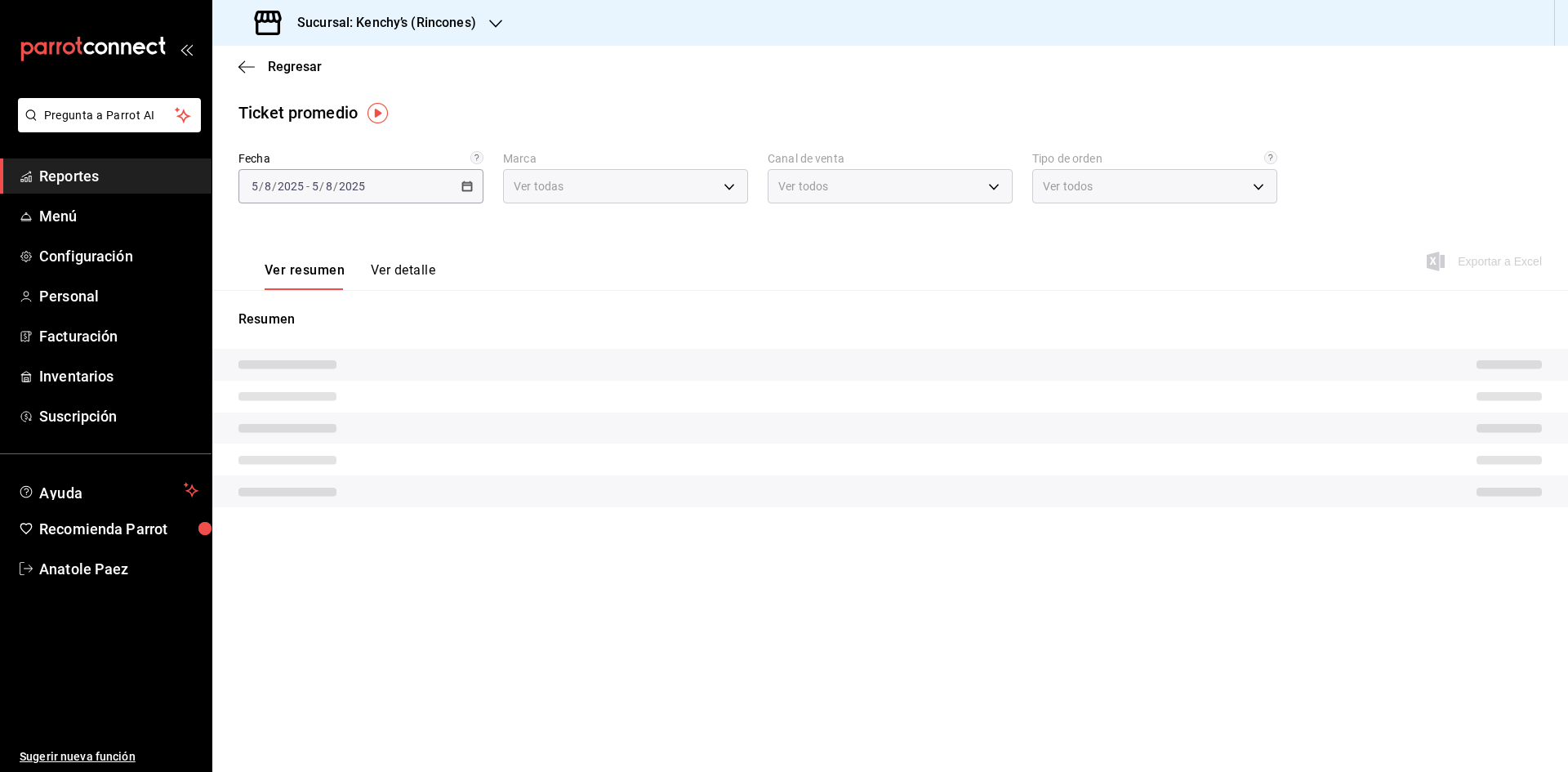 type on "0c95666d-5d44-479d-bde2-9a9c07f866e2" 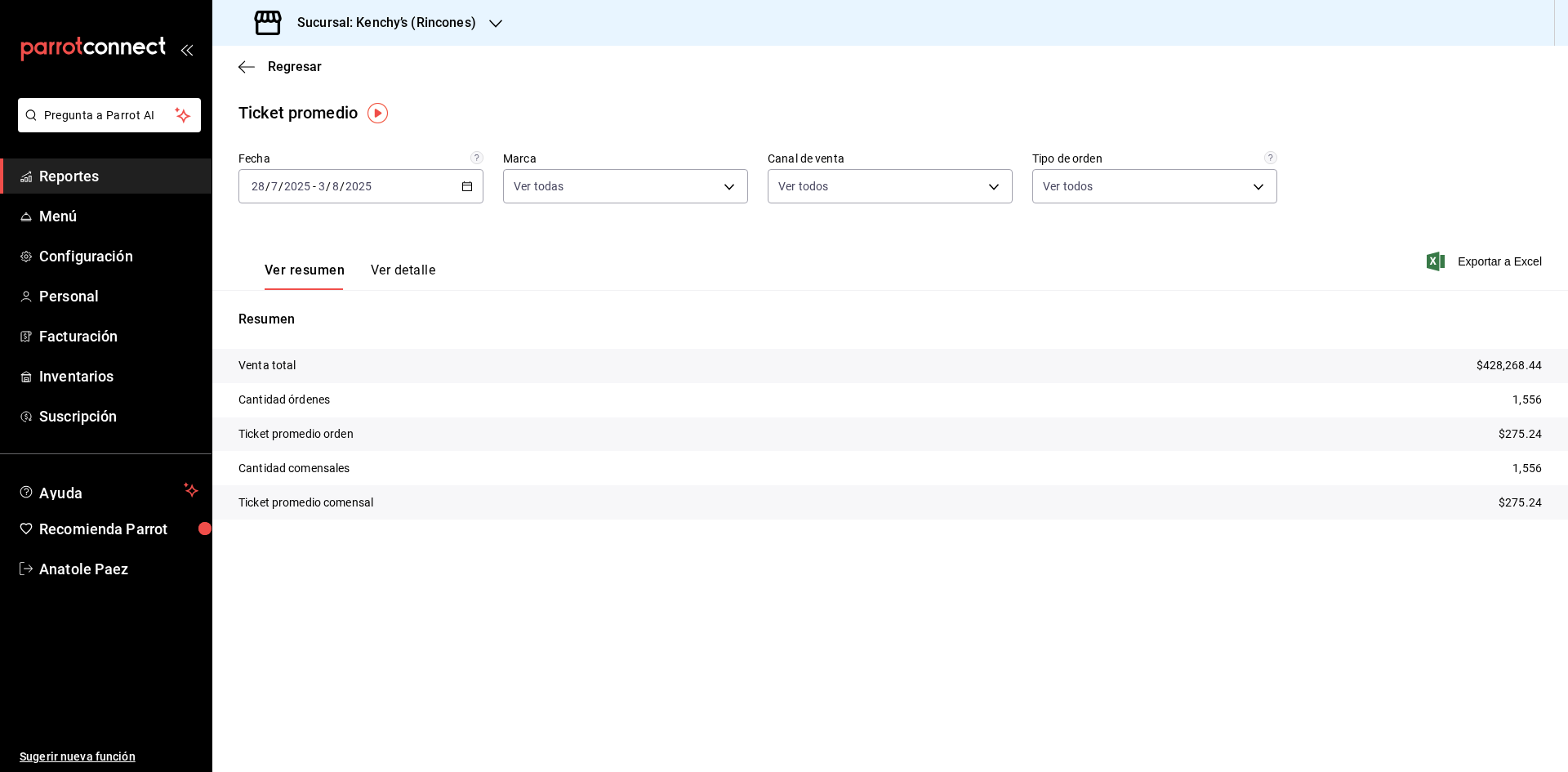 click on "Sucursal: Kenchy’s (Rincones)" at bounding box center [367, 23] 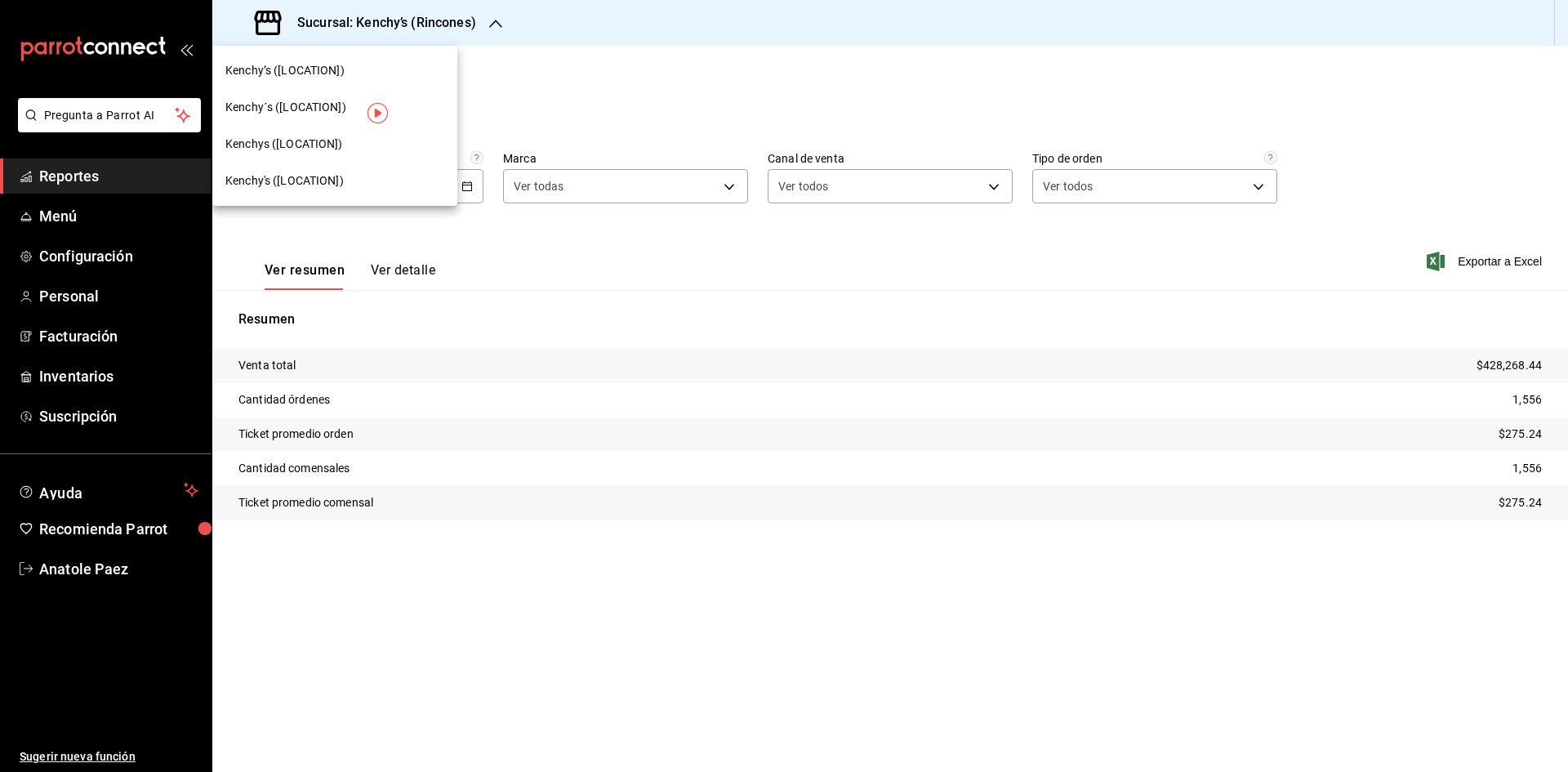 click on "Kenchy's ([LOCATION])" at bounding box center (284, 181) 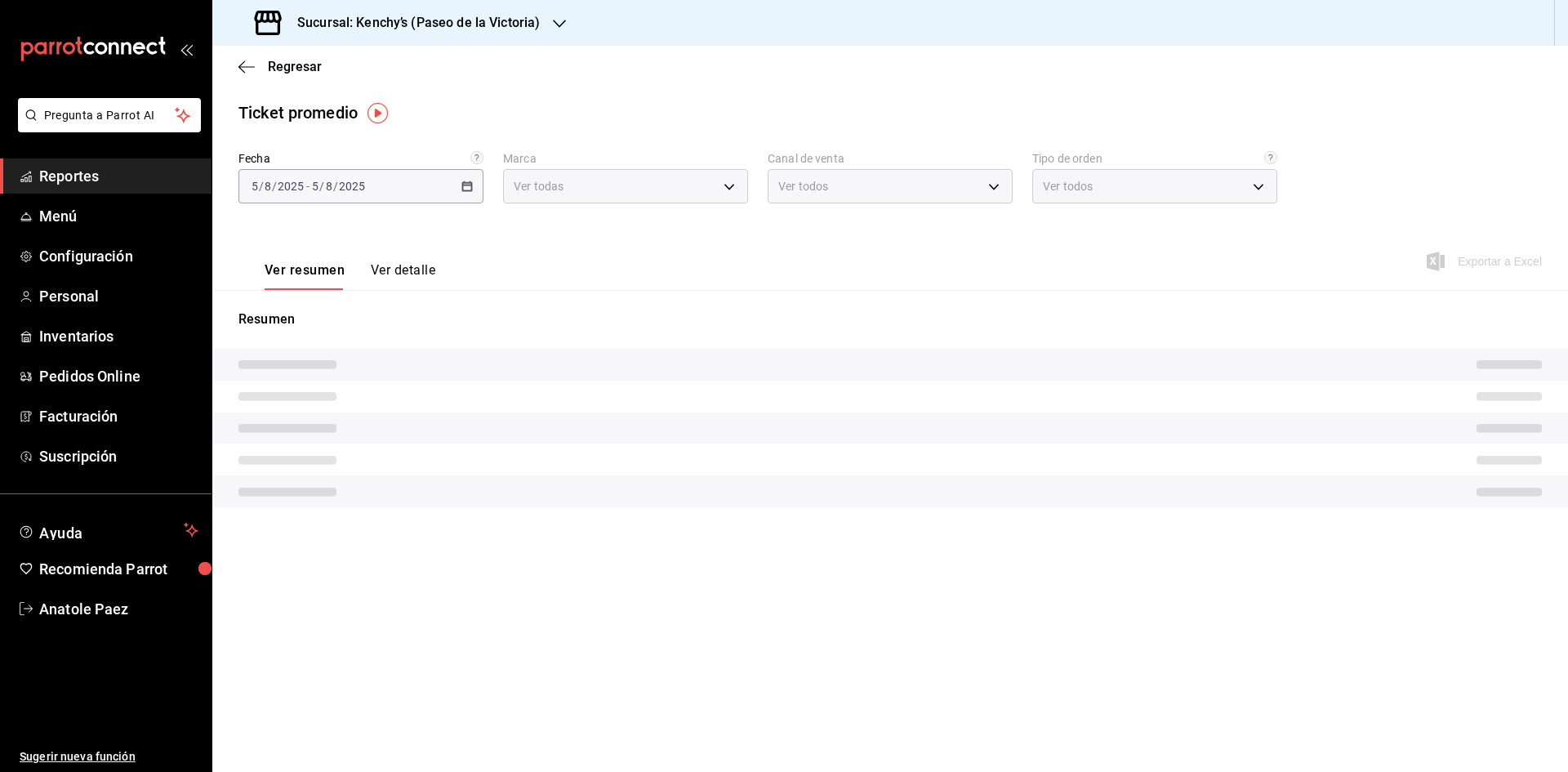 type on "[UUID]" 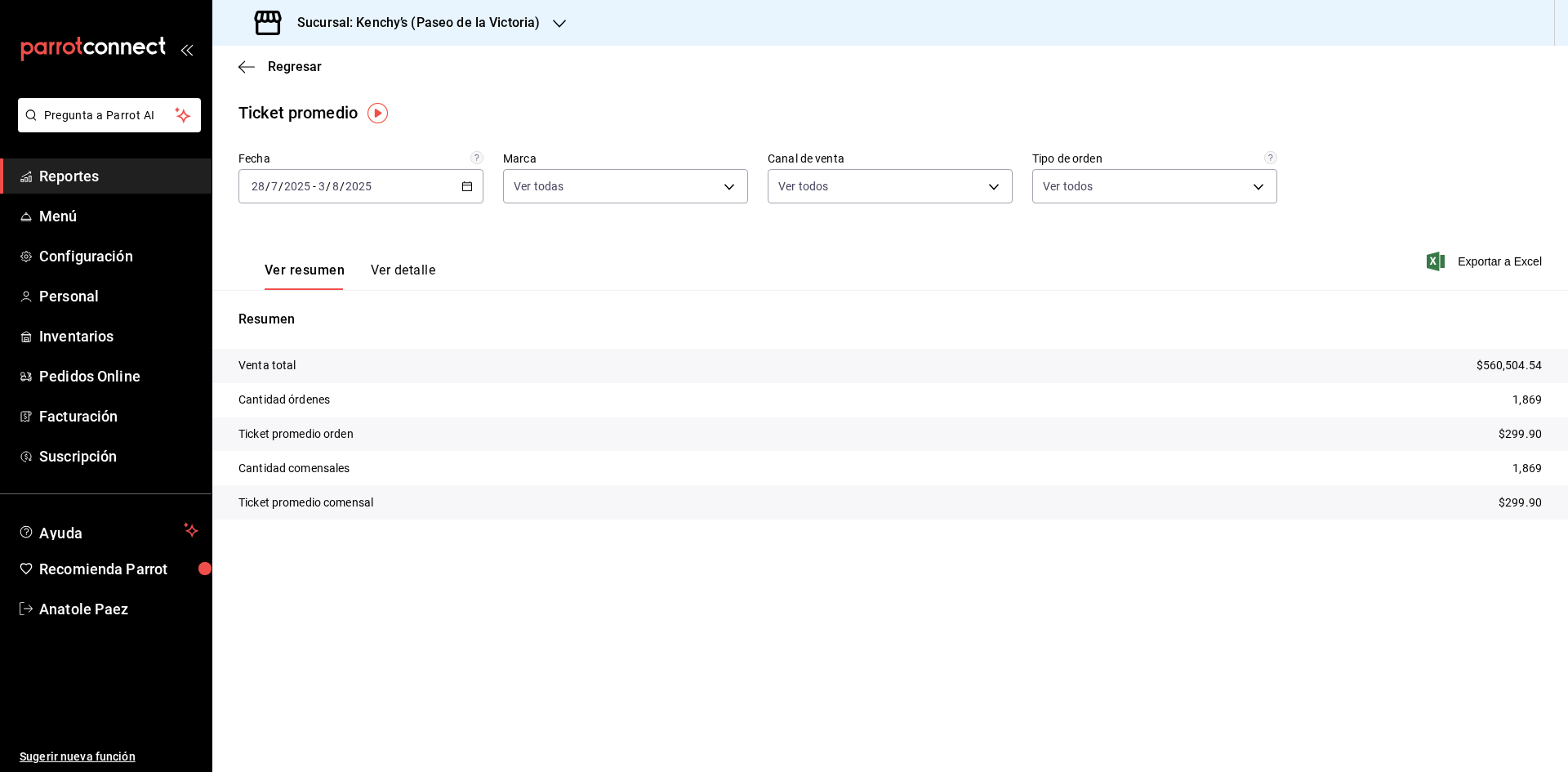 click on "2025-07-28 28 / 7 / 2025 - 2025-08-03 3 / 8 / 2025" at bounding box center [361, 186] 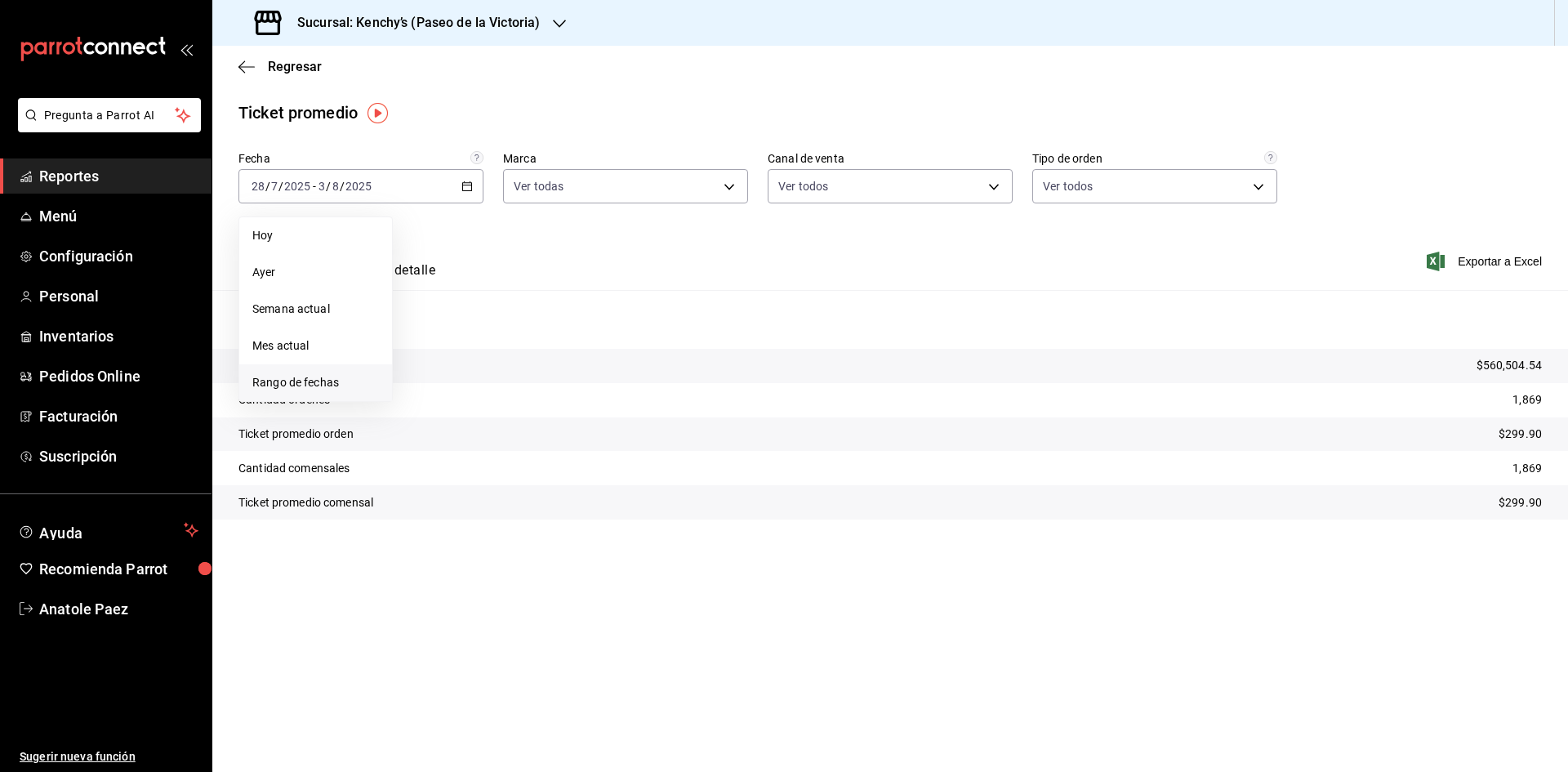 click on "Rango de fechas" at bounding box center [315, 382] 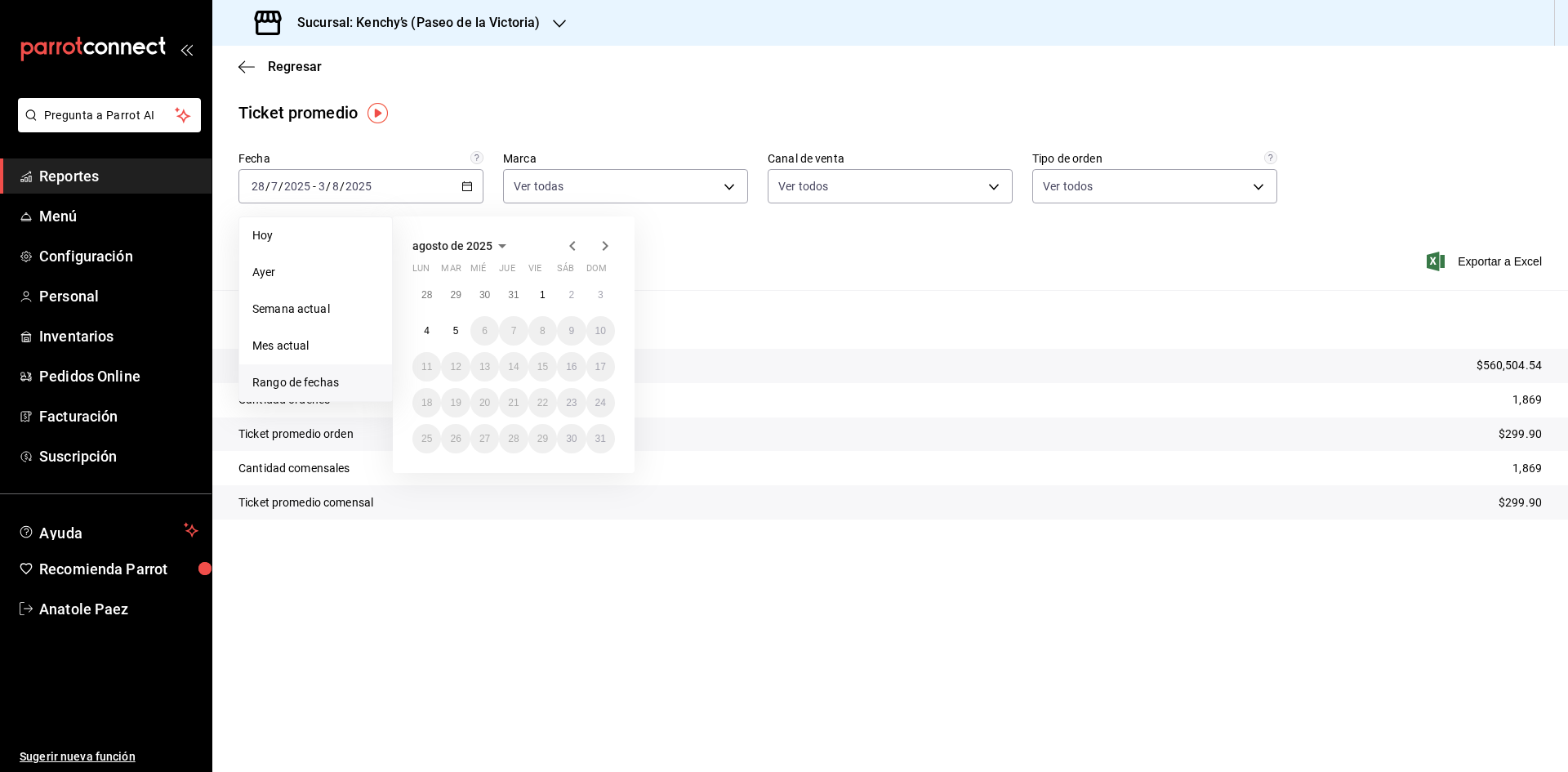 click on "agosto de 2025" at bounding box center (452, 246) 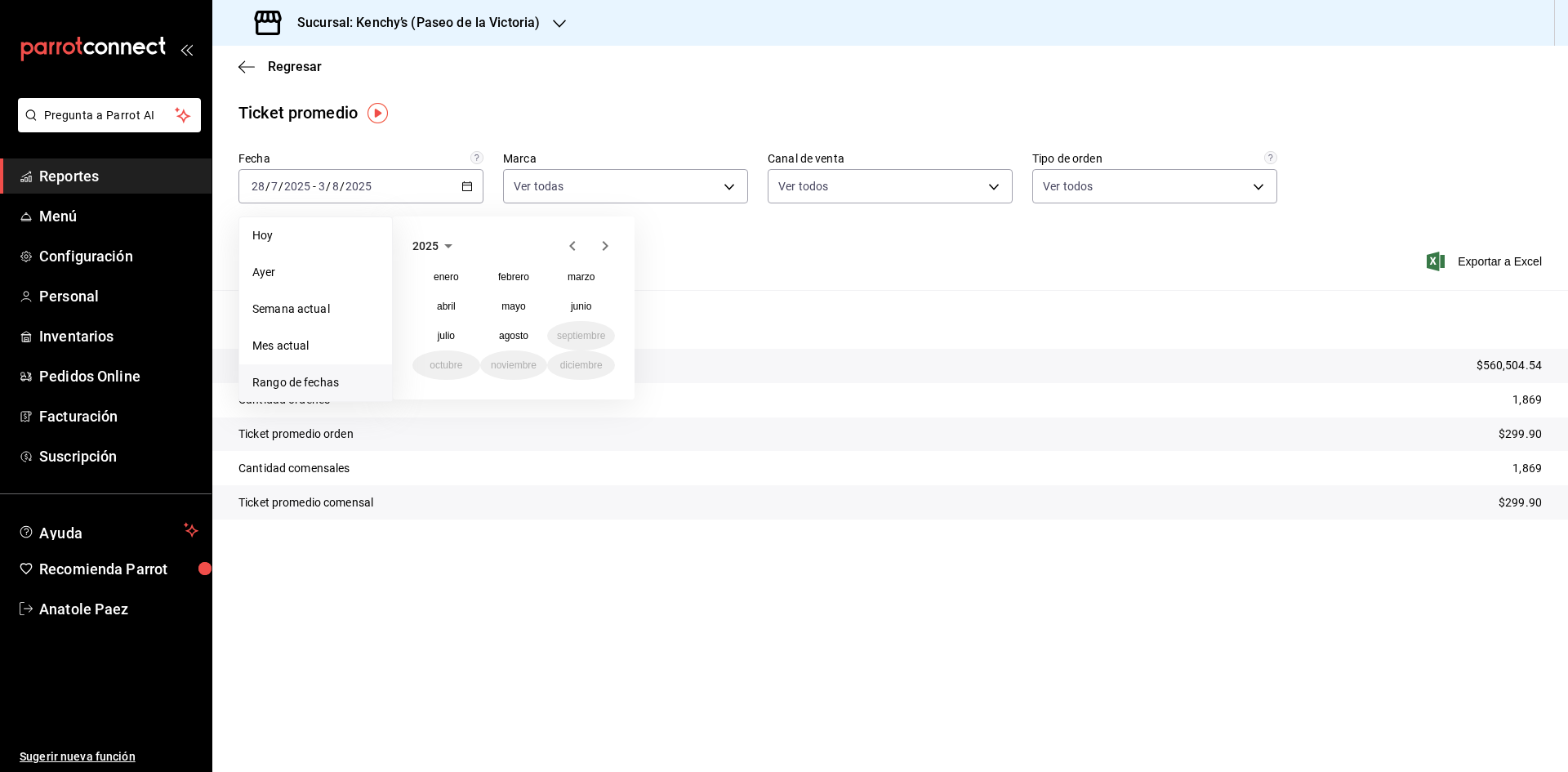 click on "2025" at bounding box center (425, 246) 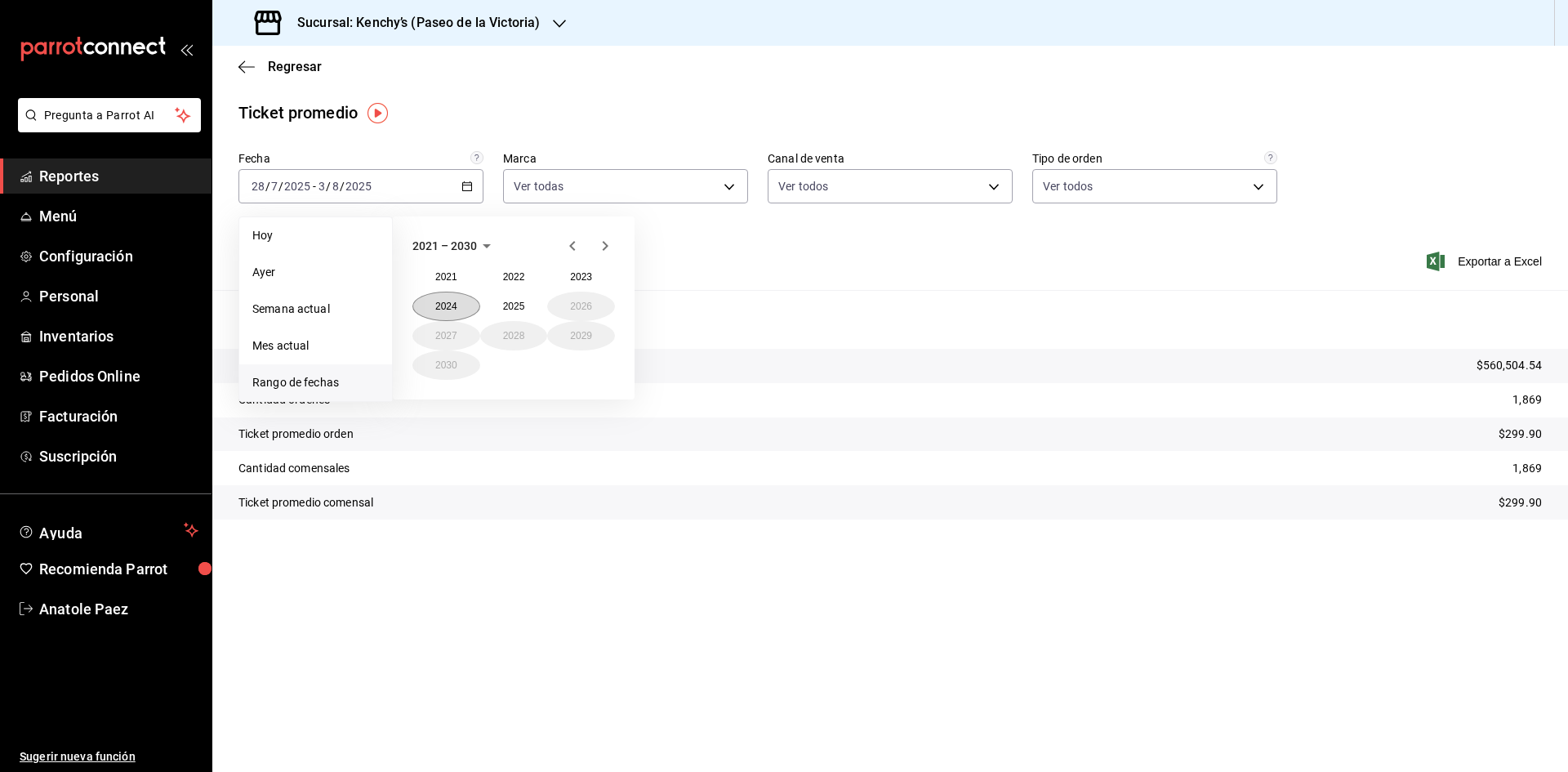 click on "2024" at bounding box center (446, 306) 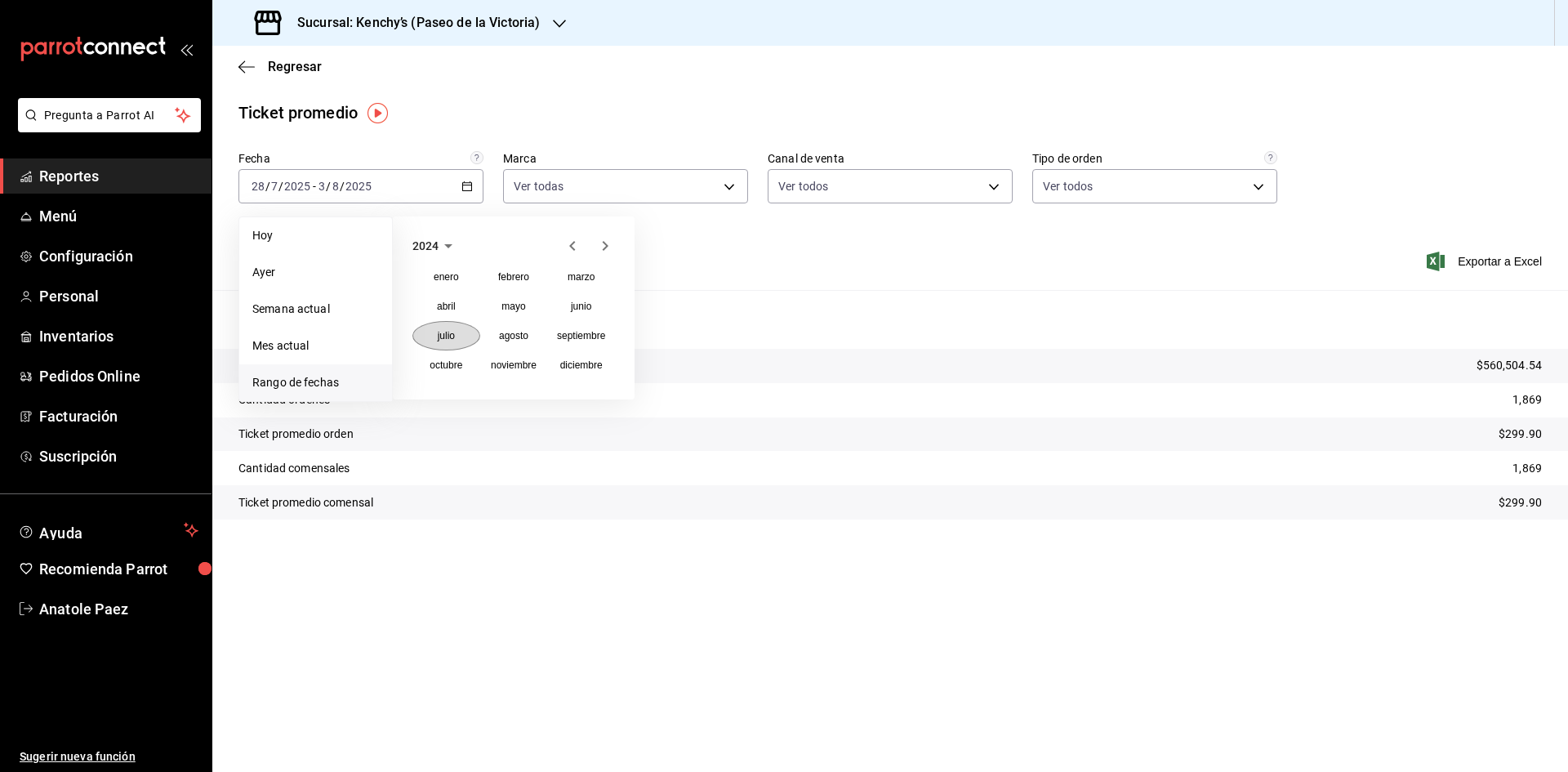 click on "julio" at bounding box center [446, 336] 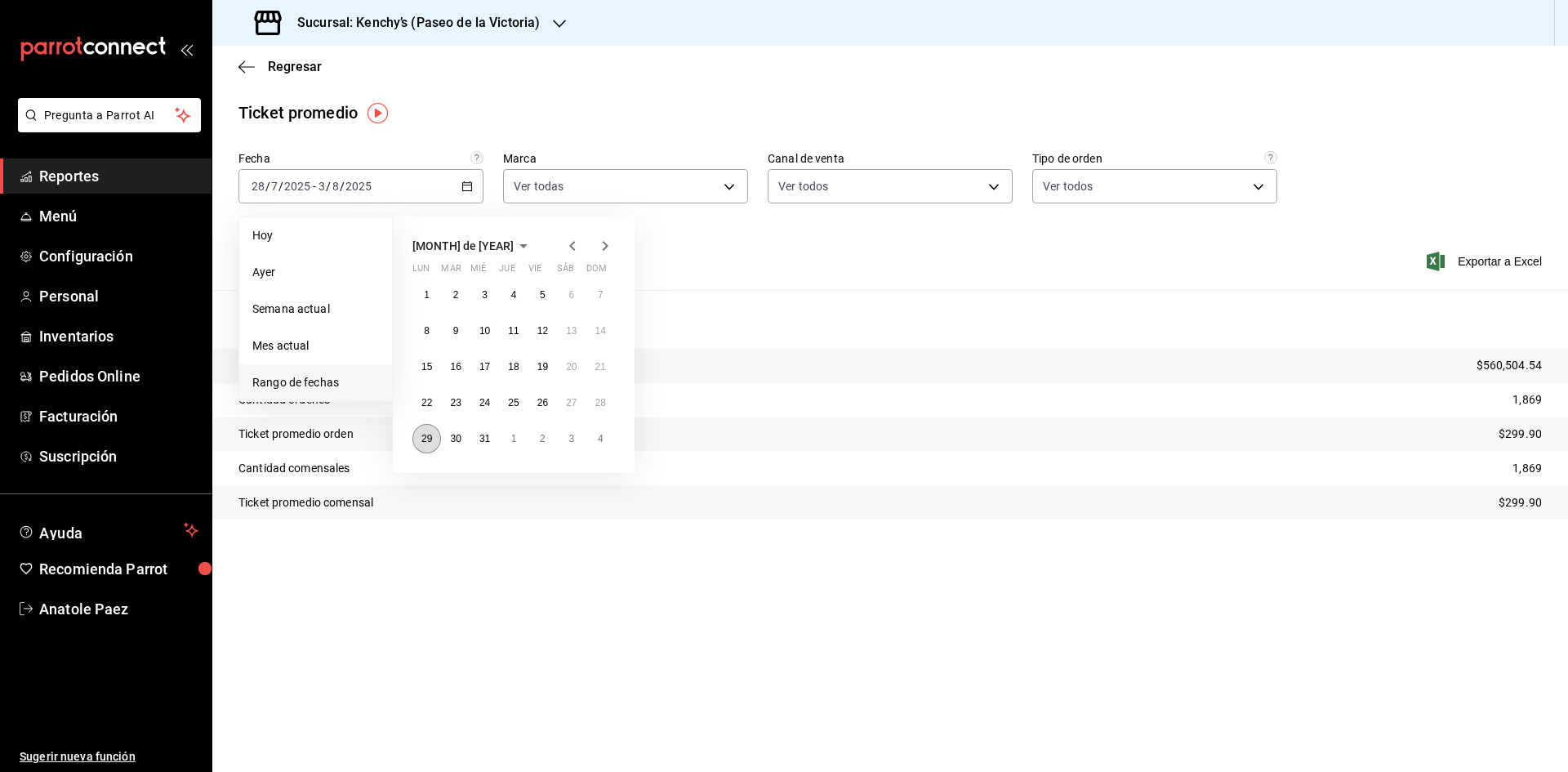 click on "29" at bounding box center [426, 439] 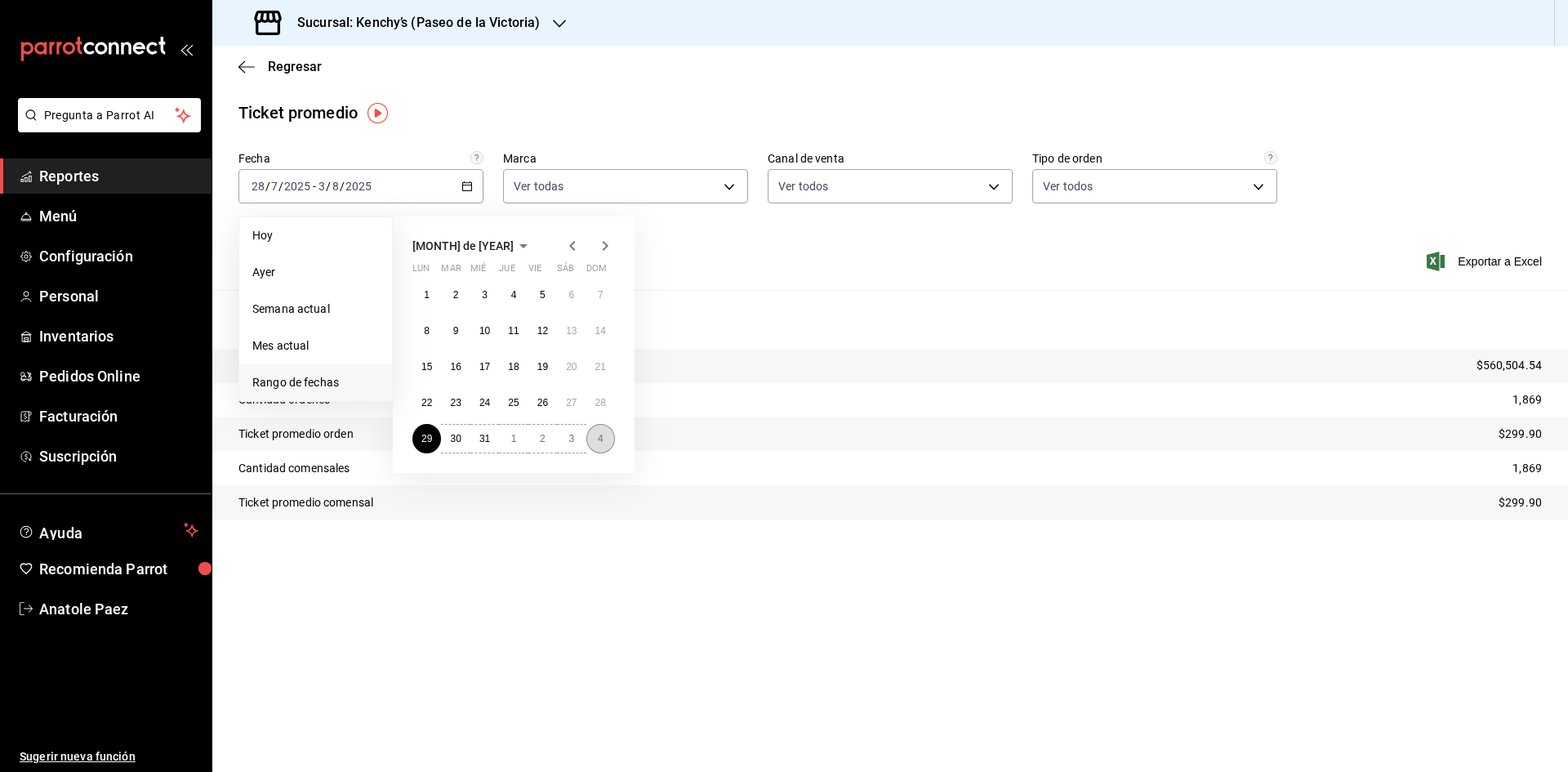 click on "4" at bounding box center (600, 439) 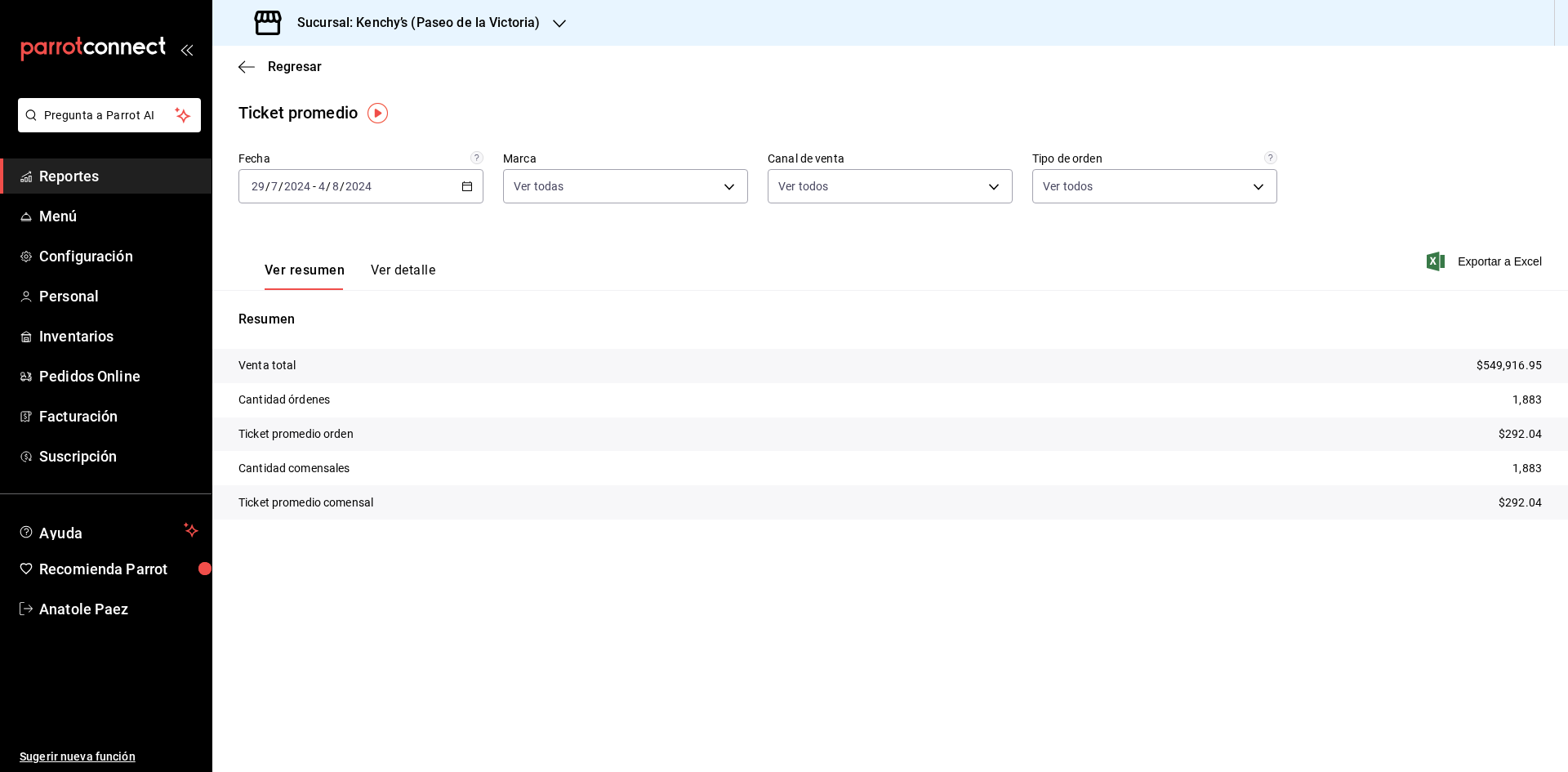 click on "Sucursal: Kenchy’s (Paseo de la Victoria)" at bounding box center [412, 23] 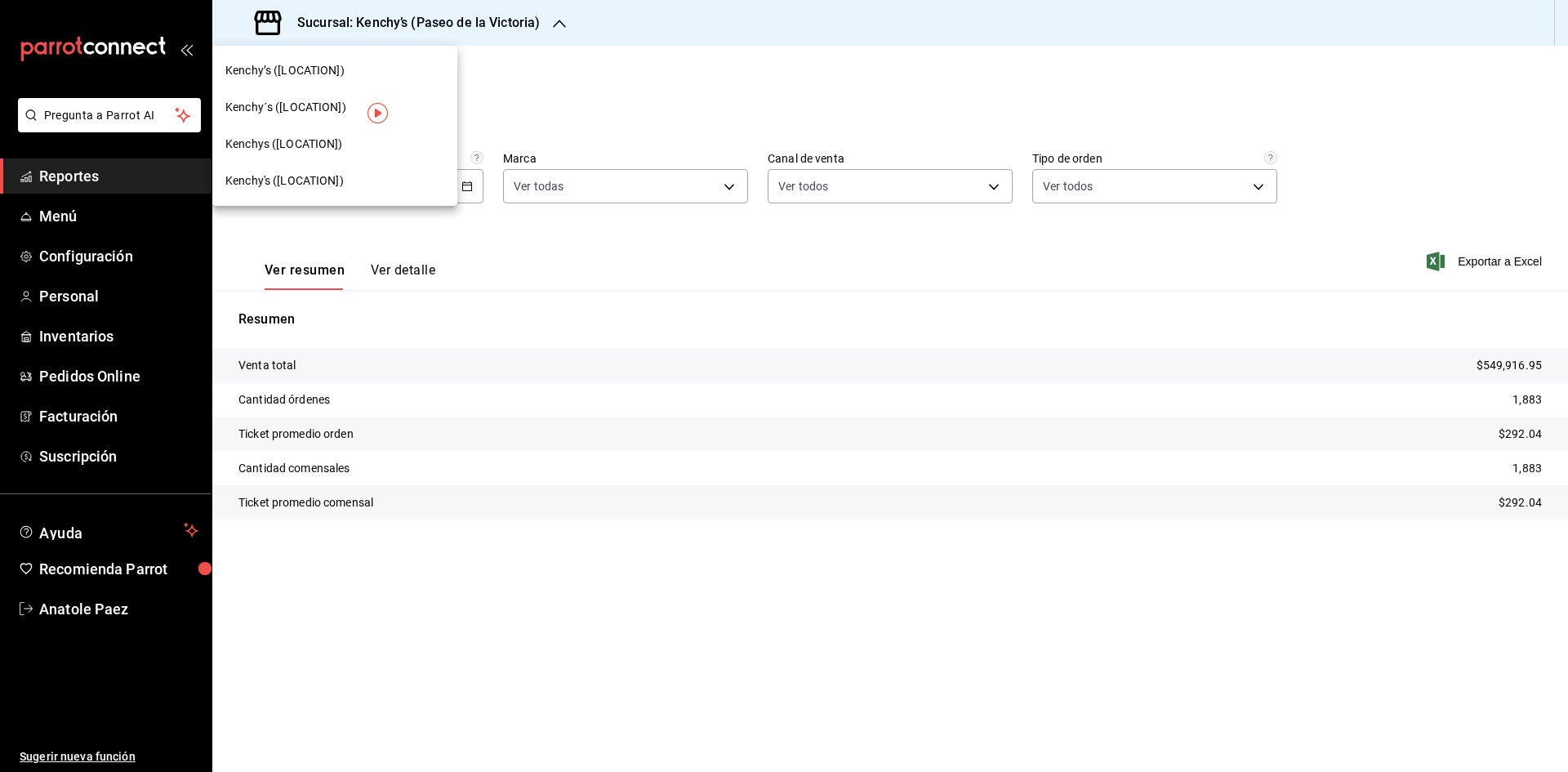 click on "Kenchys ([LOCATION])" at bounding box center (335, 144) 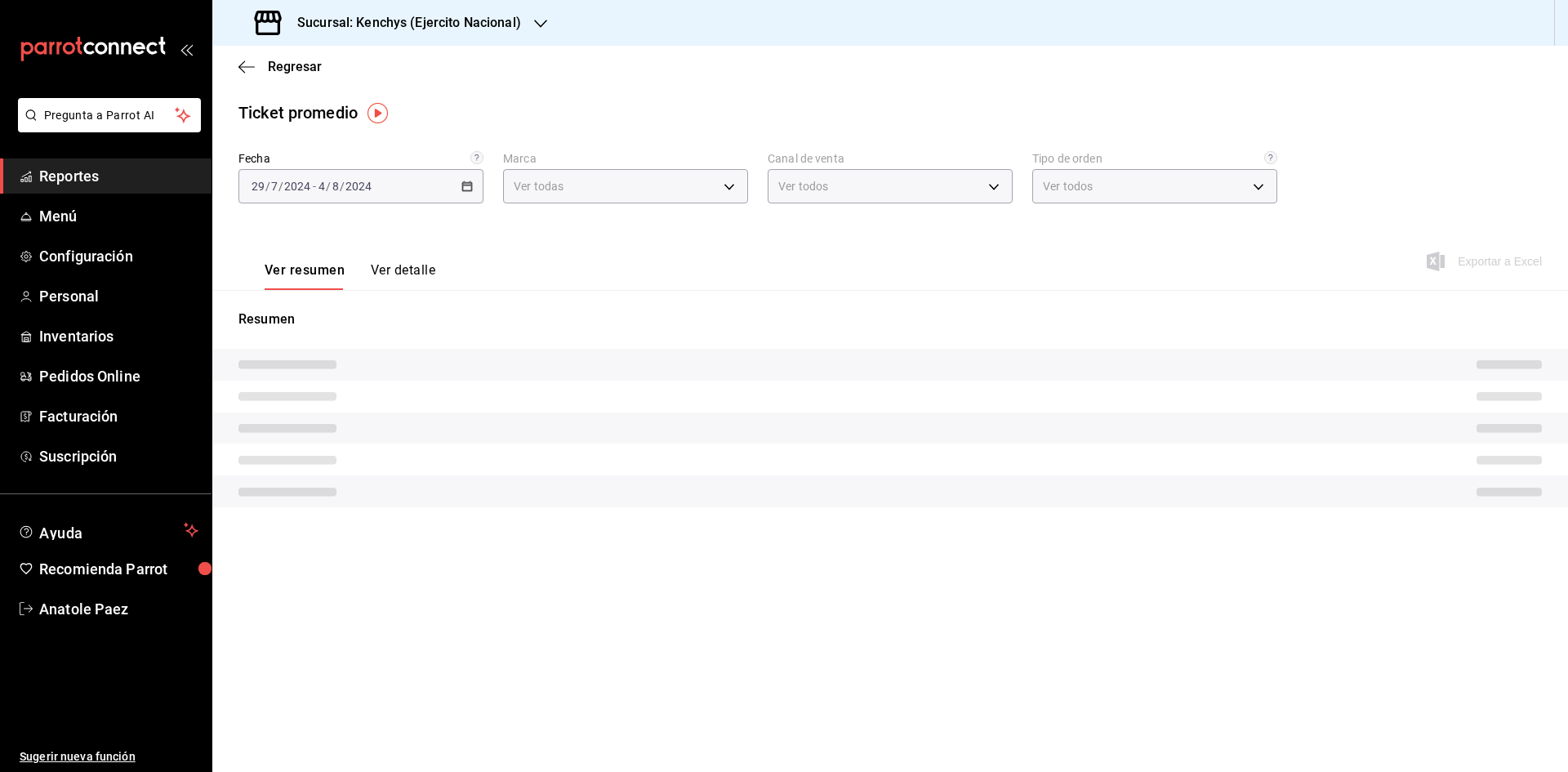 type on "df293b5a-66b7-4245-b4df-091ac2b01ddb" 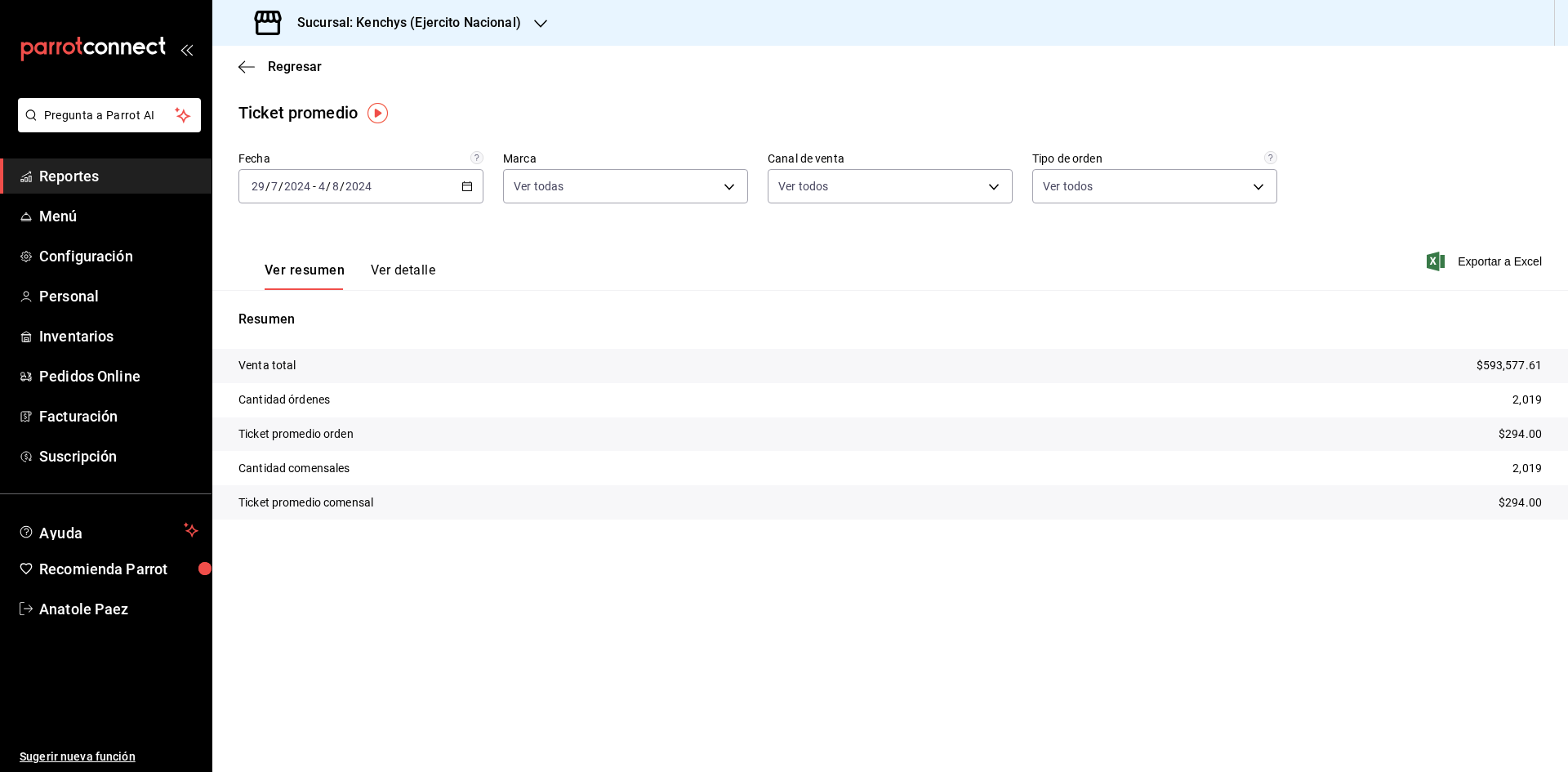 click on "Sucursal: Kenchys (Ejercito Nacional)" at bounding box center [403, 23] 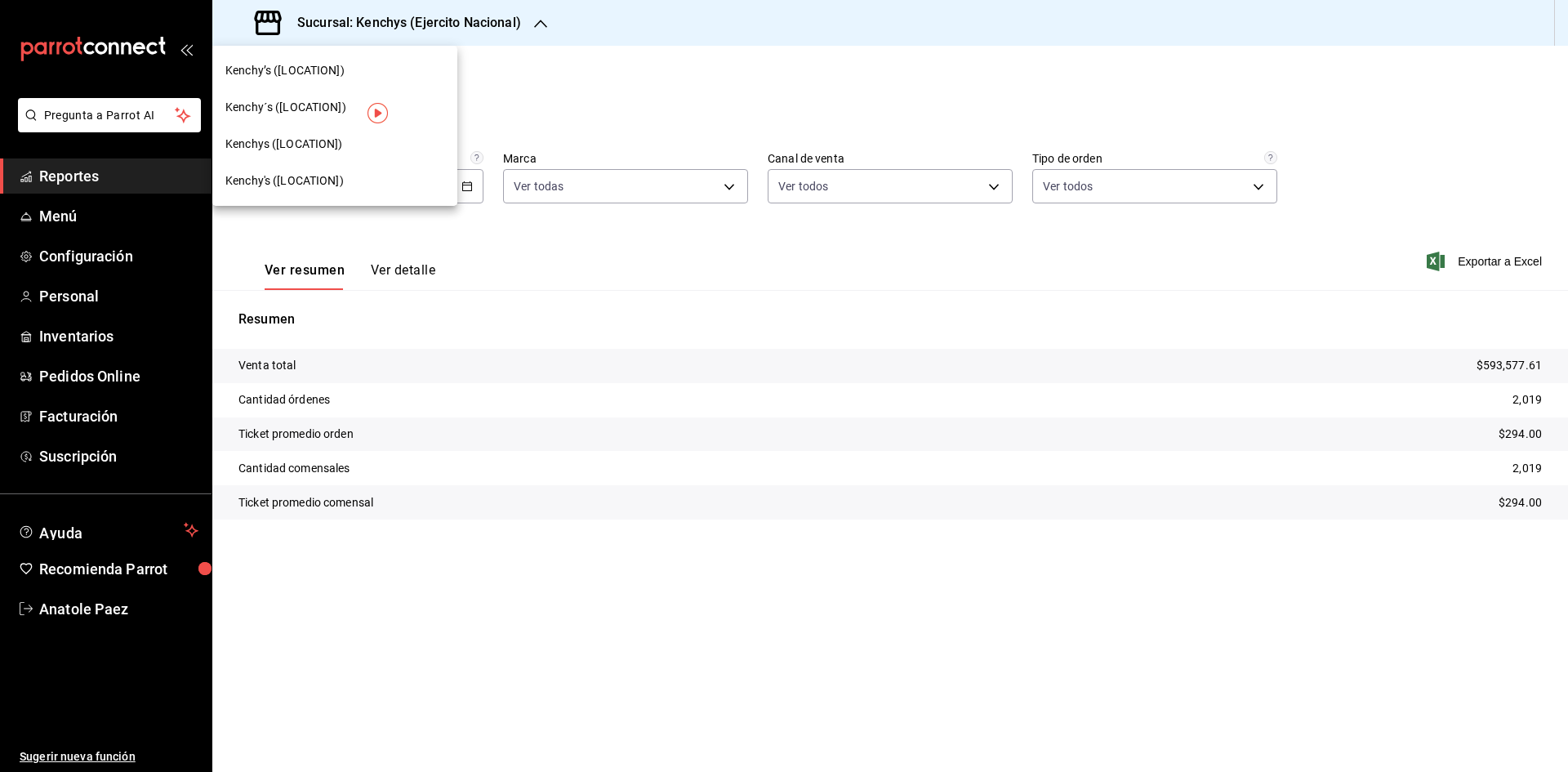 click on "Kenchy's ([LOCATION])" at bounding box center (284, 181) 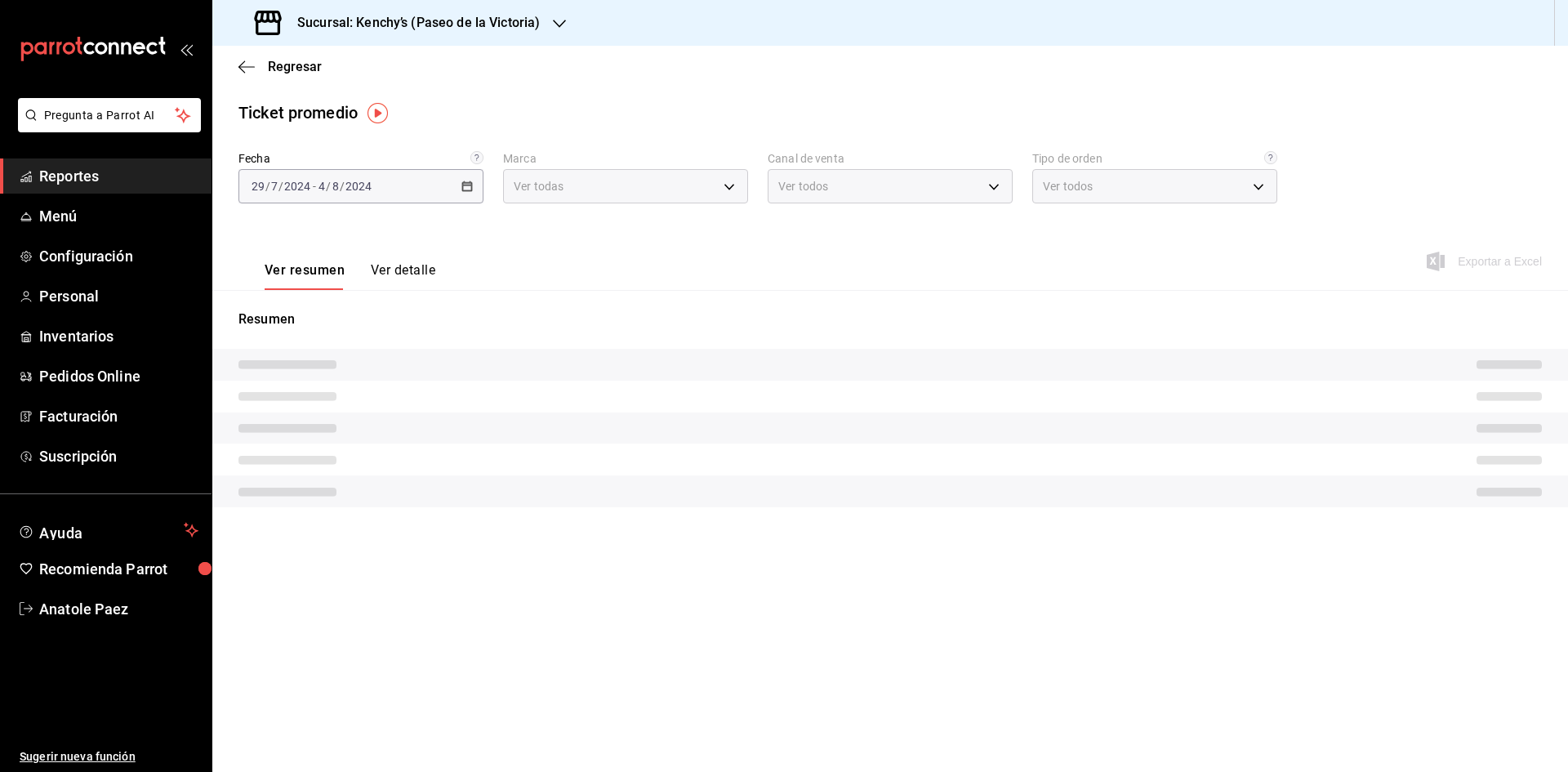 type on "[UUID]" 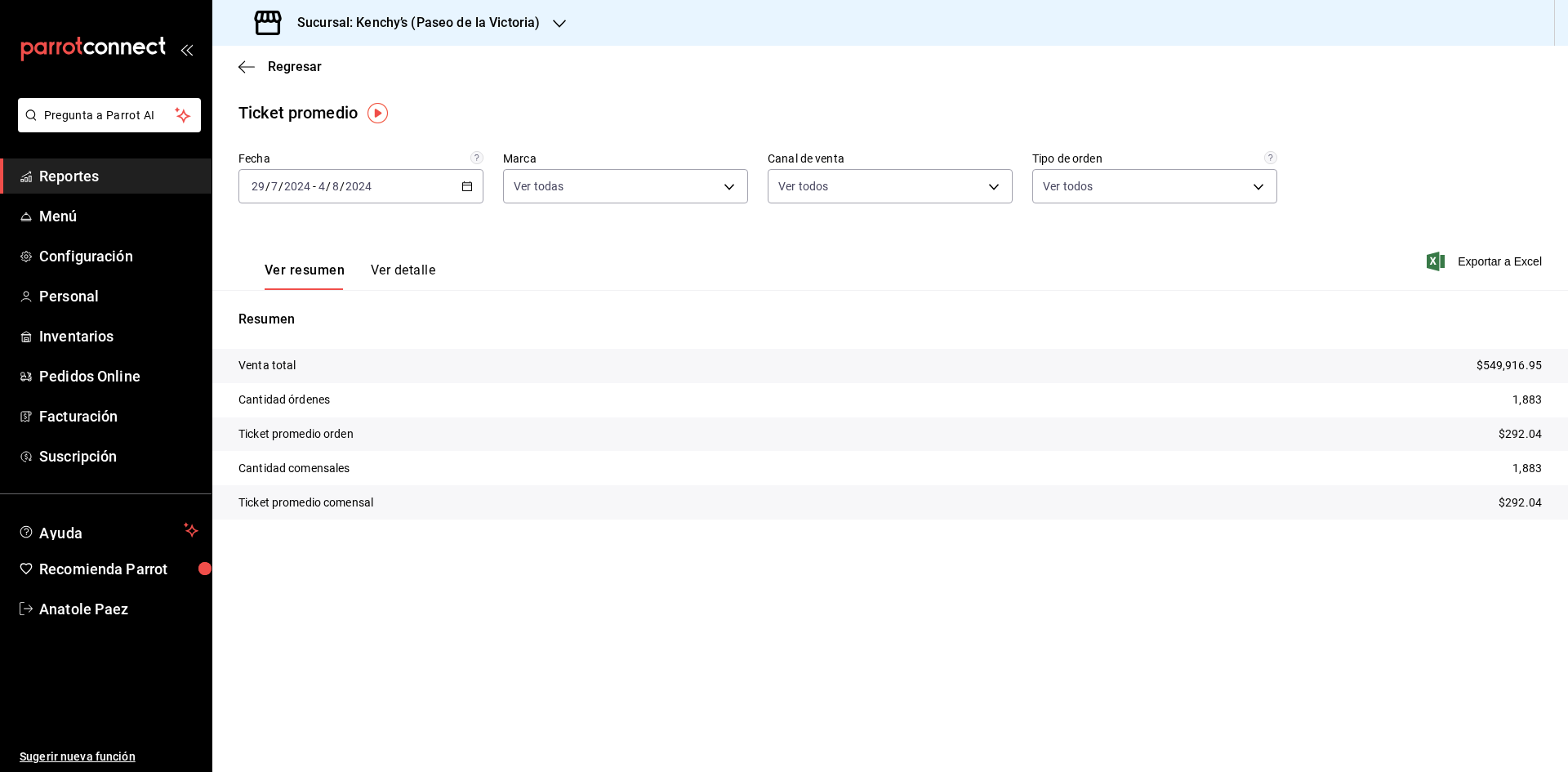 click on "[DATE] [DATE] / [DATE] / [DATE] - [DATE] [DATE] / [DATE] / [DATE]" at bounding box center [361, 186] 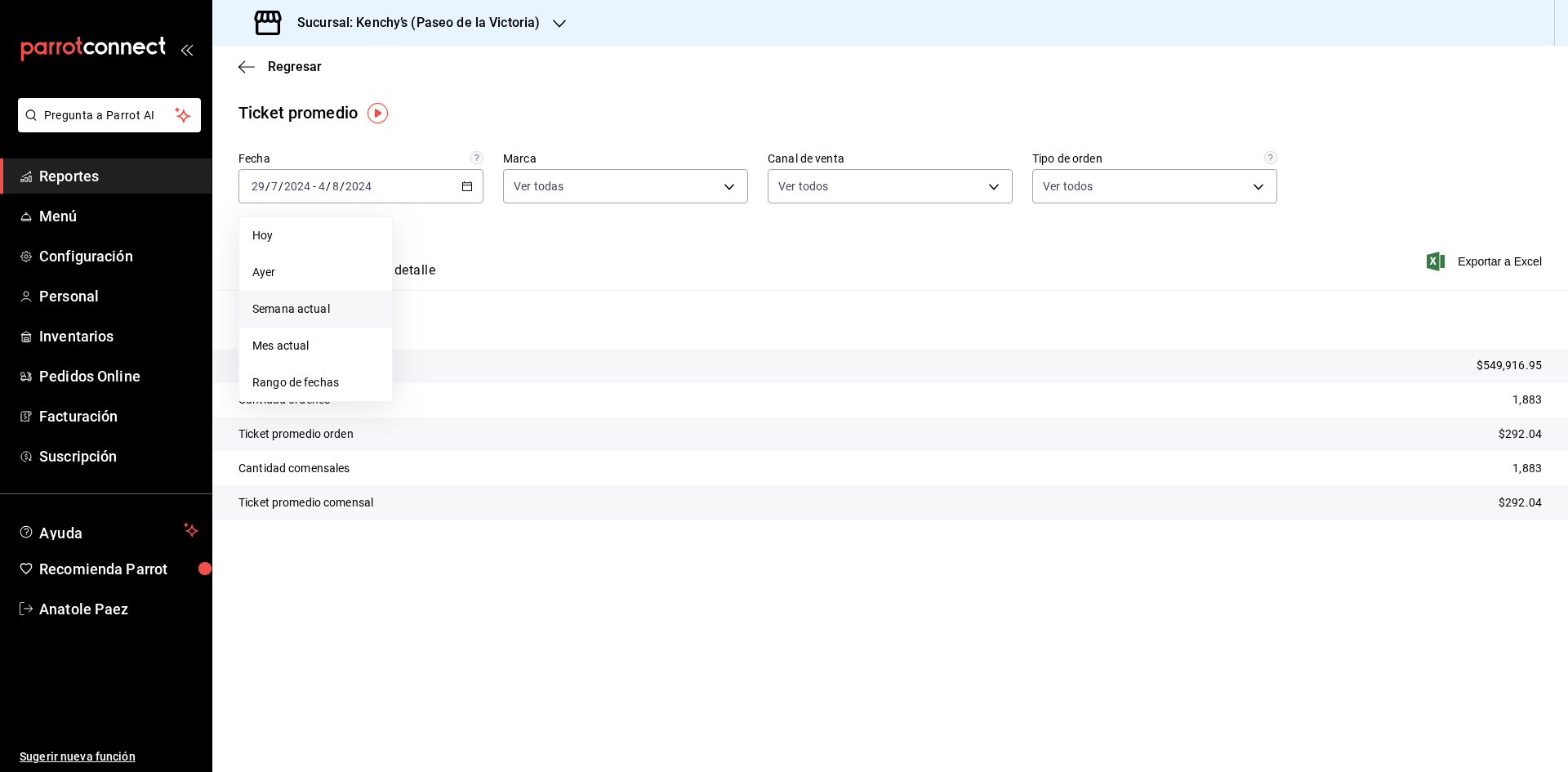 click on "Semana actual" at bounding box center (315, 309) 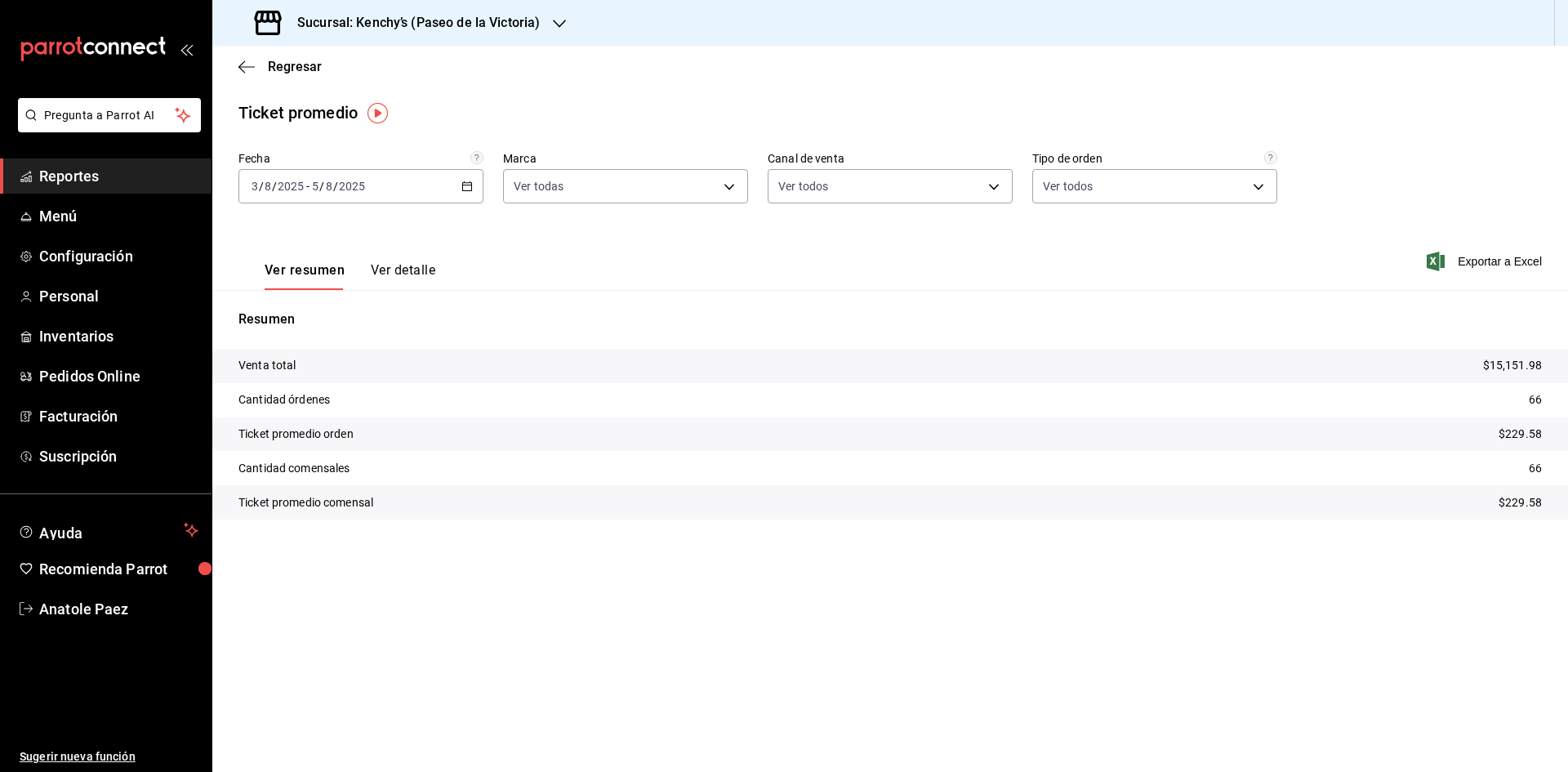 click 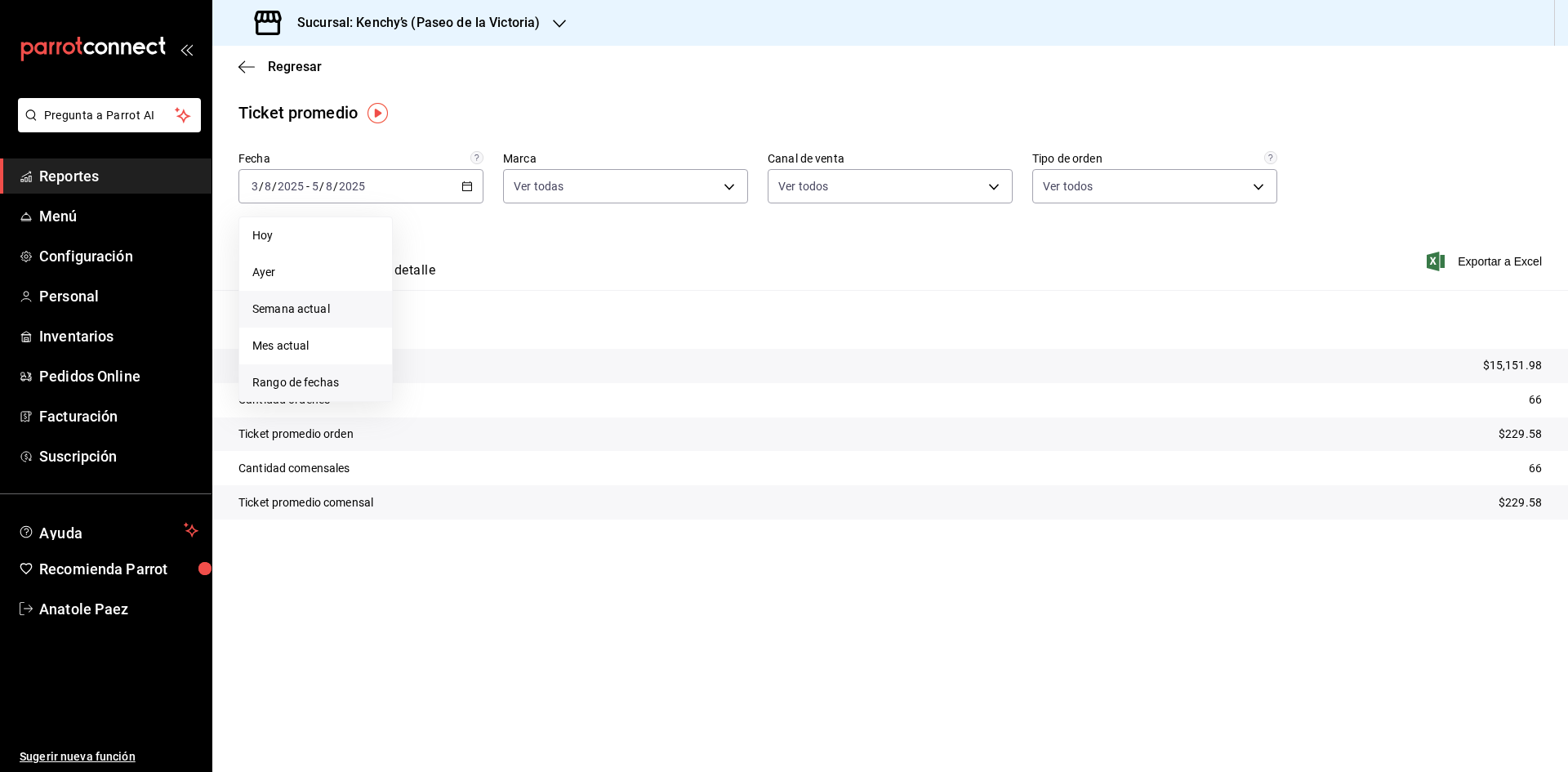 click on "Rango de fechas" at bounding box center [315, 382] 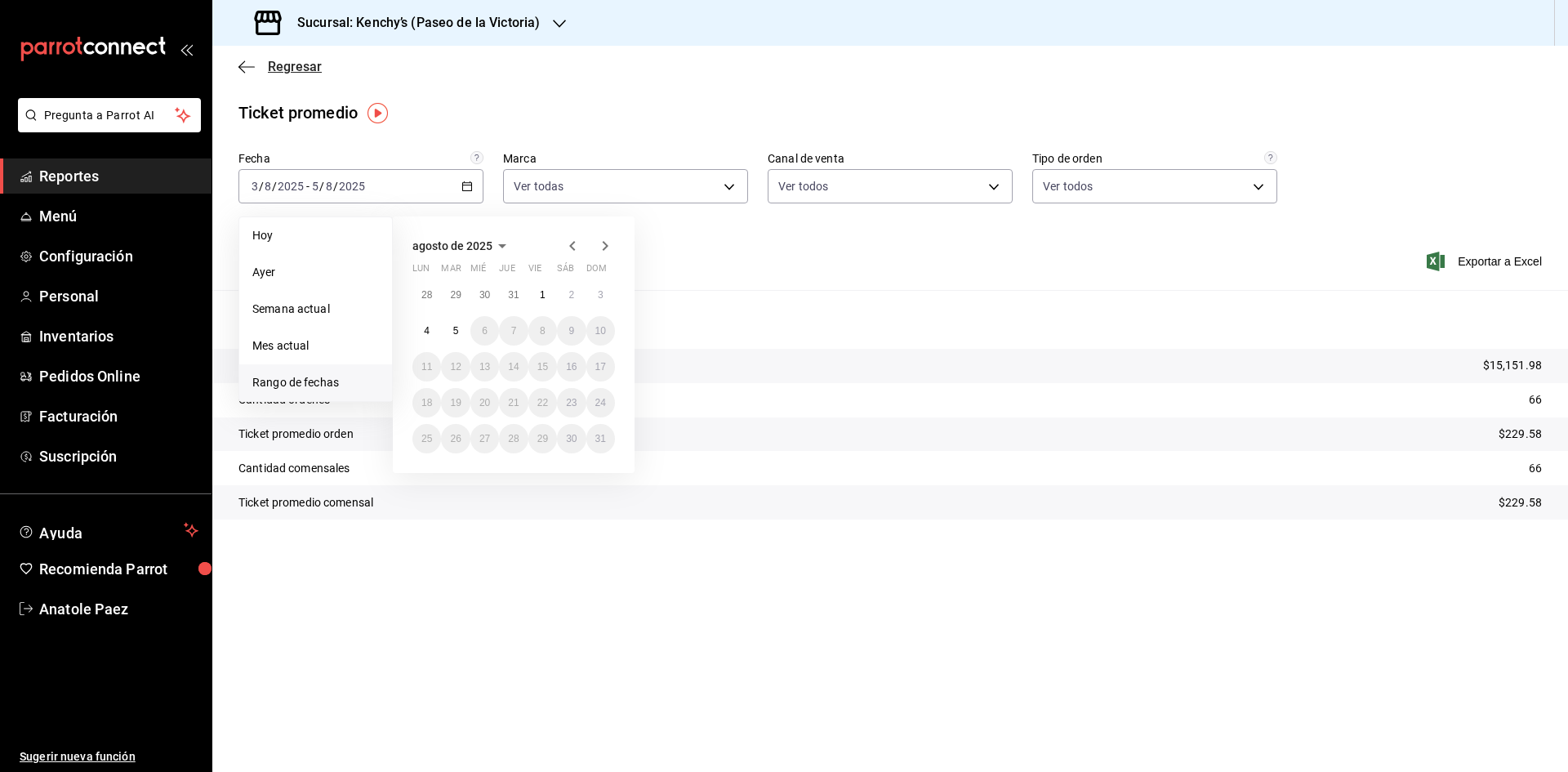 click 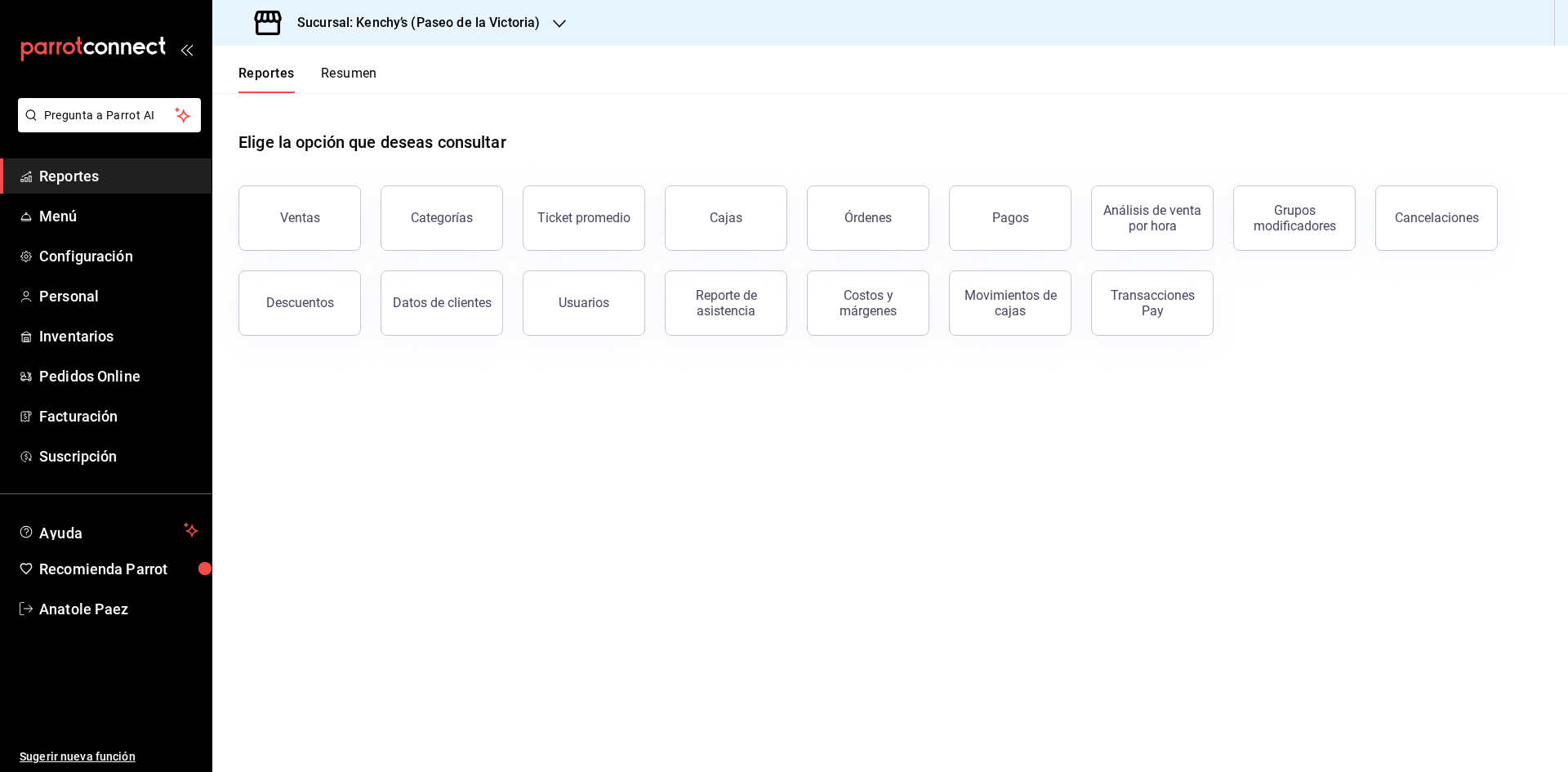 click on "Reportes Resumen" at bounding box center (295, 69) 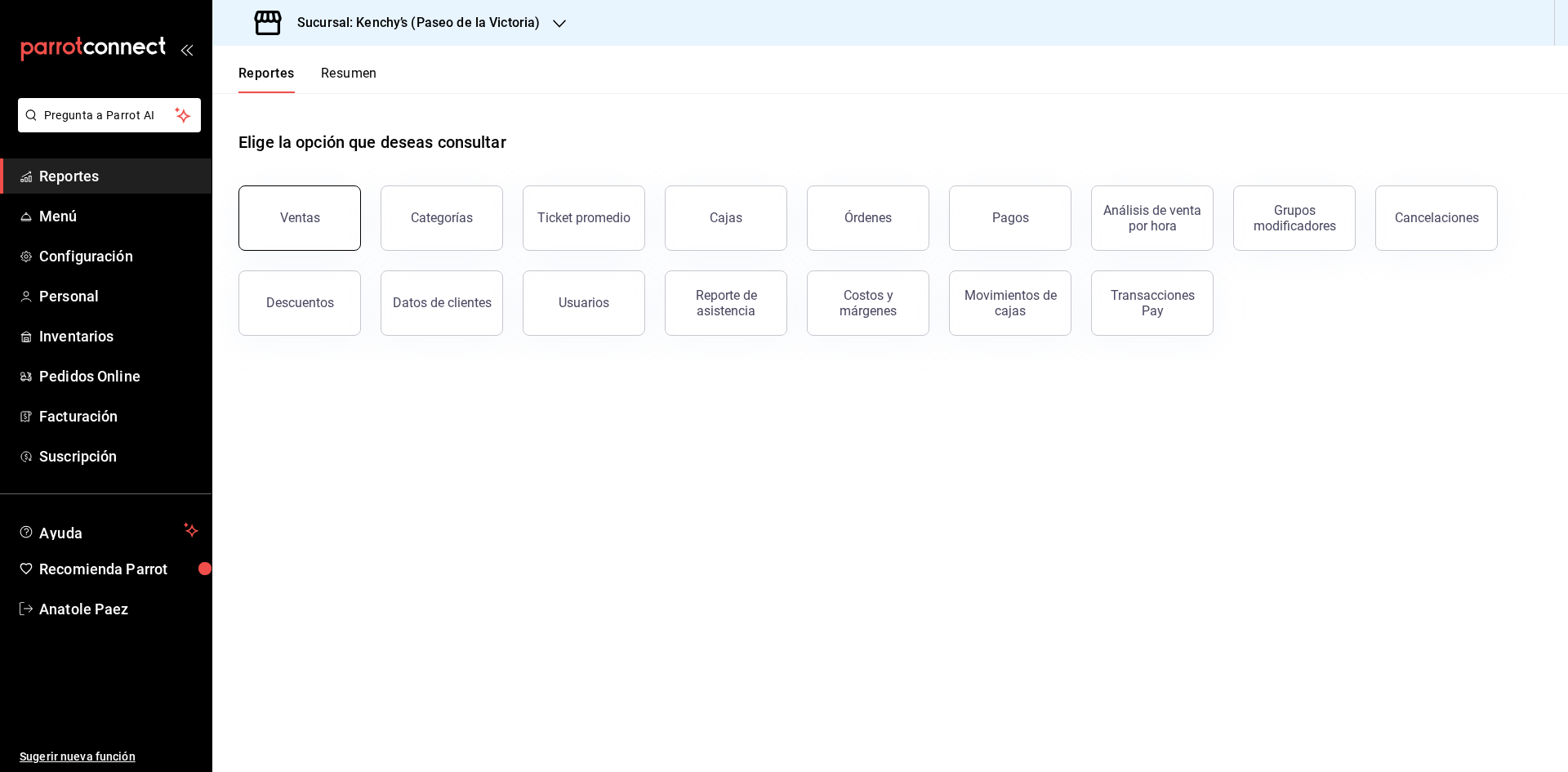 click on "Ventas" at bounding box center (300, 218) 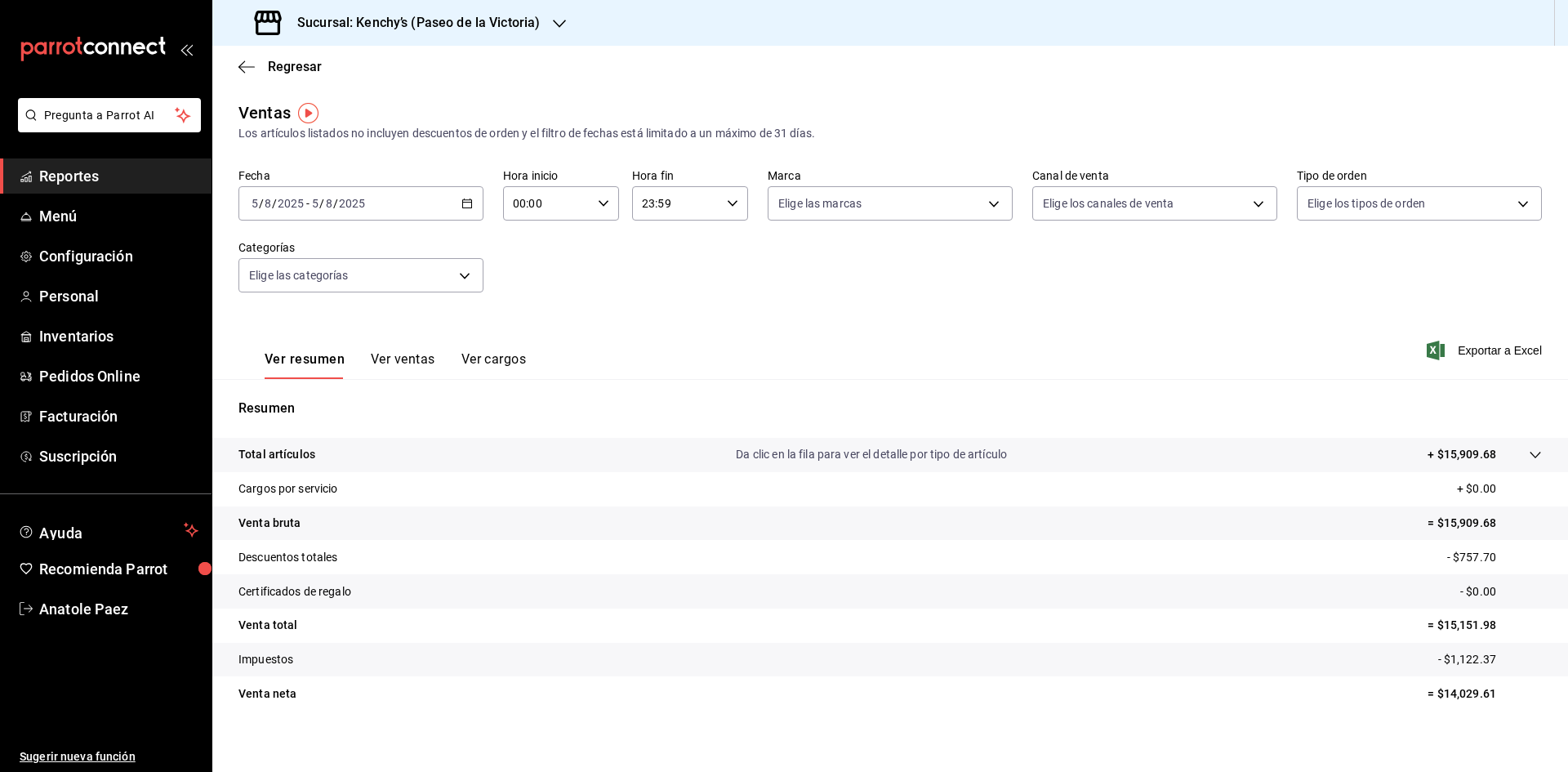 click 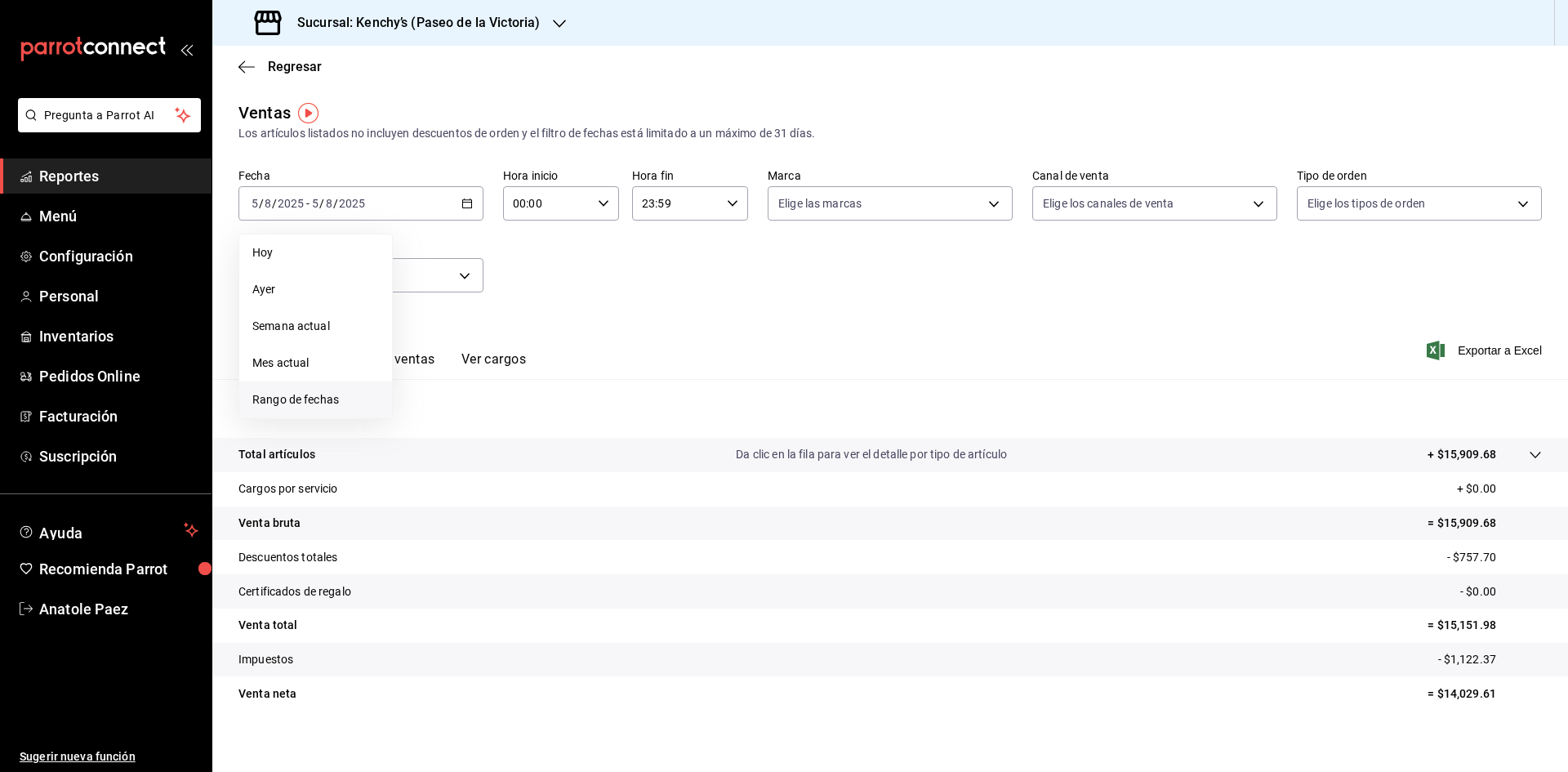click on "Rango de fechas" at bounding box center [315, 399] 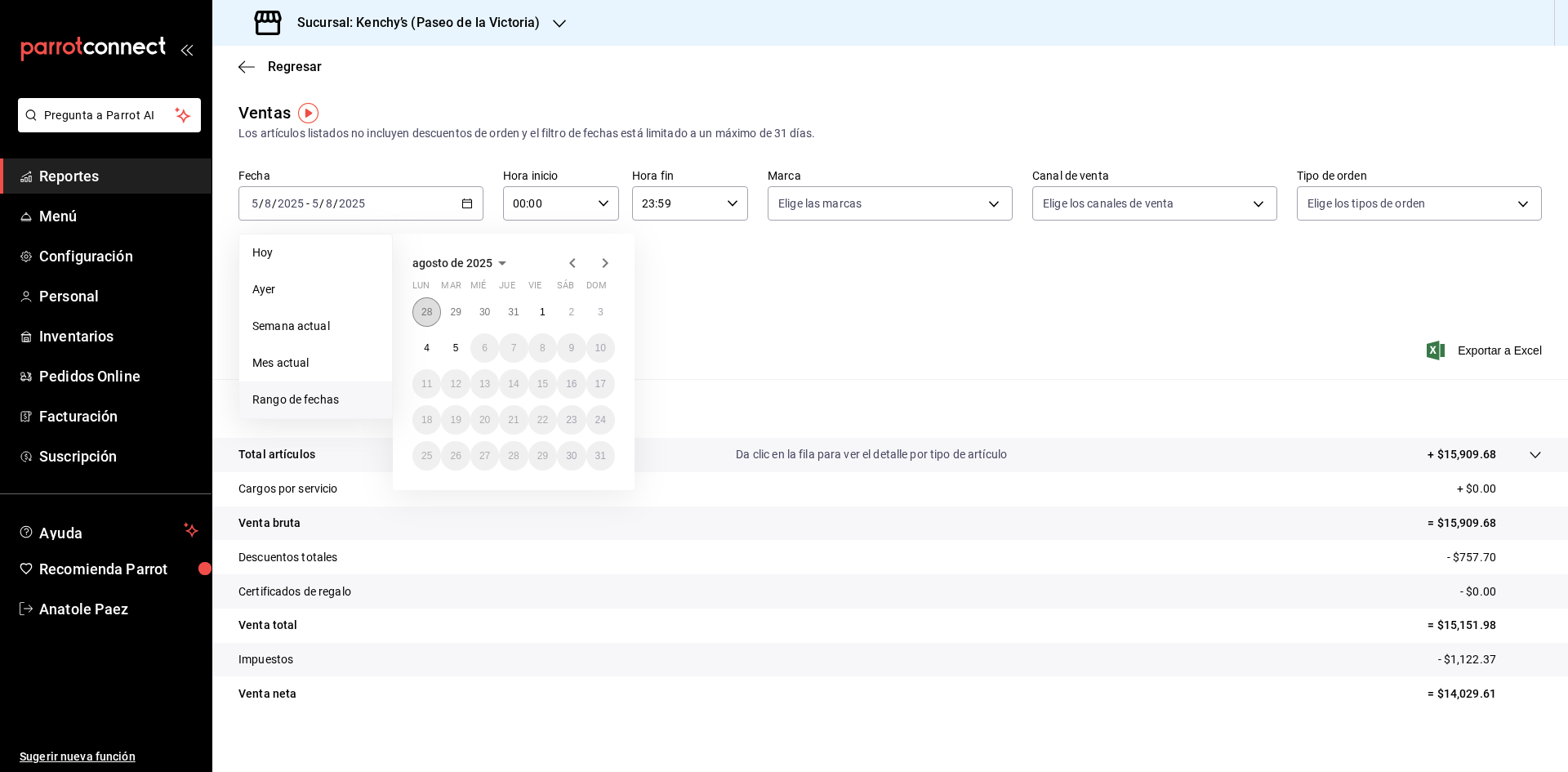 click on "28" at bounding box center (426, 312) 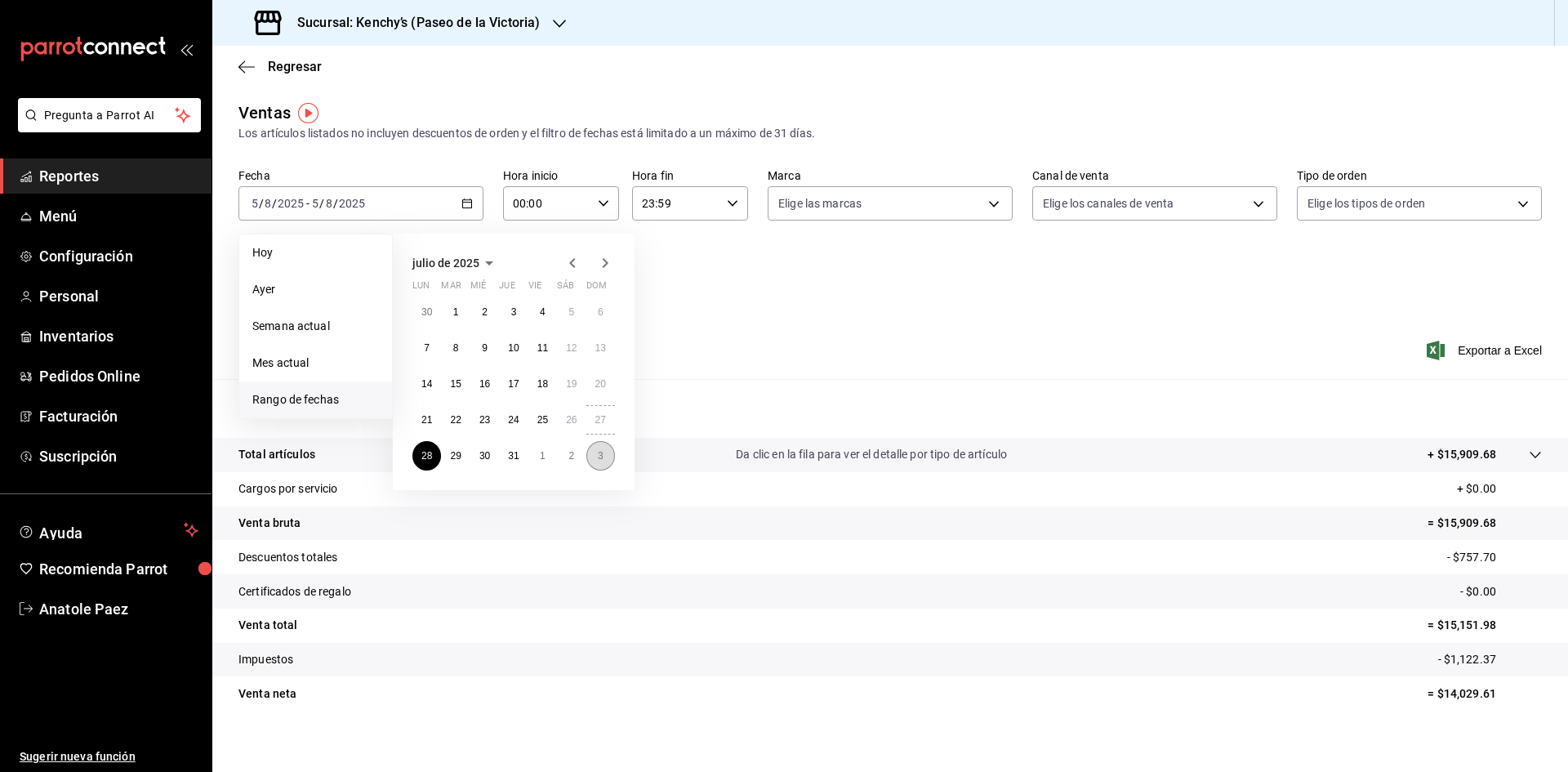 click on "3" at bounding box center [600, 456] 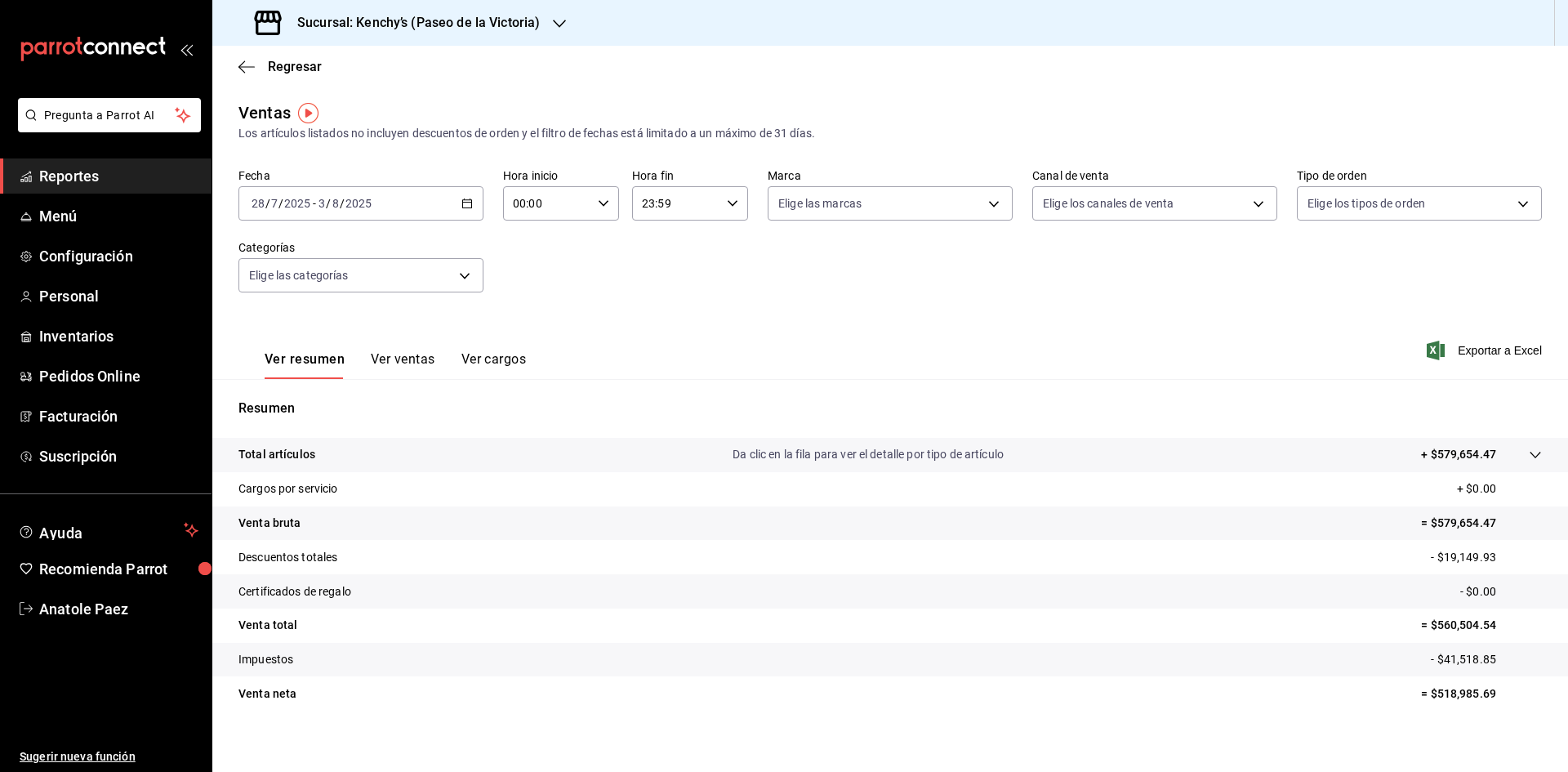 click on "Ver ventas" at bounding box center (403, 365) 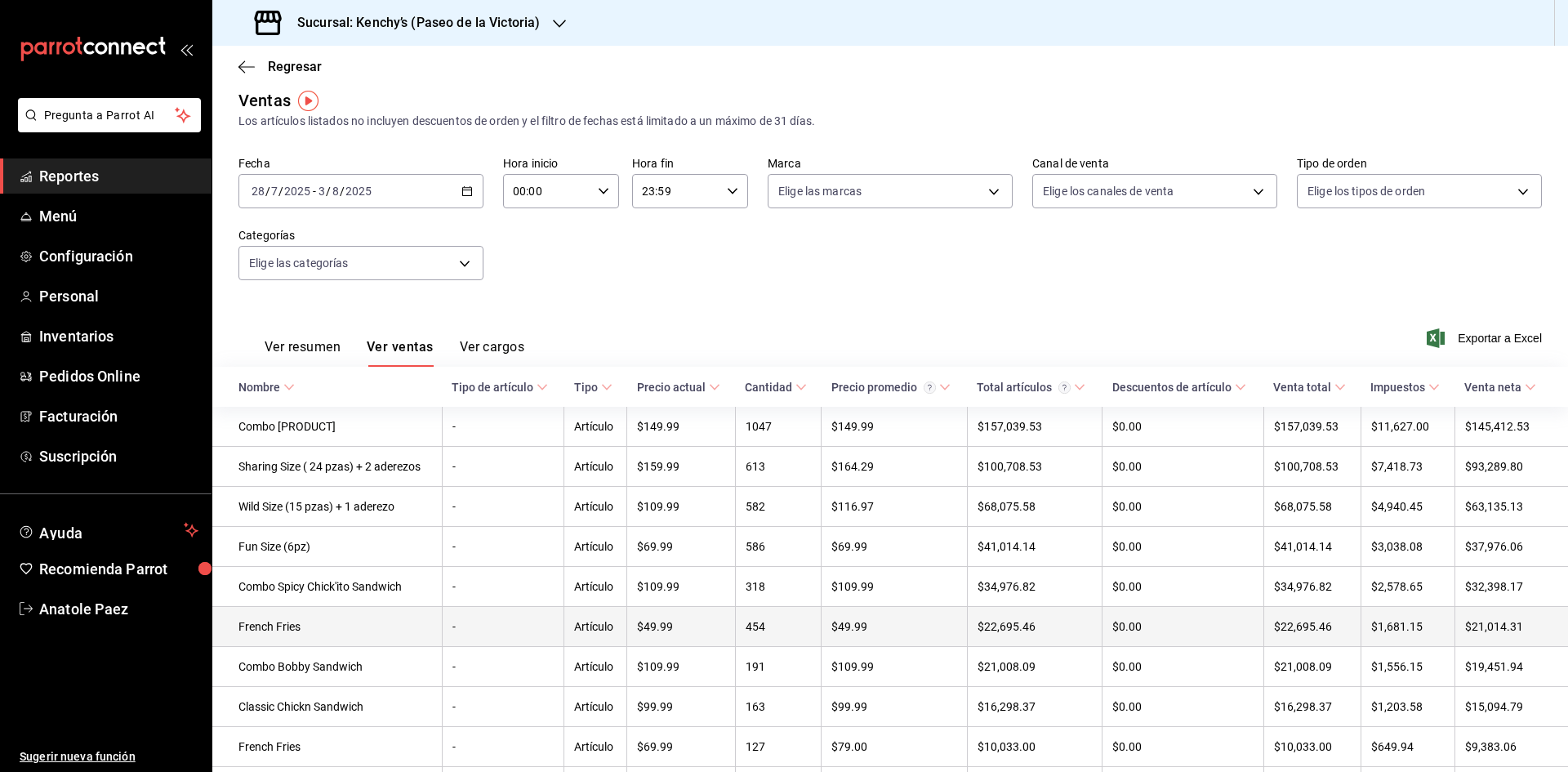 scroll, scrollTop: 0, scrollLeft: 0, axis: both 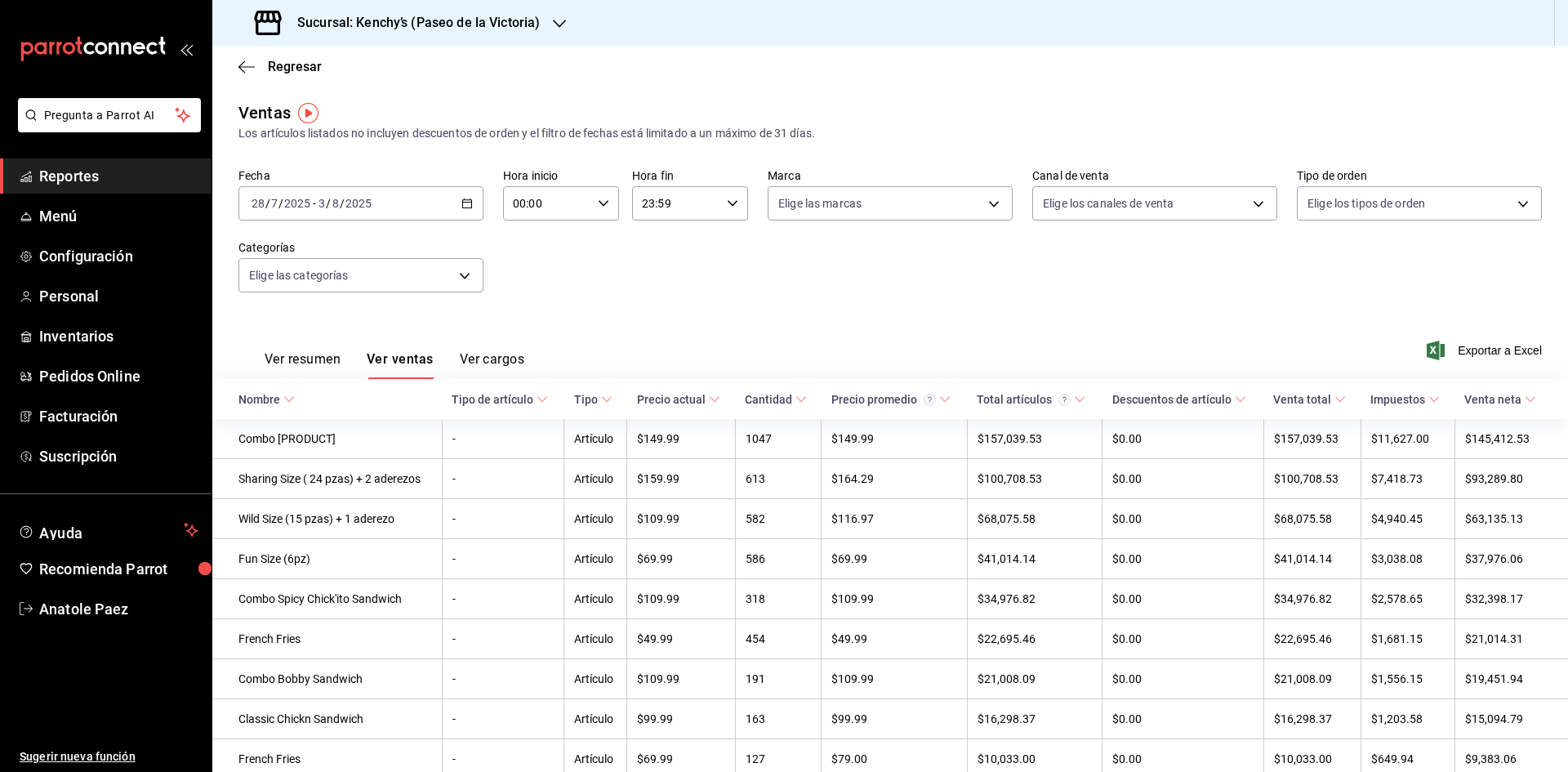 click on "Ver resumen" at bounding box center [302, 365] 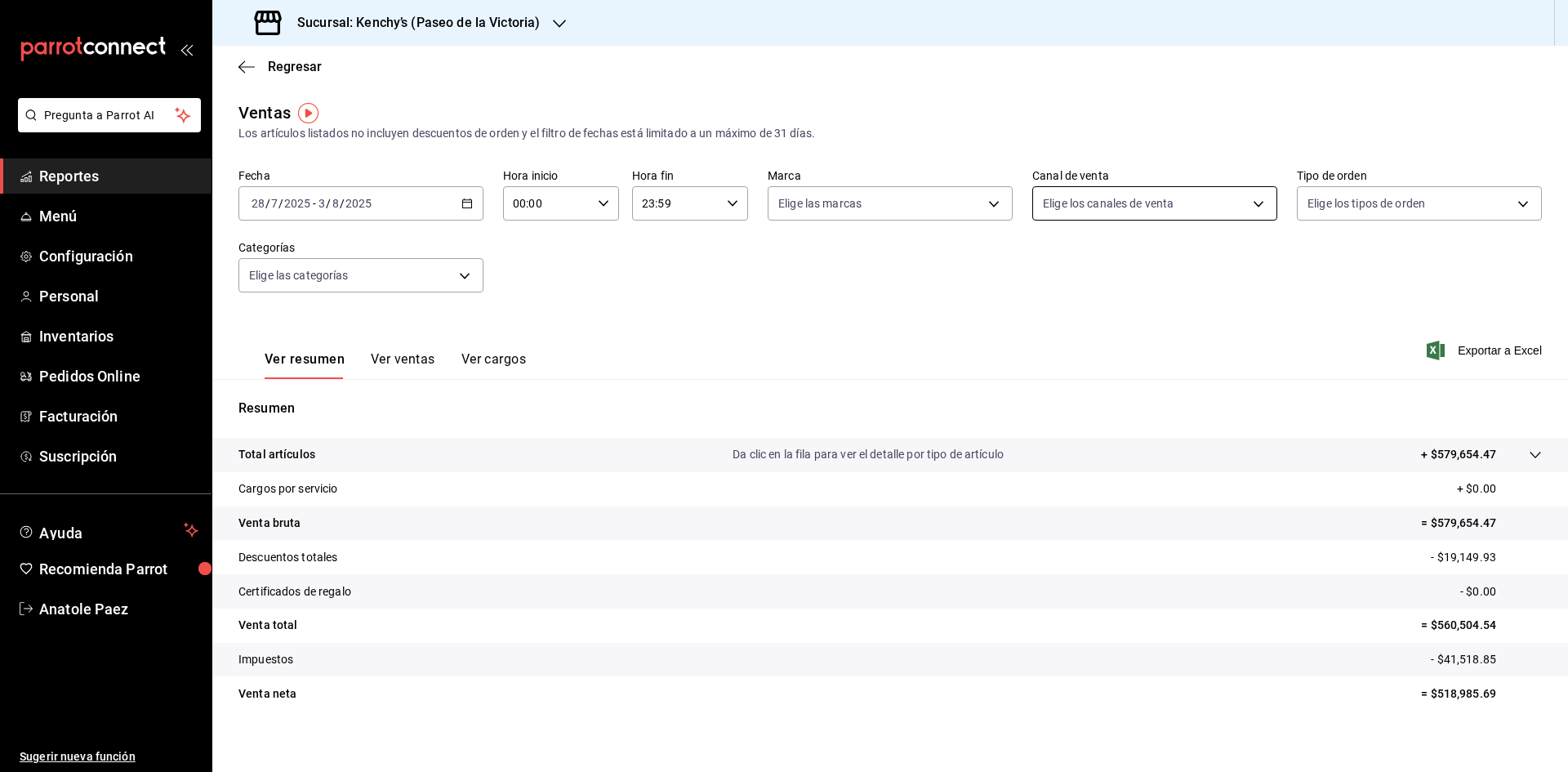 click on "Fecha [DATE] [DATE] / [DATE] / [DATE] - [DATE] [DATE] / [DATE] / [DATE] Hora inicio 00:00 Hora inicio Hora fin 23:59 Hora fin Marca Elige las marcas Canal de venta Elige los canales de venta Tipo de orden Elige los tipos de orden Categorías Elige las categorías Ver resumen Ver ventas Ver cargos Exportar a Excel Resumen Total artículos Da clic en la fila para ver el detalle por tipo de artículo + $579,654.47 Cargos por servicio + $0.00 Venta bruta = $579,654.47 Descuentos totales - $19,149.93 Certificados de regalo - $0.00 Venta total = $560,504.54 Impuestos - $41,518.85 Venta neta = $518,985.69 GANA 1 MES GRATIS EN TU SUSCRIPCIÓN AQUÍ Ver video tutorial" at bounding box center [784, 386] 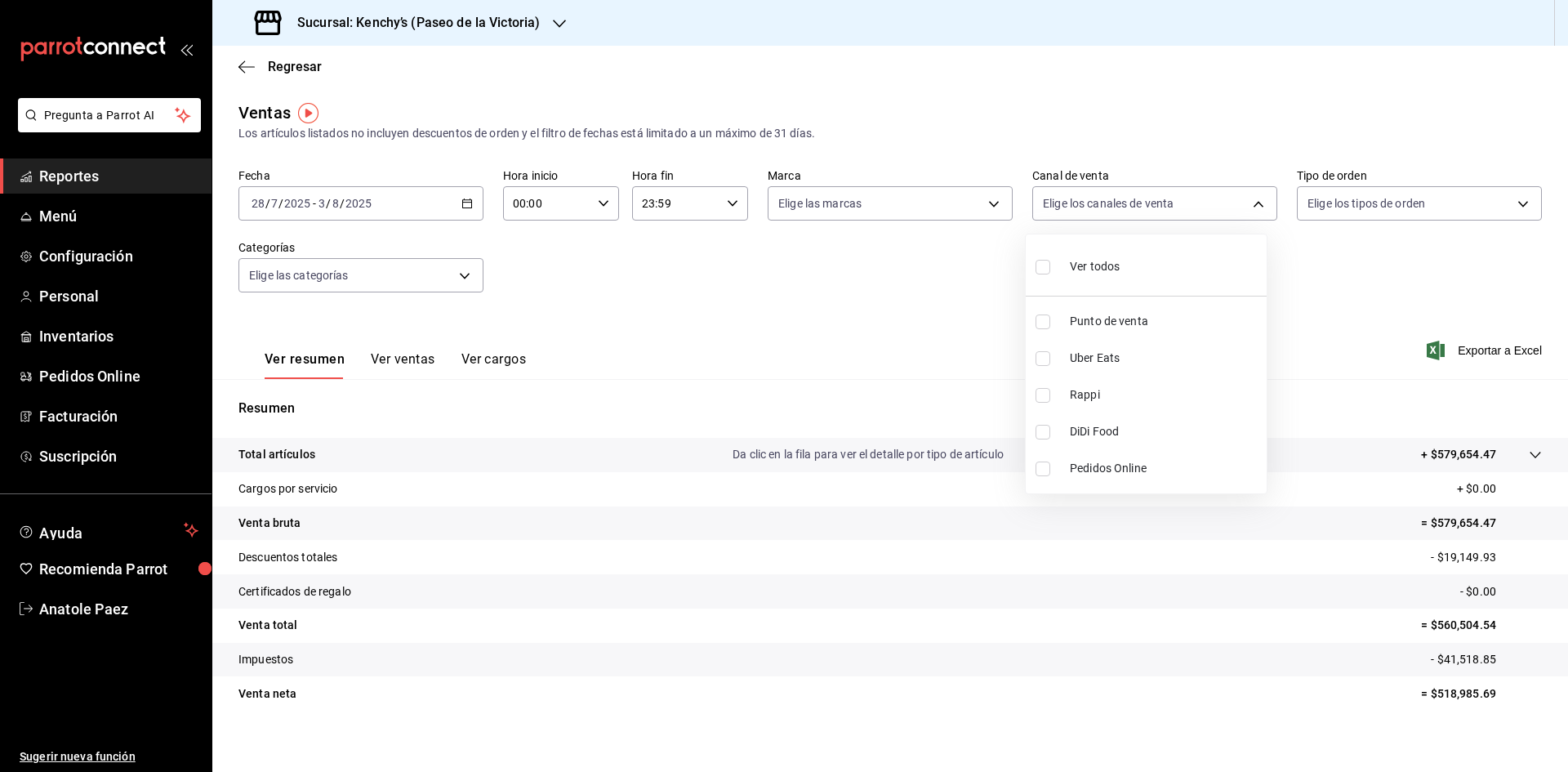 click at bounding box center (1043, 432) 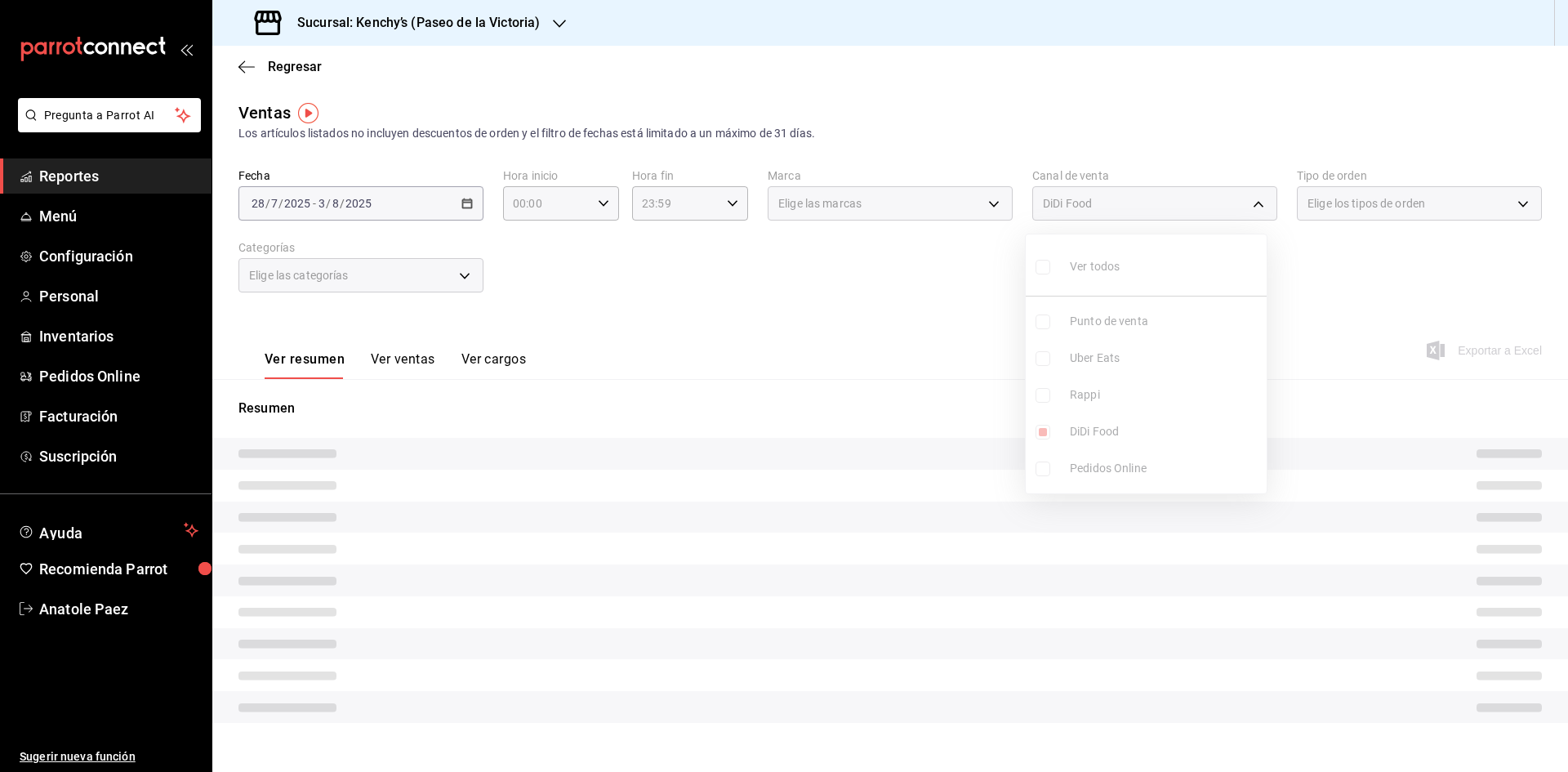 click at bounding box center (784, 386) 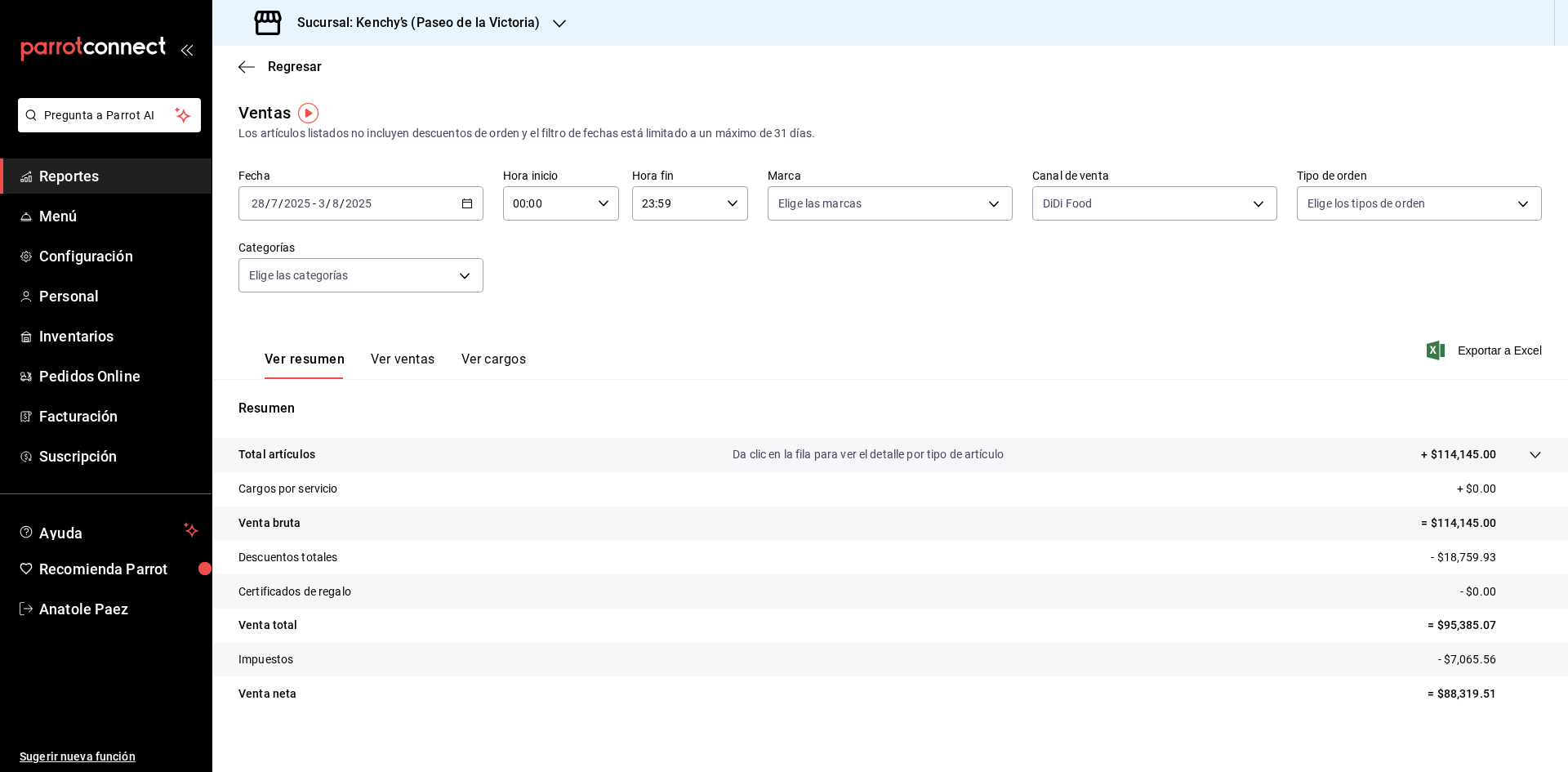 click on "Fecha [DATE] [DATE] / [DATE] / [DATE] - [DATE] [DATE] / [DATE] / [DATE] Hora inicio 00:00 Hora inicio Hora fin 23:59 Hora fin Marca Elige las marcas Canal de venta DiDi Food DIDI_FOOD Tipo de orden Elige los tipos de orden Categorías Elige las categorías" at bounding box center [890, 240] 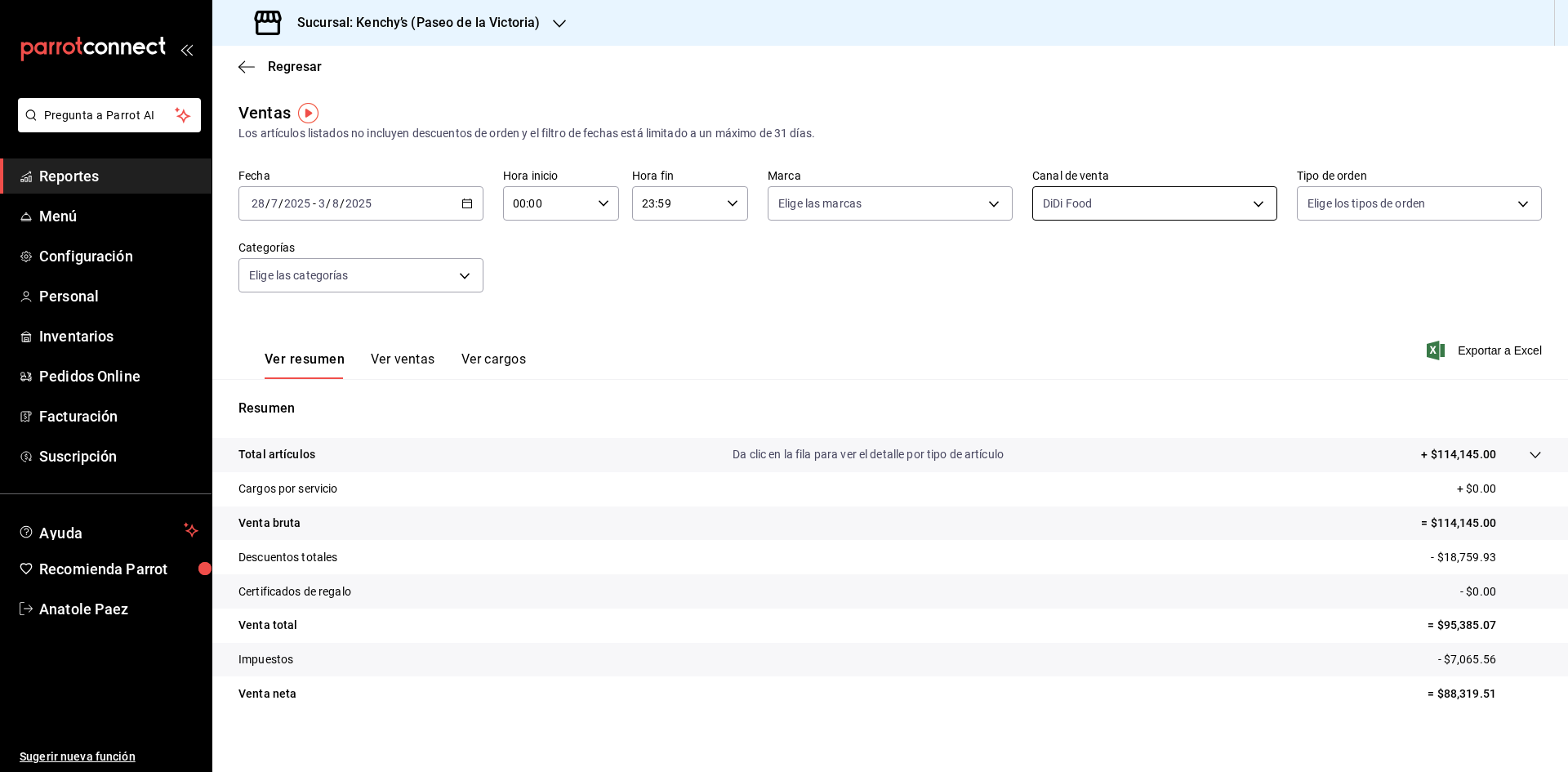 click on "Pregunta a Parrot AI Reportes   Menú   Configuración   Personal   Inventarios   Pedidos Online   Facturación   Suscripción   Ayuda Recomienda Parrot   [FULL_NAME]   Sugerir nueva función   Sucursal: Kenchy's ([LOCATION]) Regresar Ventas Los artículos listados no incluyen descuentos de orden y el filtro de fechas está limitado a un máximo de 31 días. Fecha [DATE] [DATE] / [DATE] / [DATE] - [DATE] / [DATE] / [DATE] Hora inicio 00:00 Hora inicio Hora fin 23:59 Hora fin Marca Elige las marcas Canal de venta DiDi Food DIDI_FOOD Tipo de orden Elige los tipos de orden Categorías Elige las categorías Ver resumen Ver ventas Ver cargos Exportar a Excel Resumen Total artículos Da clic en la fila para ver el detalle por tipo de artículo + $114,145.00 Cargos por servicio + $0.00 Venta bruta = $114,145.00 Descuentos totales - $18,759.93 Certificados de regalo - $0.00 Venta total = $95,385.07 Impuestos - $7,065.56 Venta neta = $88,319.51 GANA 1 MES GRATIS EN TU SUSCRIPCIÓN AQUÍ Ver video tutorial Reportes" at bounding box center (784, 386) 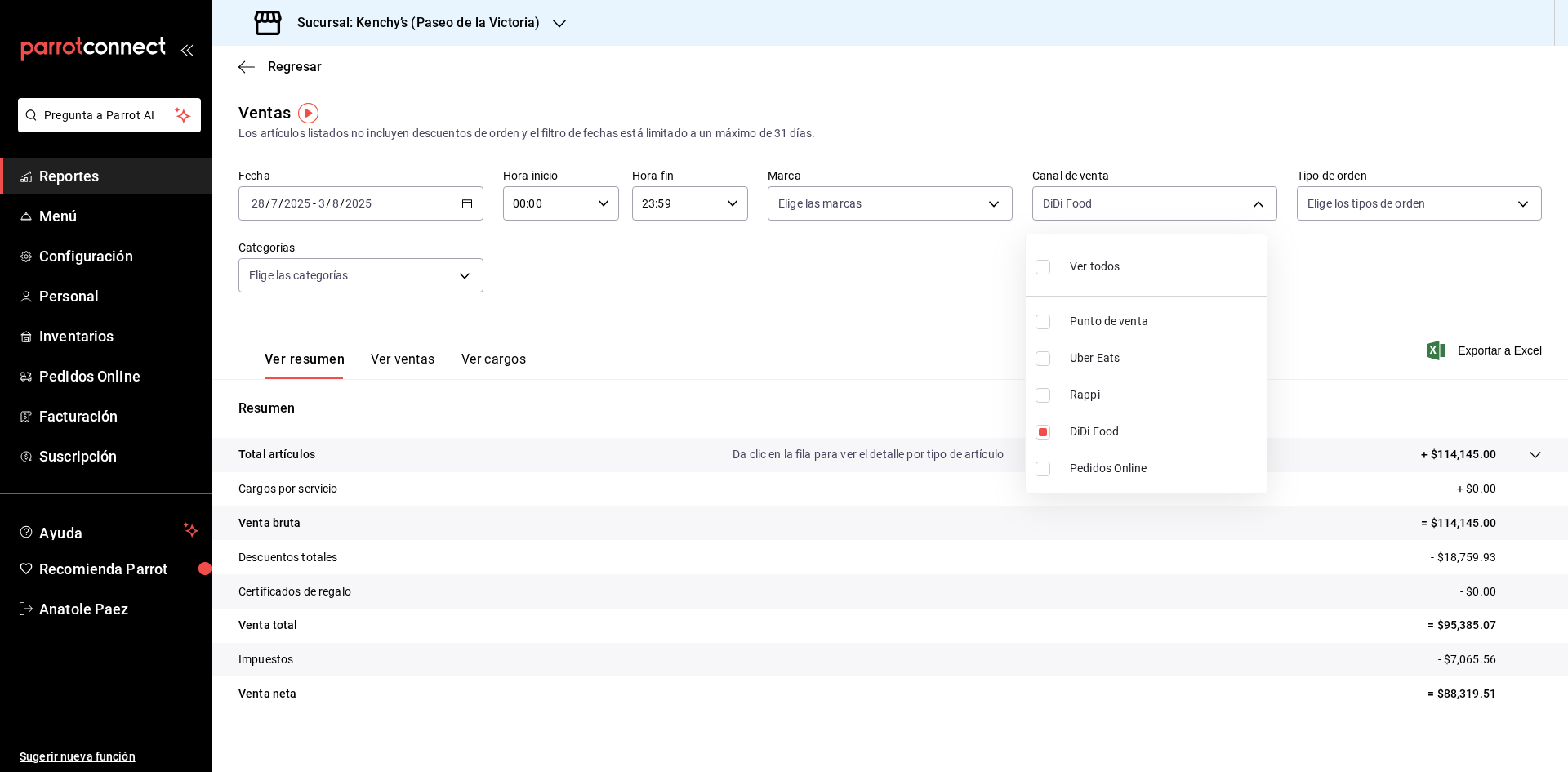 click at bounding box center [1043, 359] 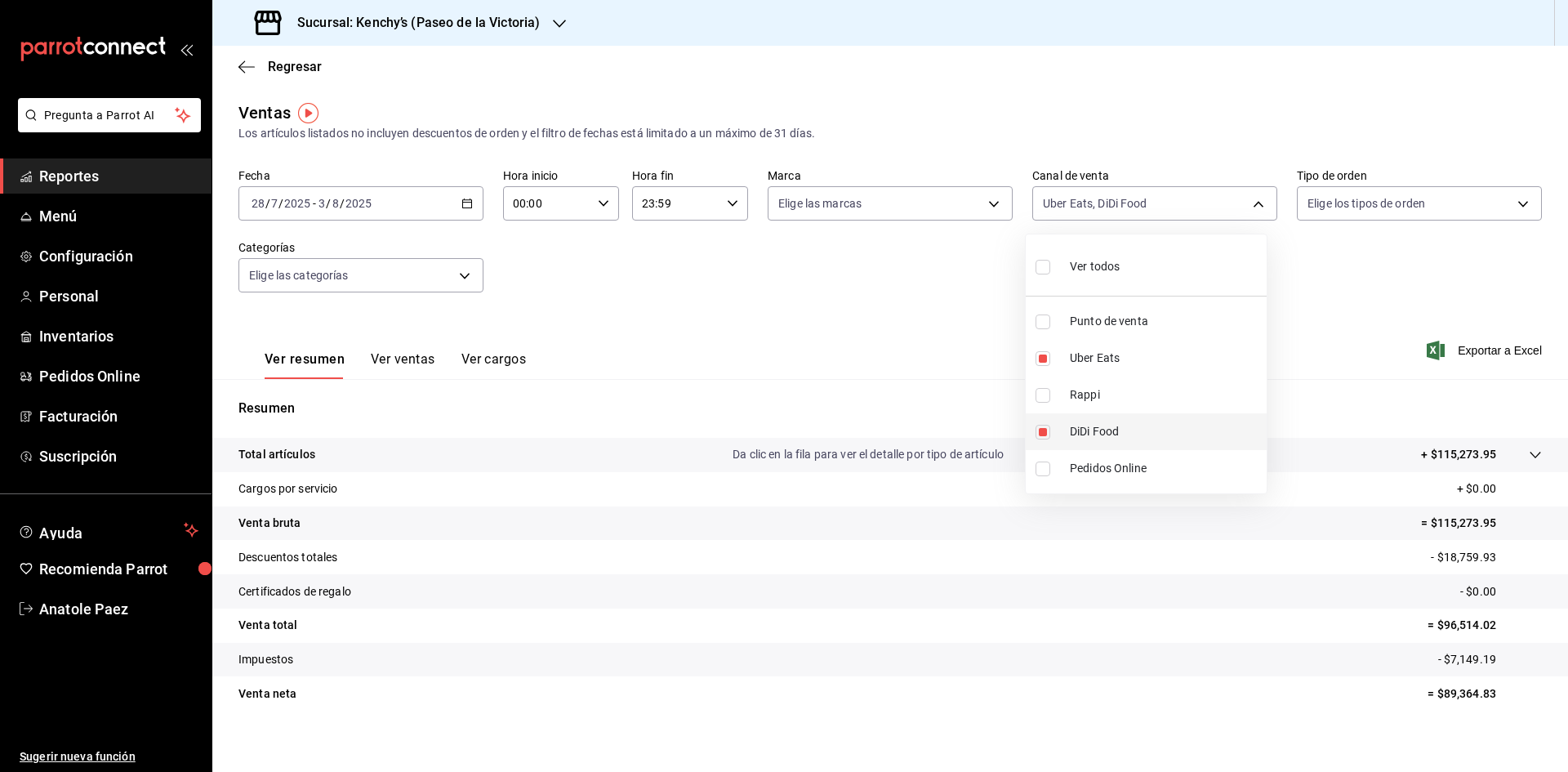 click at bounding box center (1043, 432) 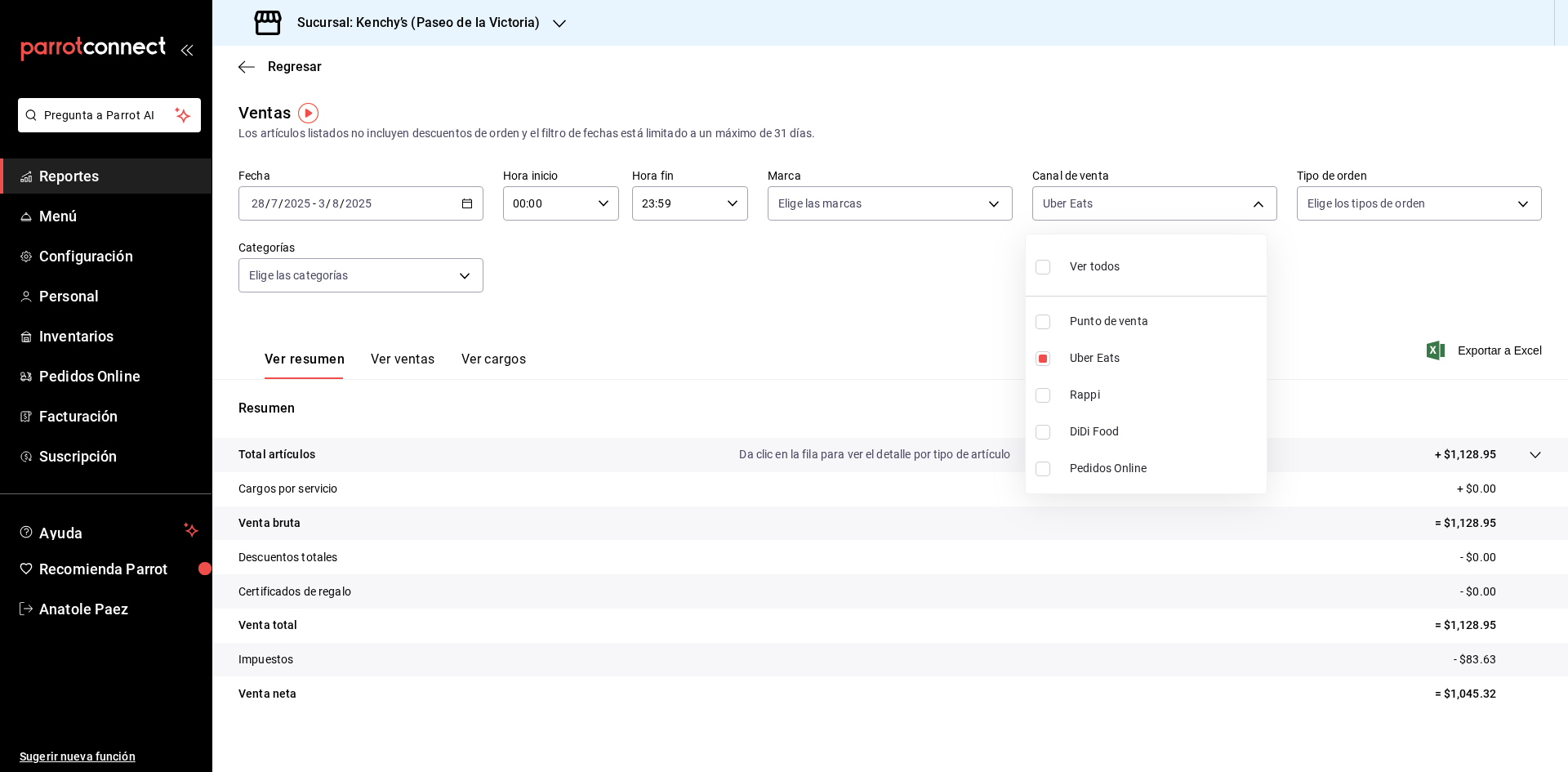 click at bounding box center (784, 386) 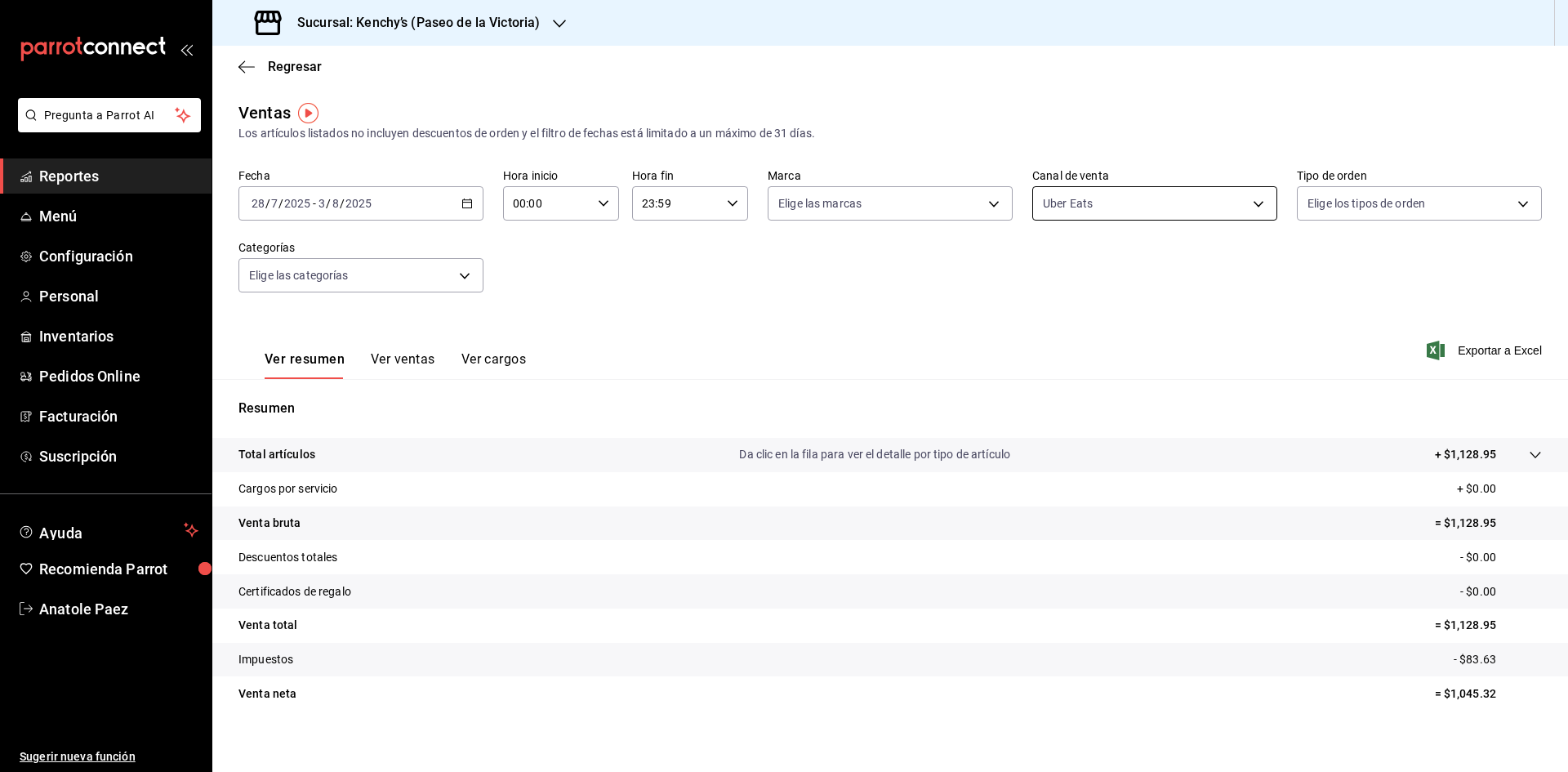 click on "Fecha [DATE] [DATE] / [DATE] / [DATE] - [DATE] [DATE] / [DATE] / [DATE] Hora inicio 00:00 Hora inicio Hora fin 23:59 Hora fin Marca Elige las marcas Canal de venta Uber Eats UBER_EATS Tipo de orden Elige los tipos de orden Categorías Elige las categorías Ver resumen Ver ventas Ver cargos Exportar a Excel Resumen Total artículos Da clic en la fila para ver el detalle por tipo de artículo + $1,128.95 Cargos por servicio + $0.00 Venta bruta = $1,128.95 Descuentos totales - $0.00 Certificados de regalo - $0.00 Venta total = $1,128.95 Impuestos - $83.63 Venta neta = $1,045.32 GANA 1 MES GRATIS EN TU SUSCRIPCIÓN AQUÍ Ver video tutorial Ir a video Reportes" at bounding box center [784, 386] 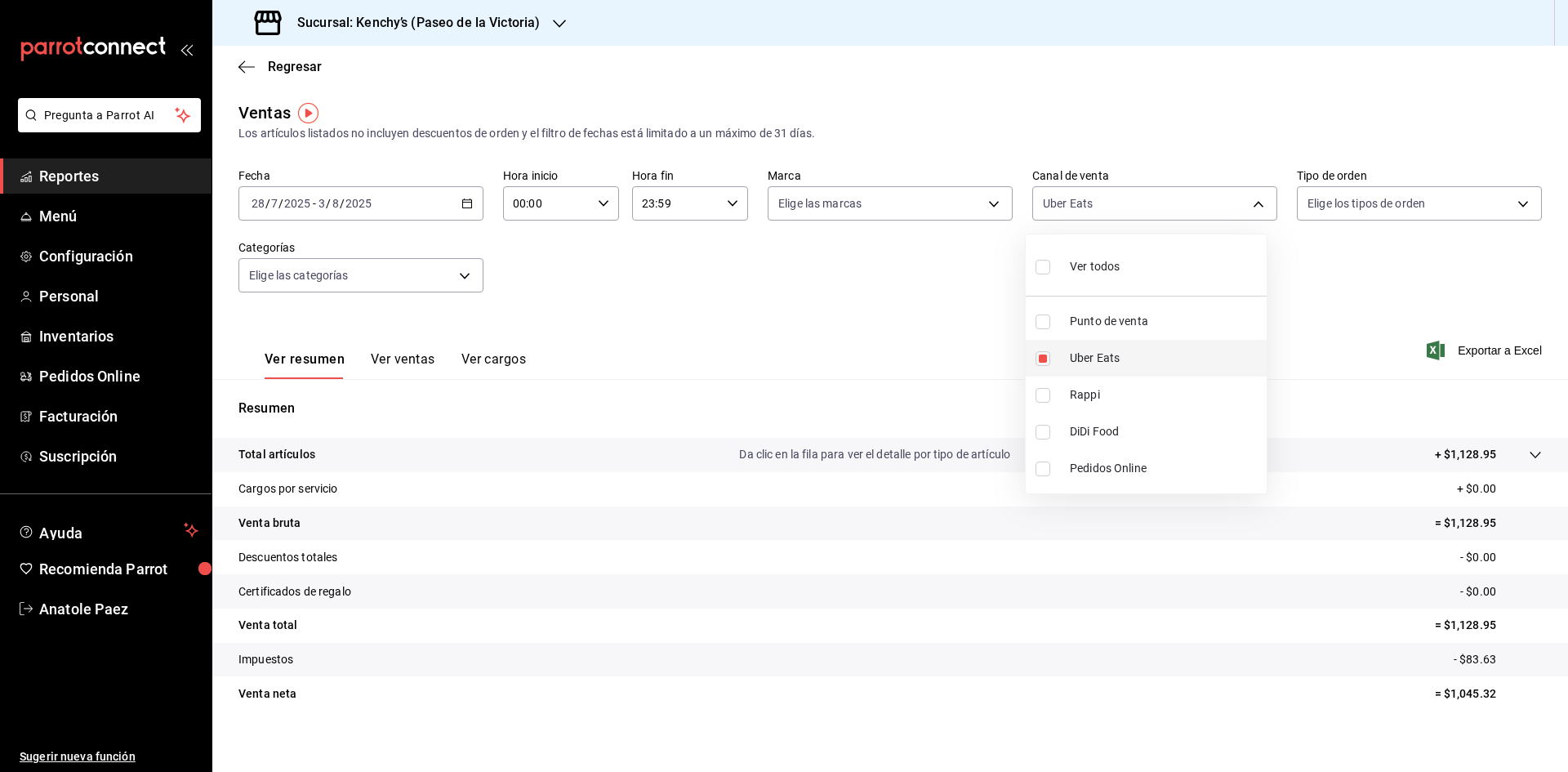 click at bounding box center (1043, 359) 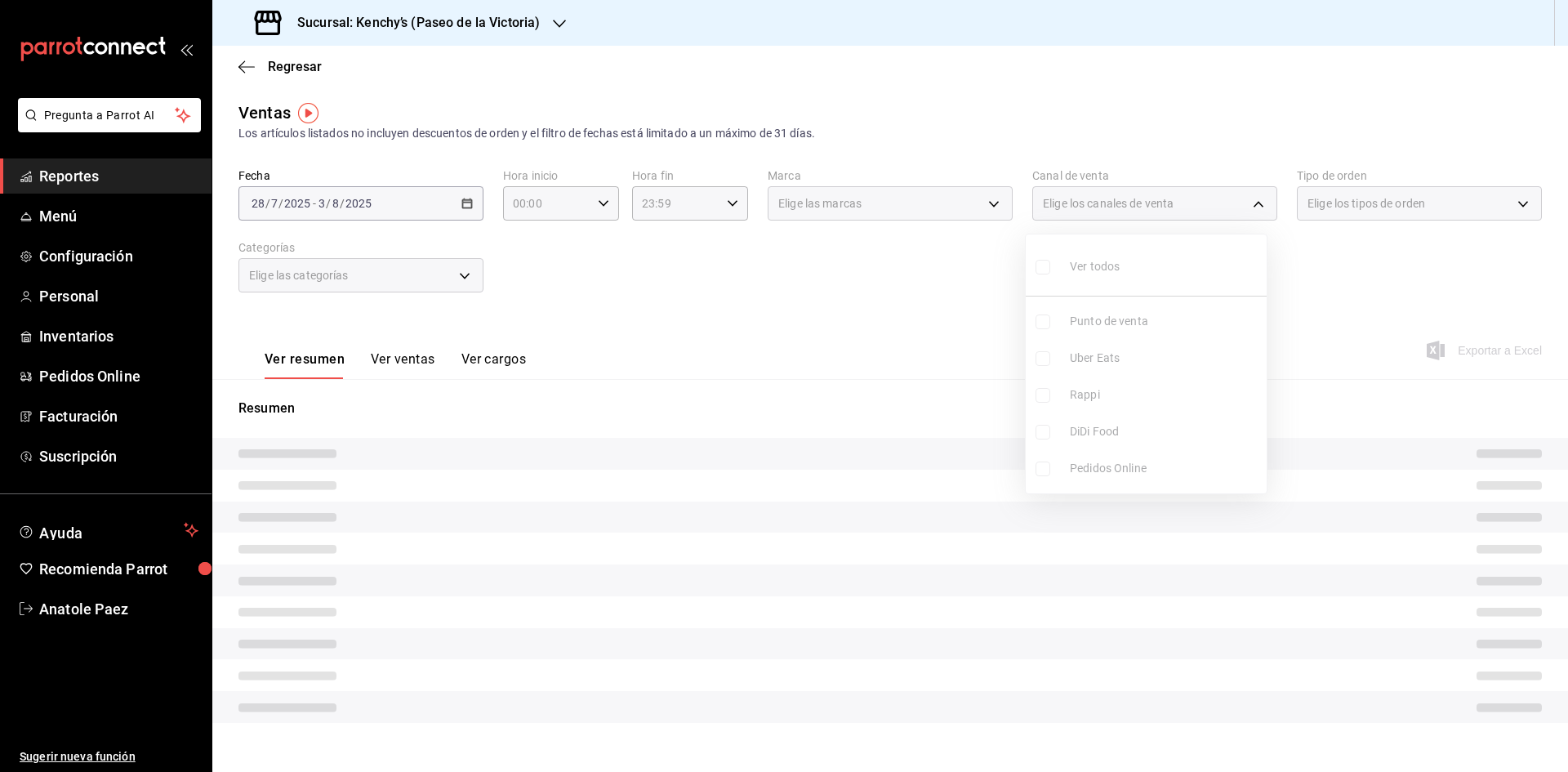 click at bounding box center (784, 386) 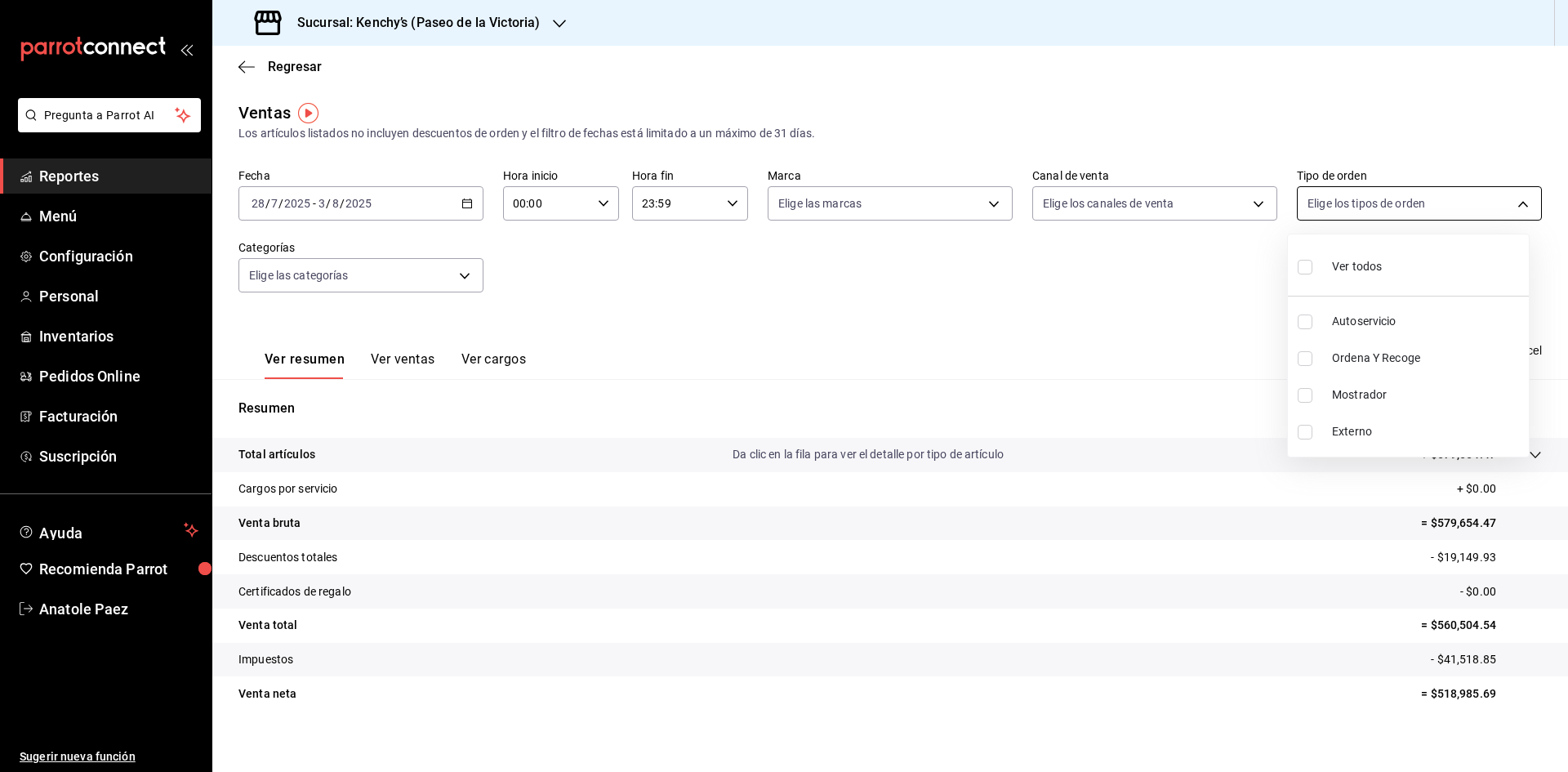 click on "Fecha [DATE] [DATE] / [DATE] / [DATE] - [DATE] [DATE] / [DATE] / [DATE] Hora inicio 00:00 Hora inicio Hora fin 23:59 Hora fin Marca Elige las marcas Canal de venta Elige los canales de venta Tipo de orden Elige los tipos de orden Categorías Elige las categorías Ver resumen Ver ventas Ver cargos Exportar a Excel Resumen Total artículos Da clic en la fila para ver el detalle por tipo de artículo + $579,654.47 Cargos por servicio + $0.00 Venta bruta = $579,654.47 Descuentos totales - $19,149.93 Certificados de regalo - $0.00 Venta total = $560,504.54 Impuestos - $41,518.85 Venta neta = $518,985.69 GANA 1 MES GRATIS EN TU SUSCRIPCIÓN AQUÍ Ver video tutorial" at bounding box center (784, 386) 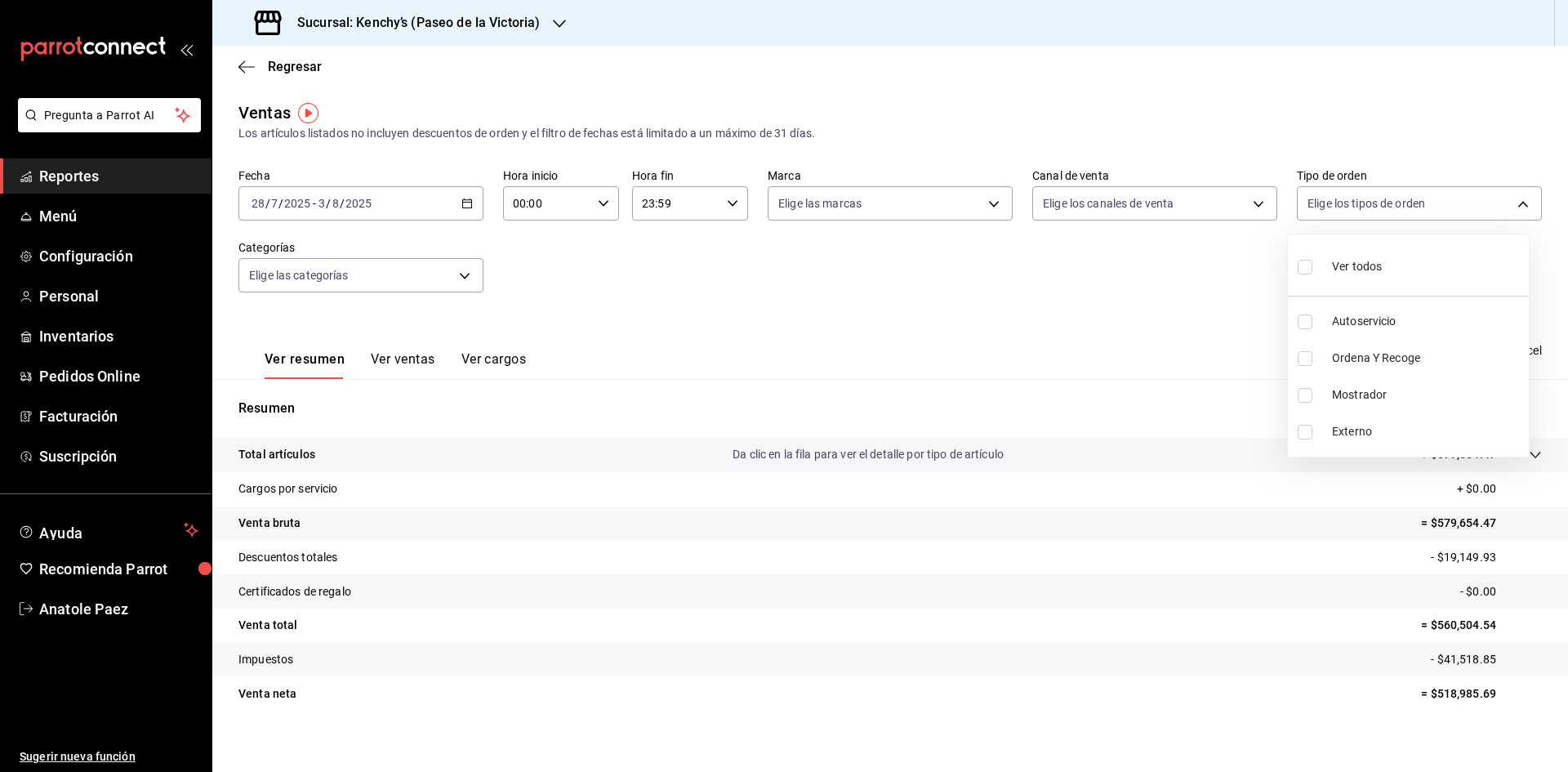 click at bounding box center (1305, 359) 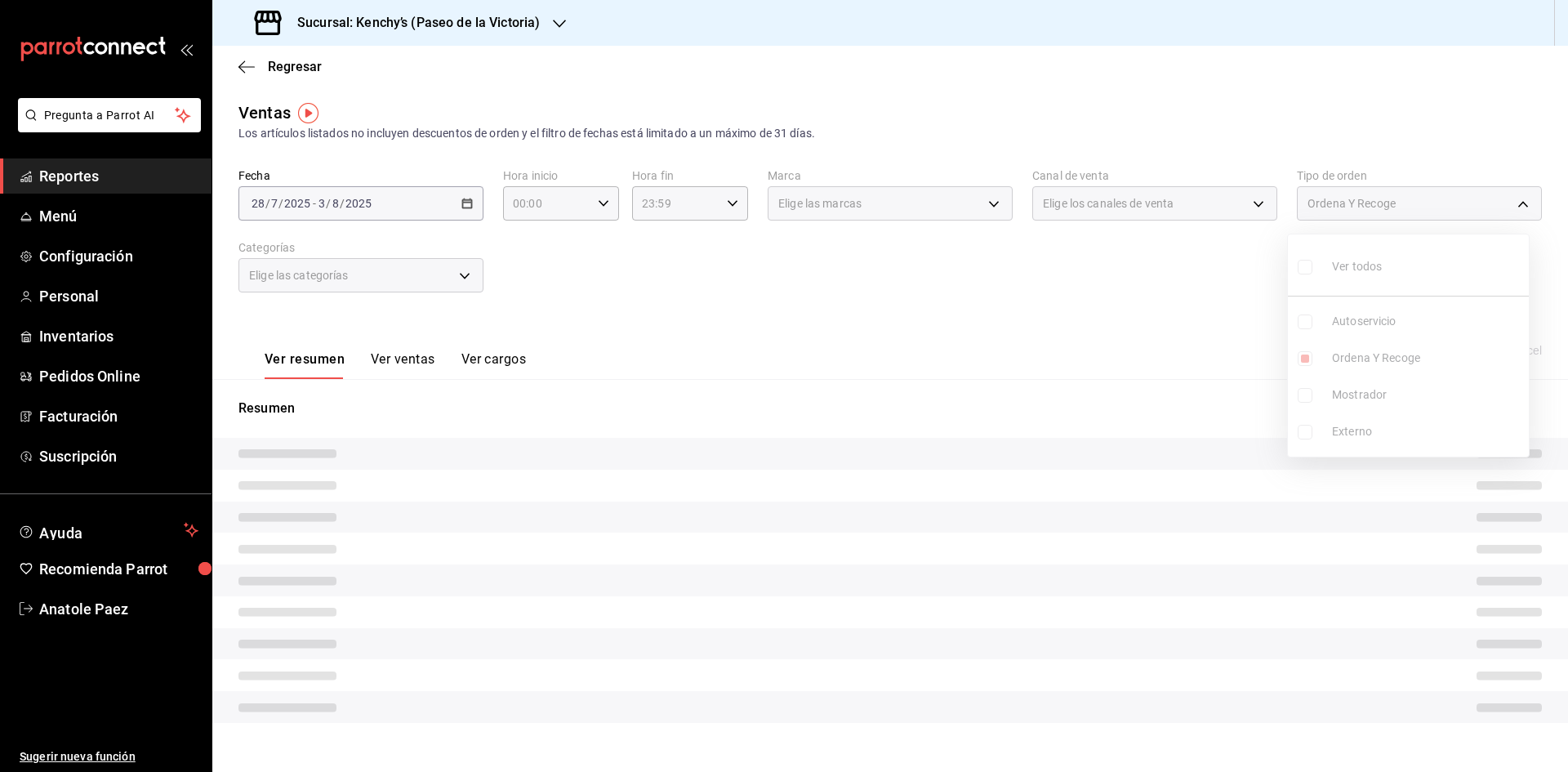 click at bounding box center (784, 386) 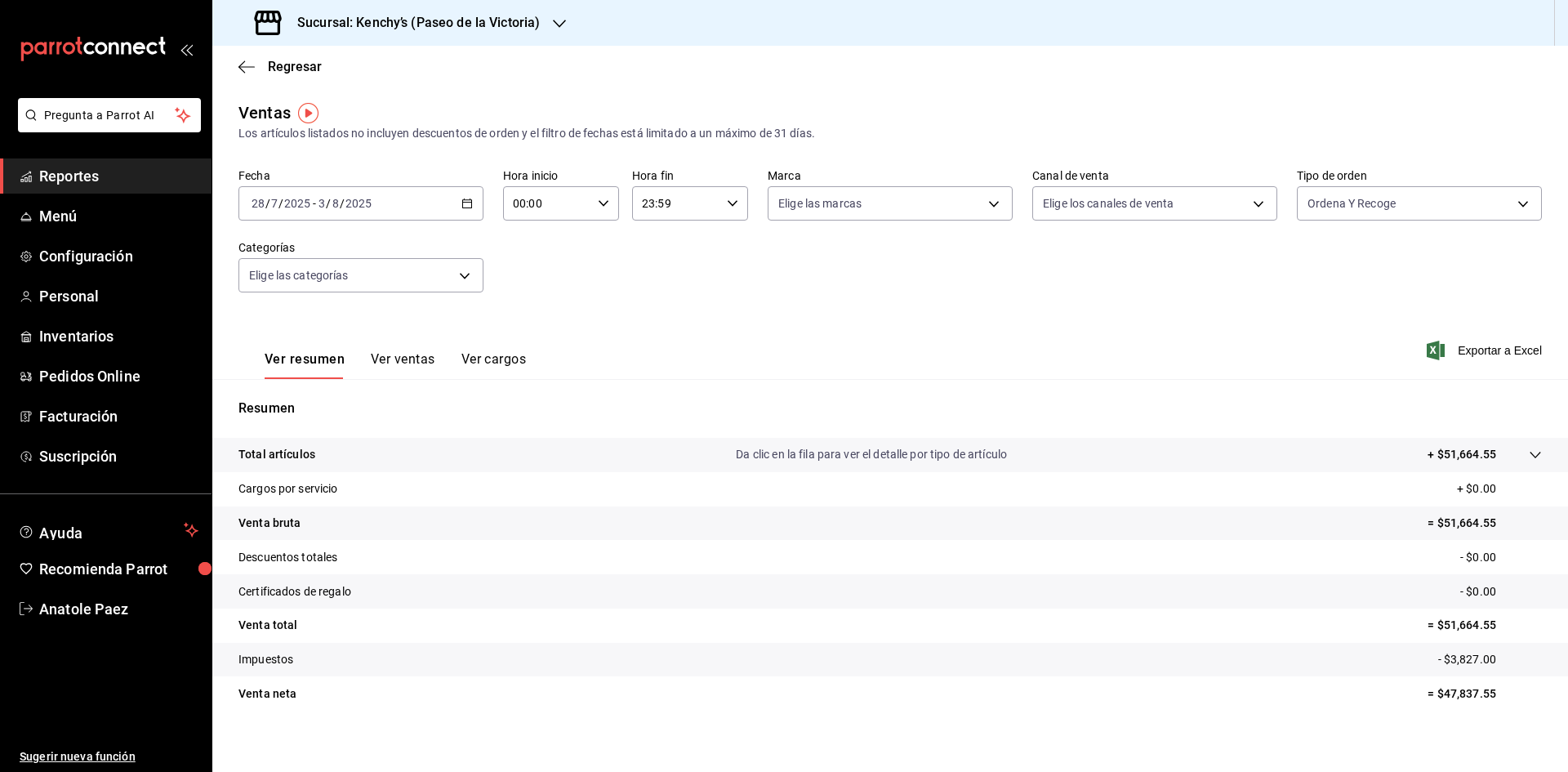 click on "Sucursal: Kenchy’s (Paseo de la Victoria)" at bounding box center [412, 23] 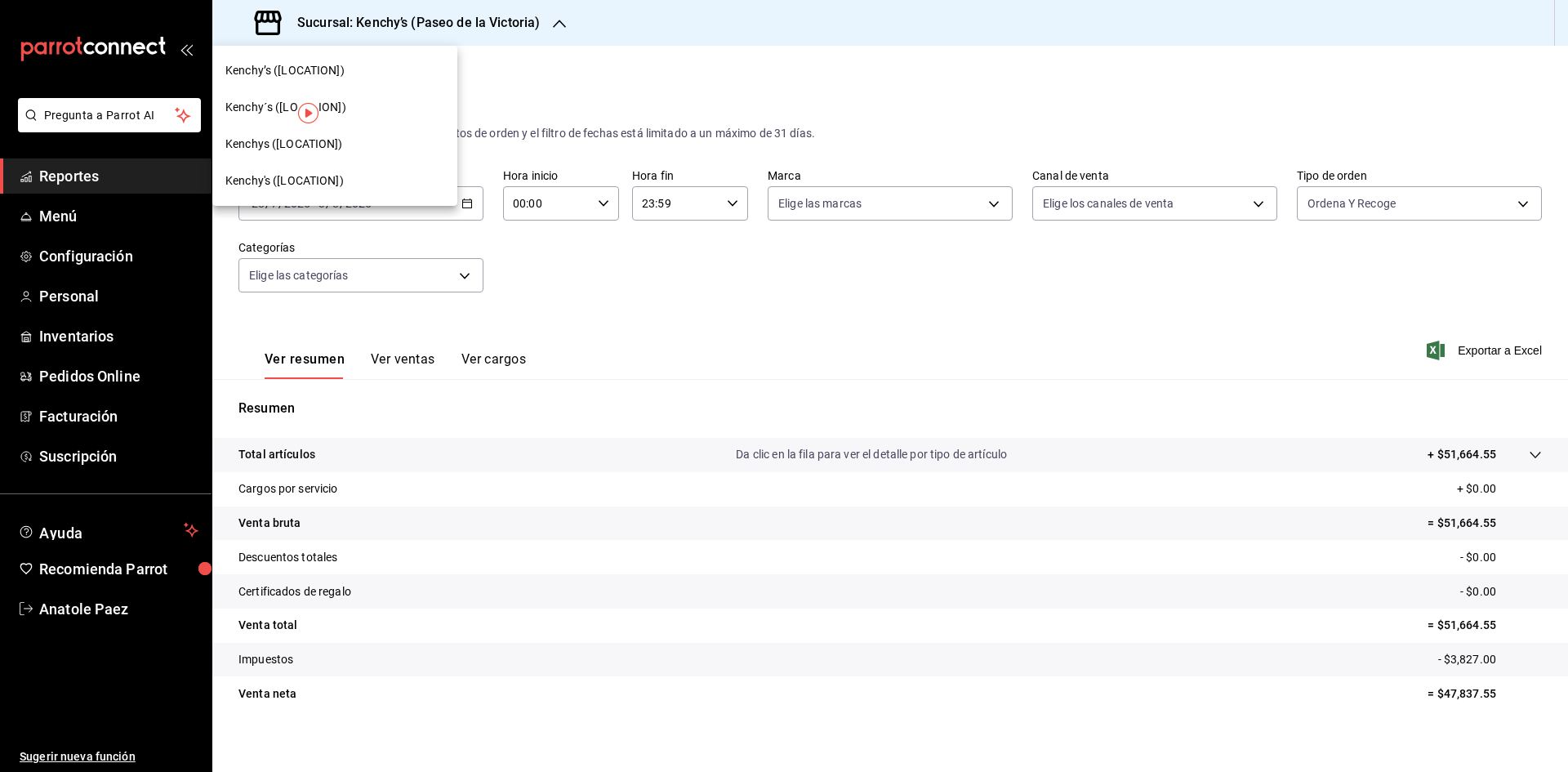 click on "Kenchys ([LOCATION])" at bounding box center [284, 144] 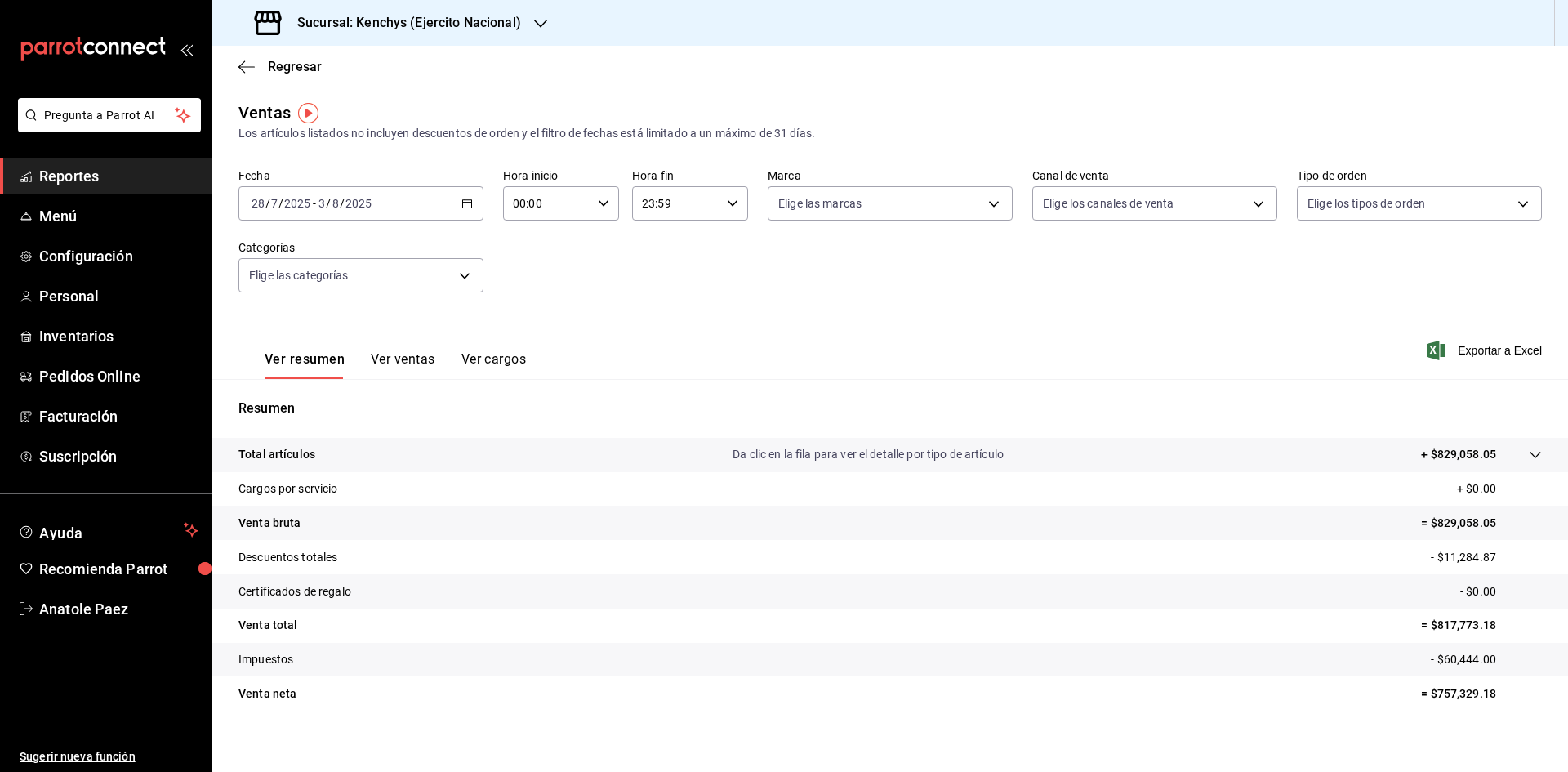 click on "Ver ventas" at bounding box center [403, 365] 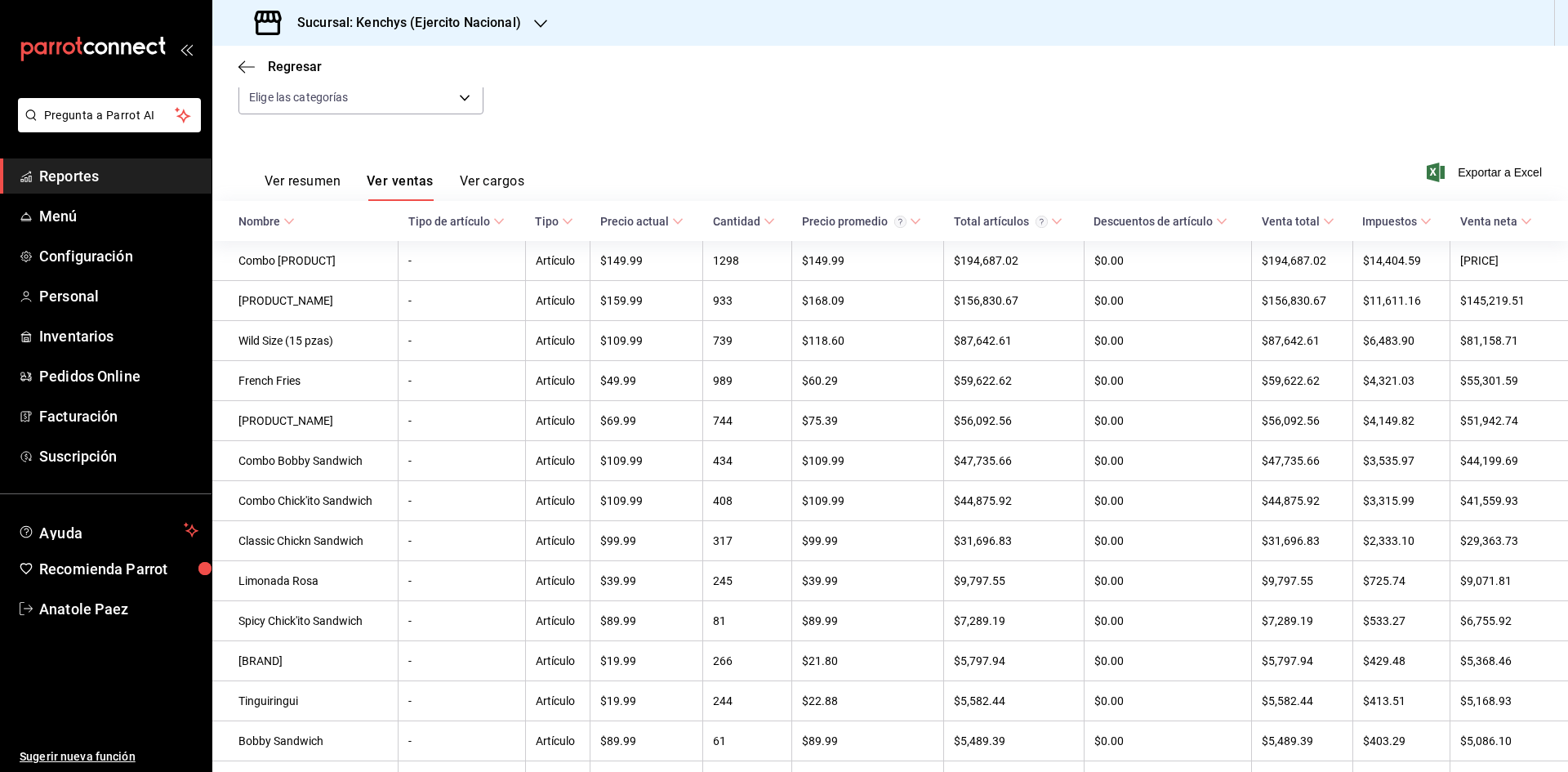 scroll, scrollTop: 0, scrollLeft: 0, axis: both 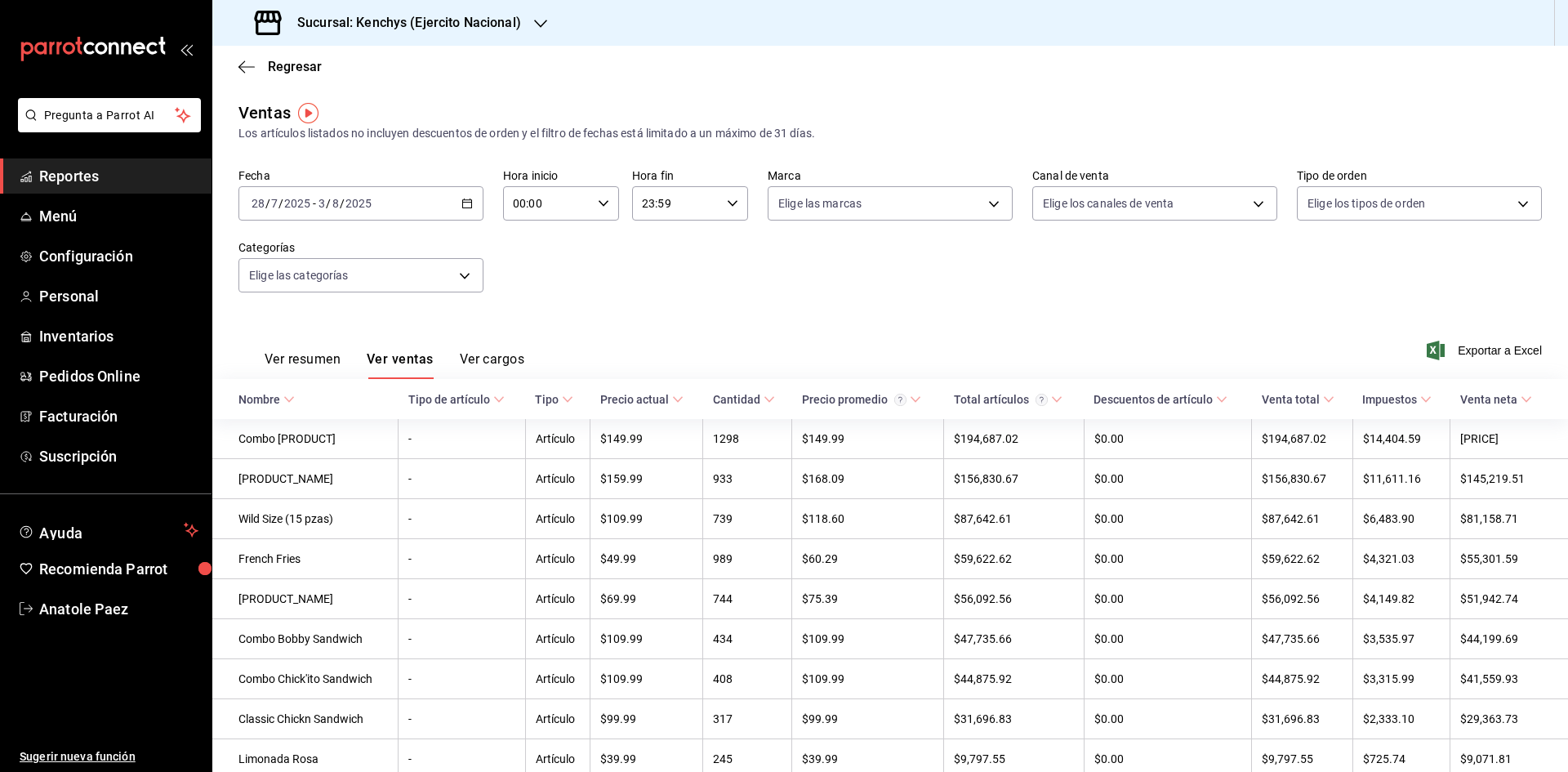 click on "Ver resumen" at bounding box center (302, 365) 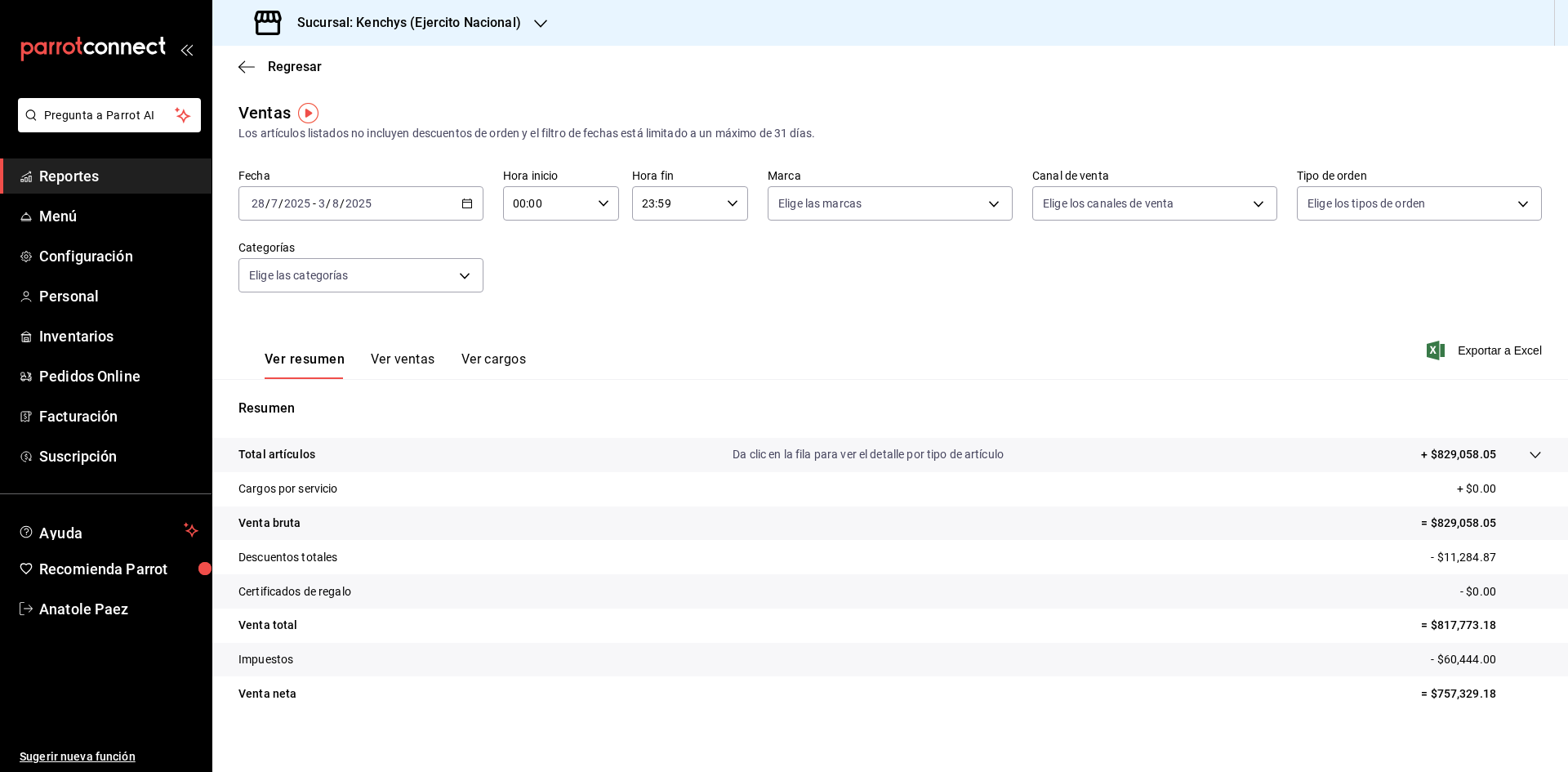click on "Fecha 2025-07-28 28 / 7 / 2025 - 2025-08-03 3 / 8 / 2025 Hora inicio 00:00 Hora inicio Hora fin 23:59 Hora fin Marca Elige las marcas Canal de venta Elige los canales de venta Tipo de orden Elige los tipos de orden Categorías Elige las categorías" at bounding box center (890, 240) 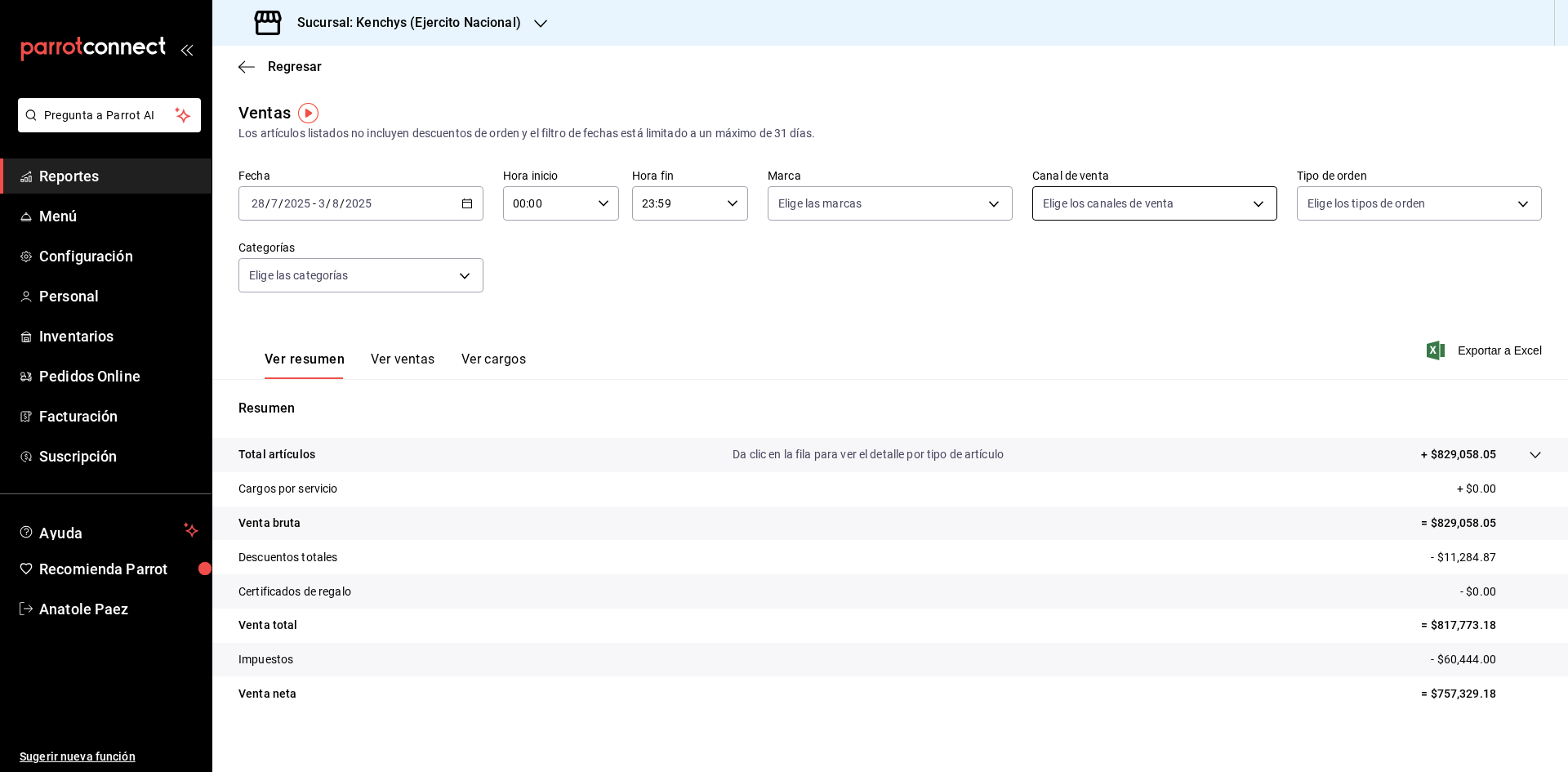 click on "Fecha [DATE] [DATE] / [DATE] / [DATE] - [DATE] [DATE] / [DATE] / [DATE] Hora inicio 00:00 Hora inicio Hora fin 23:59 Hora fin Marca Elige las marcas Canal de venta Elige los canales de venta Tipo de orden Elige los tipos de orden Categorías Elige las categorías Ver resumen Ver ventas Ver cargos Exportar a Excel Resumen Total artículos Da clic en la fila para ver el detalle por tipo de artículo + $829,058.05 Cargos por servicio + $0.00 Venta bruta = $829,058.05 Descuentos totales - $11,284.87 Certificados de regalo - $0.00 Venta total = $817,773.18 Impuestos - $60,444.00 Venta neta = $757,329.18 GANA 1 MES GRATIS EN TU SUSCRIPCIÓN AQUÍ Ver video tutorial" at bounding box center [784, 386] 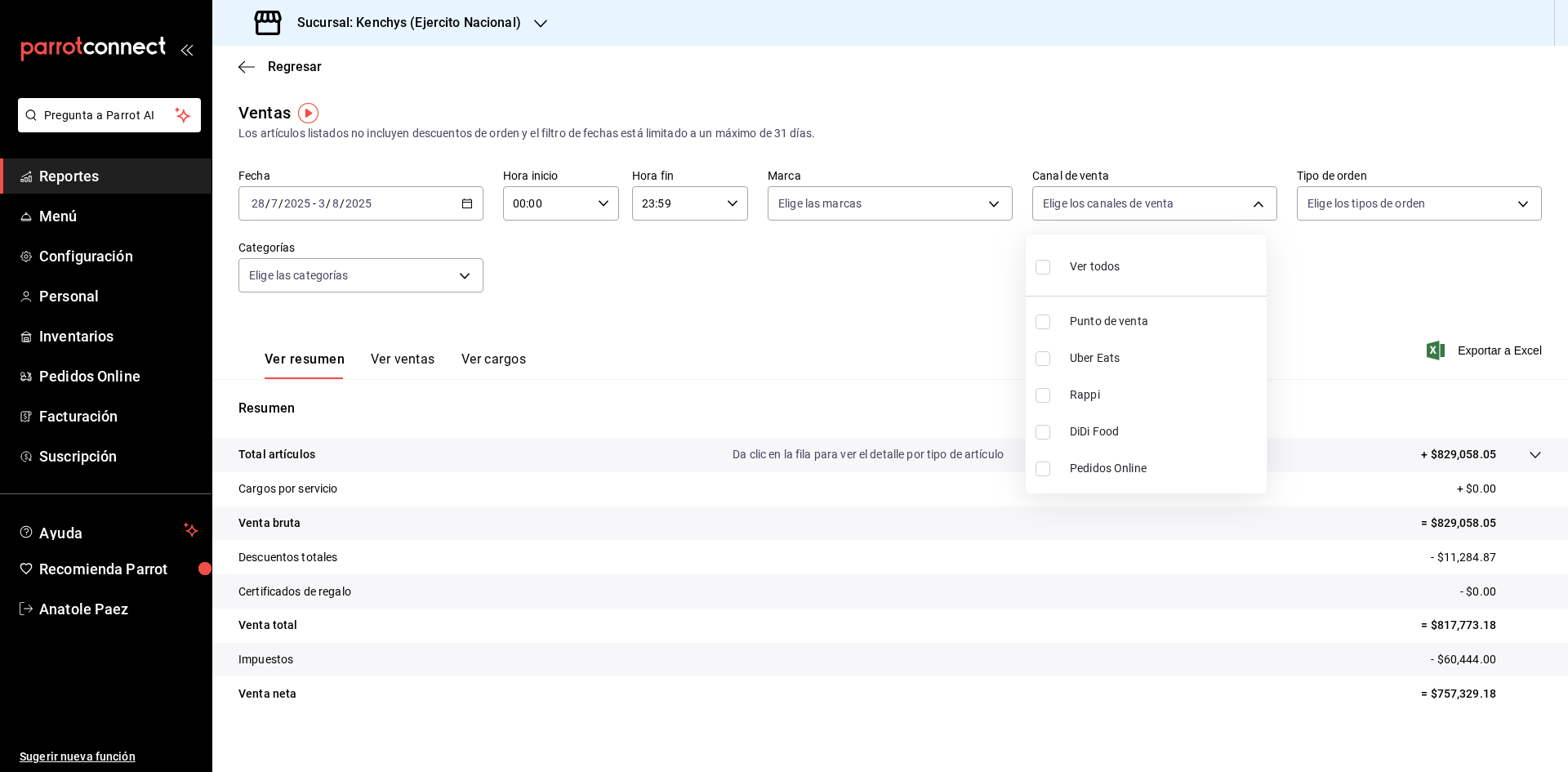 click on "DiDi Food" at bounding box center [1146, 431] 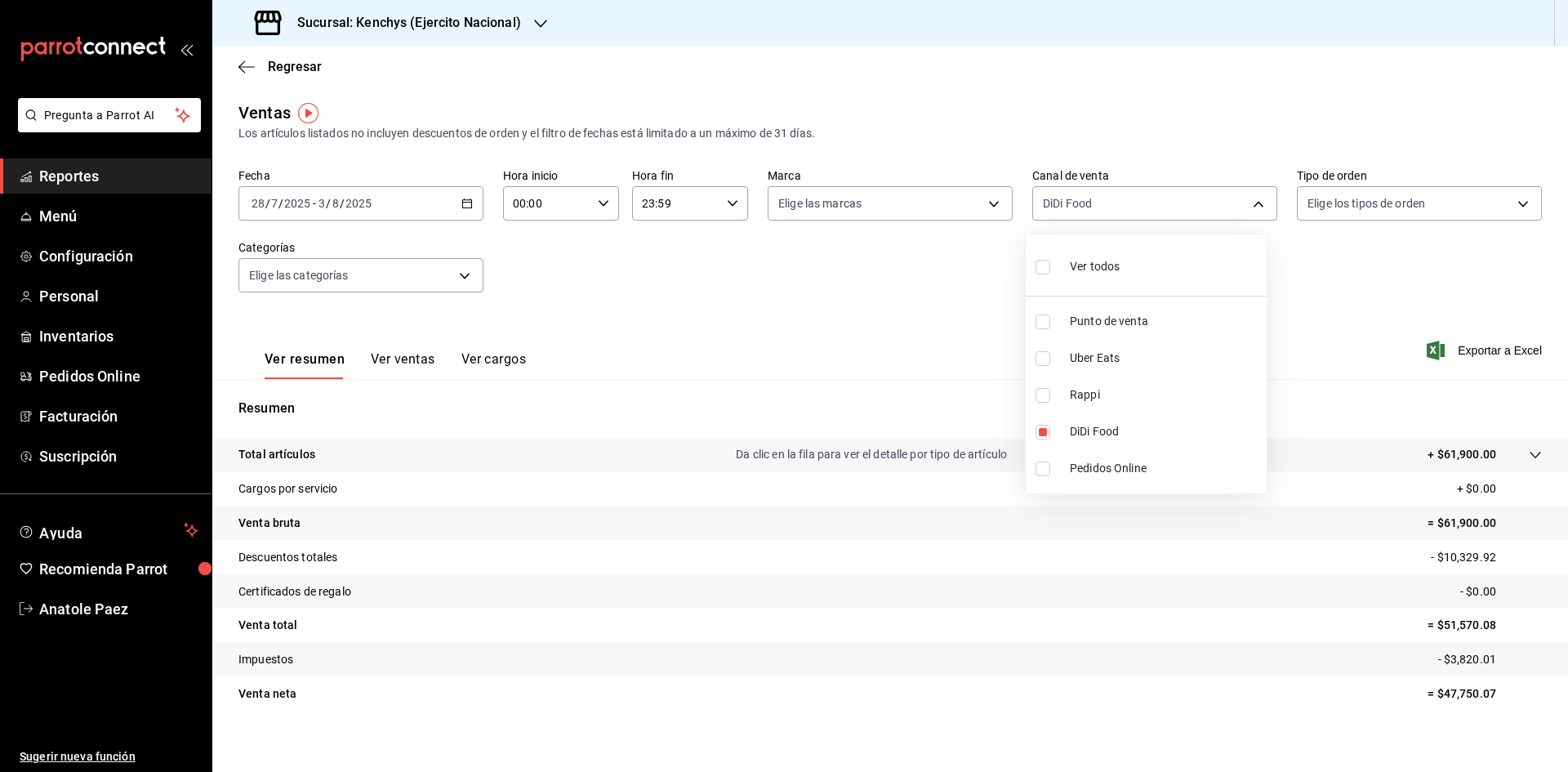 click at bounding box center [784, 386] 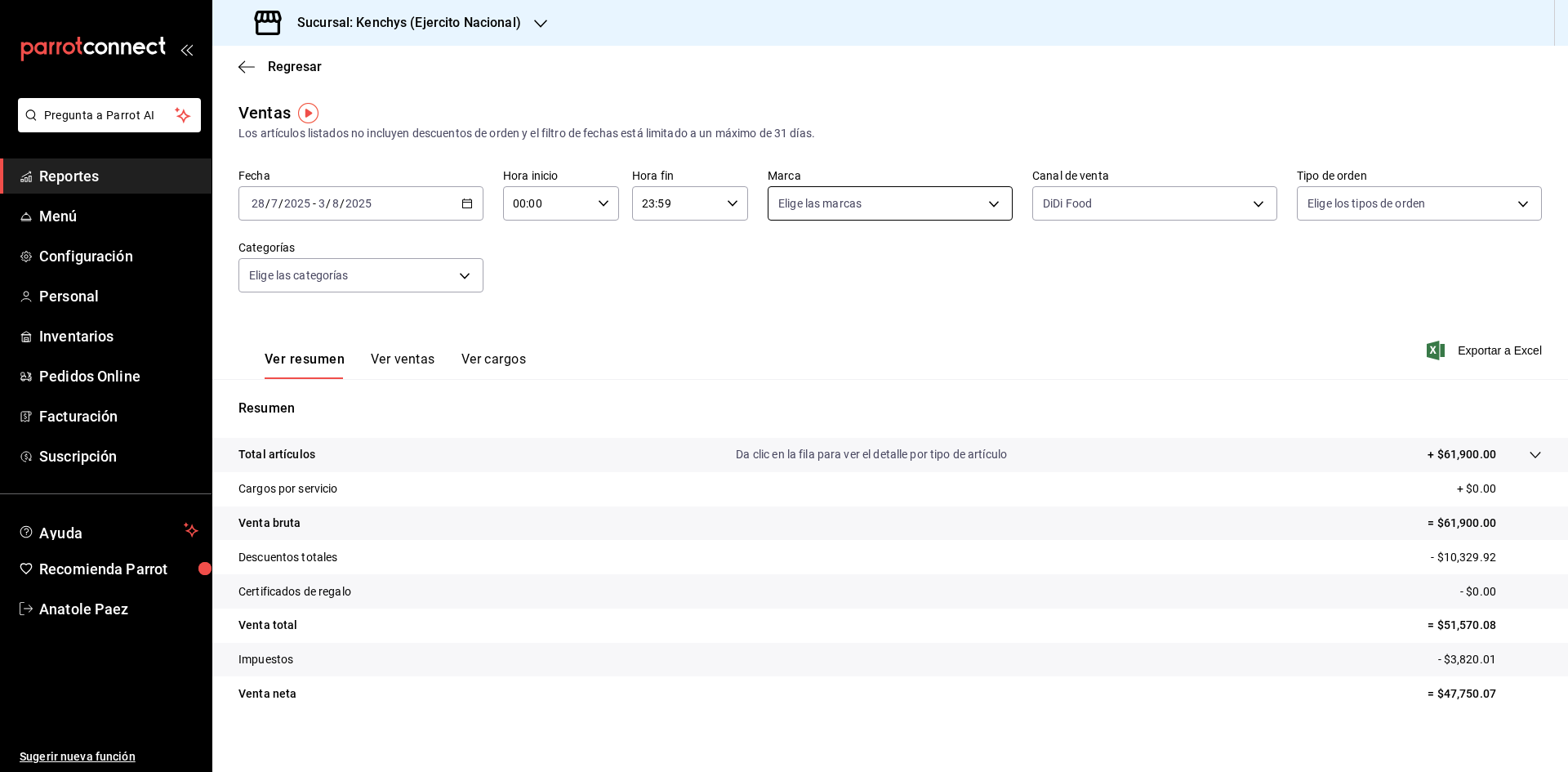 click on "Pregunta a Parrot AI Reportes   Menú   Configuración   Personal   Inventarios   Pedidos Online   Facturación   Suscripción   Ayuda Recomienda Parrot   [FULL_NAME]   Sugerir nueva función   Sucursal: Kenchys ([LOCATION]) Regresar Ventas Los artículos listados no incluyen descuentos de orden y el filtro de fechas está limitado a un máximo de 31 días. Fecha [DATE] [DATE] / [DATE] / [DATE] - [DATE] / [DATE] / [DATE] Hora inicio 00:00 Hora inicio Hora fin 23:59 Hora fin Marca Elige las marcas Canal de venta DiDi Food DIDI_FOOD Tipo de orden Elige los tipos de orden Categorías Elige las categorías Ver resumen Ver ventas Ver cargos Exportar a Excel Resumen Total artículos Da clic en la fila para ver el detalle por tipo de artículo + $61,900.00 Cargos por servicio + $0.00 Venta bruta = $61,900.00 Descuentos totales - $10,329.92 Certificados de regalo - $0.00 Venta total = $51,570.08 Impuestos - $3,820.01 Venta neta = $47,750.07 GANA 1 MES GRATIS EN TU SUSCRIPCIÓN AQUÍ Ver video tutorial Ir a video" at bounding box center [784, 386] 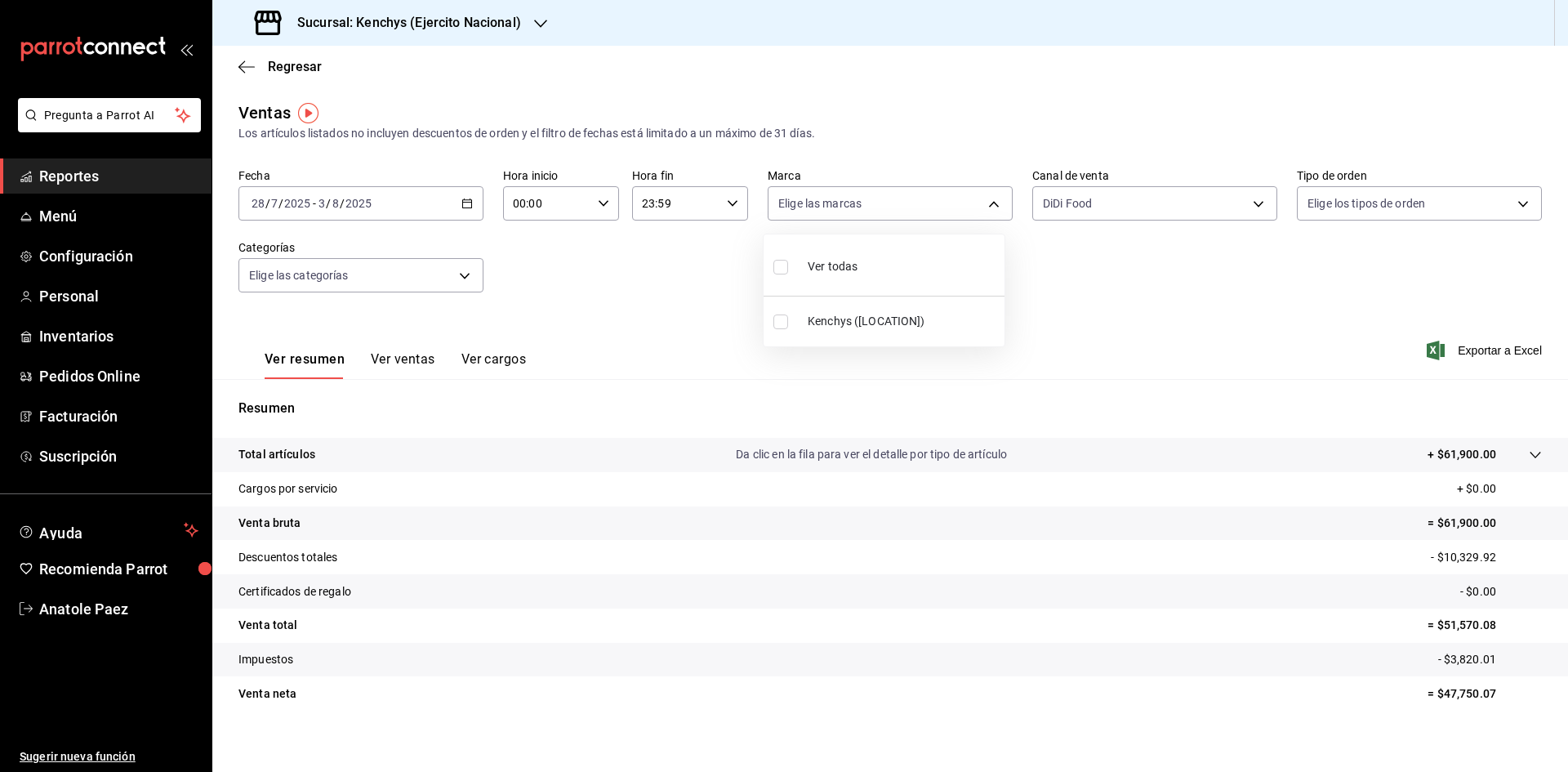 click at bounding box center [784, 386] 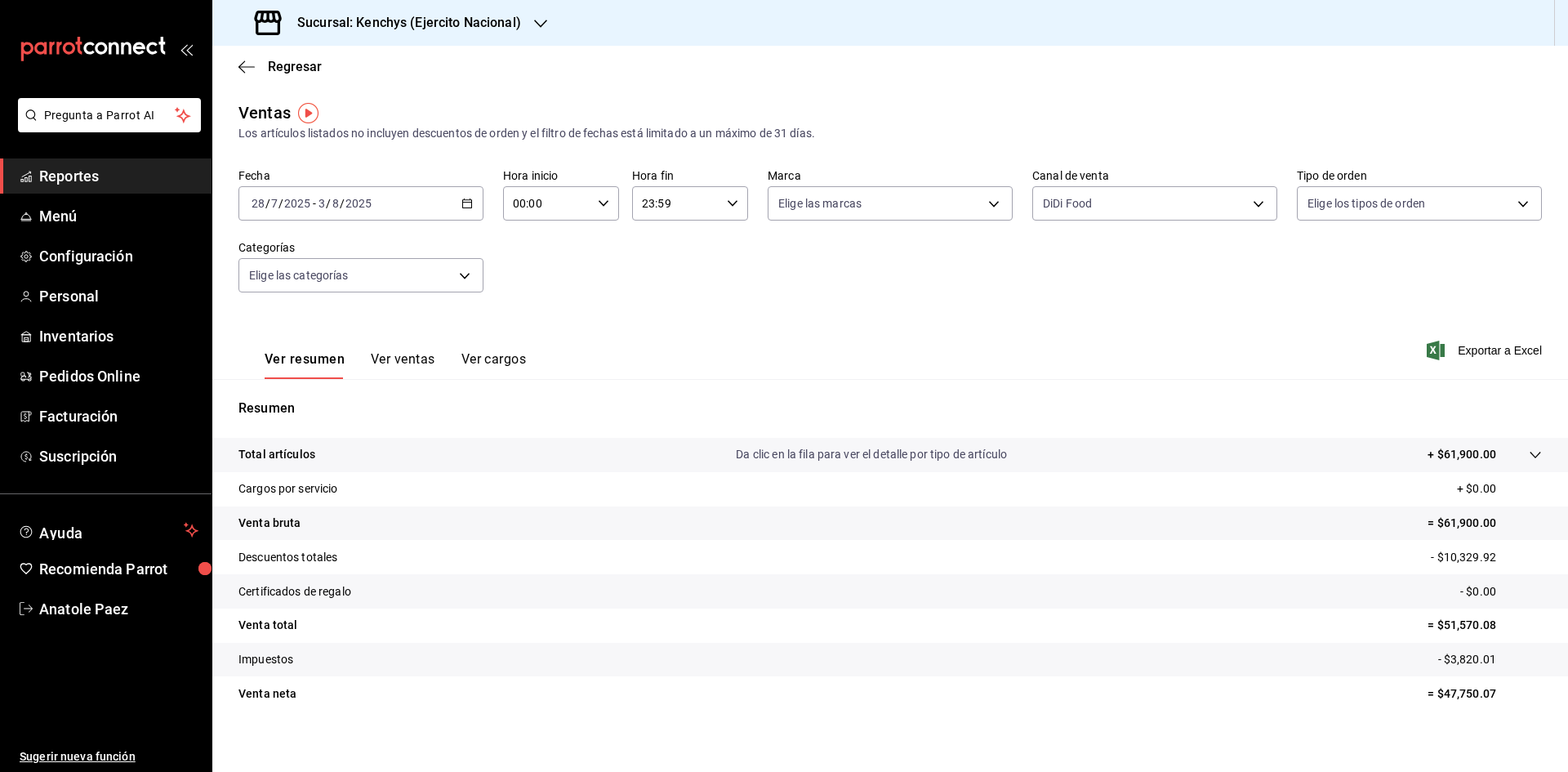 click on "Pregunta a Parrot AI Reportes   Menú   Configuración   Personal   Inventarios   Pedidos Online   Facturación   Suscripción   Ayuda Recomienda Parrot   [FULL_NAME]   Sugerir nueva función   Sucursal: Kenchys ([LOCATION]) Regresar Ventas Los artículos listados no incluyen descuentos de orden y el filtro de fechas está limitado a un máximo de 31 días. Fecha [DATE] [DATE] / [DATE] / [DATE] - [DATE] / [DATE] / [DATE] Hora inicio 00:00 Hora inicio Hora fin 23:59 Hora fin Marca Elige las marcas Canal de venta DiDi Food DIDI_FOOD Tipo de orden Elige los tipos de orden Categorías Elige las categorías Ver resumen Ver ventas Ver cargos Exportar a Excel Resumen Total artículos Da clic en la fila para ver el detalle por tipo de artículo + $61,900.00 Cargos por servicio + $0.00 Venta bruta = $61,900.00 Descuentos totales - $10,329.92 Certificados de regalo - $0.00 Venta total = $51,570.08 Impuestos - $3,820.01 Venta neta = $47,750.07 GANA 1 MES GRATIS EN TU SUSCRIPCIÓN AQUÍ Ver video tutorial Ir a video" at bounding box center (784, 386) 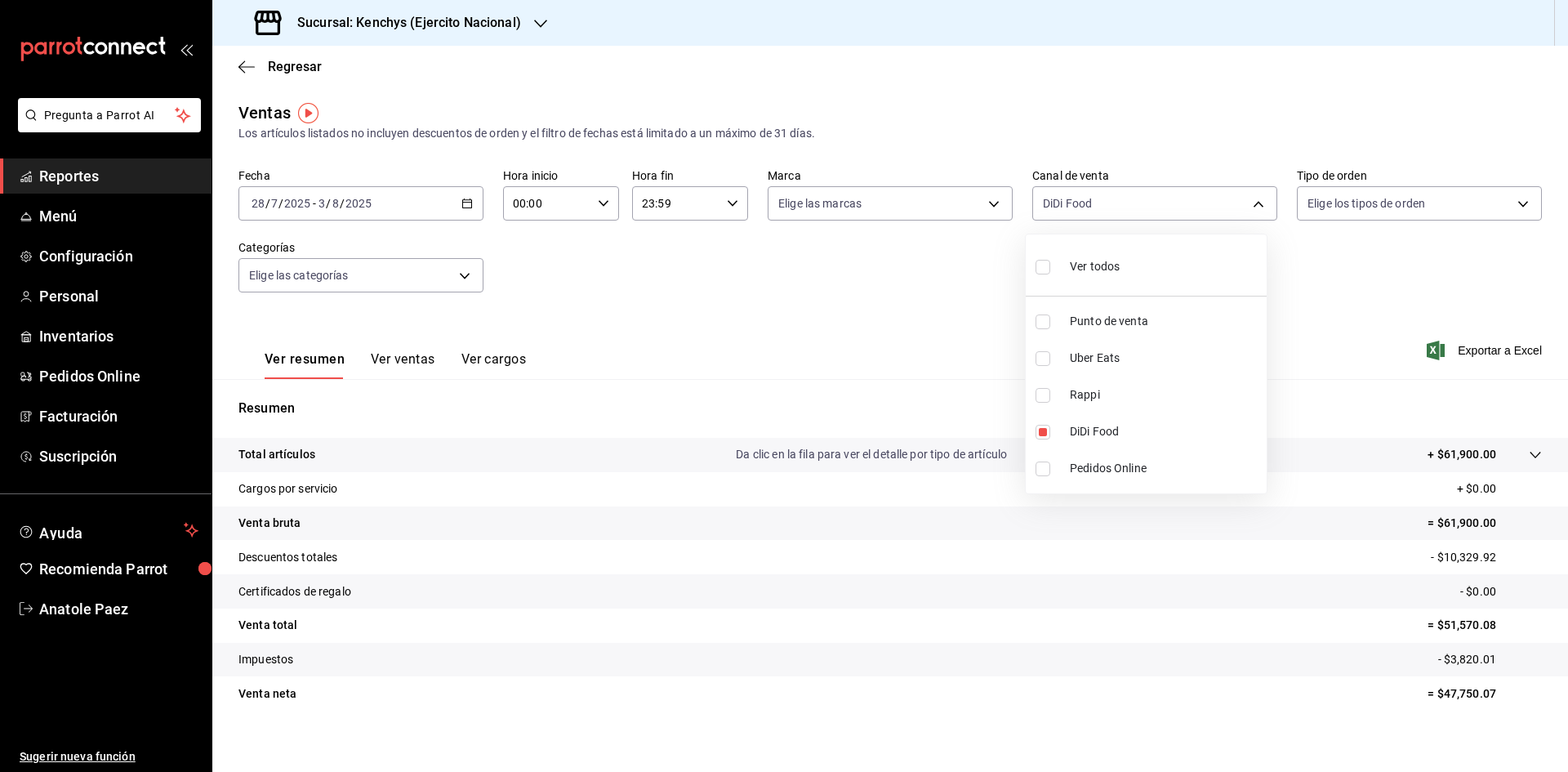 click at bounding box center (1043, 359) 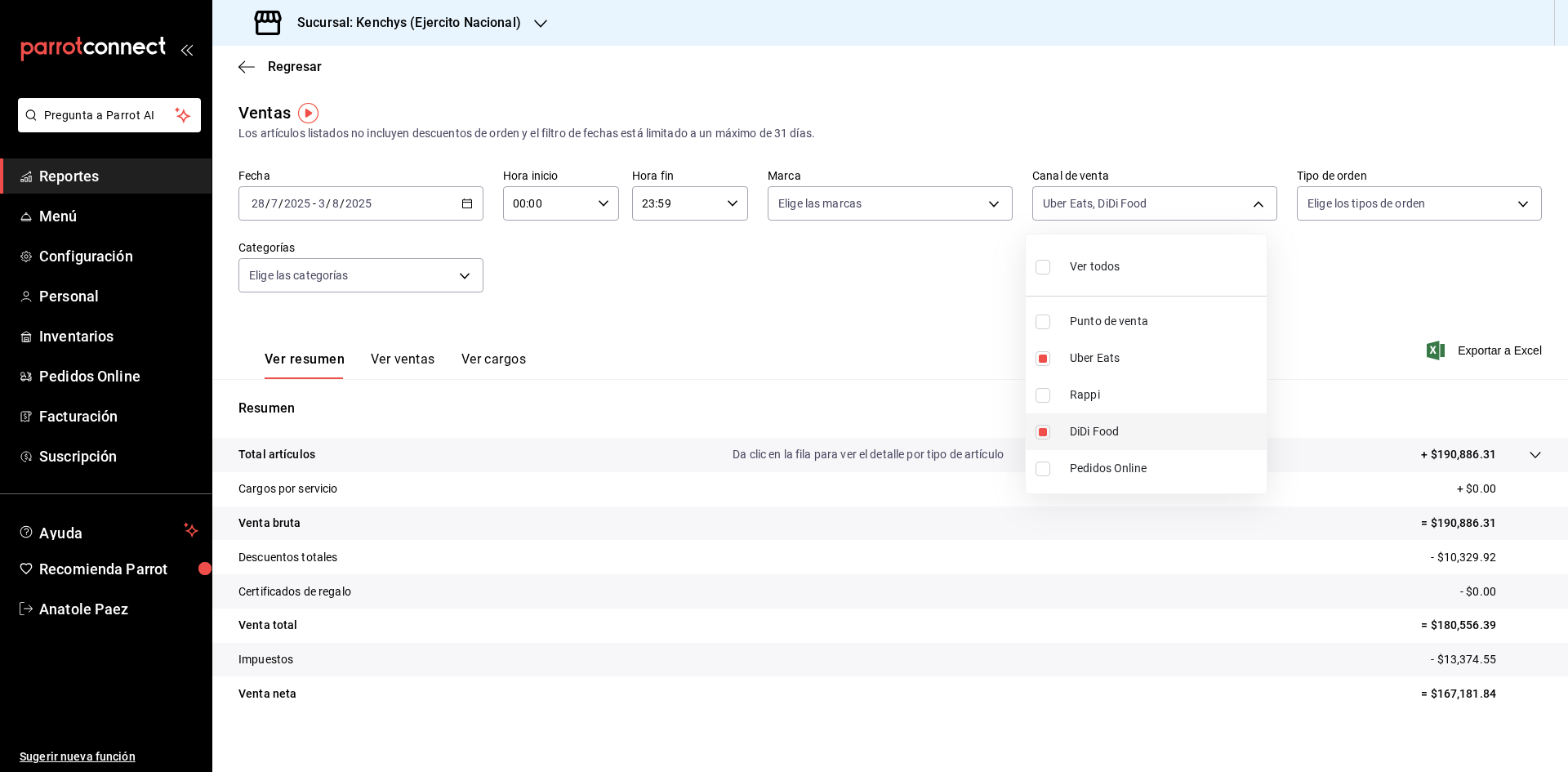 click at bounding box center (1043, 432) 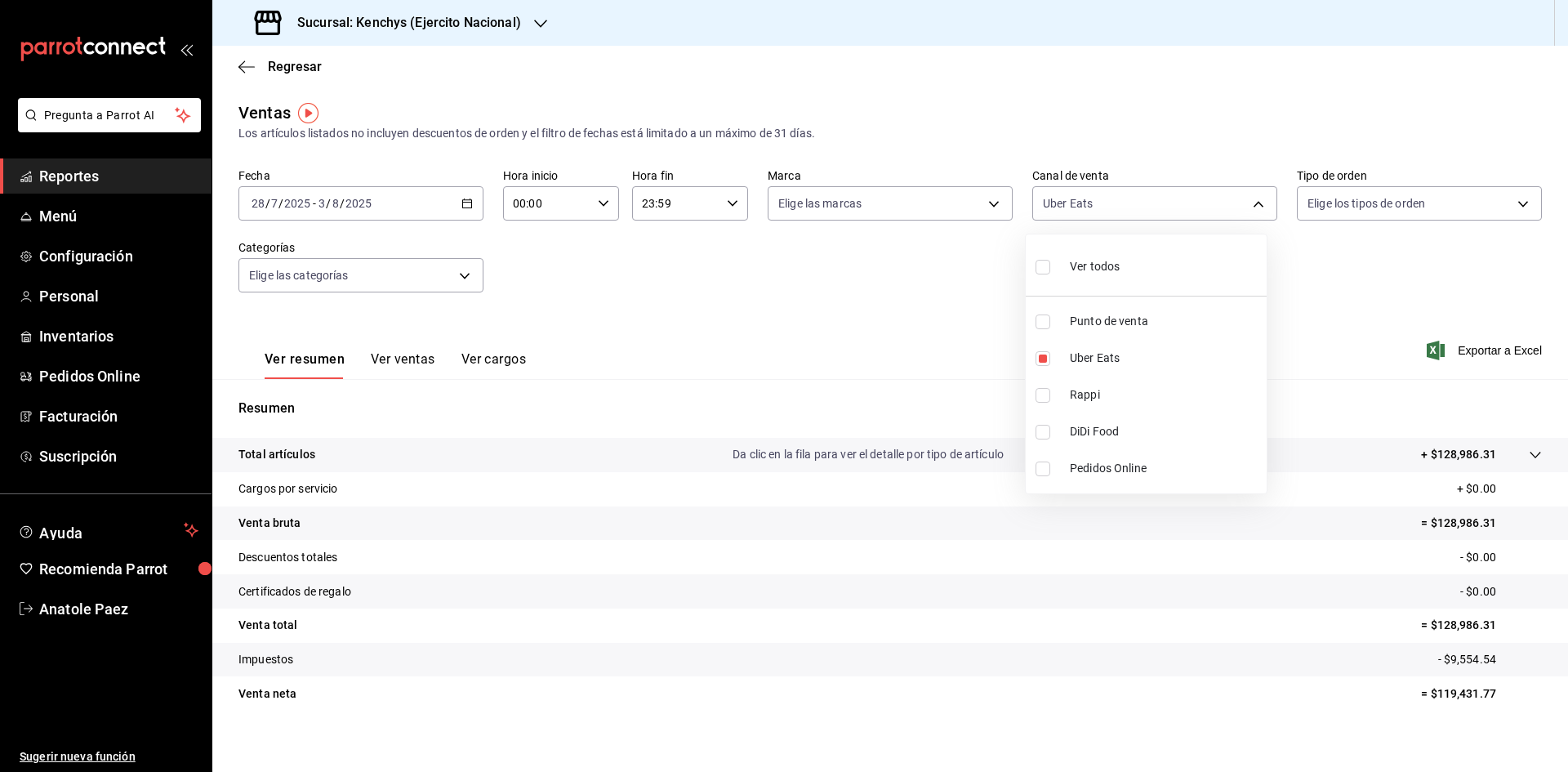 click at bounding box center (784, 386) 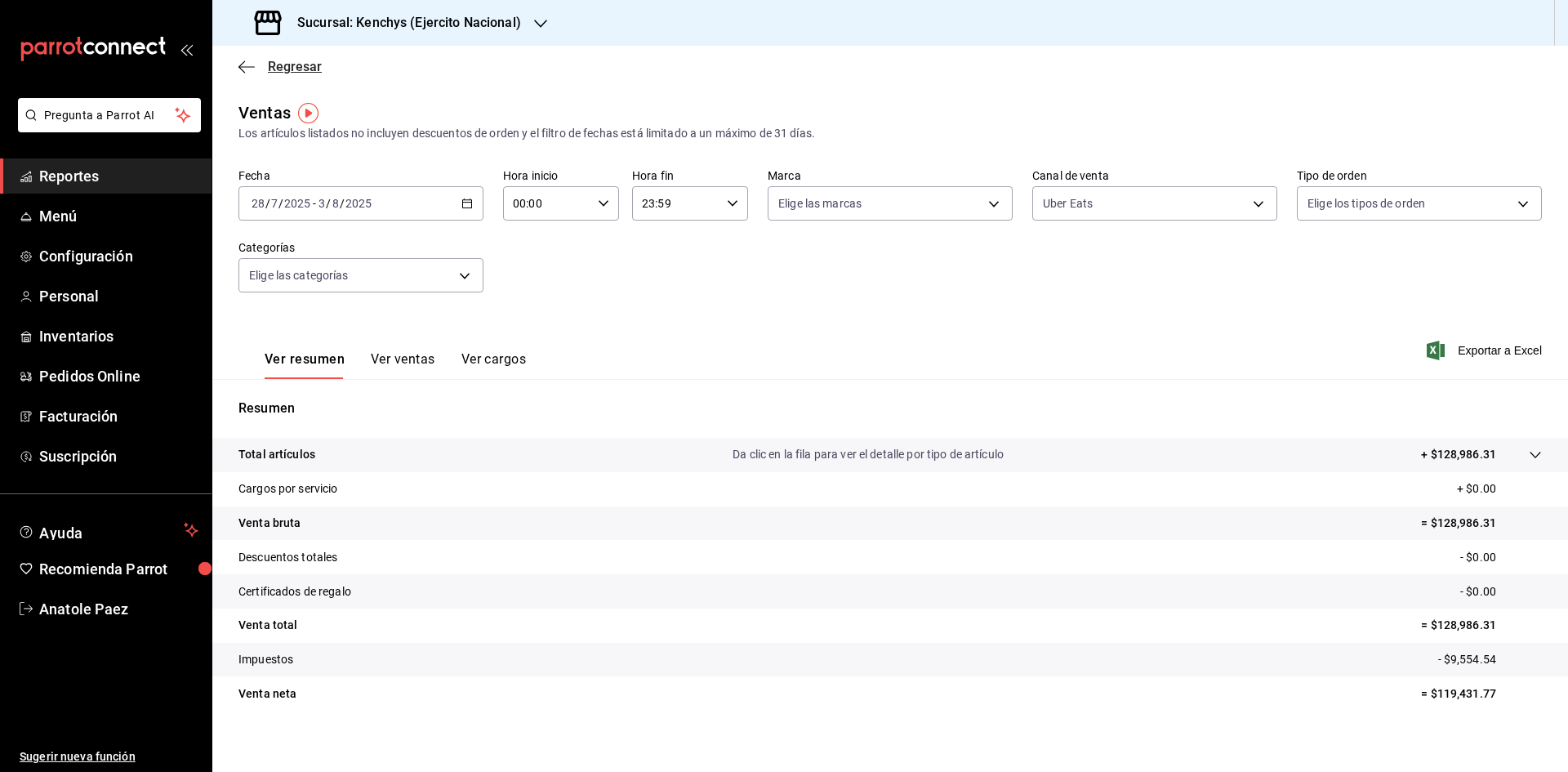 click on "Regresar" at bounding box center (295, 66) 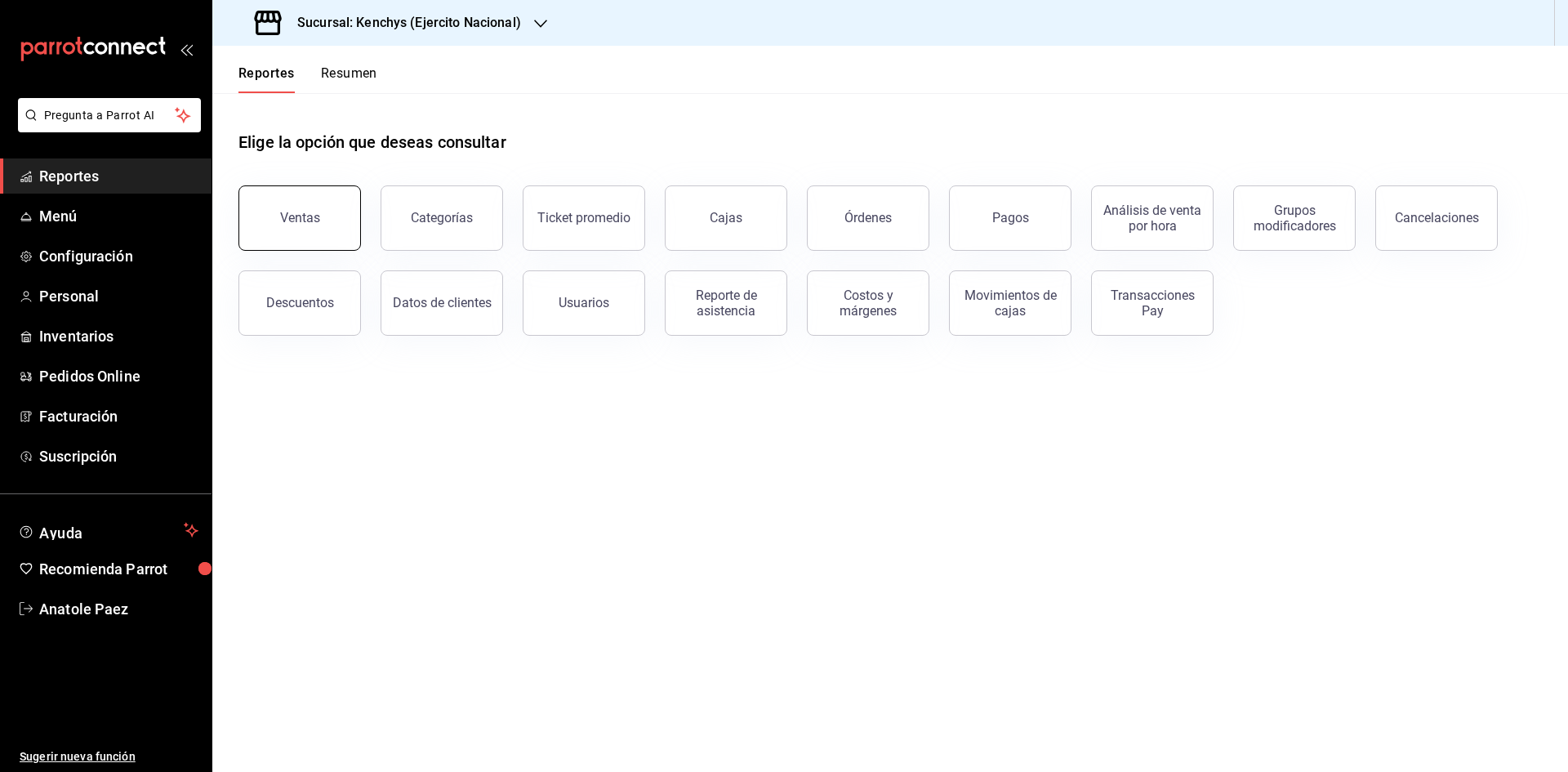 click on "Ventas" at bounding box center [300, 218] 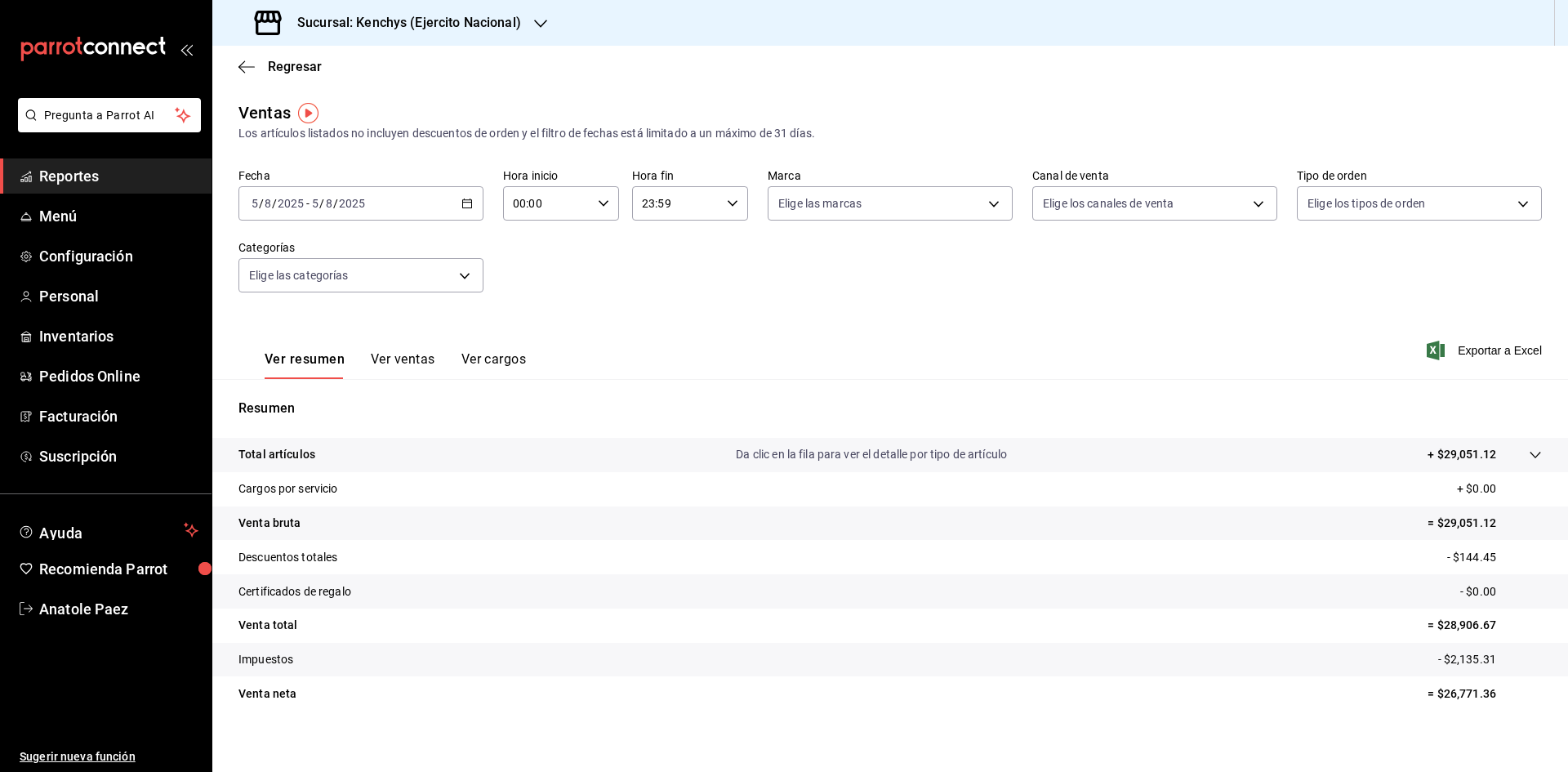 click on "2025-08-05 5 / 8 / 2025 - 2025-08-05 5 / 8 / 2025" at bounding box center [361, 203] 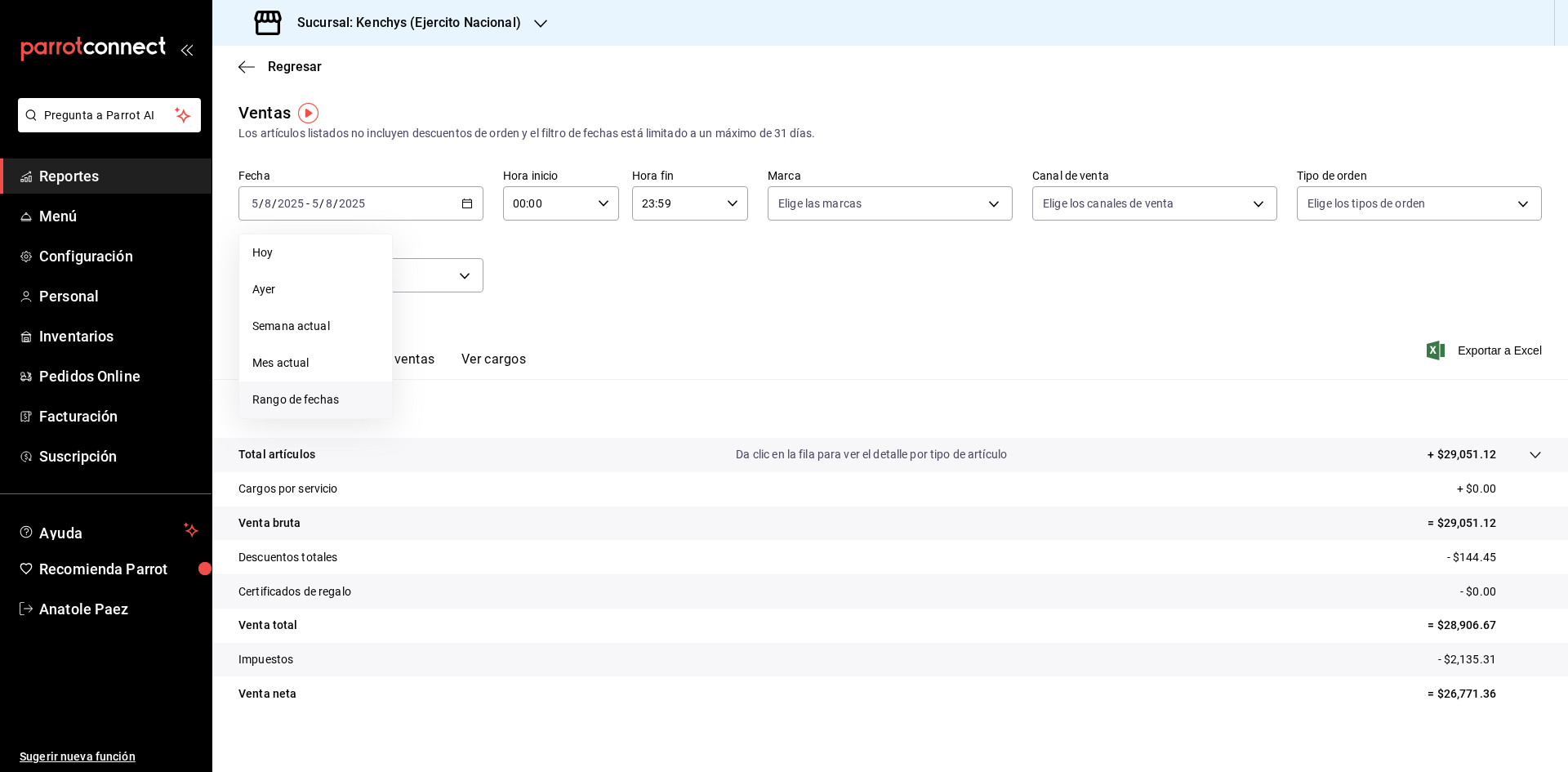 click on "Rango de fechas" at bounding box center [315, 399] 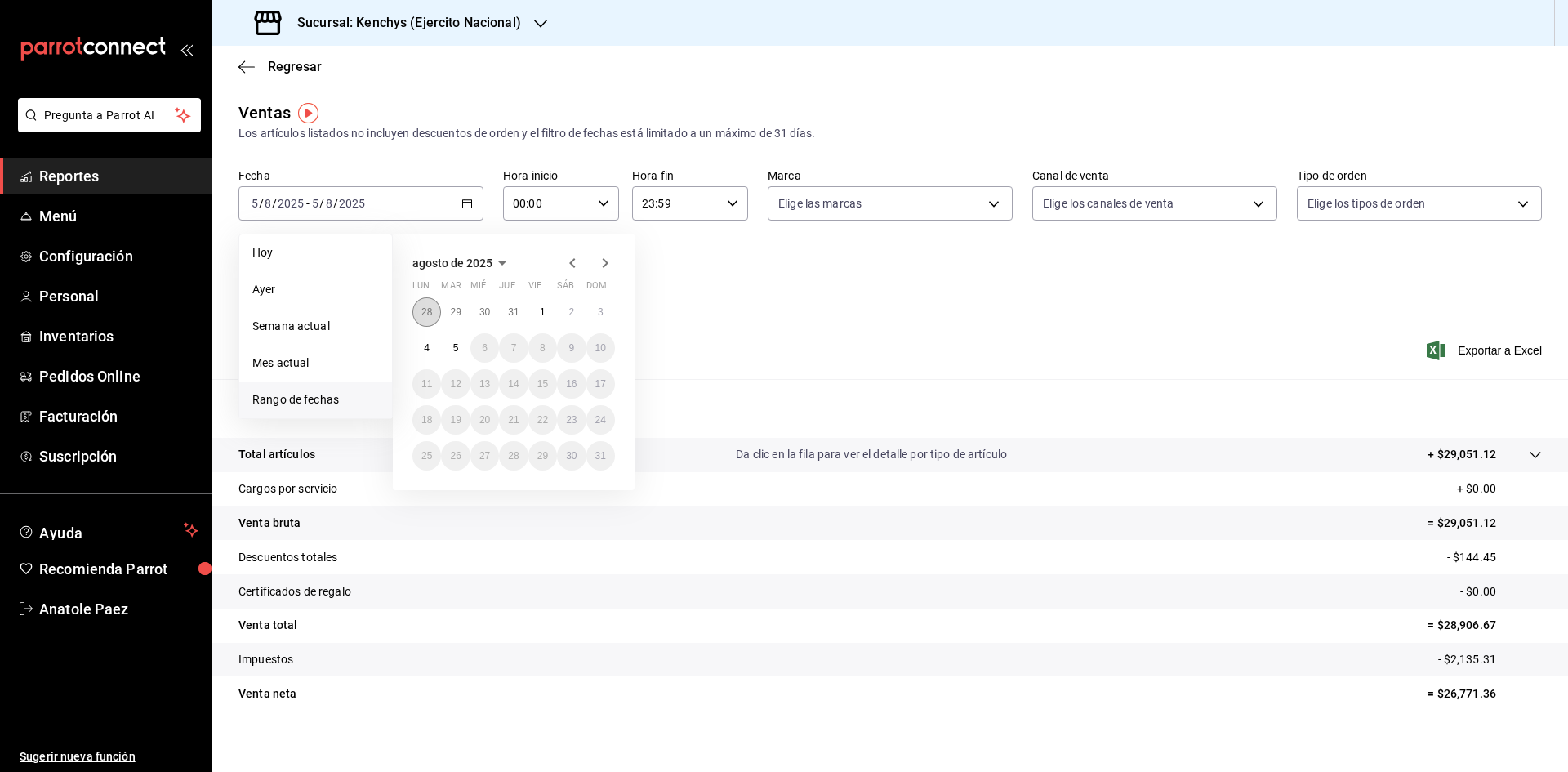 click on "28" at bounding box center (426, 312) 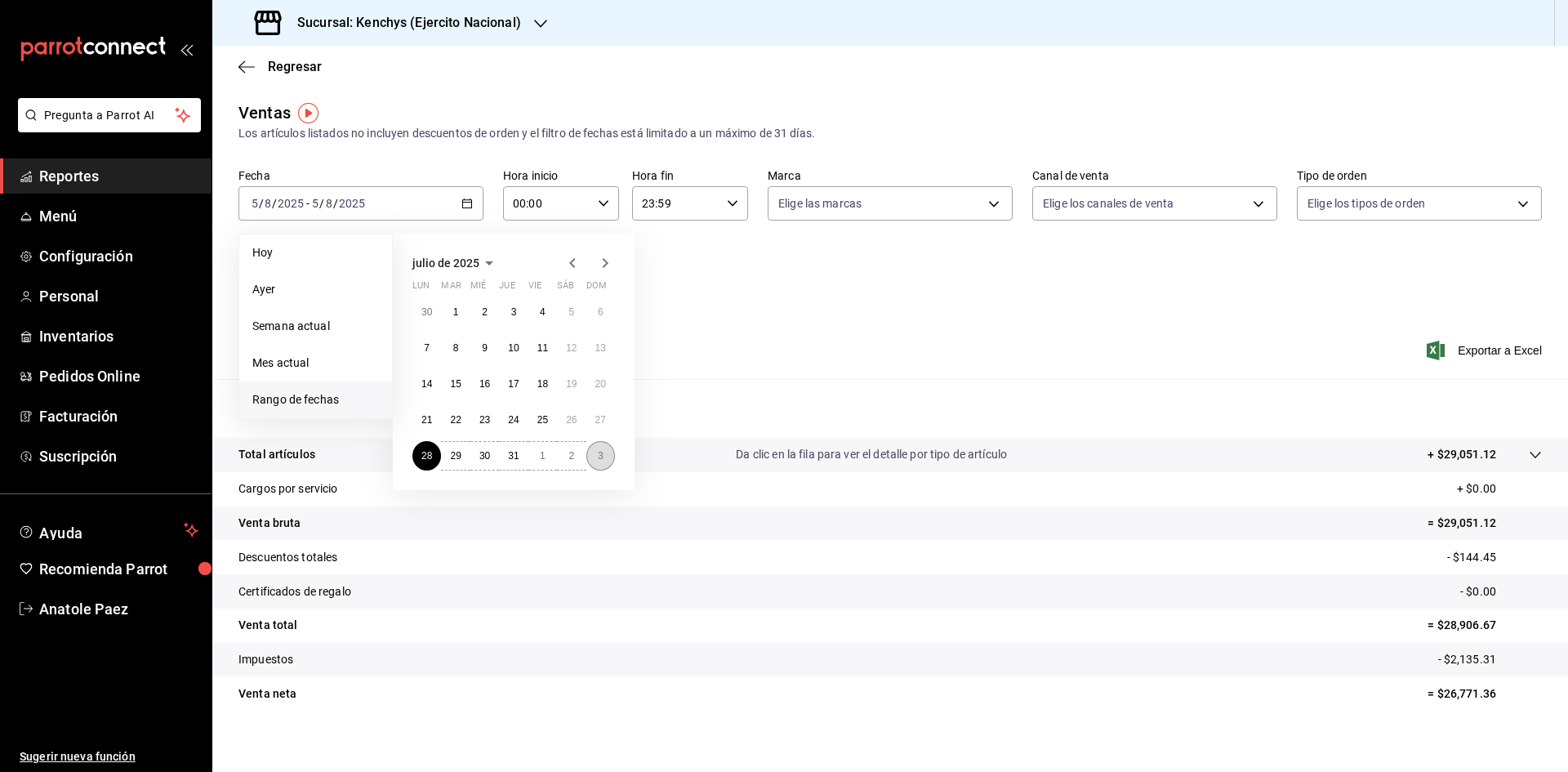 click on "3" at bounding box center [600, 456] 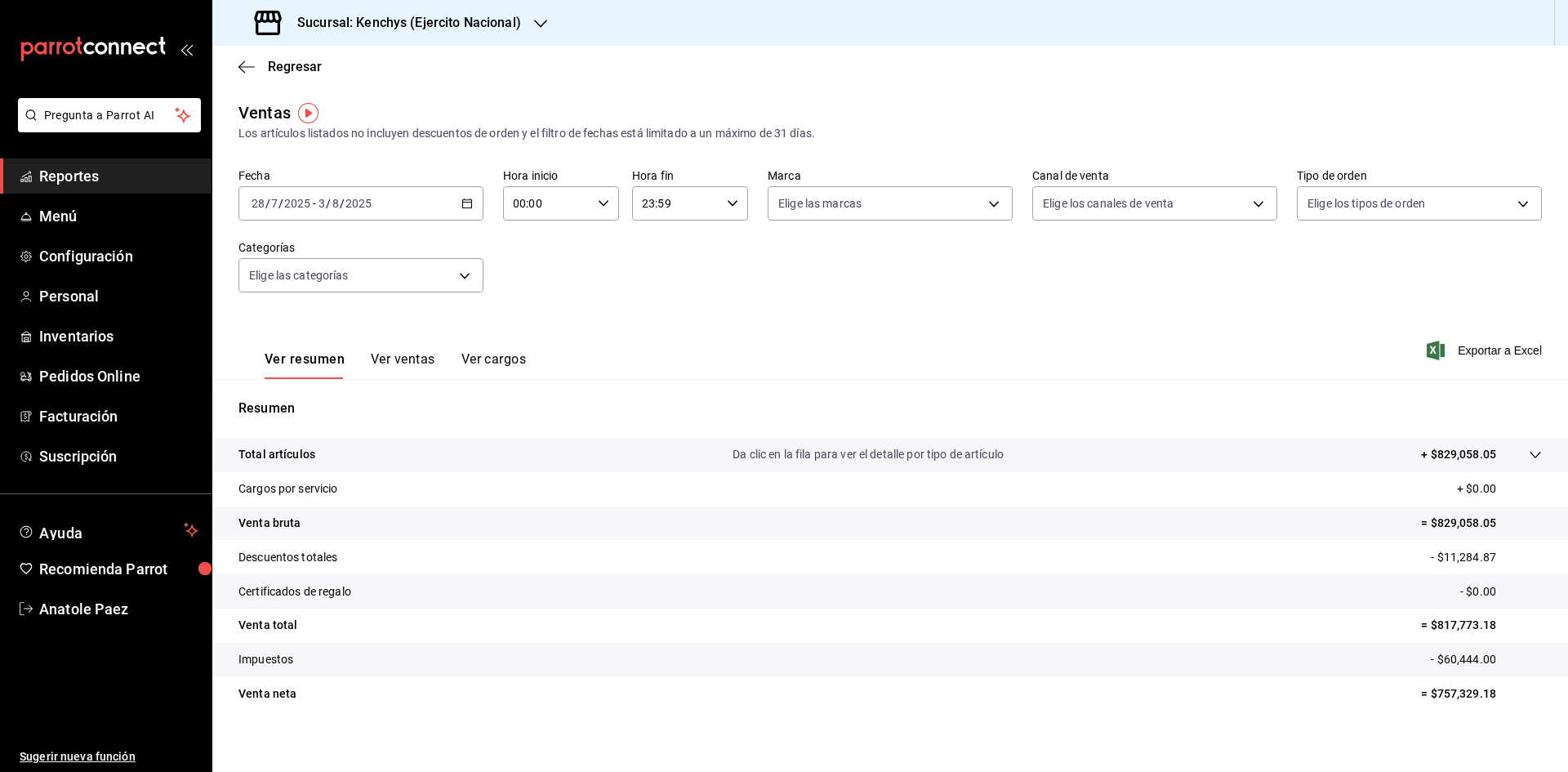 click on "Ver resumen Ver ventas Ver cargos Exportar a Excel" at bounding box center [890, 346] 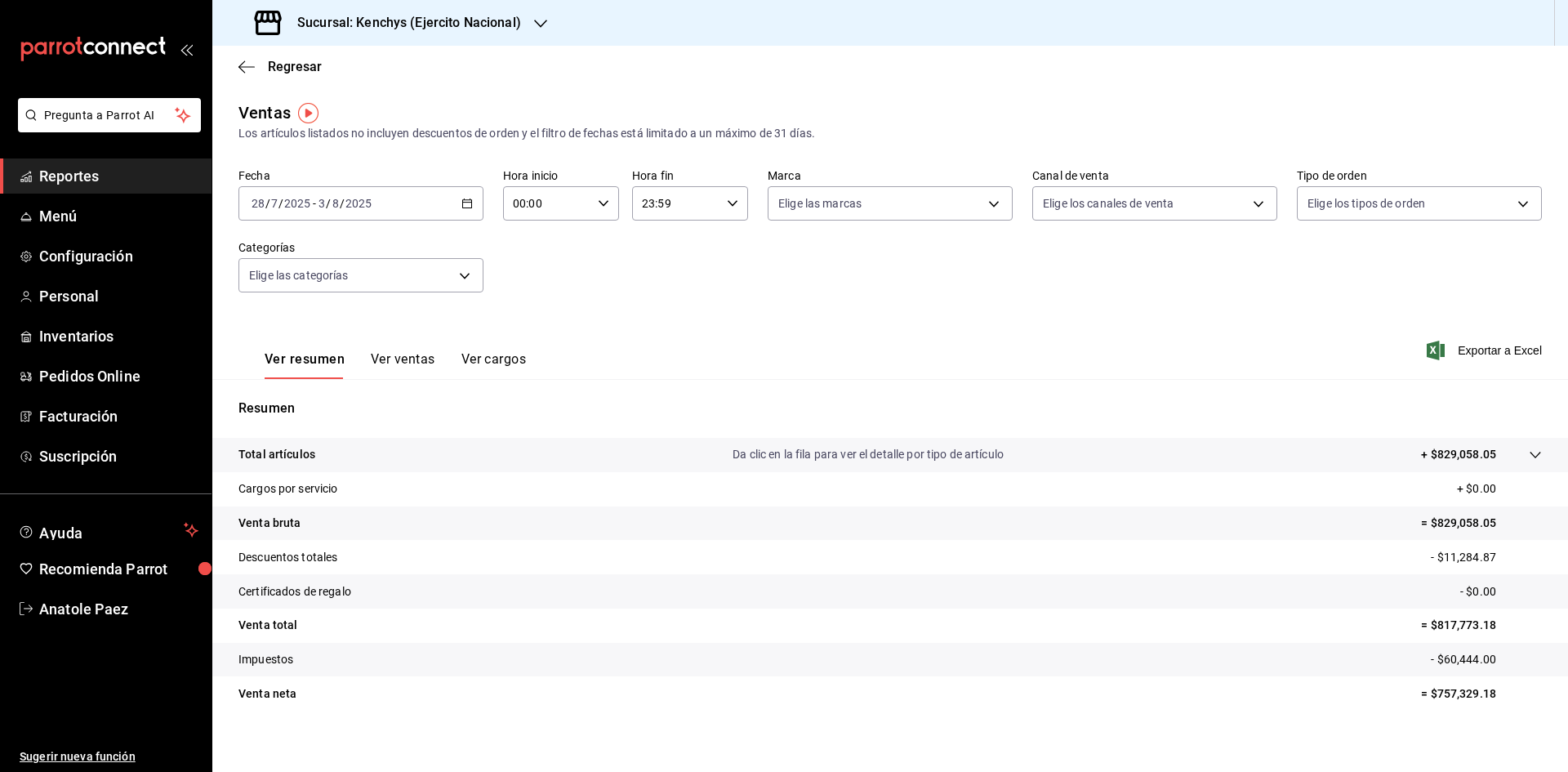 click on "Ver ventas" at bounding box center (403, 365) 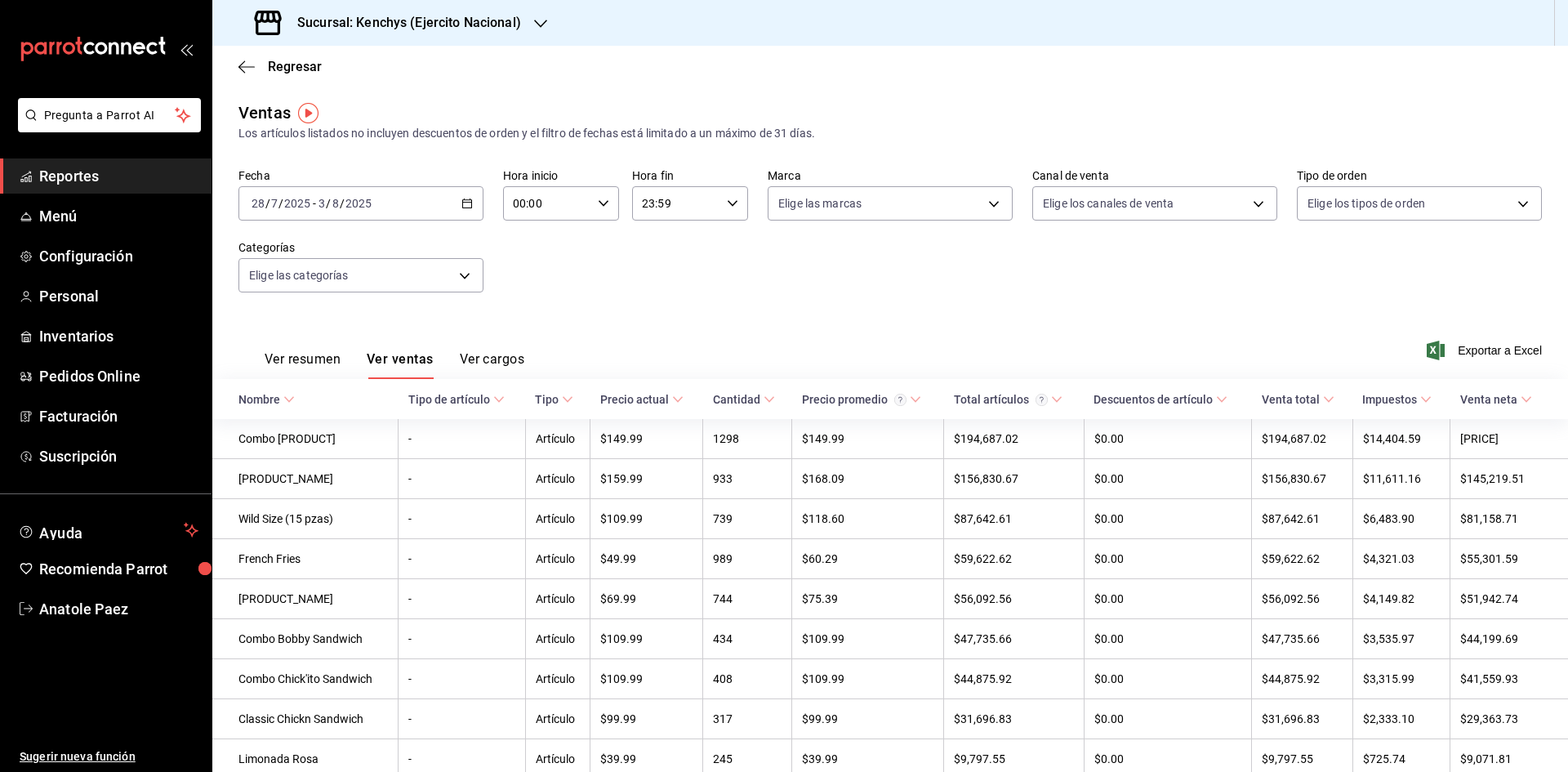 click on "Sucursal: Kenchys (Ejercito Nacional)" at bounding box center (390, 23) 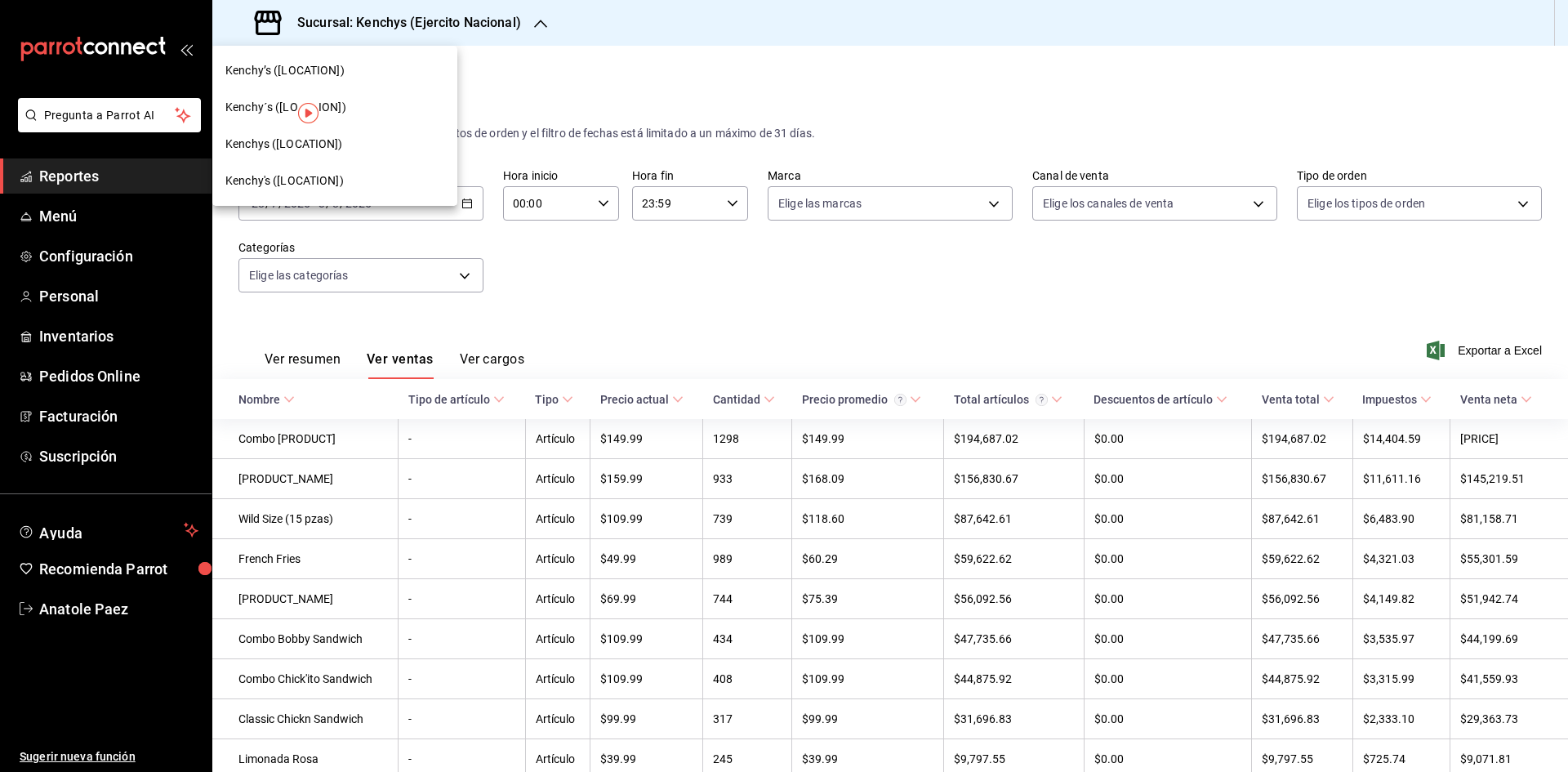 click on "Kenchy´s ([LOCATION])" at bounding box center [335, 107] 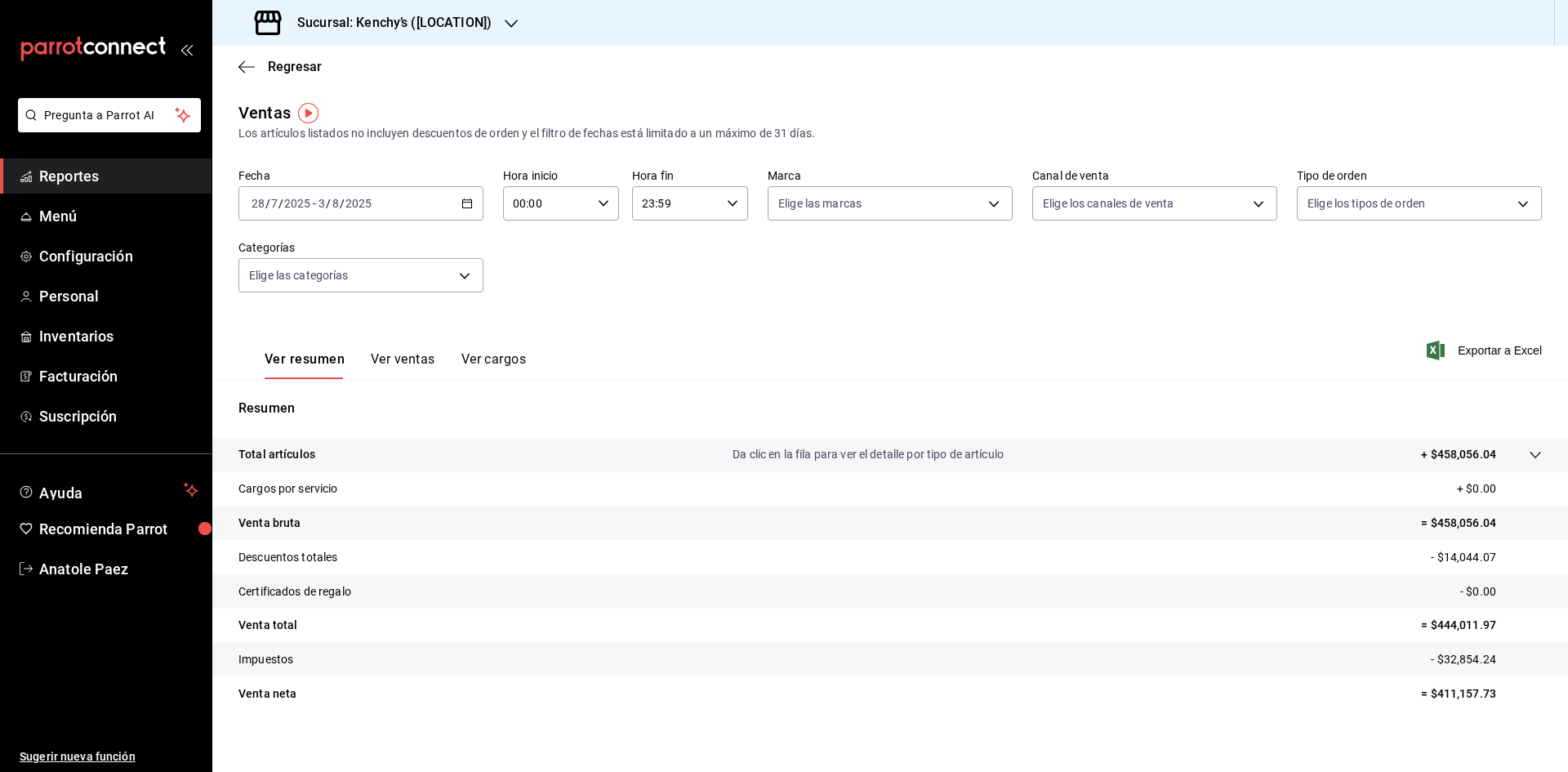 click on "Ver resumen Ver ventas Ver cargos" at bounding box center [382, 355] 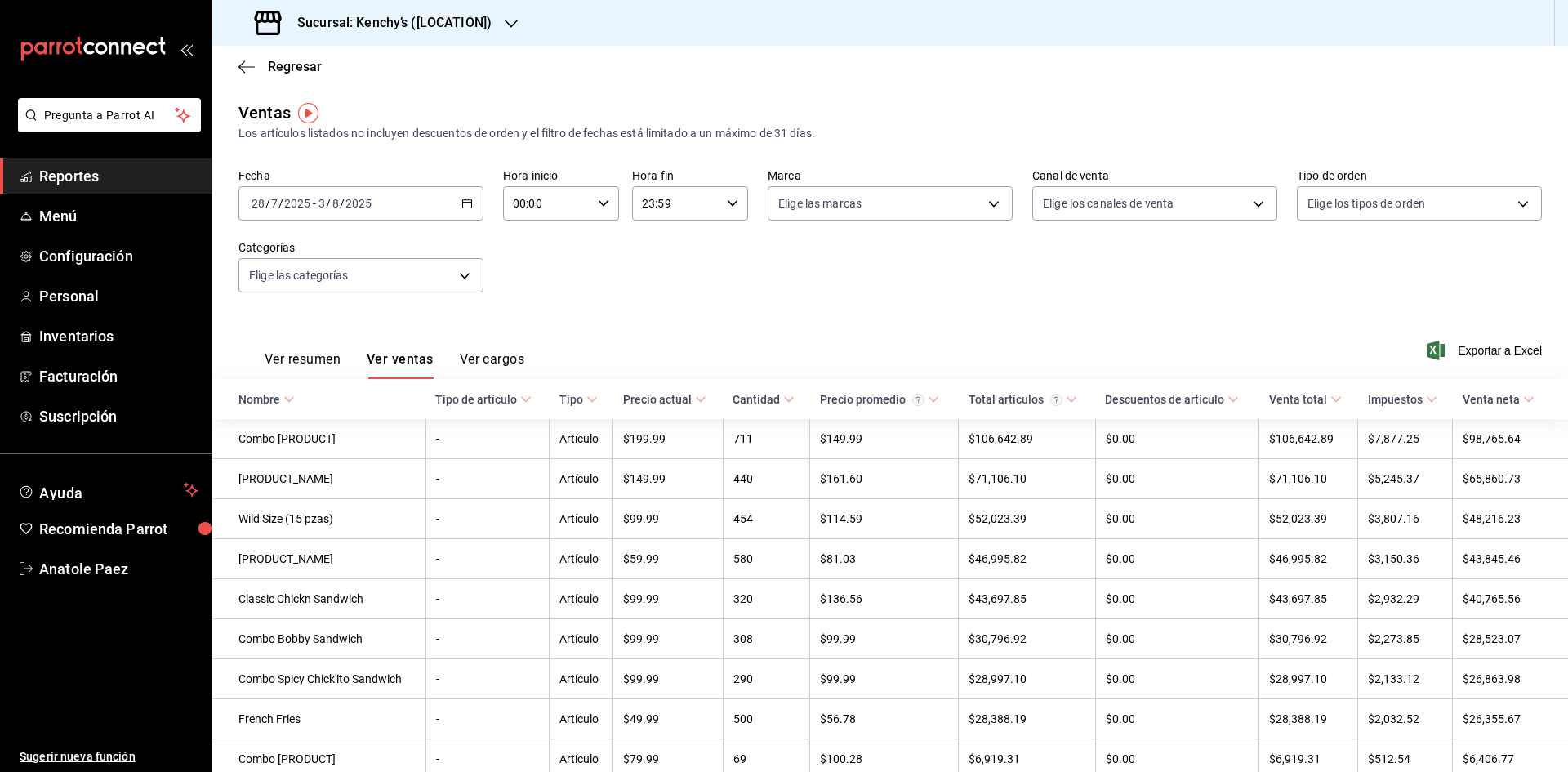 click on "Ver ventas" at bounding box center [400, 365] 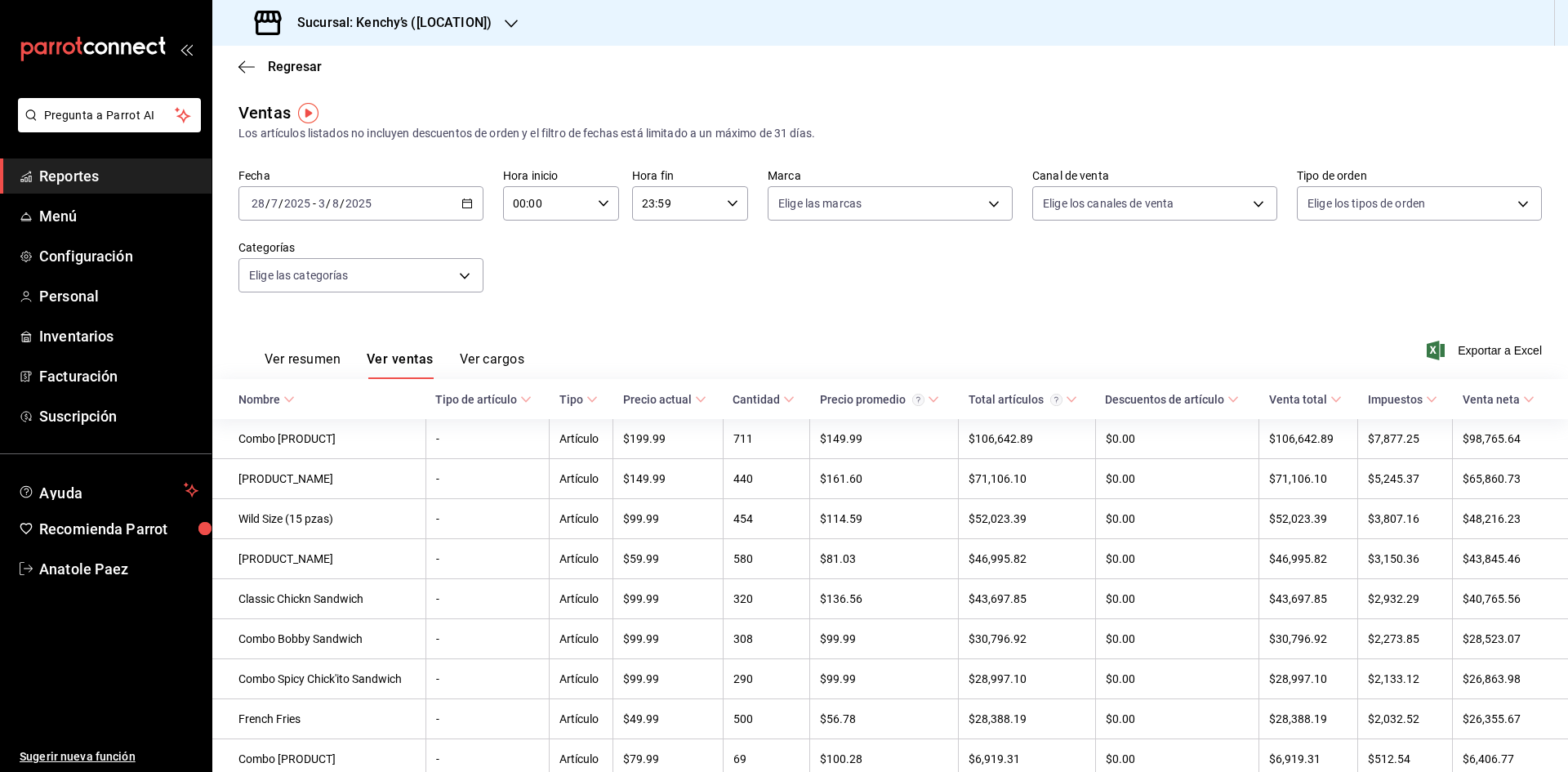click on "Ver resumen" at bounding box center [302, 365] 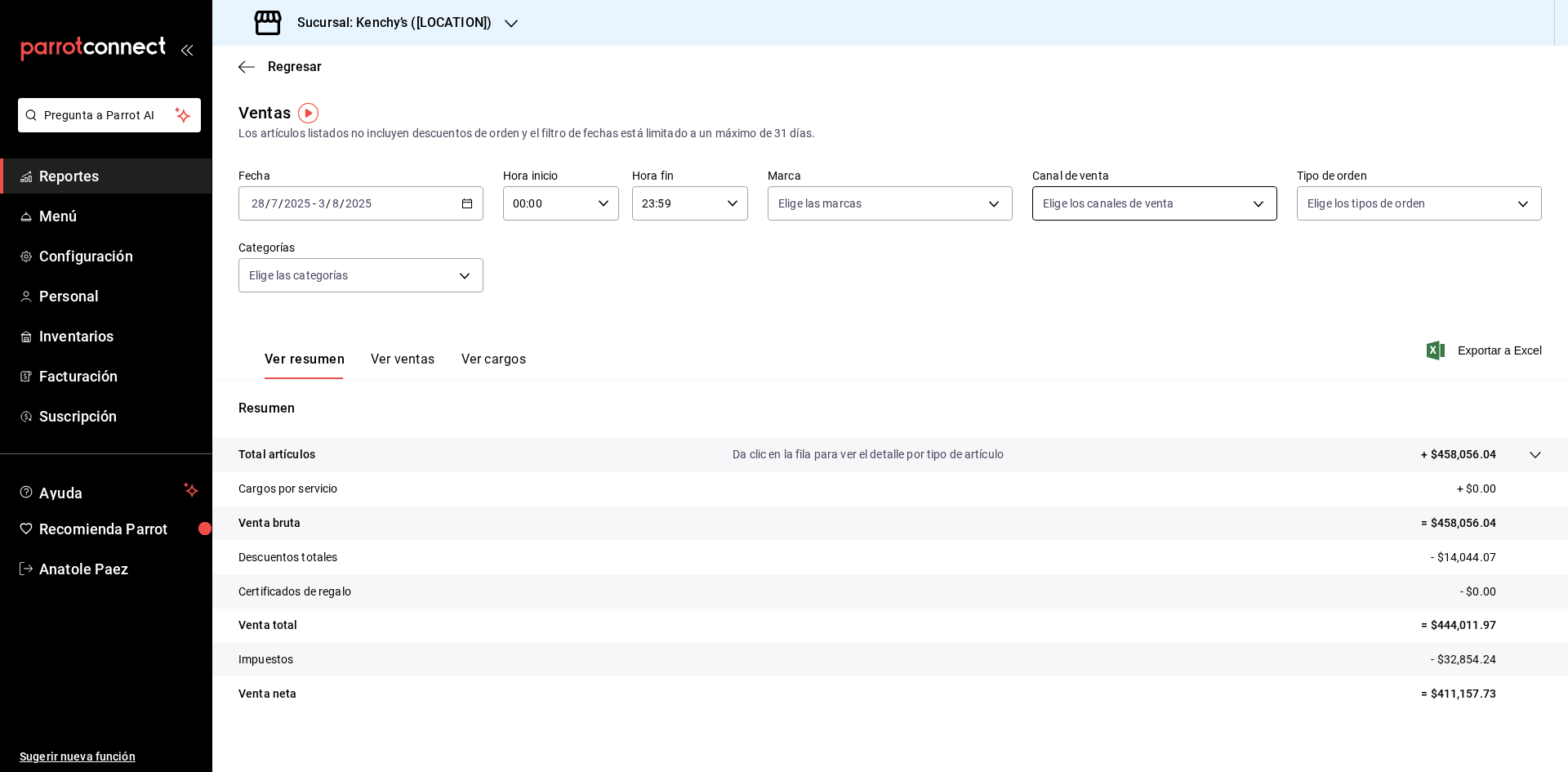 click on "Pregunta a Parrot AI Reportes   Menú   Configuración   Personal   Inventarios   Facturación   Suscripción   Ayuda Recomienda Parrot   [FULL_NAME]   Sugerir nueva función   Sucursal: Kenchy’s ([LOCATION]) Regresar Ventas Los artículos listados no incluyen descuentos de orden y el filtro de fechas está limitado a un máximo de 31 días. Fecha [DATE] [DATE] / [DATE] / [DATE] - [DATE] / [DATE] / [DATE] Hora inicio 00:00 Hora inicio Hora fin 23:59 Hora fin Marca Elige las marcas Canal de venta Elige los canales de venta Tipo de orden Elige los tipos de orden Categorías Elige las categorías Ver resumen Ver ventas Ver cargos Exportar a Excel Resumen Total artículos Da clic en la fila para ver el detalle por tipo de artículo + $458,056.04 Cargos por servicio + $0.00 Venta bruta = $458,056.04 Descuentos totales - $14,044.07 Certificados de regalo - $0.00 Venta total = $444,011.97 Impuestos - $32,854.24 Venta neta = $411,157.73 GANA 1 MES GRATIS EN TU SUSCRIPCIÓN AQUÍ Ver video tutorial Ir a video Reportes" at bounding box center (784, 386) 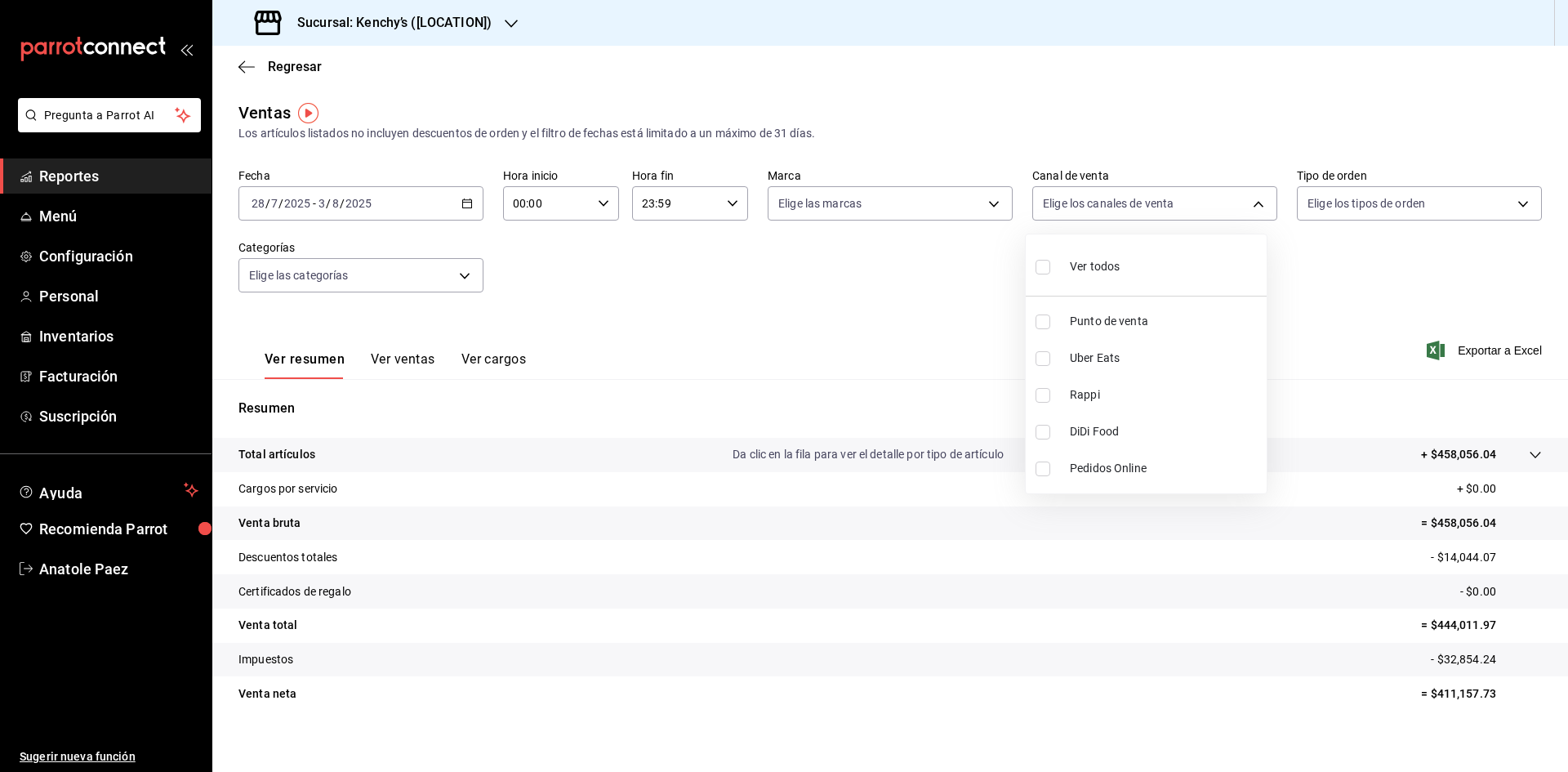 click on "DiDi Food" at bounding box center (1146, 431) 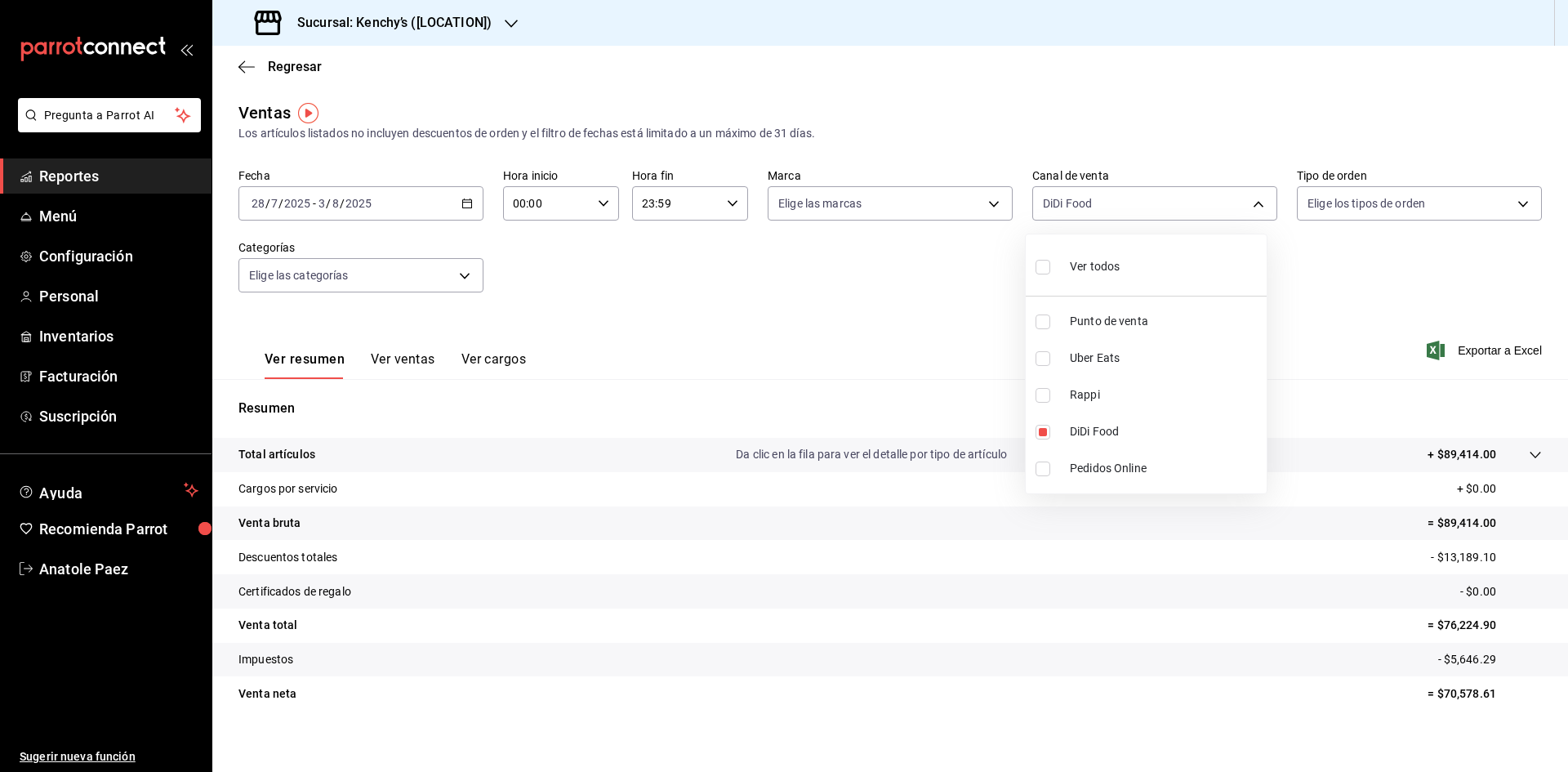 click at bounding box center [784, 386] 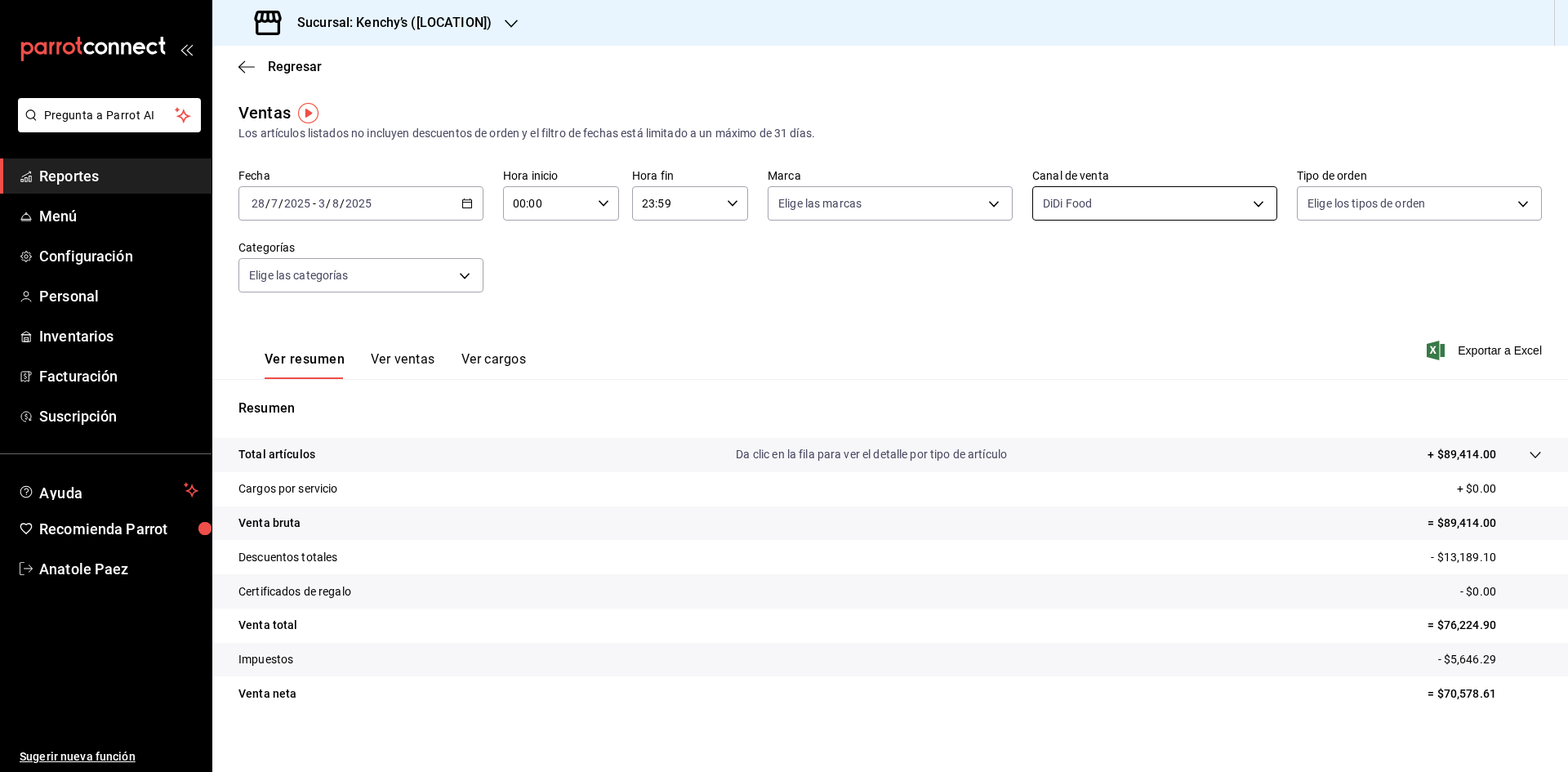 click on "Fecha [DATE] [DATE] / [DATE] / [DATE] - [DATE] [DATE] / [DATE] / [DATE] Hora inicio 00:00 Hora inicio Hora fin 23:59 Hora fin Marca Elige las marcas Canal de venta DiDi Food DIDI_FOOD Tipo de orden Elige los tipos de orden Categorías Elige las categorías Ver resumen Ver ventas Ver cargos Exportar a Excel Resumen Total artículos Da clic en la fila para ver el detalle por tipo de artículo + $89,414.00 Cargos por servicio + $0.00 Venta bruta = $89,414.00 Descuentos totales - $13,189.10 Certificados de regalo - $0.00 Venta total = $76,224.90 Impuestos - $5,646.29 Venta neta = $70,578.61 GANA 1 MES GRATIS EN TU SUSCRIPCIÓN AQUÍ Ver video tutorial Ir a video Pregunta a Parrot AI" at bounding box center (784, 386) 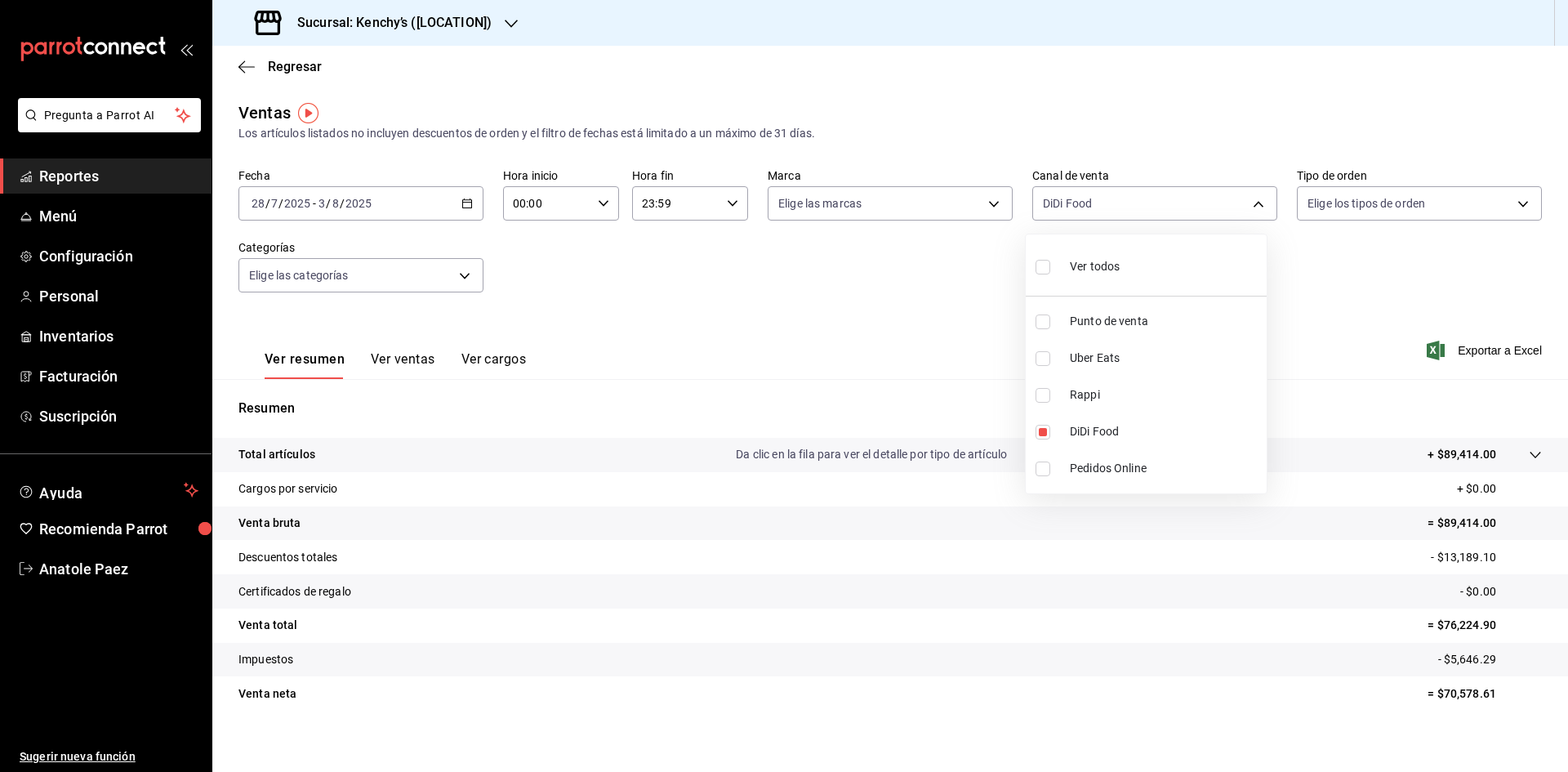 click at bounding box center (1043, 359) 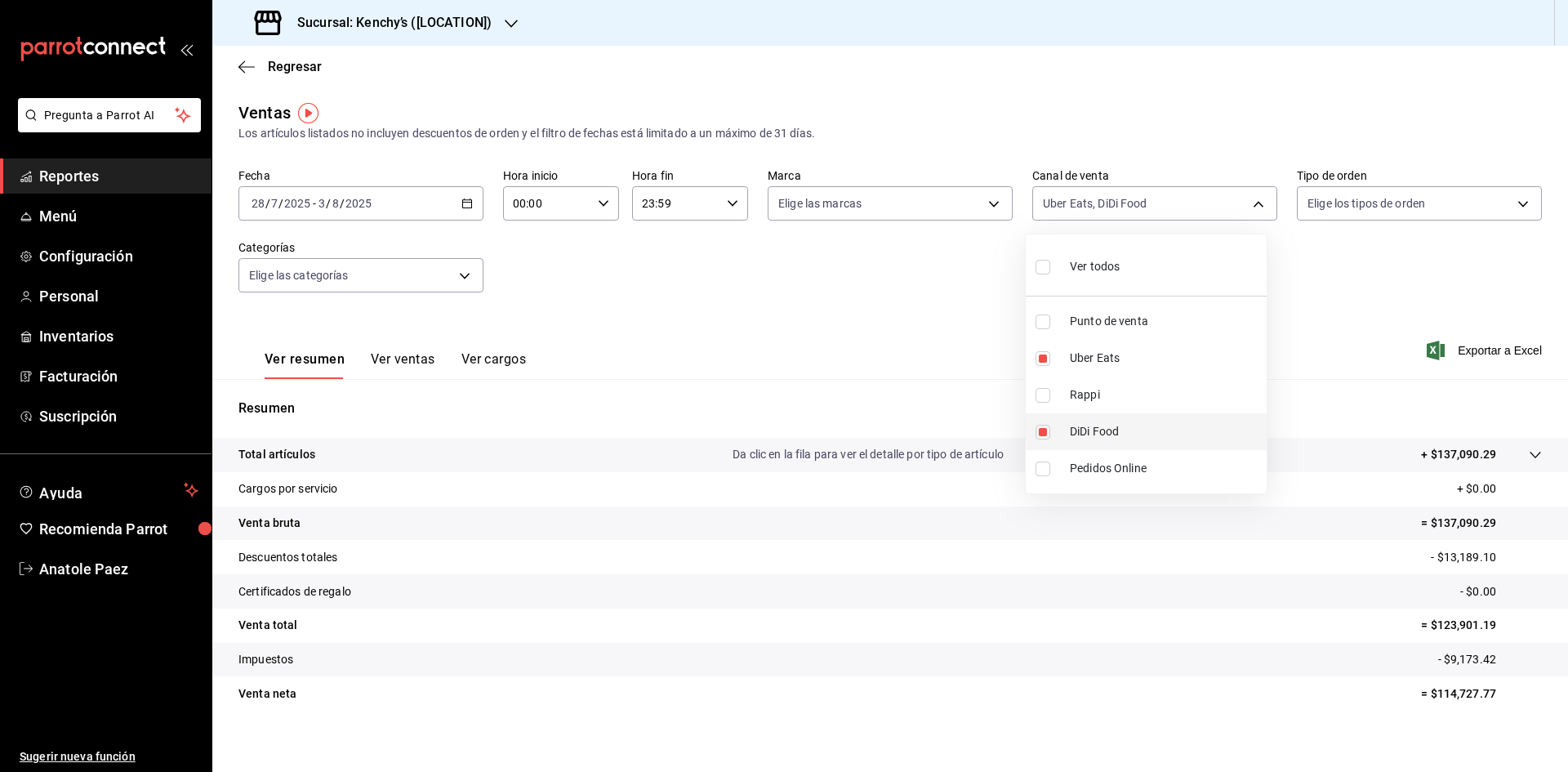 click at bounding box center [1043, 432] 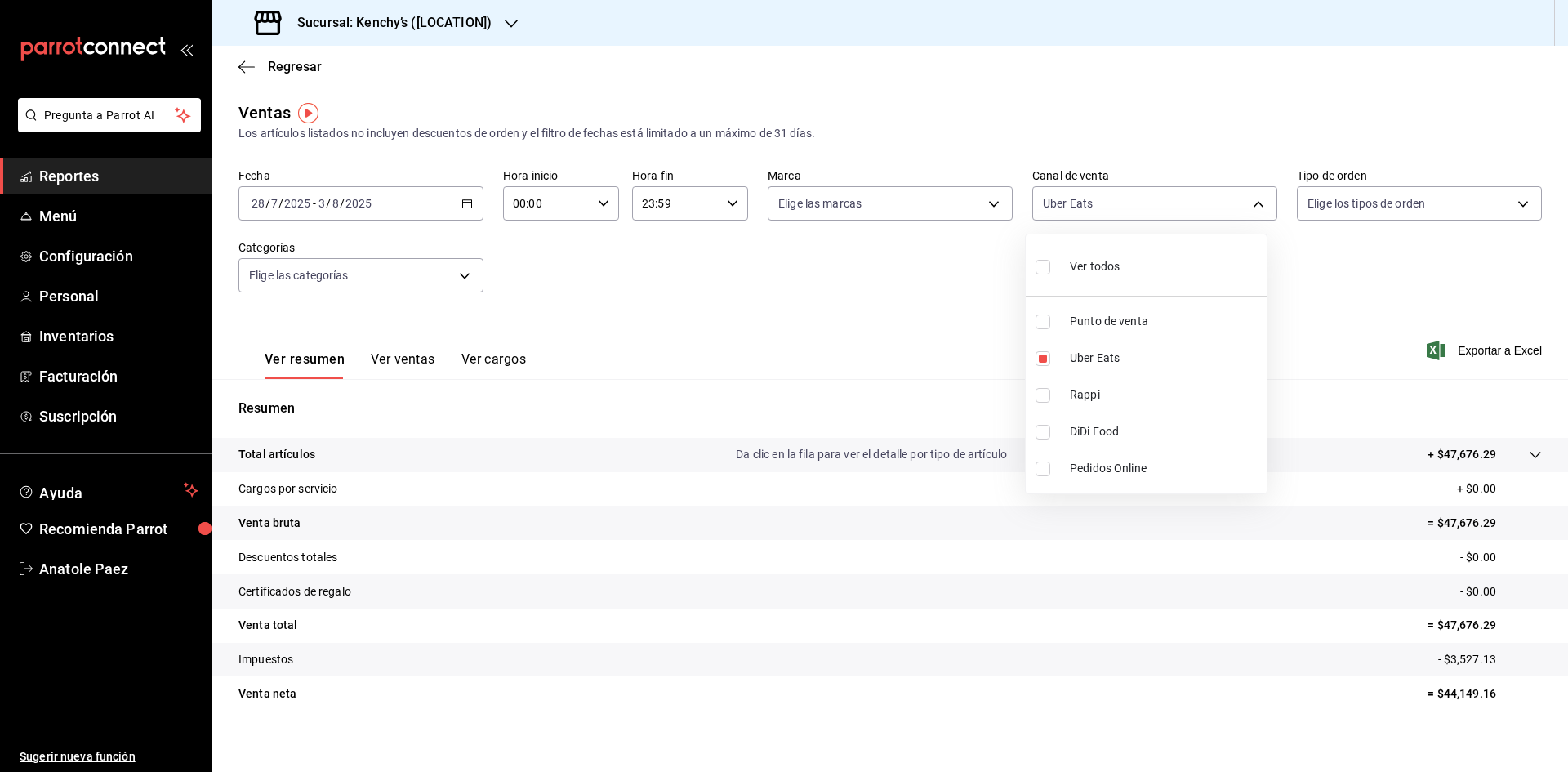 click at bounding box center [784, 386] 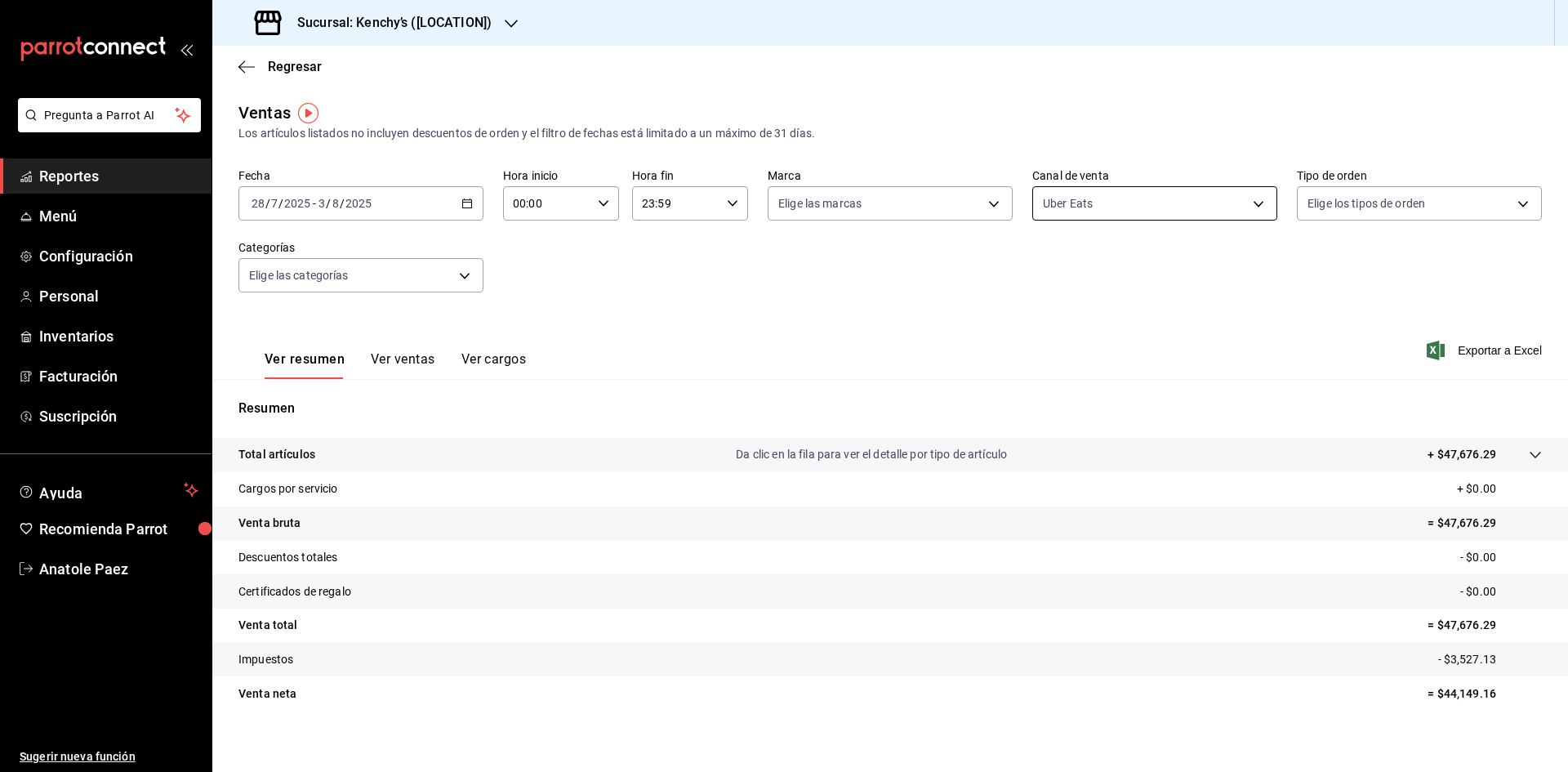 click on "Fecha [DATE] [DATE] / [DATE] / [DATE] - [DATE] [DATE] / [DATE] / [DATE] Hora inicio 00:00 Hora inicio Hora fin 23:59 Hora fin Marca Elige las marcas Canal de venta Uber Eats UBER_EATS Tipo de orden Elige los tipos de orden Categorías Elige las categorías Ver resumen Ver ventas Ver cargos Exportar a Excel Resumen Total artículos Da clic en la fila para ver el detalle por tipo de artículo + $47,676.29 Cargos por servicio + $0.00 Venta bruta = $47,676.29 Descuentos totales - $0.00 Certificados de regalo - $0.00 Venta total = $47,676.29 Impuestos - $3,527.13 Venta neta = $44,149.16 GANA 1 MES GRATIS EN TU SUSCRIPCIÓN AQUÍ Ver video tutorial Ir a video Pregunta a Parrot AI Reportes" at bounding box center (784, 386) 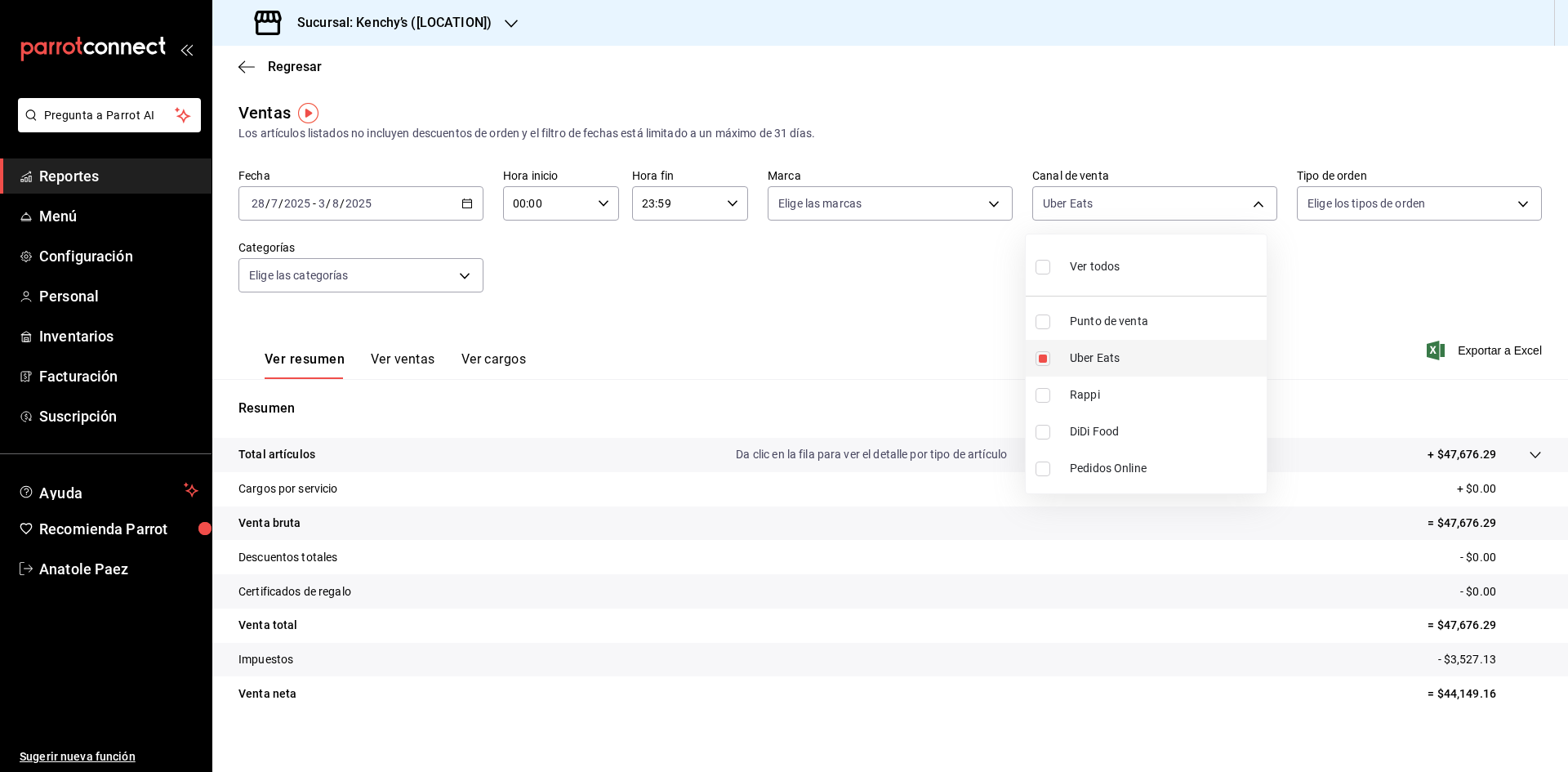 click at bounding box center (1043, 359) 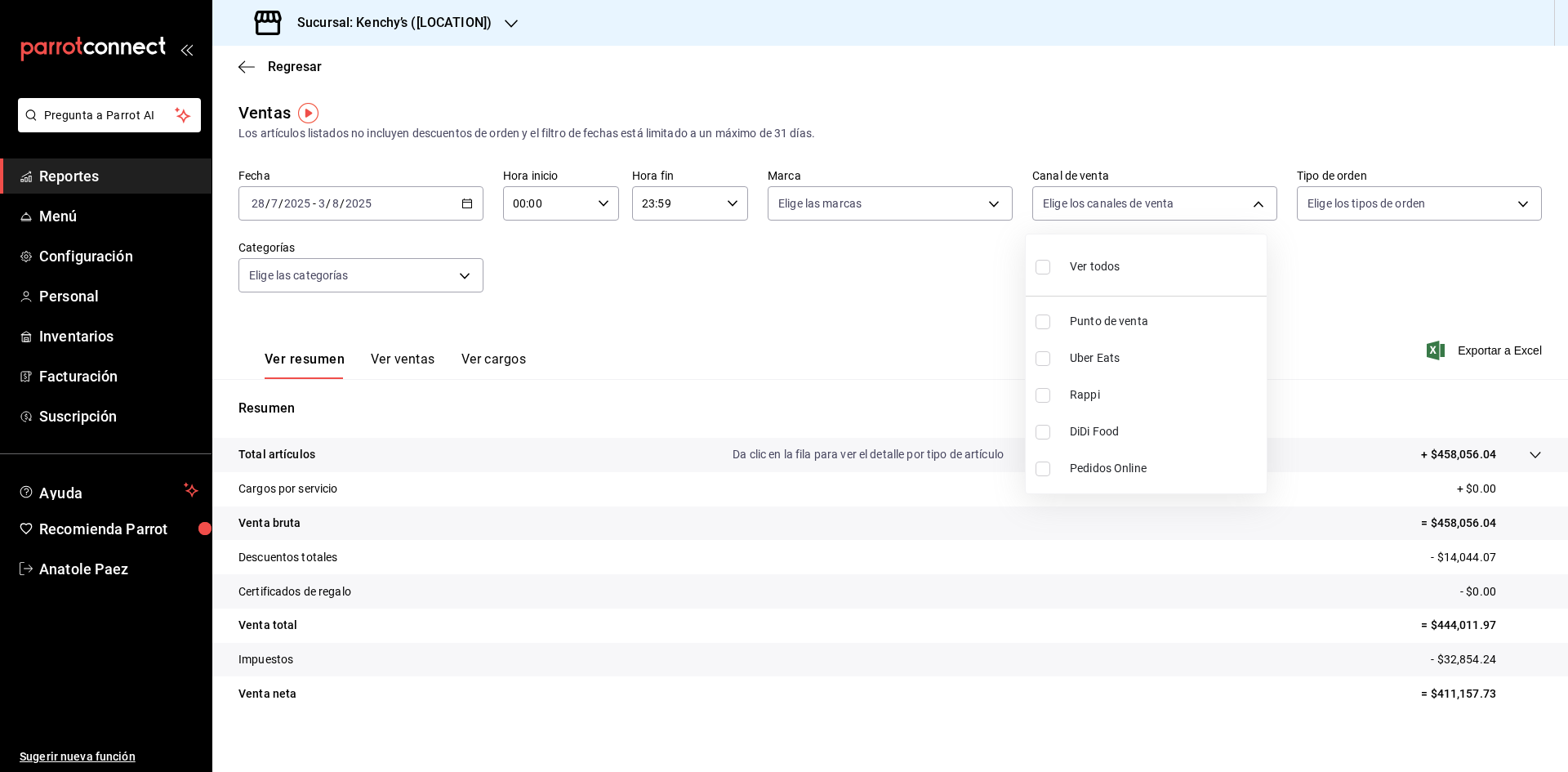 click at bounding box center (784, 386) 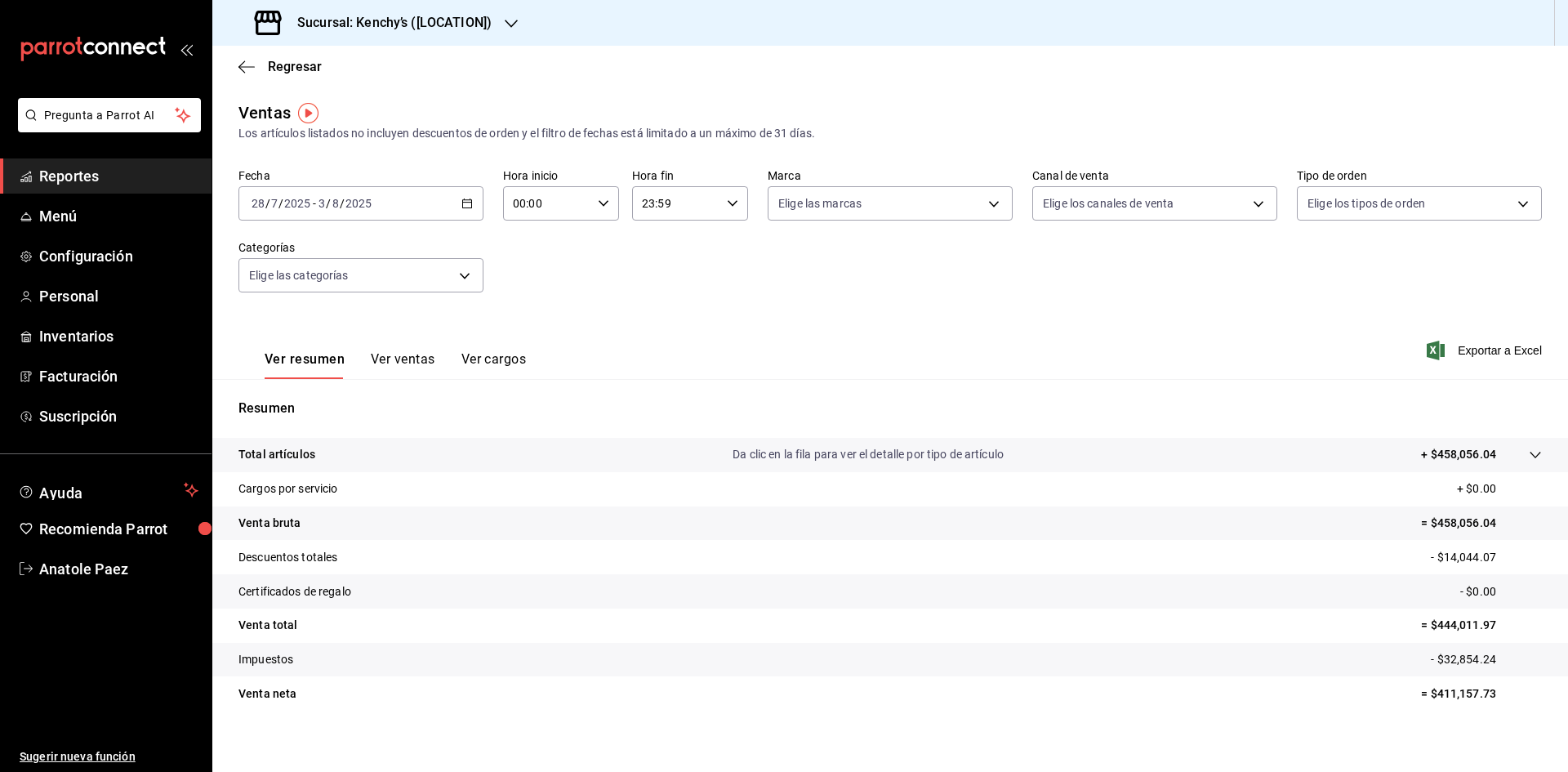click on "Pregunta a Parrot AI Reportes   Menú   Configuración   Personal   Inventarios   Facturación   Suscripción   Ayuda Recomienda Parrot   [FULL_NAME]   Sugerir nueva función   Sucursal: Kenchy’s ([LOCATION]) Regresar Ventas Los artículos listados no incluyen descuentos de orden y el filtro de fechas está limitado a un máximo de 31 días. Fecha [DATE] [DATE] / [DATE] / [DATE] - [DATE] / [DATE] / [DATE] Hora inicio 00:00 Hora inicio Hora fin 23:59 Hora fin Marca Elige las marcas Canal de venta Elige los canales de venta Tipo de orden Elige los tipos de orden Categorías Elige las categorías Ver resumen Ver ventas Ver cargos Exportar a Excel Resumen Total artículos Da clic en la fila para ver el detalle por tipo de artículo + $458,056.04 Cargos por servicio + $0.00 Venta bruta = $458,056.04 Descuentos totales - $14,044.07 Certificados de regalo - $0.00 Venta total = $444,011.97 Impuestos - $32,854.24 Venta neta = $411,157.73 GANA 1 MES GRATIS EN TU SUSCRIPCIÓN AQUÍ Ver video tutorial Ir a video Reportes" at bounding box center (784, 386) 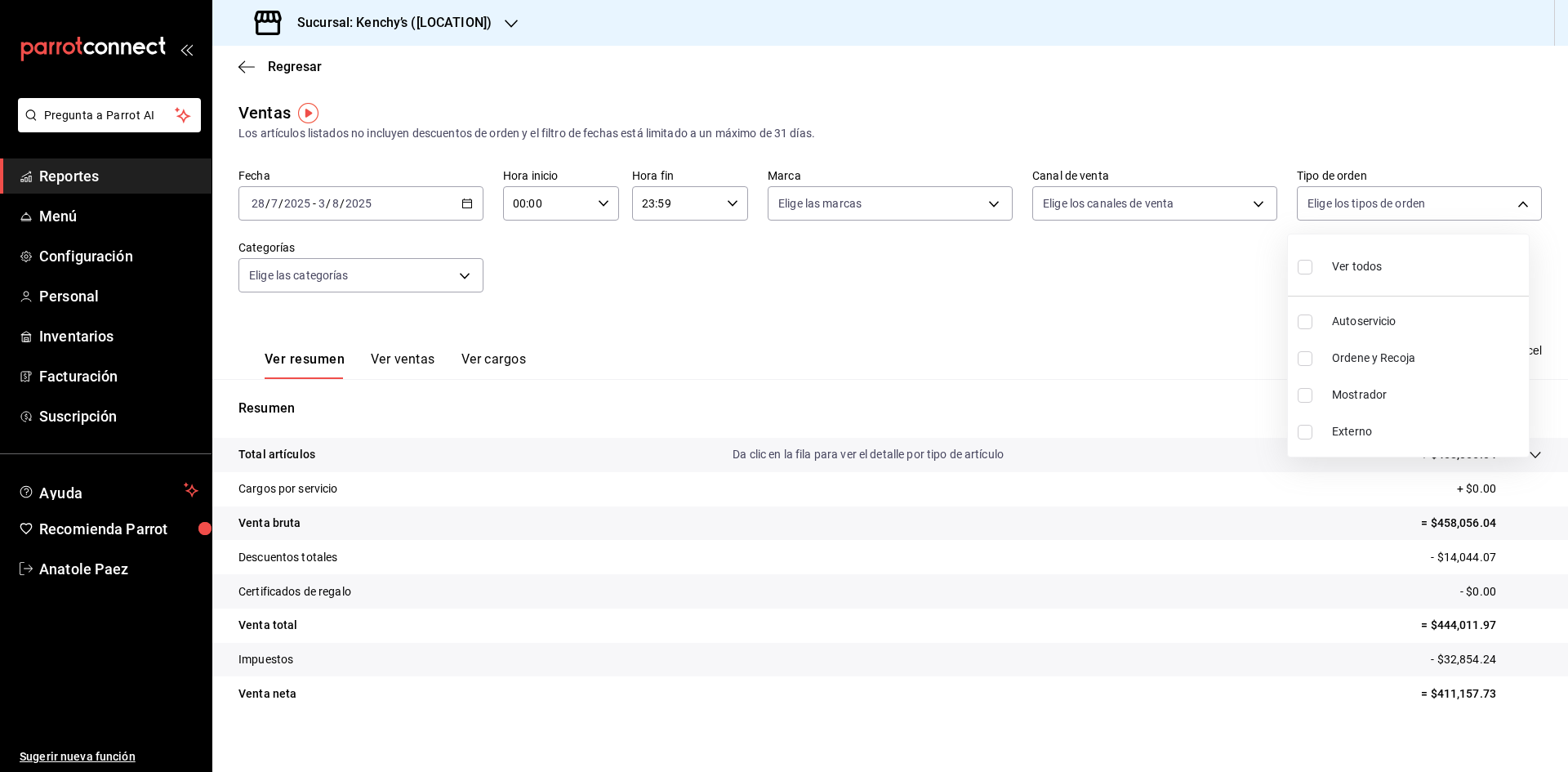 click on "Ordene y Recoja" at bounding box center [1408, 358] 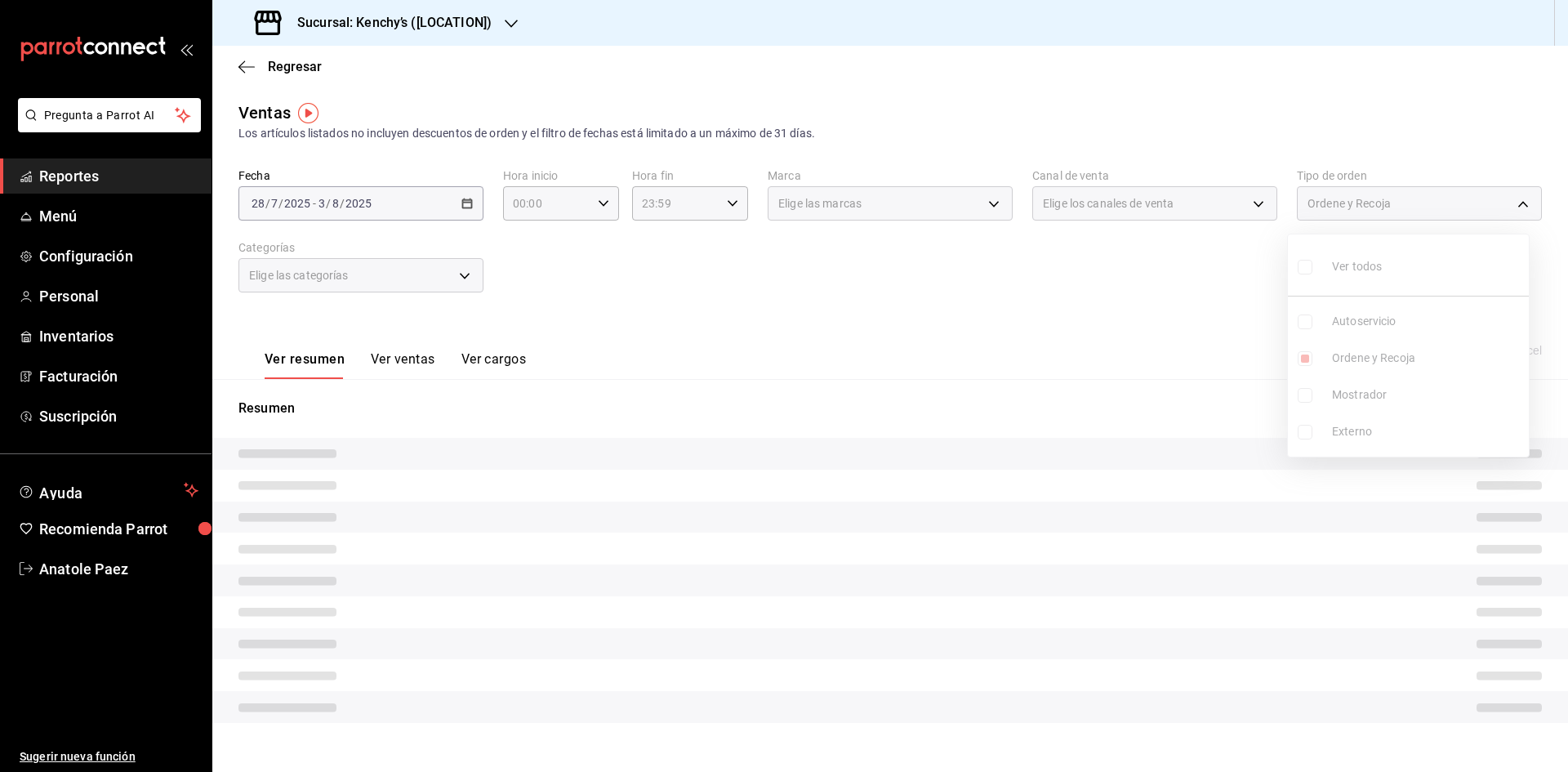 click at bounding box center (784, 386) 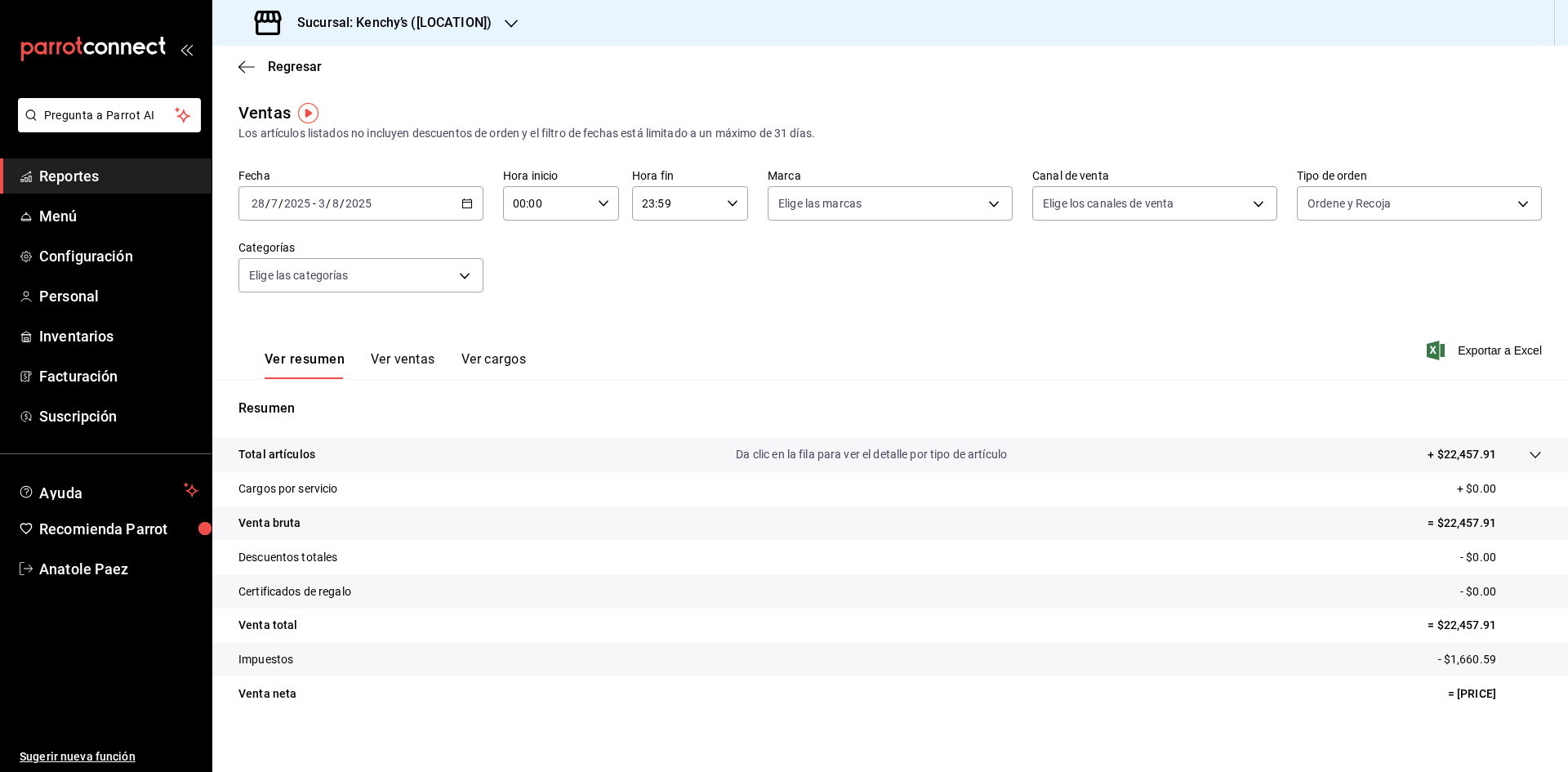click on "Sucursal: Kenchy’s ([LOCATION])" at bounding box center (388, 23) 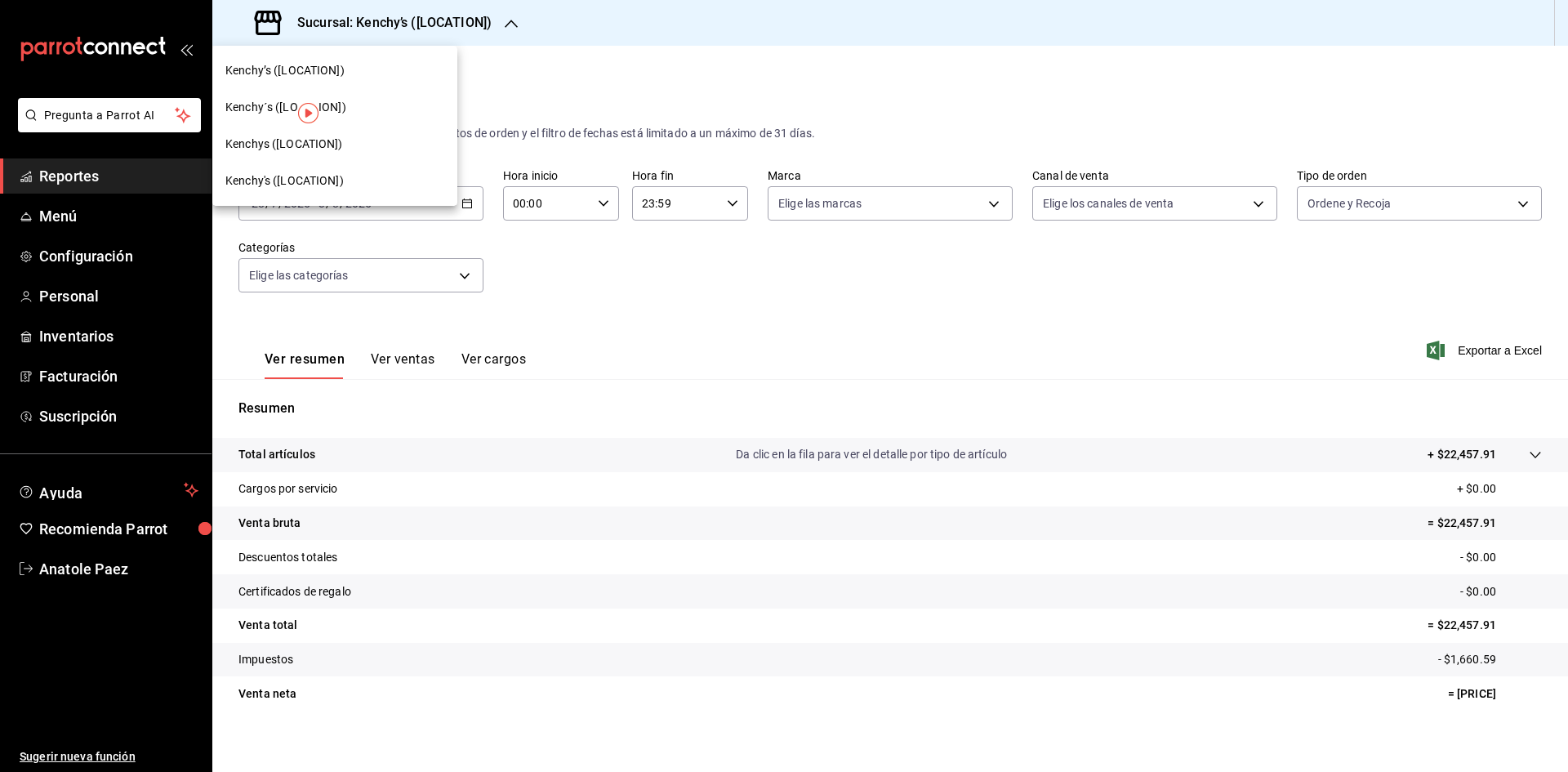 click on "Kenchy’s ([LOCATION])" at bounding box center [335, 70] 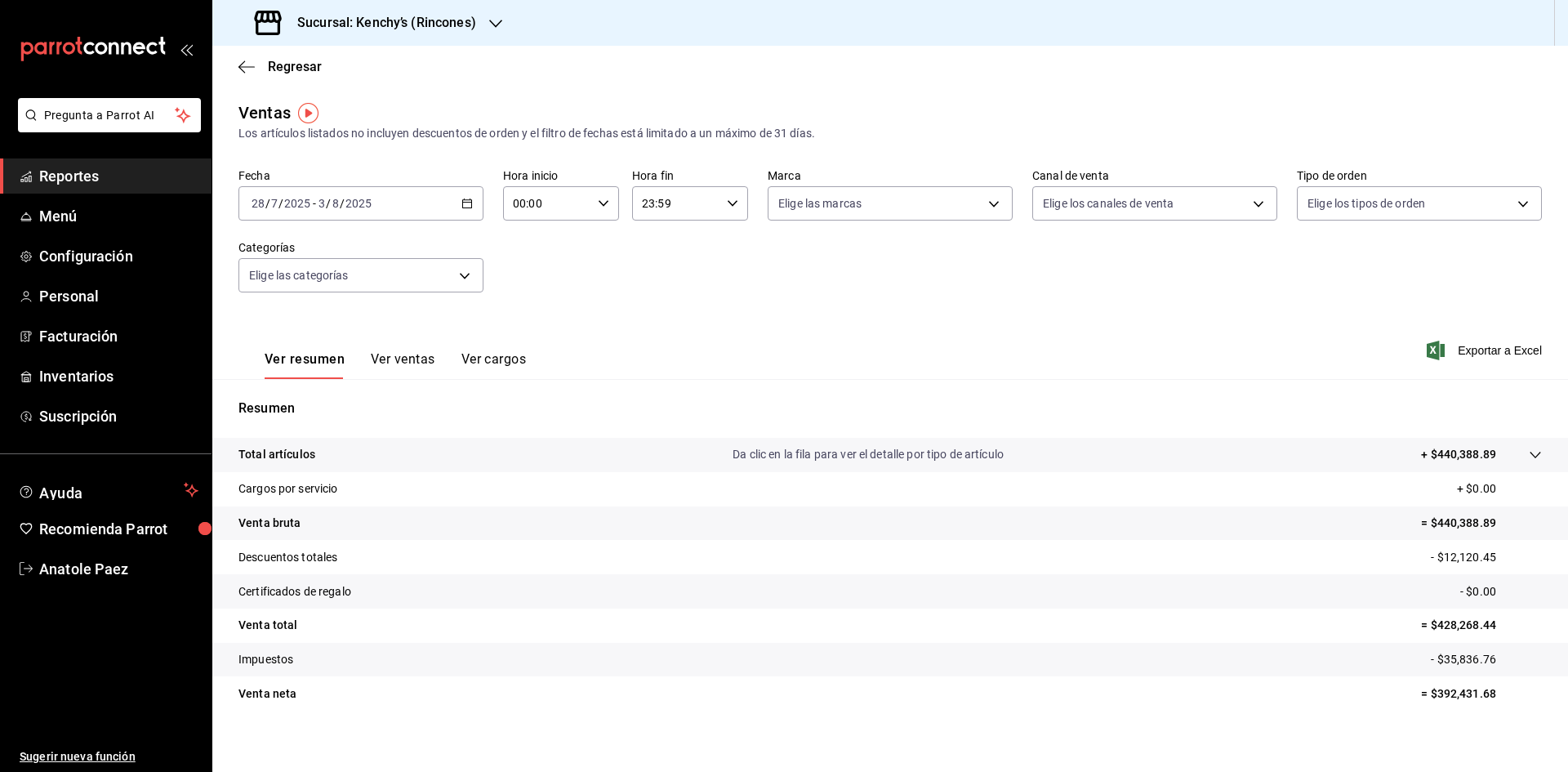 click on "Ver ventas" at bounding box center [403, 365] 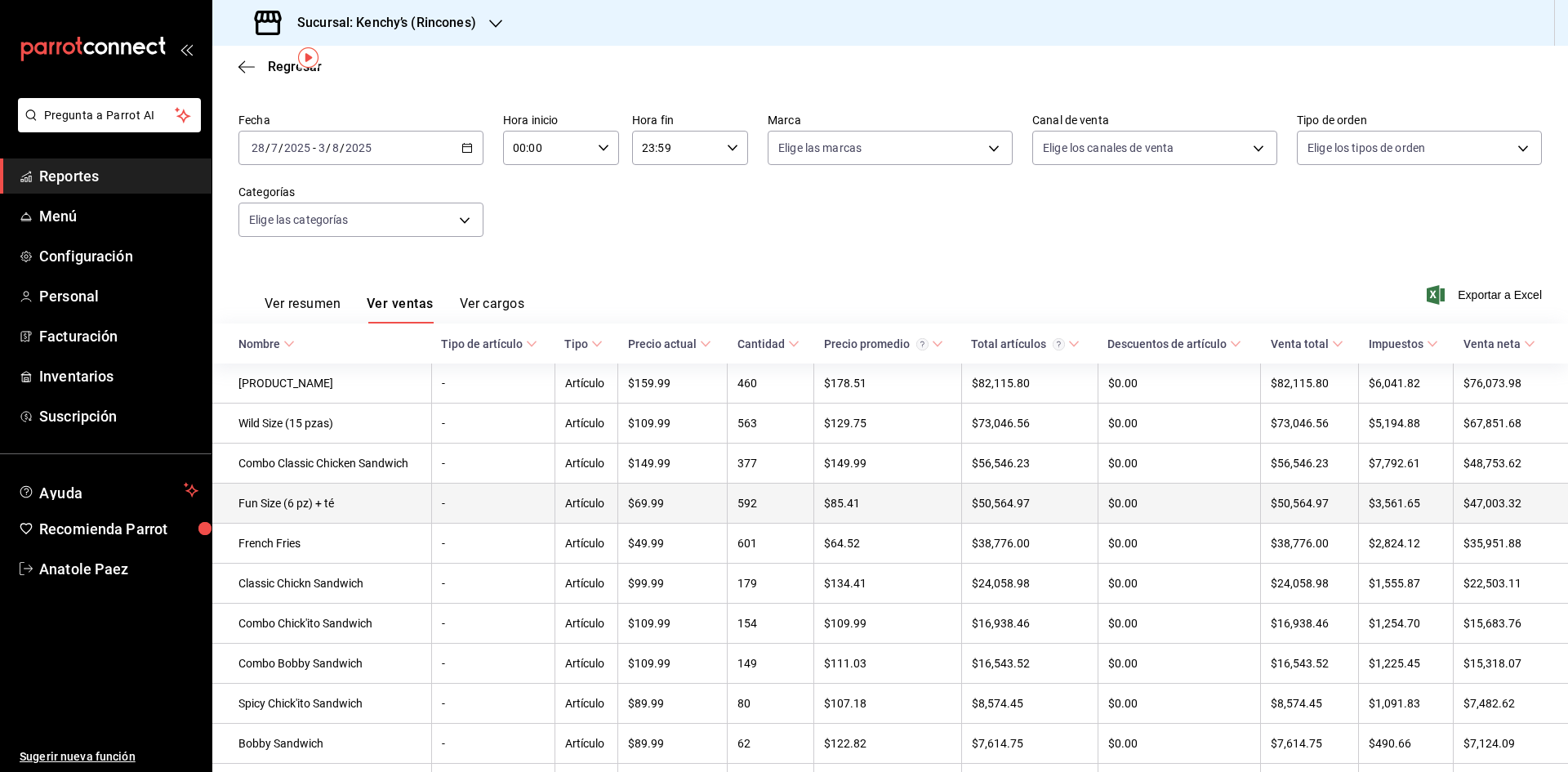 scroll, scrollTop: 54, scrollLeft: 0, axis: vertical 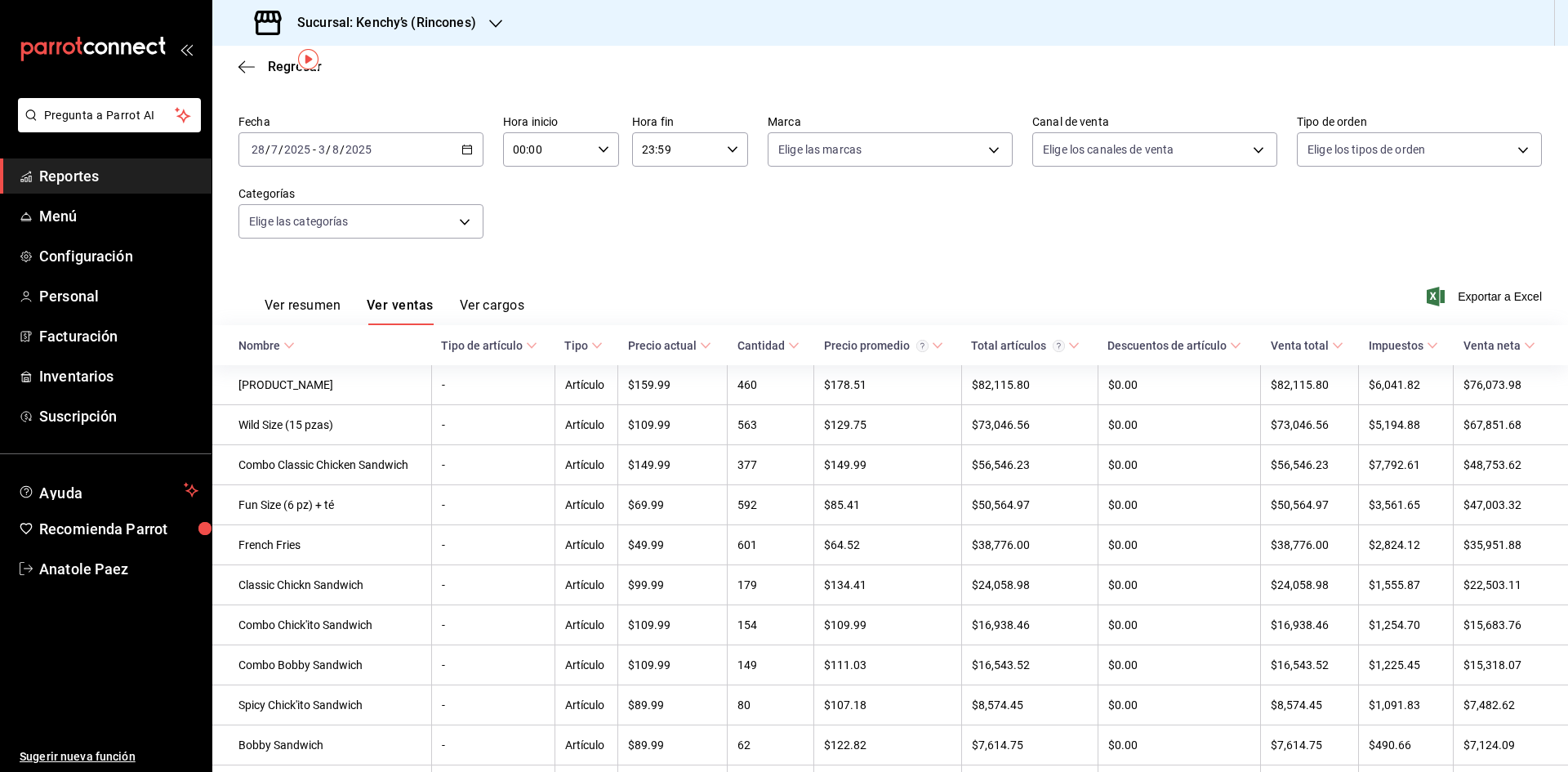 click on "Fecha 2025-07-28 28 / 7 / 2025 - 2025-08-03 3 / 8 / 2025 Hora inicio 00:00 Hora inicio Hora fin 23:59 Hora fin Marca Elige las marcas Canal de venta Elige los canales de venta Tipo de orden Elige los tipos de orden Categorías Elige las categorías" at bounding box center (890, 186) 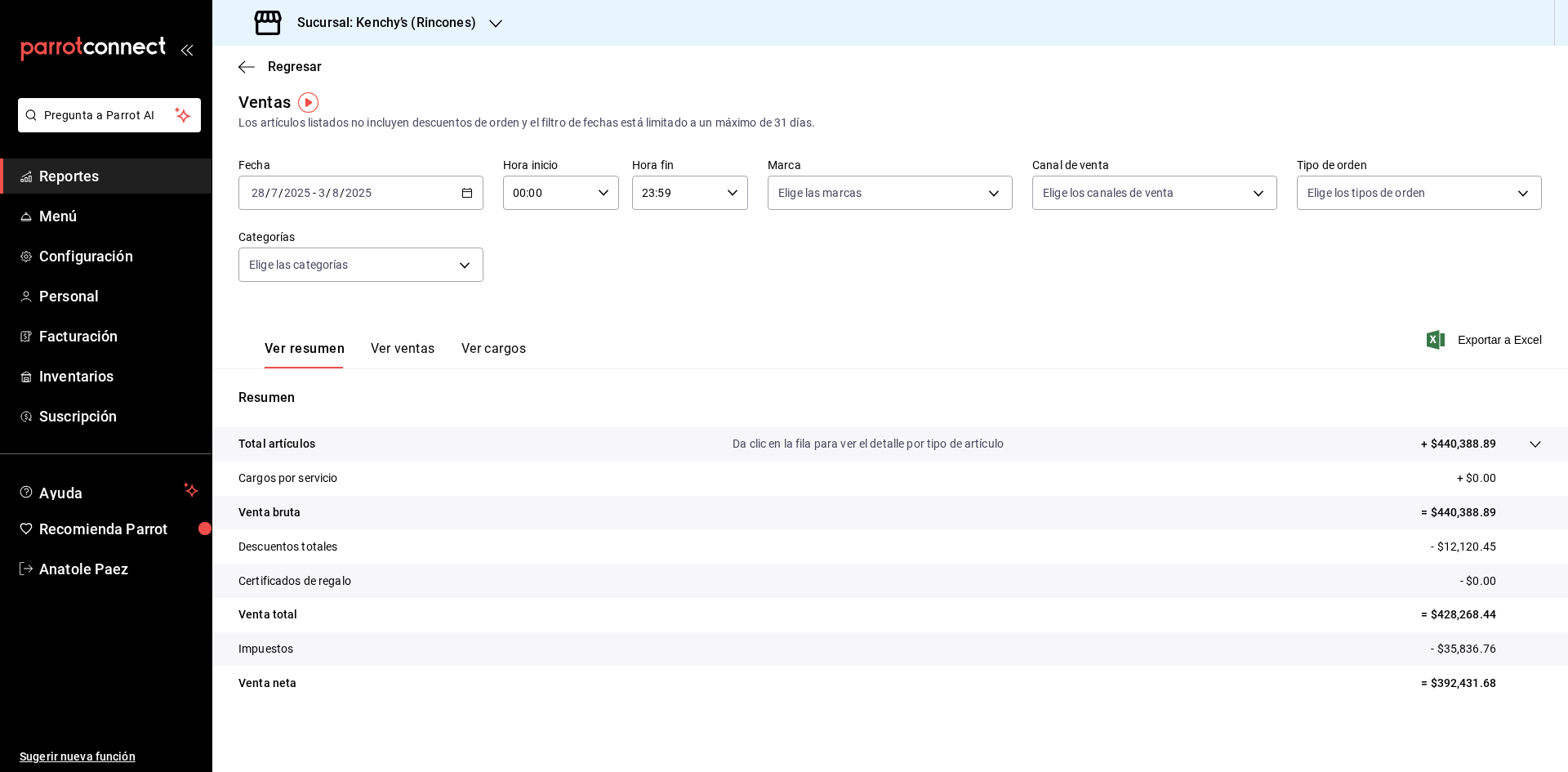 scroll, scrollTop: 11, scrollLeft: 0, axis: vertical 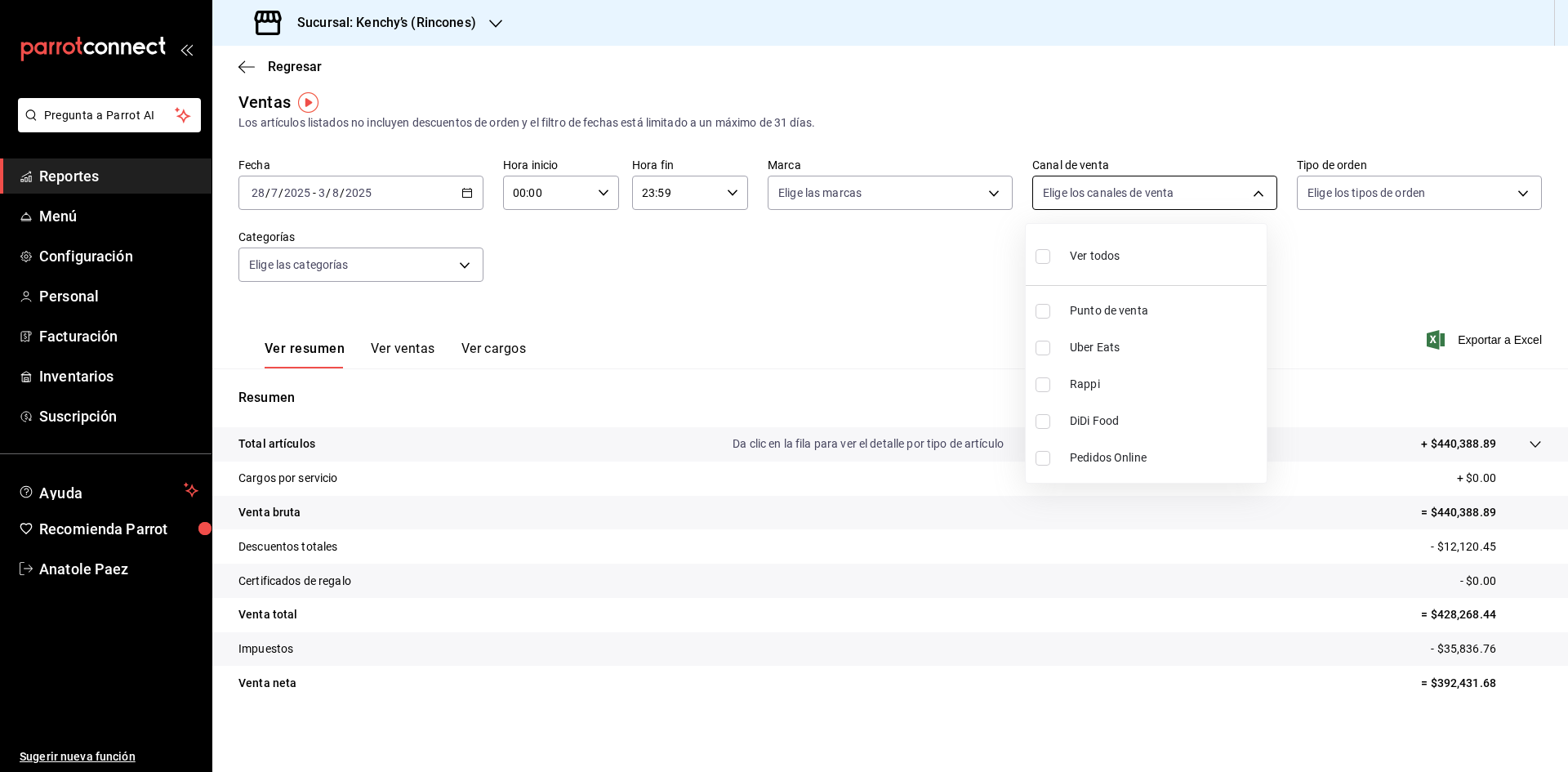 click on "Pregunta a Parrot AI Reportes   Menú   Configuración   Personal   Facturación   Inventarios   Suscripción   Ayuda Recomienda Parrot   [FULL_NAME]   Sugerir nueva función   Sucursal: Kenchy’s ([LOCATION]) Regresar Ventas Los artículos listados no incluyen descuentos de orden y el filtro de fechas está limitado a un máximo de 31 días. Fecha [DATE] [DATE] / [DATE] / [DATE] - [DATE] / [DATE] / [DATE] Hora inicio 00:00 Hora inicio Hora fin 23:59 Hora fin Marca Elige las marcas Canal de venta Elige los canales de venta Tipo de orden Elige los tipos de orden Categorías Elige las categorías Ver resumen Ver ventas Ver cargos Exportar a Excel Resumen Total artículos Da clic en la fila para ver el detalle por tipo de artículo + $440,388.89 Cargos por servicio + $0.00 Venta bruta = $440,388.89 Descuentos totales - $12,120.45 Certificados de regalo - $0.00 Venta total = $428,268.44 Impuestos - $35,836.76 Venta neta = $392,431.68 GANA 1 MES GRATIS EN TU SUSCRIPCIÓN AQUÍ Ver video tutorial Ir a video Reportes" at bounding box center (784, 386) 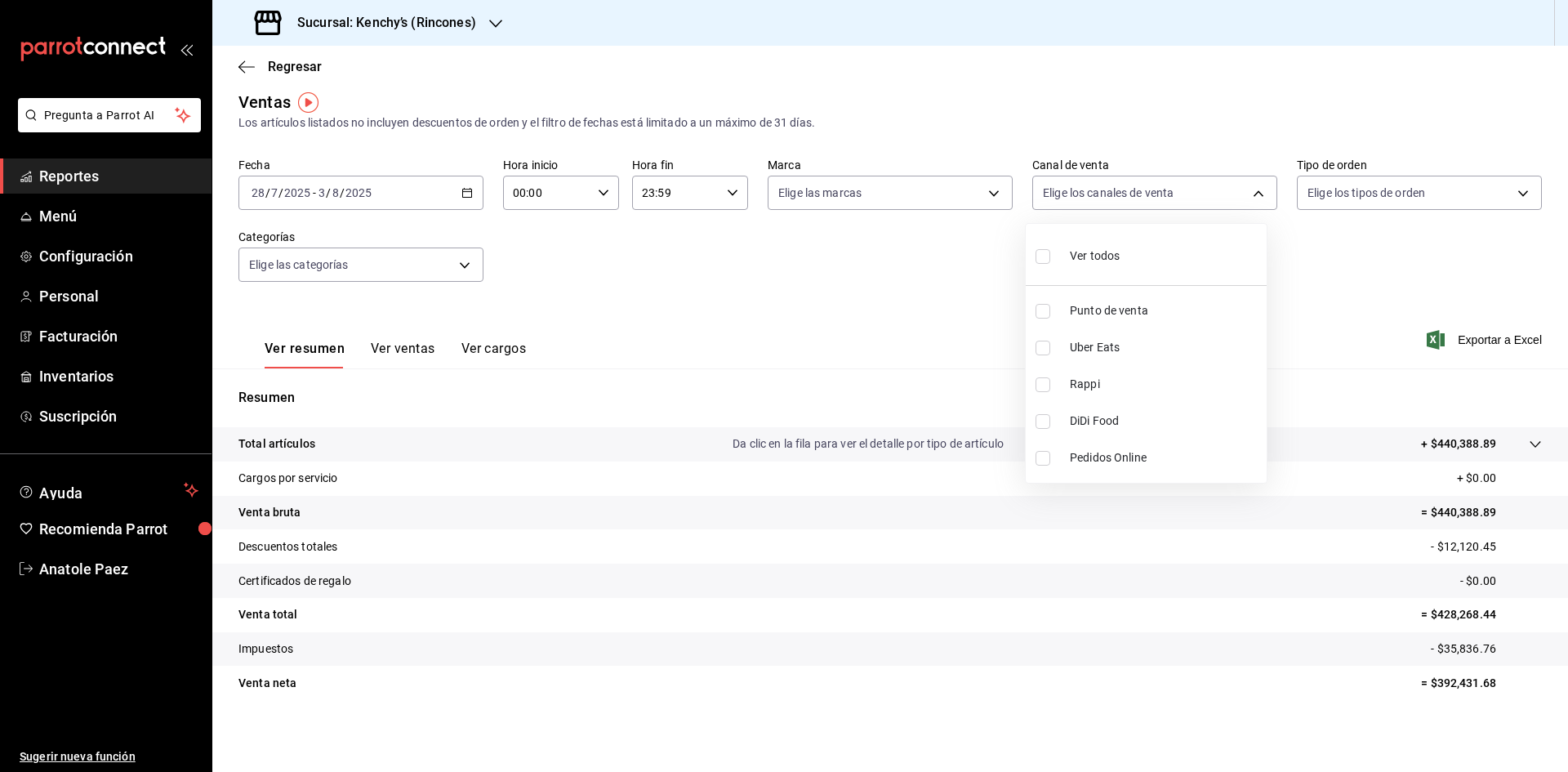 click at bounding box center (1043, 422) 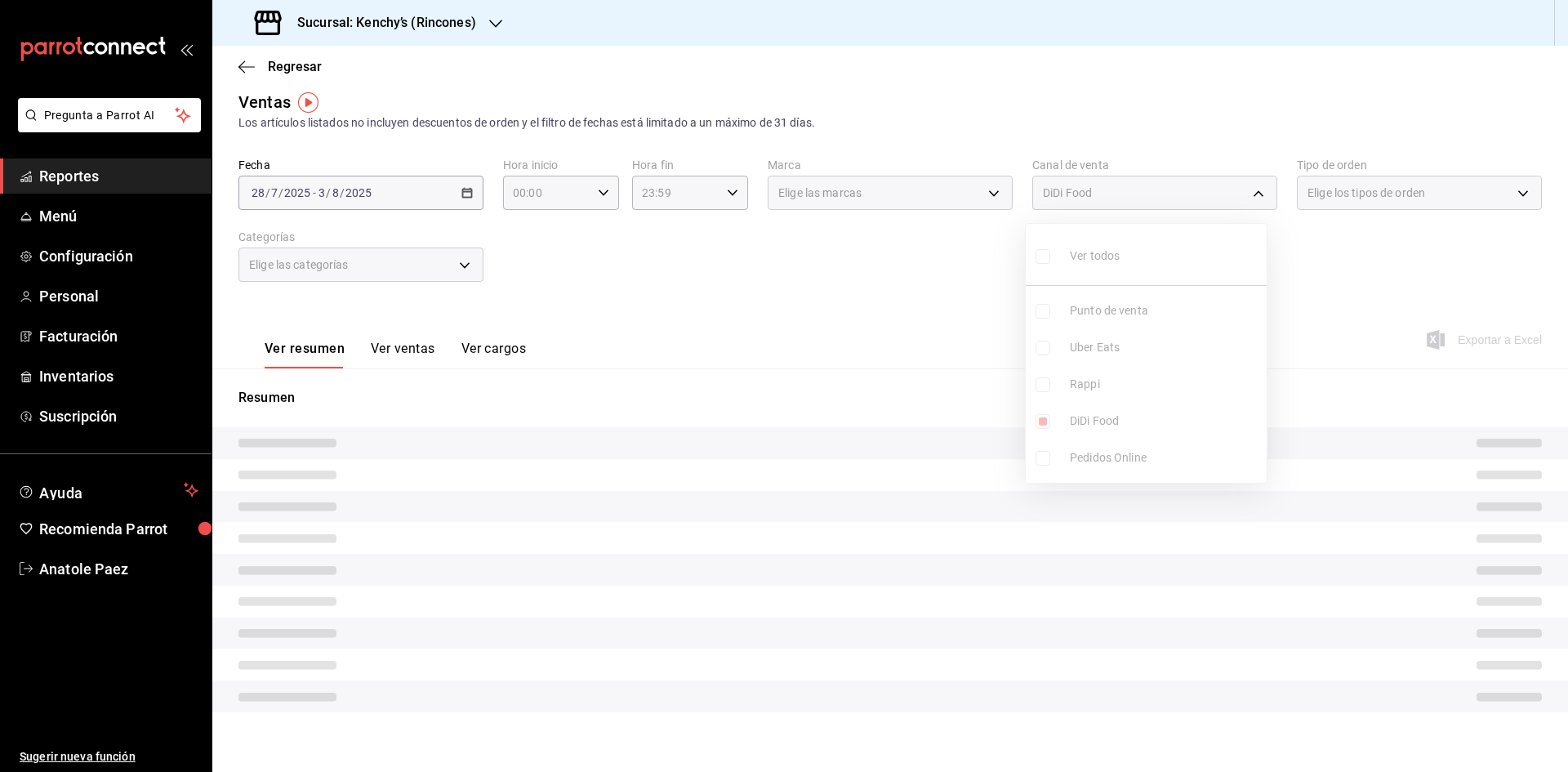 click at bounding box center (784, 386) 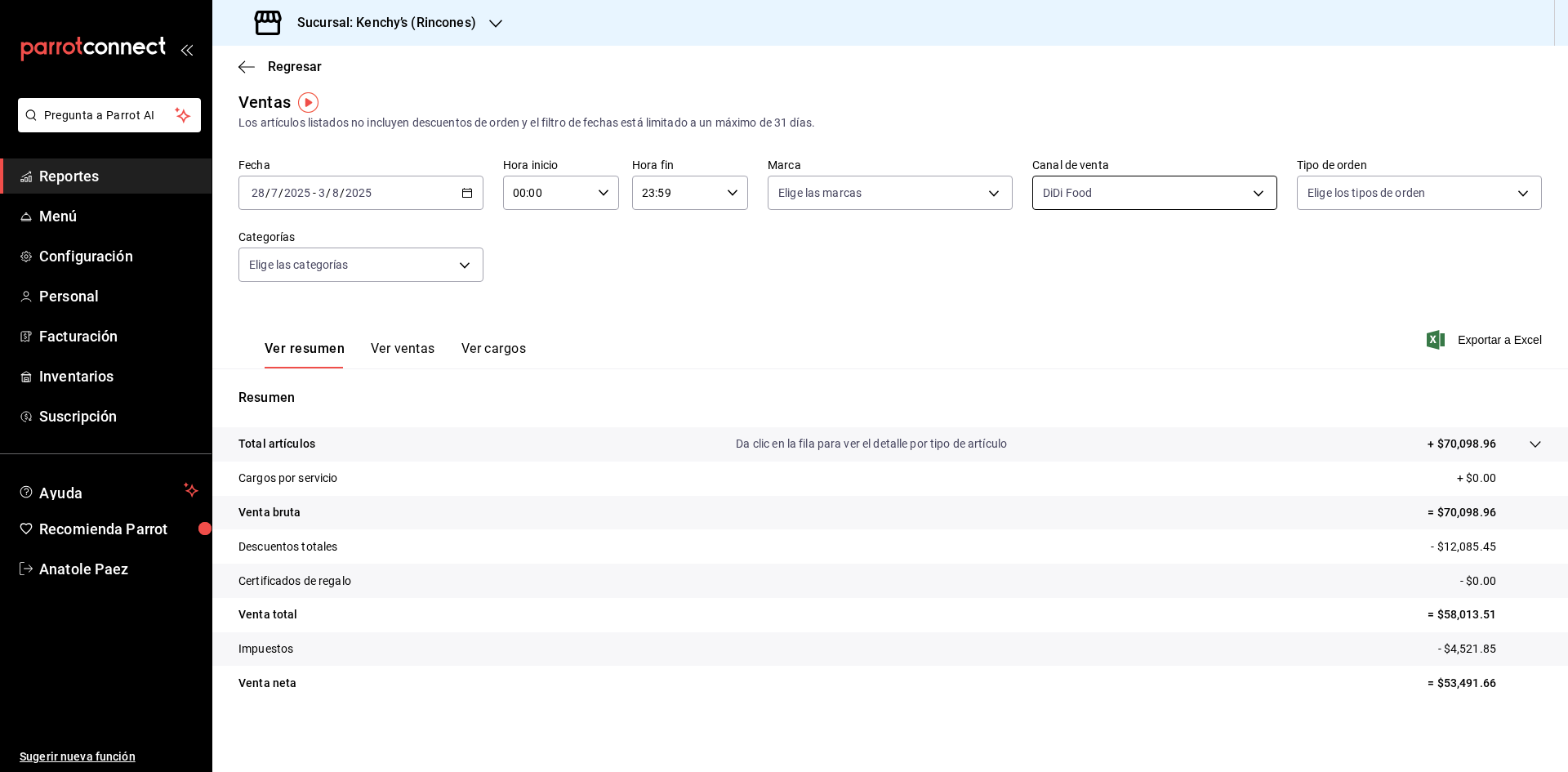 click on "Pregunta a Parrot AI Reportes   Menú   Configuración   Personal   Facturación   Inventarios   Suscripción   Ayuda Recomienda Parrot   Anatole Paez   Sugerir nueva función   Sucursal: Kenchy’s (Rincones) Regresar Ventas Los artículos listados no incluyen descuentos de orden y el filtro de fechas está limitado a un máximo de 31 días. Fecha [DATE] [DAY] / [MONTH] / [YEAR] - [DATE] [DAY] / [MONTH] / [YEAR] Hora inicio 00:00 Hora inicio Hora fin 23:59 Hora fin Marca Elige las marcas Canal de venta DiDi Food DIDI_FOOD Tipo de orden Elige los tipos de orden Categorías Elige las categorías Ver resumen Ver ventas Ver cargos Exportar a Excel Resumen Total artículos Da clic en la fila para ver el detalle por tipo de artículo + $70,098.96 Cargos por servicio + $0.00 Venta bruta = $70,098.96 Descuentos totales - $12,085.45 Certificados de regalo - $0.00 Venta total = $58,013.51 Impuestos - $4,521.85 Venta neta = $53,491.66 GANA 1 MES GRATIS EN TU SUSCRIPCIÓN AQUÍ Ver video tutorial Ir a video Pregunta a Parrot AI" at bounding box center [784, 386] 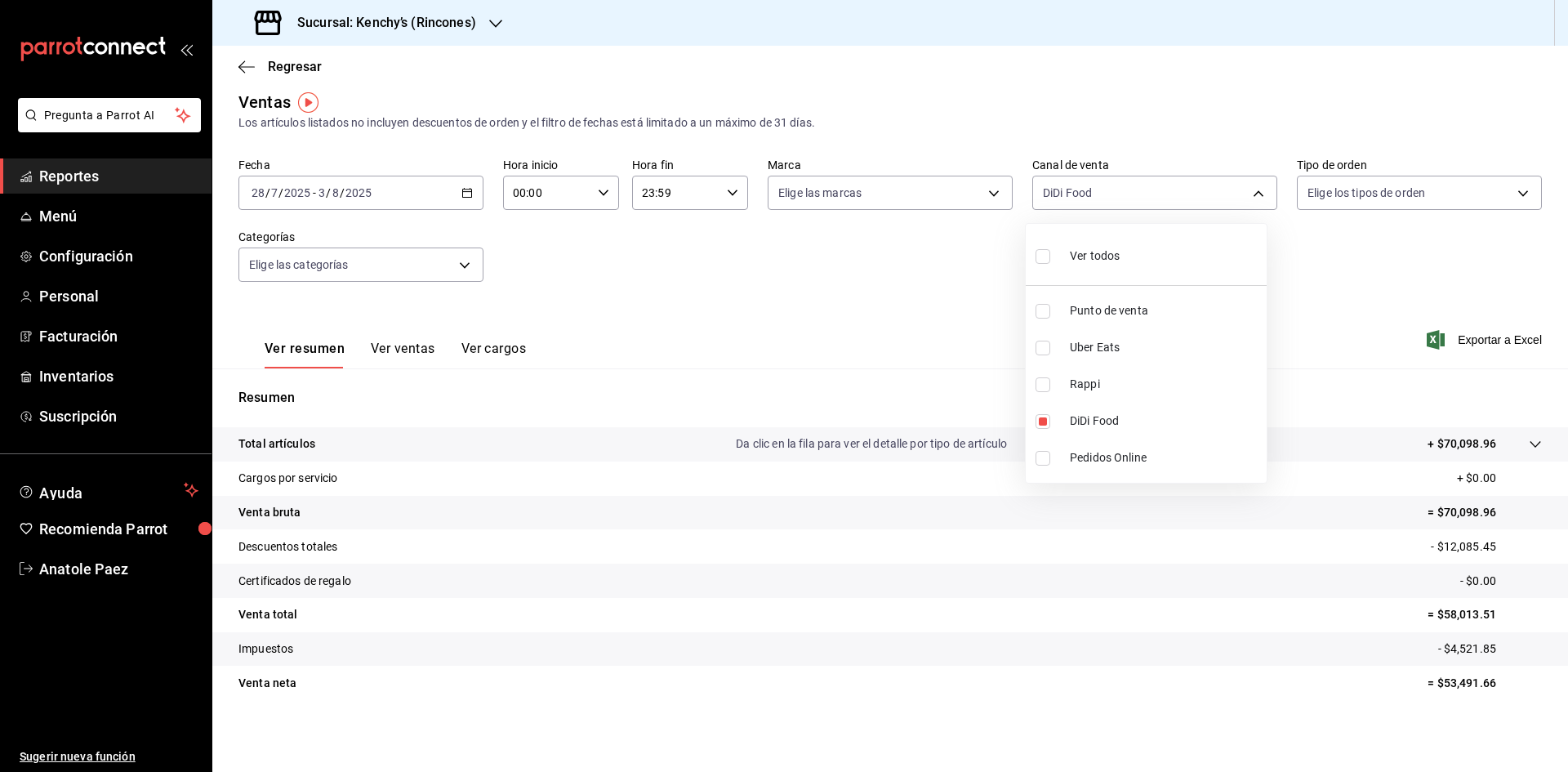 click at bounding box center (1043, 348) 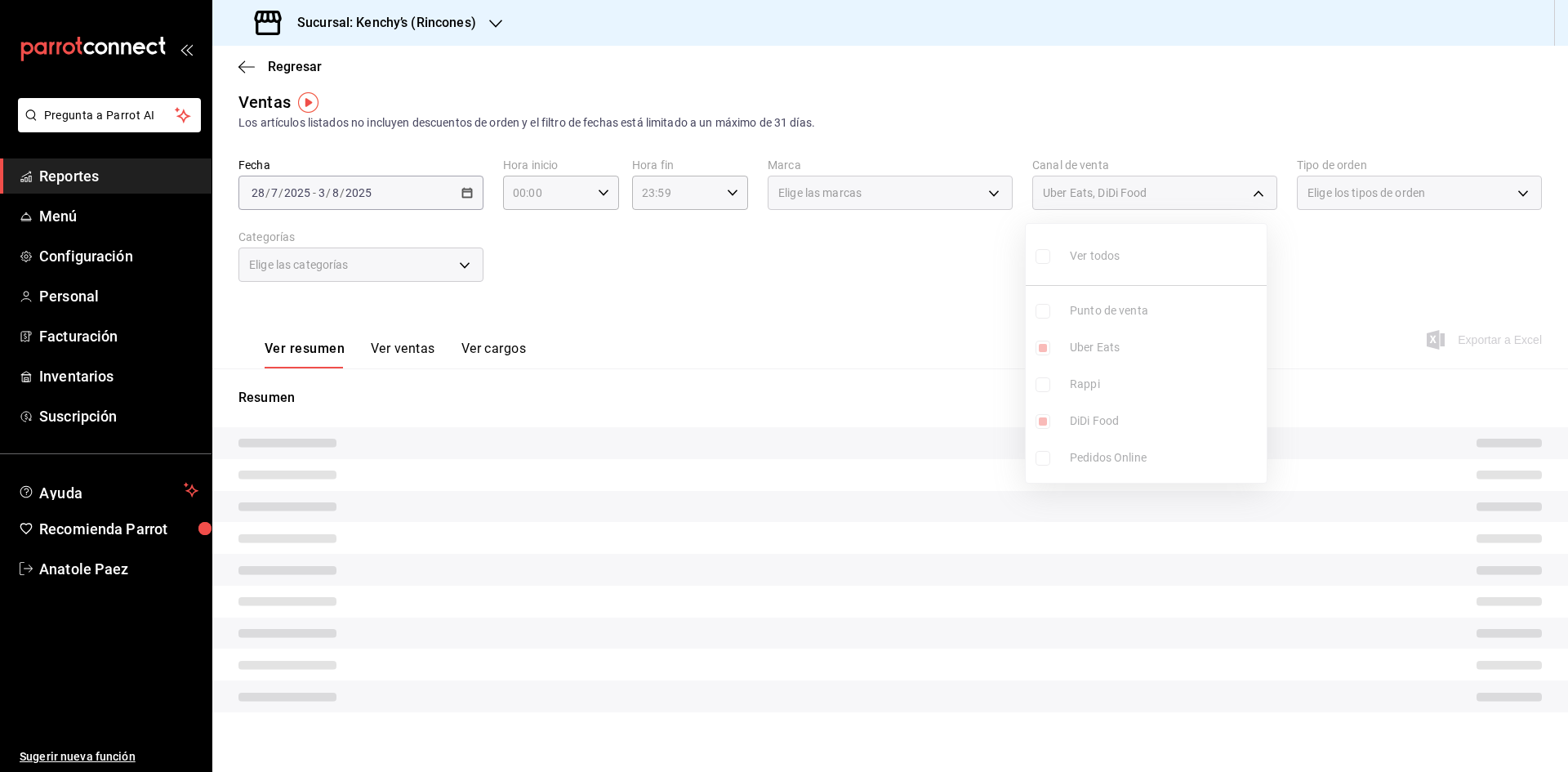 click on "Ver todos Punto de venta Uber Eats Rappi DiDi Food Pedidos Online" at bounding box center [1146, 353] 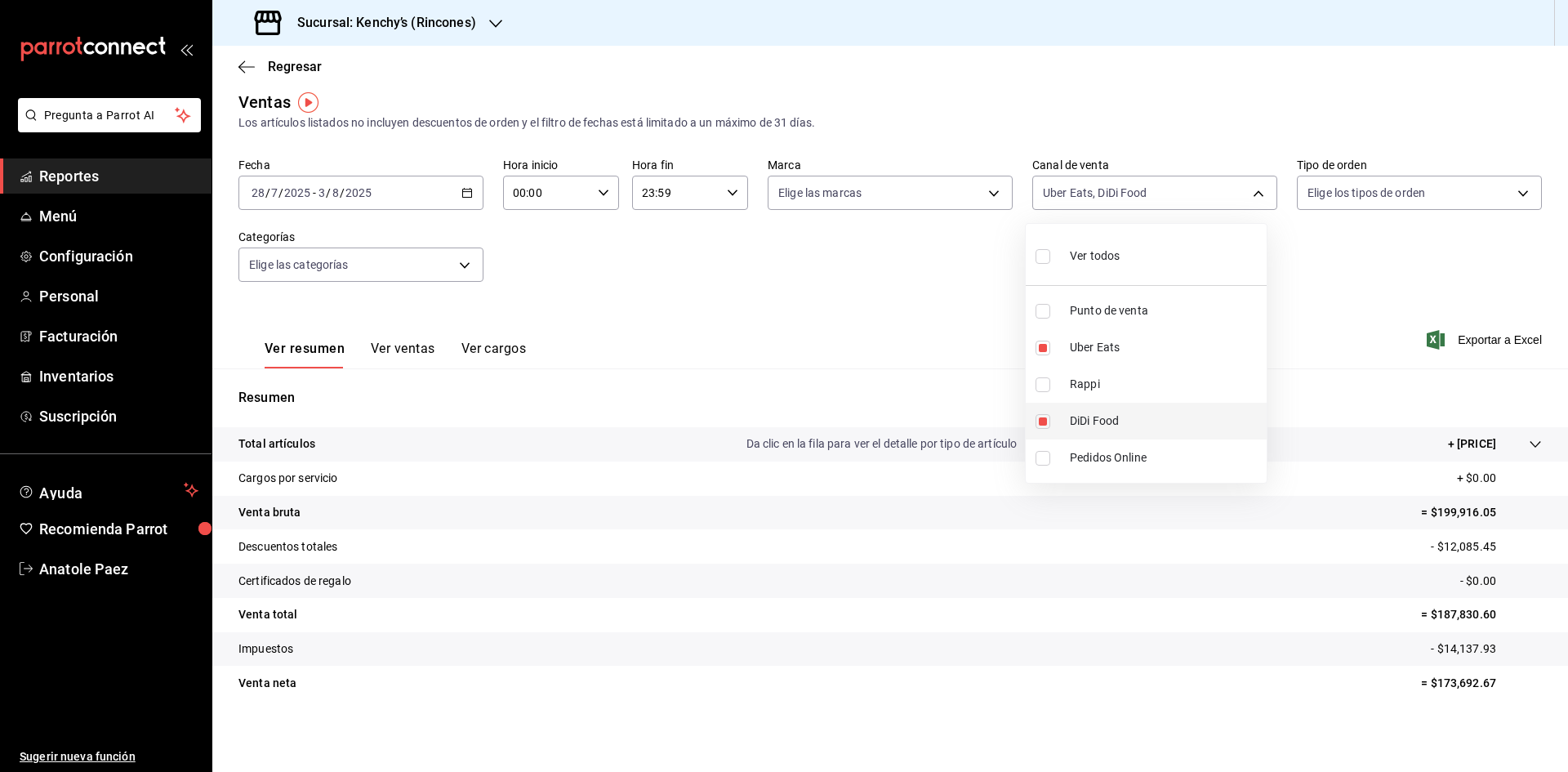 click at bounding box center (1043, 422) 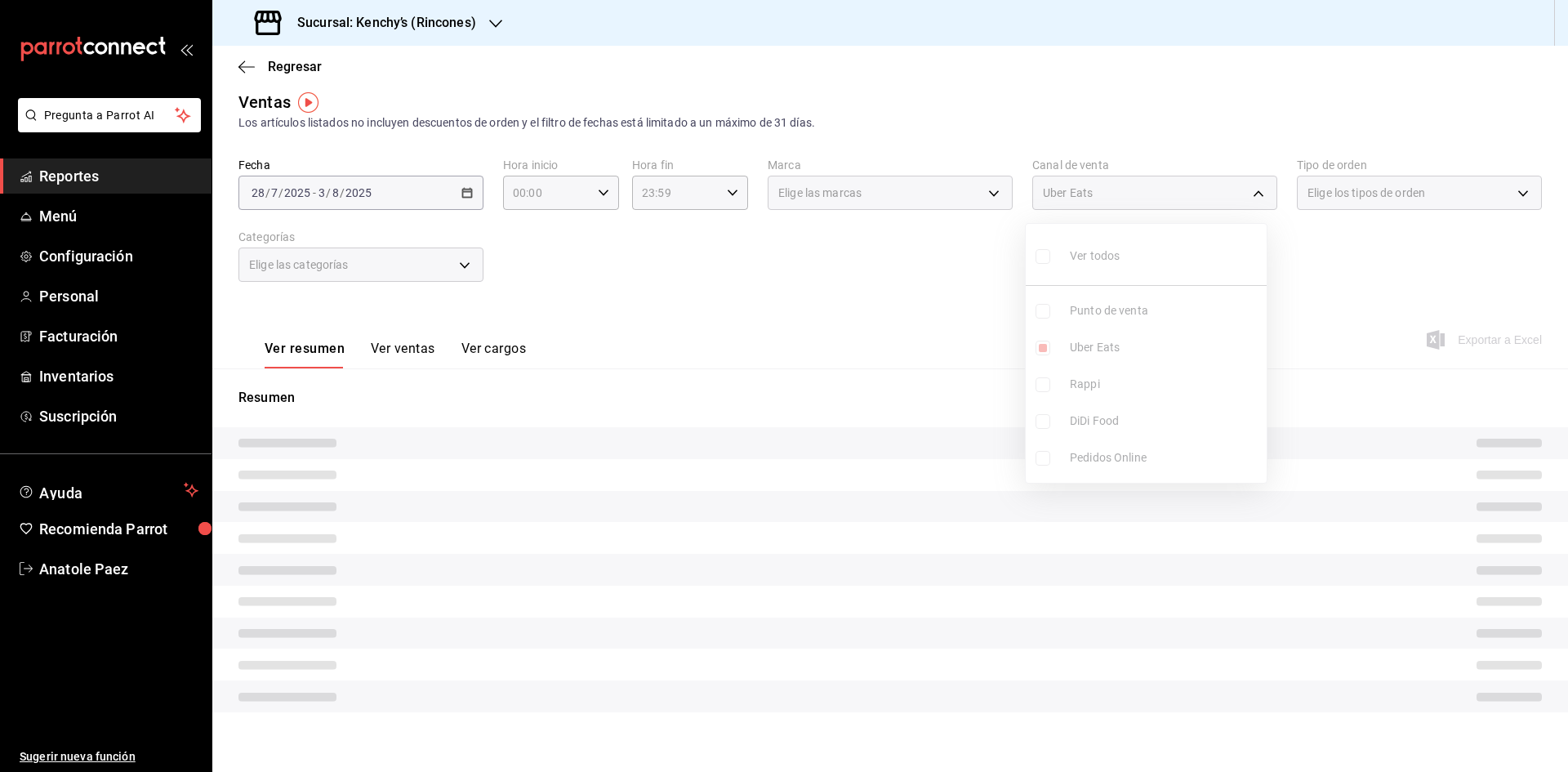 click at bounding box center [784, 386] 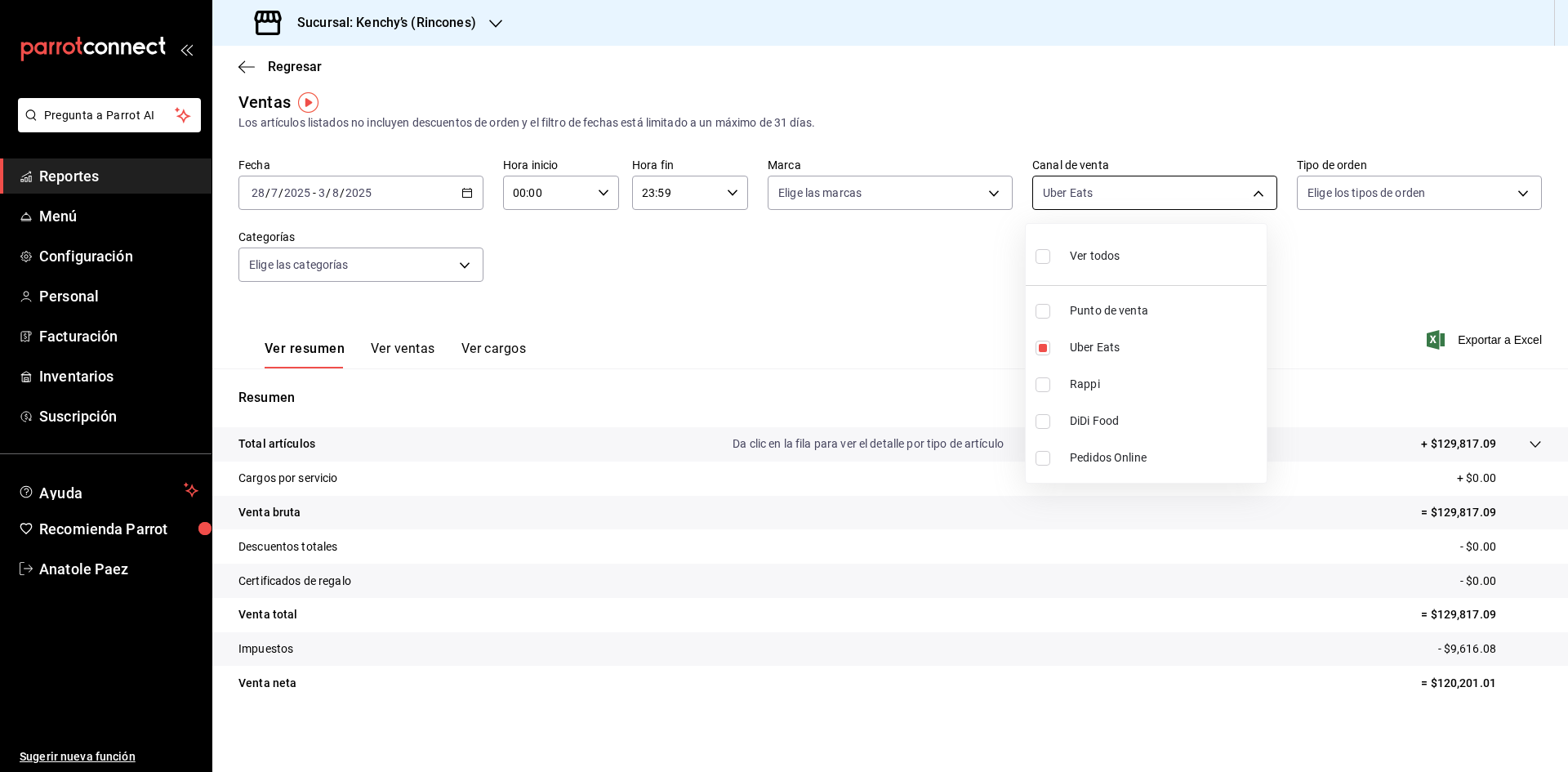 click on "Pregunta a Parrot AI Reportes   Menú   Configuración   Personal   Facturación   Inventarios   Suscripción   Ayuda Recomienda Parrot   [FULL_NAME]   Sugerir nueva función   Sucursal: Kenchy’s ([LOCATION]) Regresar Ventas Los artículos listados no incluyen descuentos de orden y el filtro de fechas está limitado a un máximo de 31 días. Fecha [DATE] [DATE] - [DATE] [DATE] Hora inicio 00:00 Hora inicio Hora fin 23:59 Hora fin Marca Elige las marcas Canal de venta Uber Eats UBER_EATS Tipo de orden Elige los tipos de orden Categorías Elige las categorías Ver resumen Ver ventas Ver cargos Exportar a Excel Resumen Total artículos Da clic en la fila para ver el detalle por tipo de artículo + $129,817.09 Cargos por servicio + $0.00 Venta bruta = $129,817.09 Descuentos totales - $0.00 Certificados de regalo - $0.00 Venta total = $129,817.09 Impuestos - $9,616.08 Venta neta = $120,201.01 GANA 1 MES GRATIS EN TU SUSCRIPCIÓN AQUÍ Ver video tutorial Ir a video Pregunta a Parrot AI   Menú" at bounding box center (784, 386) 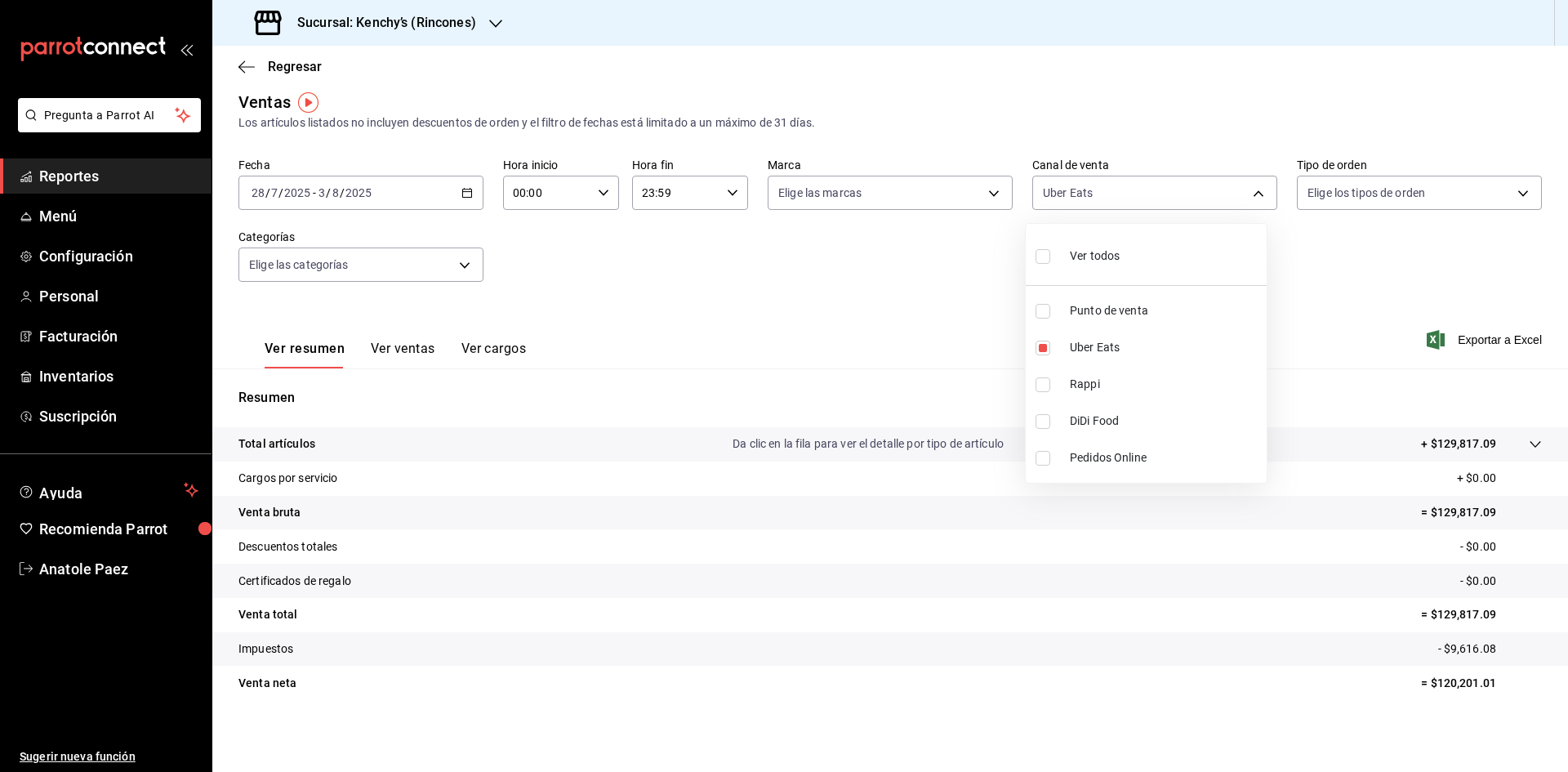 click on "Ver todos" at bounding box center (1077, 254) 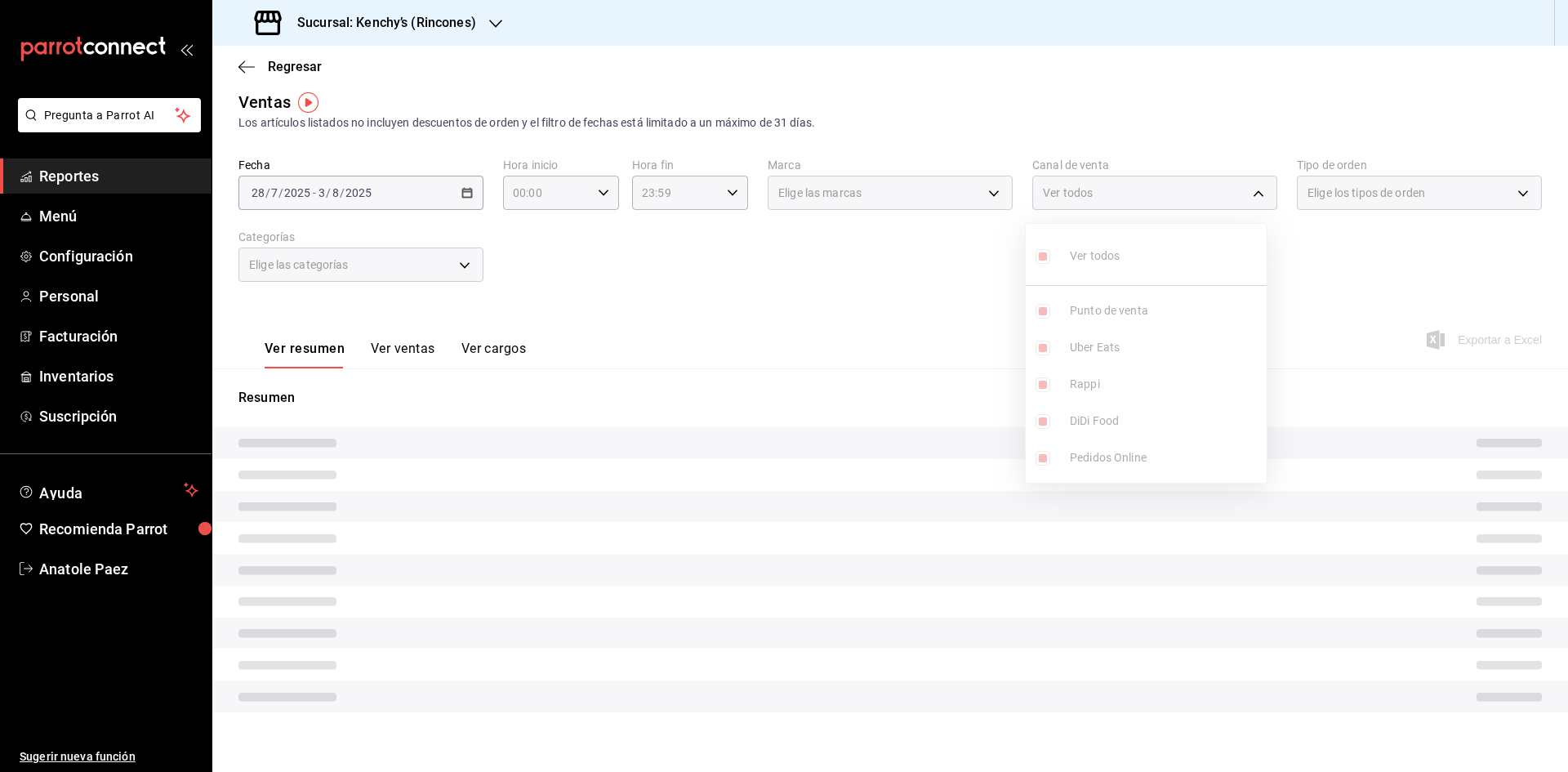 click at bounding box center (784, 386) 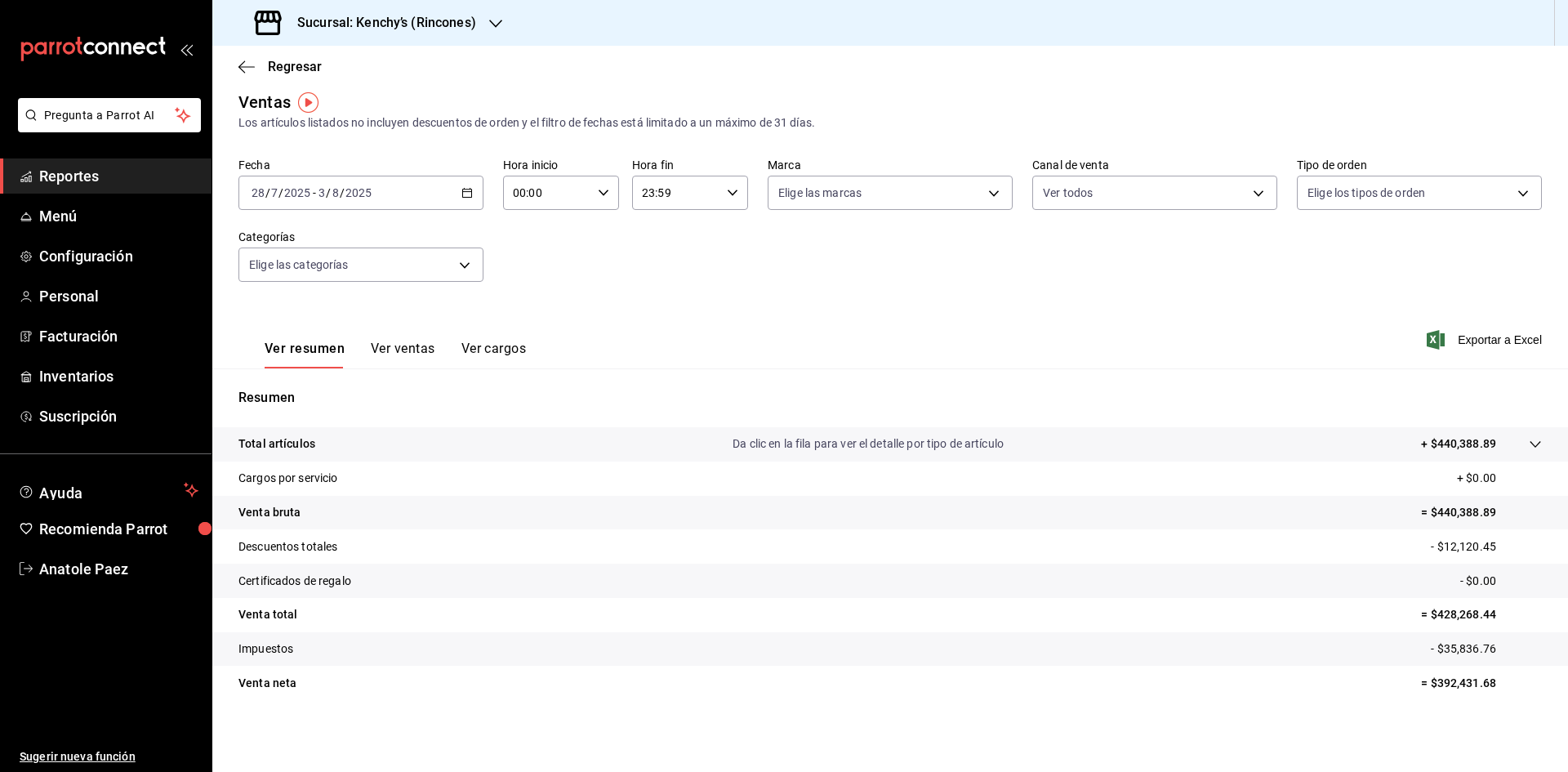 click on "Fecha [DATE] [DATE] / [DATE] / [DATE] - [DATE] [DATE] / [DATE] / [DATE] Hora inicio 00:00 Hora inicio Hora fin 23:59 Hora fin Marca Elige las marcas Canal de venta Ver todos PARROT,UBER_EATS,RAPPI,DIDI_FOOD,ONLINE Tipo de orden Elige los tipos de orden Categorías Elige las categorías" at bounding box center (890, 230) 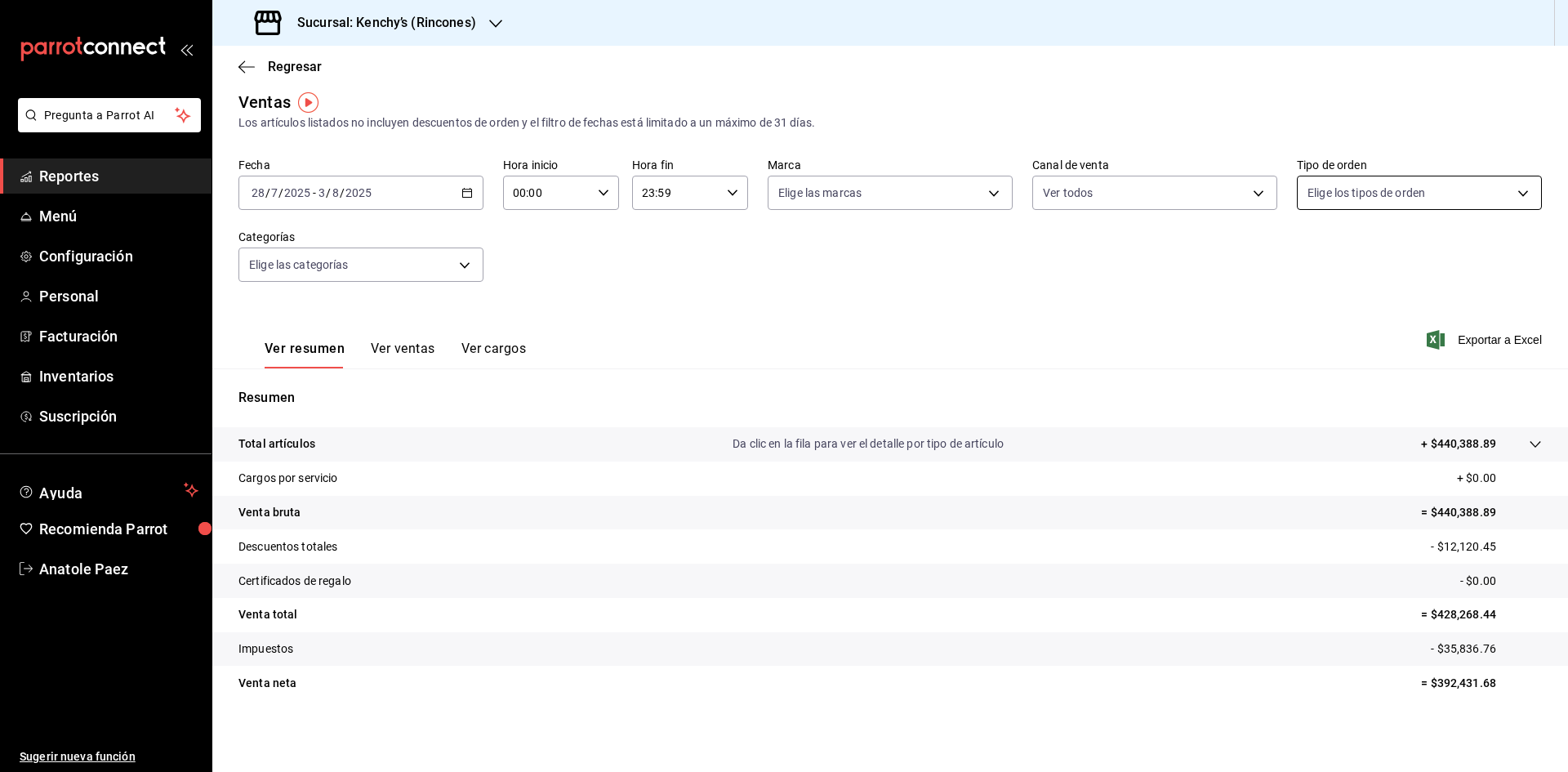 click on "Pregunta a Parrot AI Reportes   Menú   Configuración   Personal   Facturación   Inventarios   Suscripción   Ayuda Recomienda Parrot   [FULL_NAME]   Sugerir nueva función   Sucursal: Kenchy’s ([LOCATION]) Regresar Ventas Los artículos listados no incluyen descuentos de orden y el filtro de fechas está limitado a un máximo de 31 días. Fecha [DATE] [DATE] / [DATE] / [DATE] - [DATE] / [DATE] / [DATE] Hora inicio 00:00 Hora inicio Hora fin 23:59 Hora fin Marca Elige las marcas Canal de venta Ver todos PARROT,UBER_EATS,RAPPI,DIDI_FOOD,ONLINE Tipo de orden Elige los tipos de orden Categorías Elige las categorías Ver resumen Ver ventas Ver cargos Exportar a Excel Resumen Total artículos Da clic en la fila para ver el detalle por tipo de artículo + $440,388.89 Cargos por servicio + $0.00 Venta bruta = $440,388.89 Descuentos totales - $12,120.45 Certificados de regalo - $0.00 Venta total = $428,268.44 Impuestos - $35,836.76 Venta neta = $392,431.68 GANA 1 MES GRATIS EN TU SUSCRIPCIÓN AQUÍ Ver video tutorial" at bounding box center (784, 386) 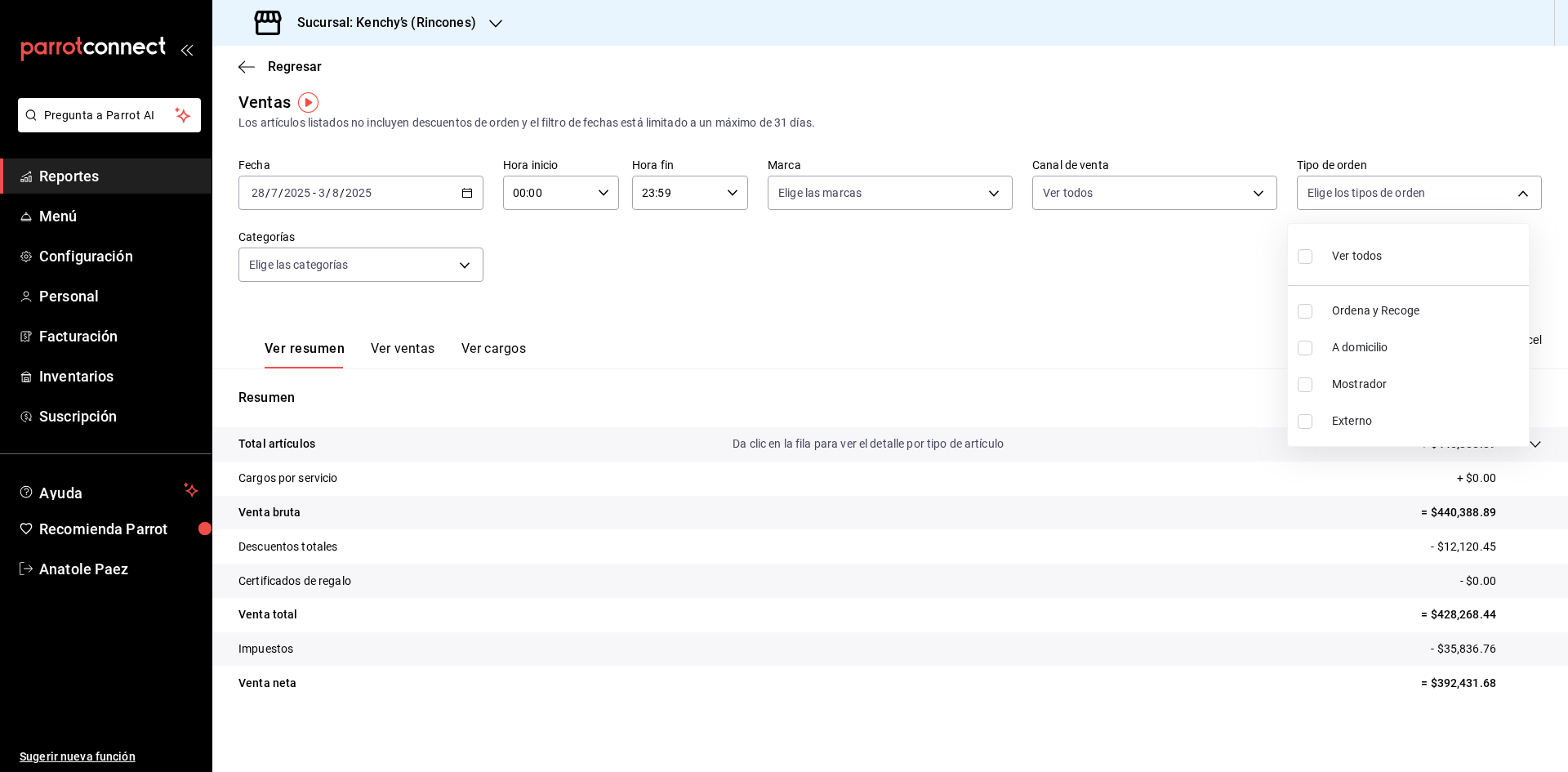 click at bounding box center (1308, 311) 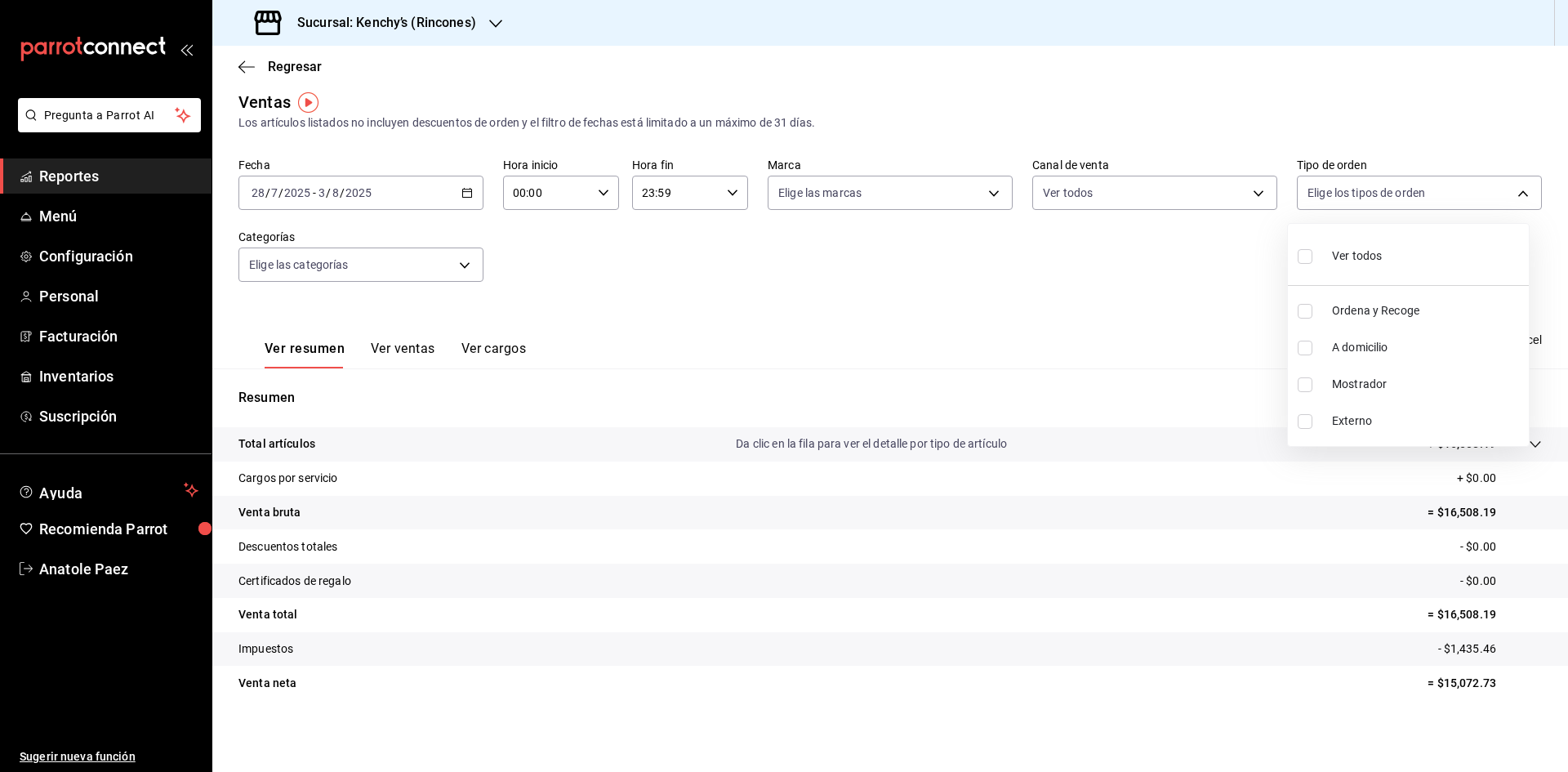 click at bounding box center [784, 386] 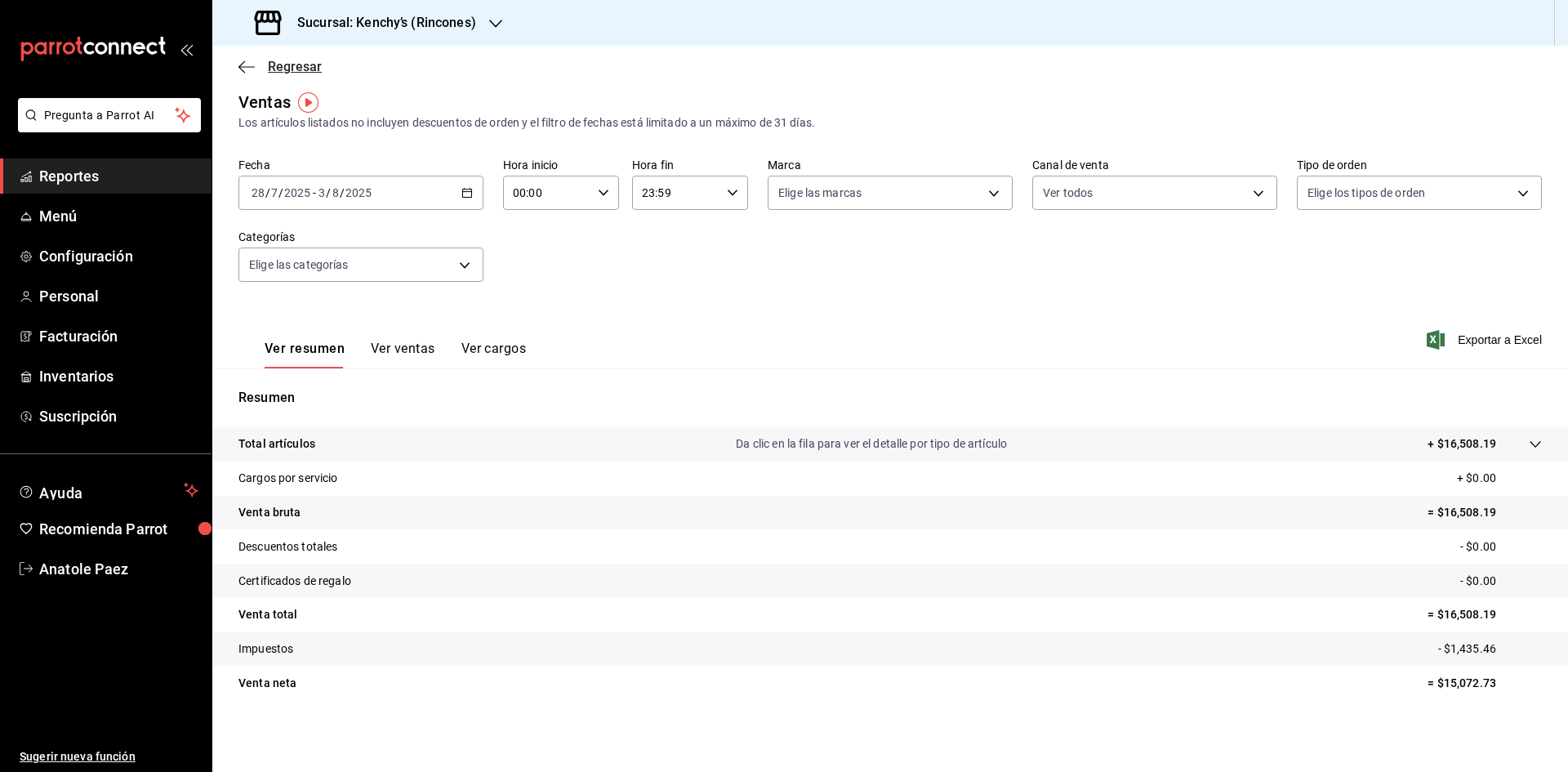click 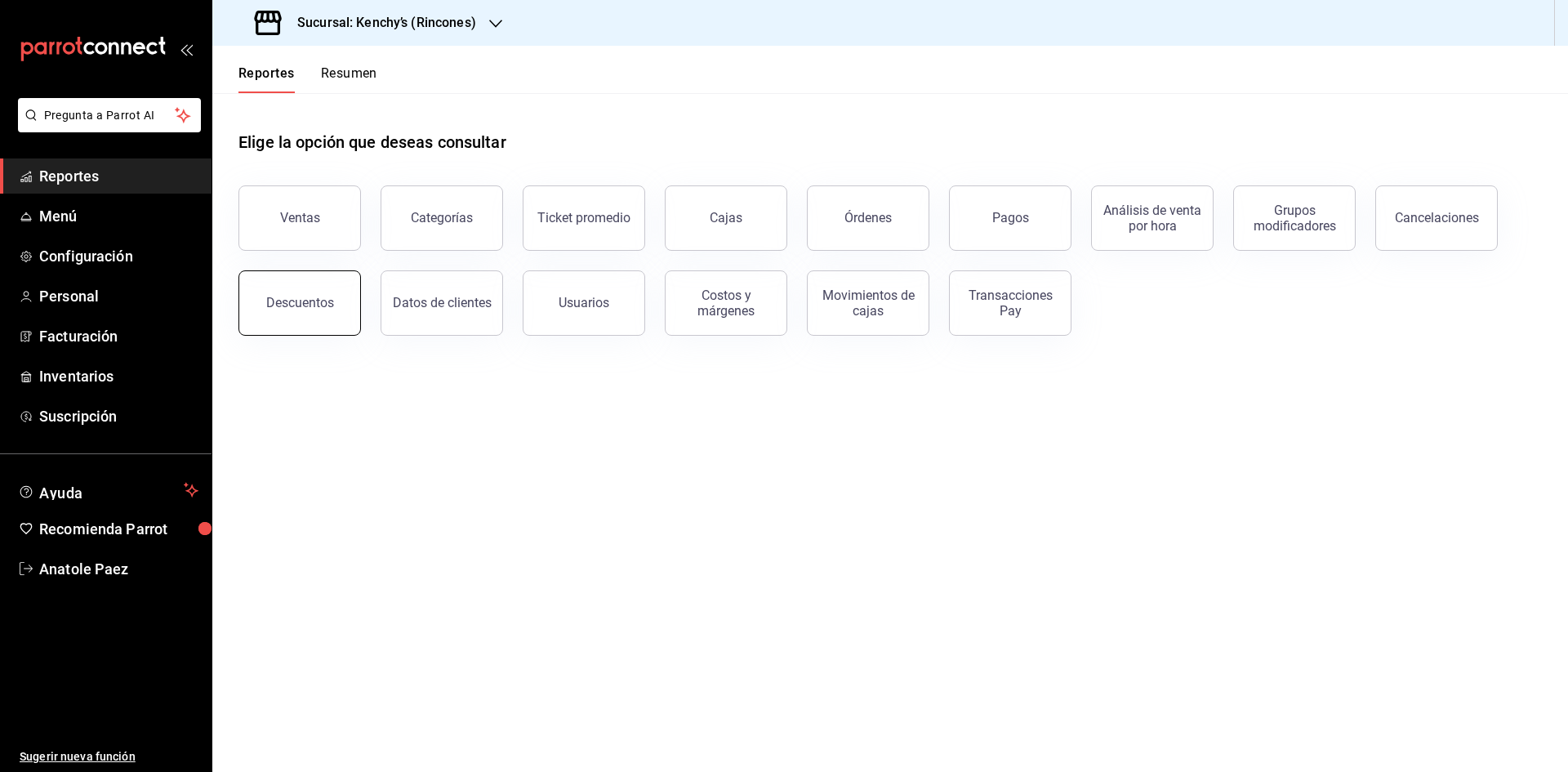 click on "Descuentos" at bounding box center (300, 302) 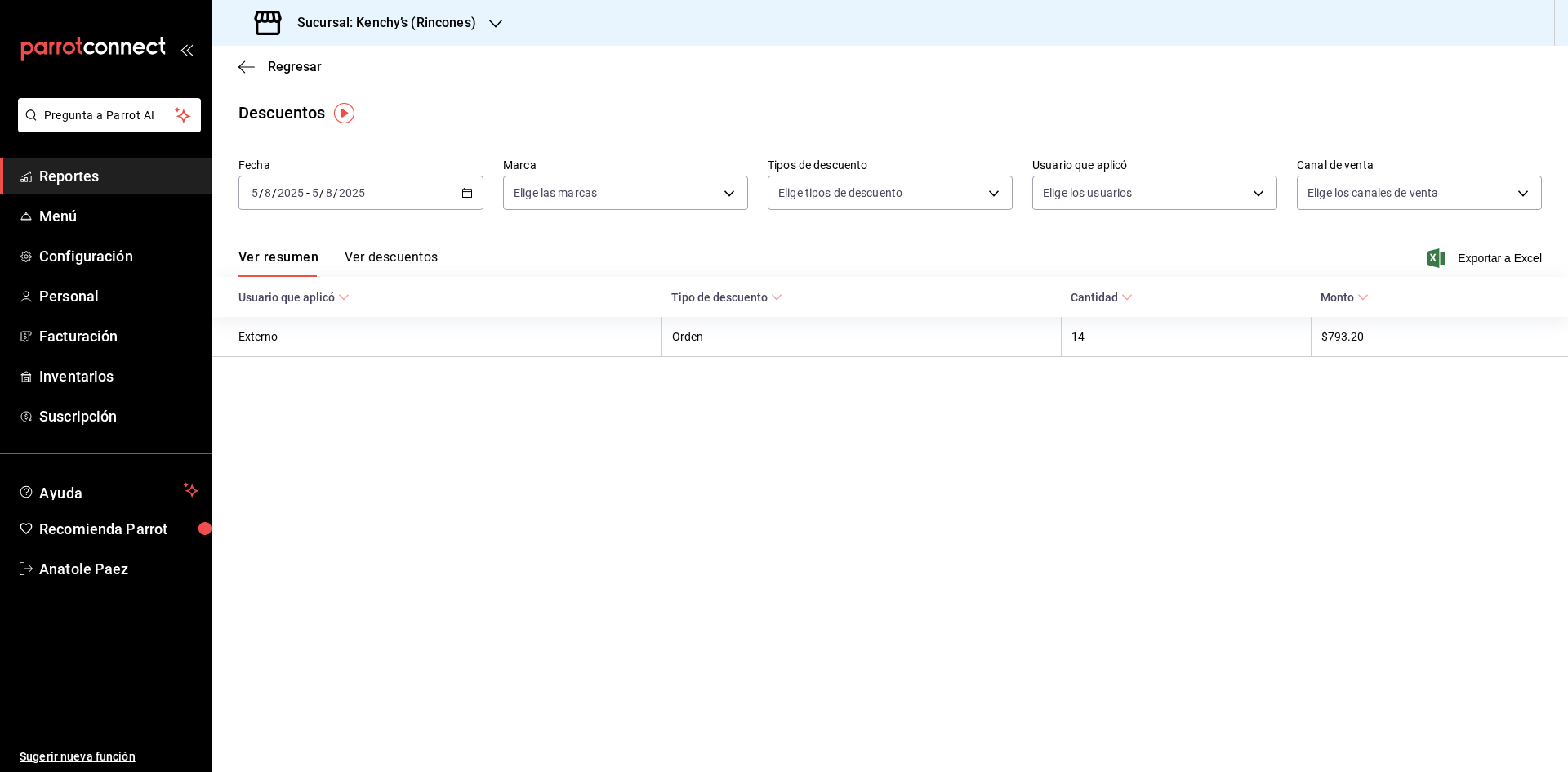 click on "2025-08-05 5 / 8 / 2025 - 2025-08-05 5 / 8 / 2025" at bounding box center [361, 193] 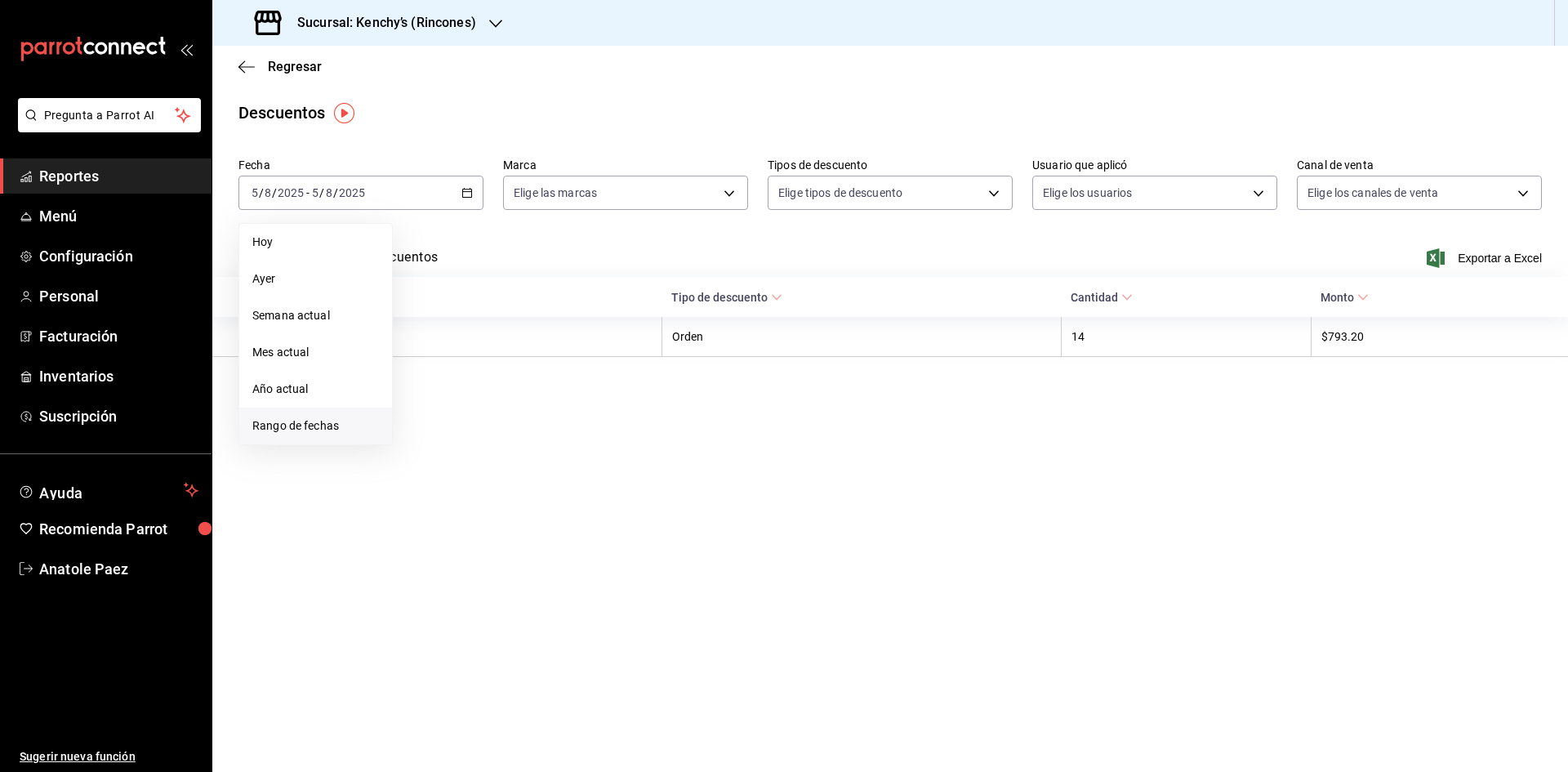 click on "Rango de fechas" at bounding box center [315, 426] 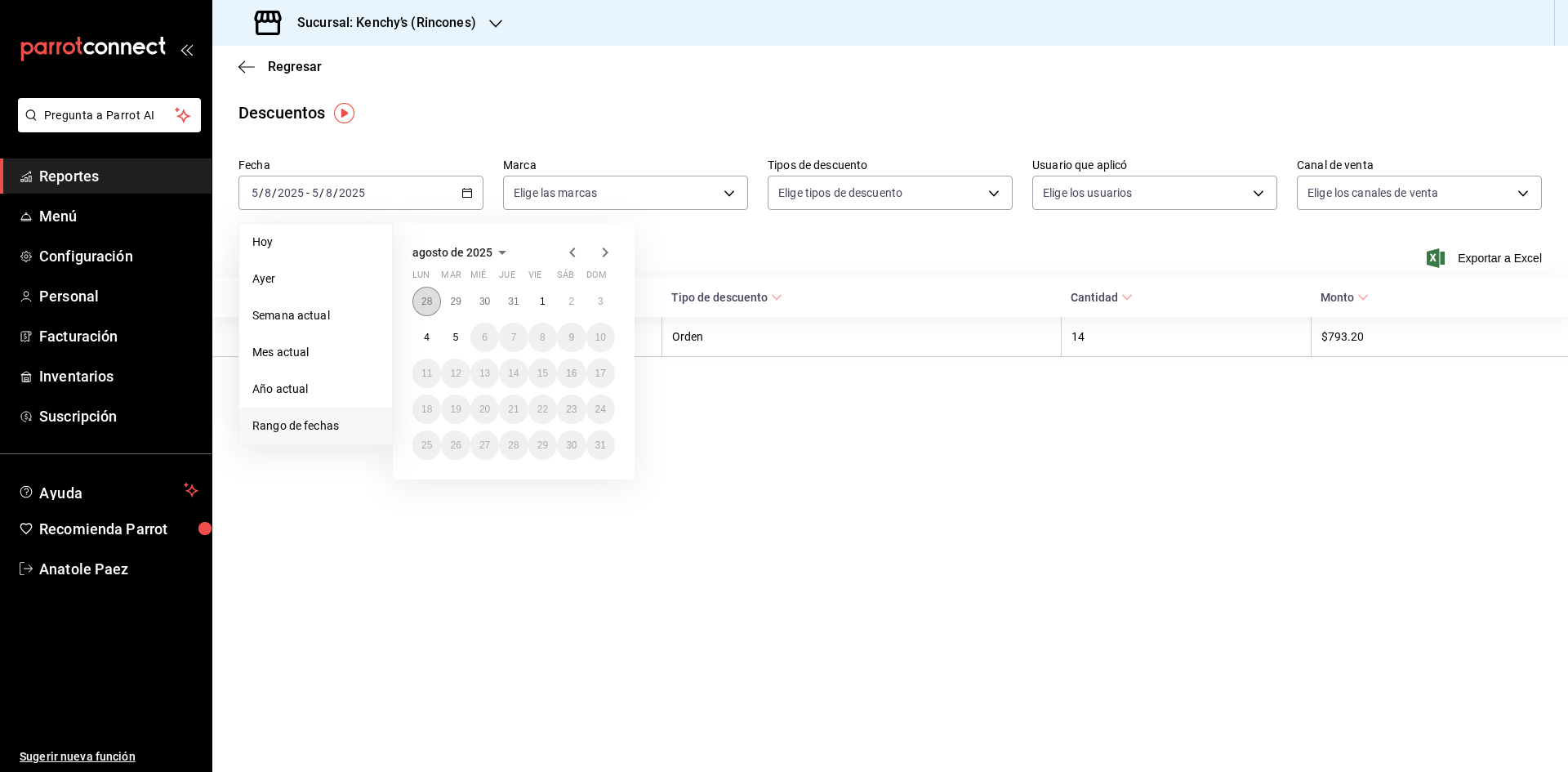 click on "28" at bounding box center [426, 301] 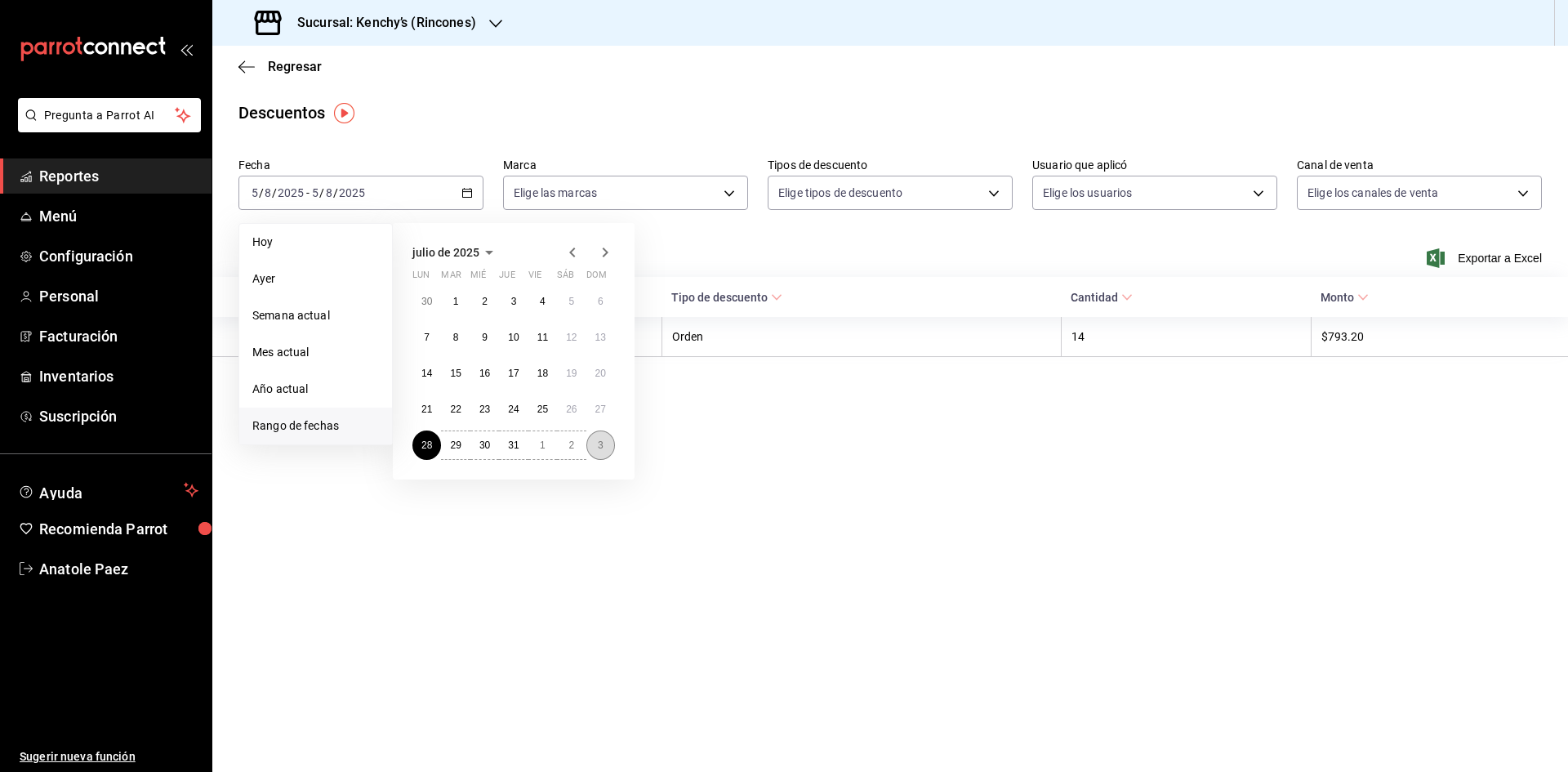 click on "3" at bounding box center [600, 445] 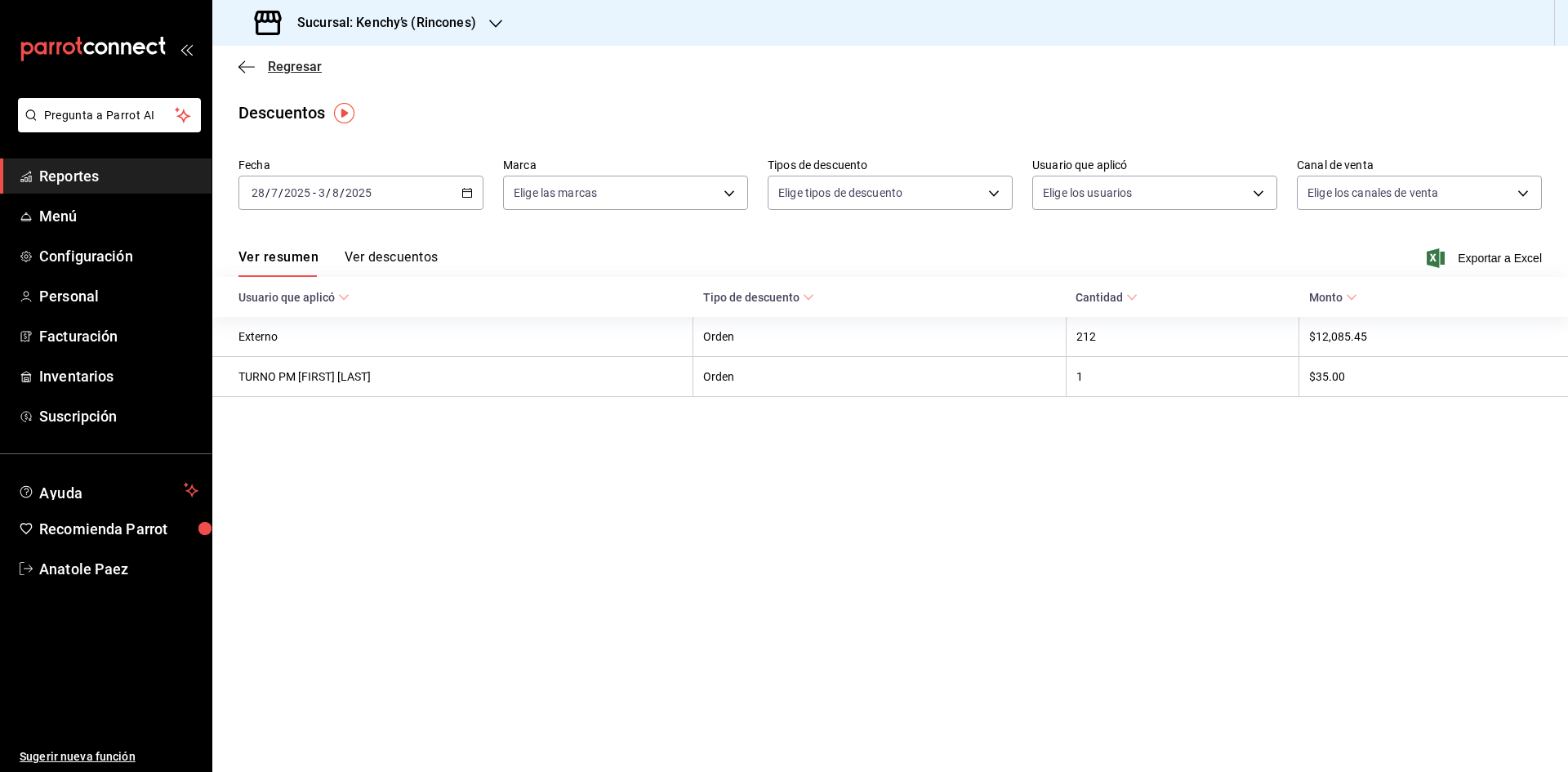 click on "Regresar" at bounding box center [280, 66] 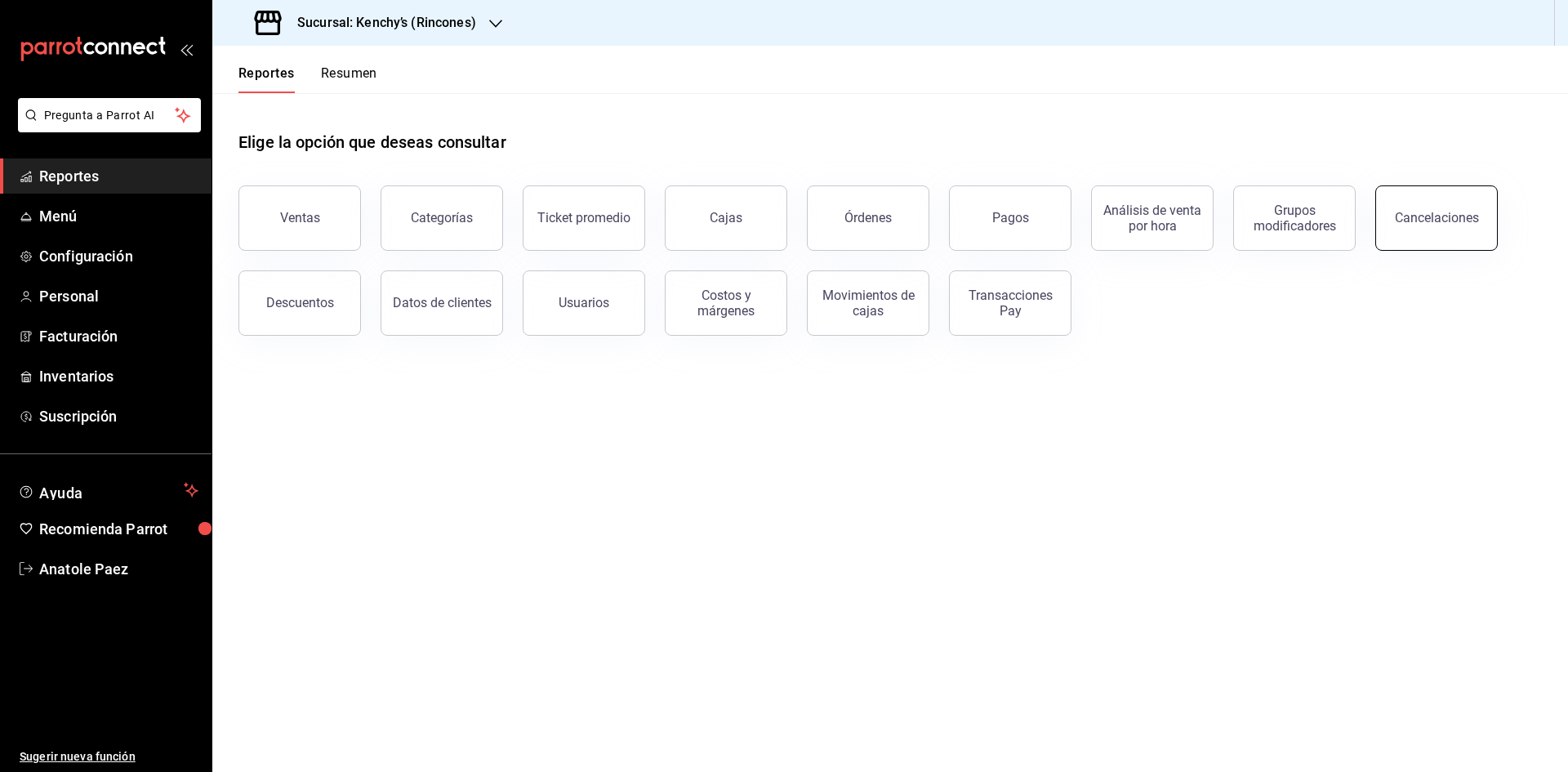 click on "Cancelaciones" at bounding box center [1437, 218] 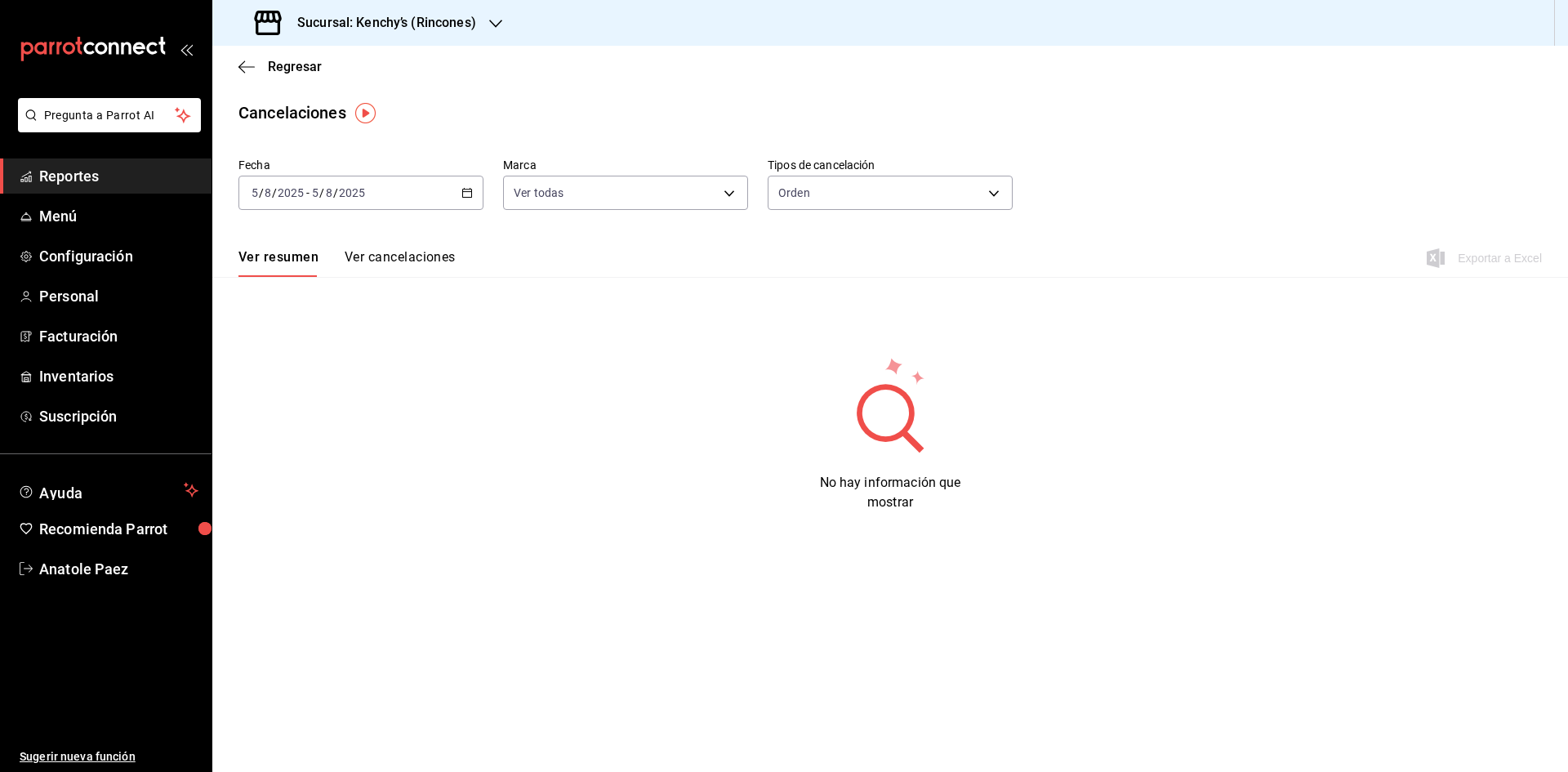 click 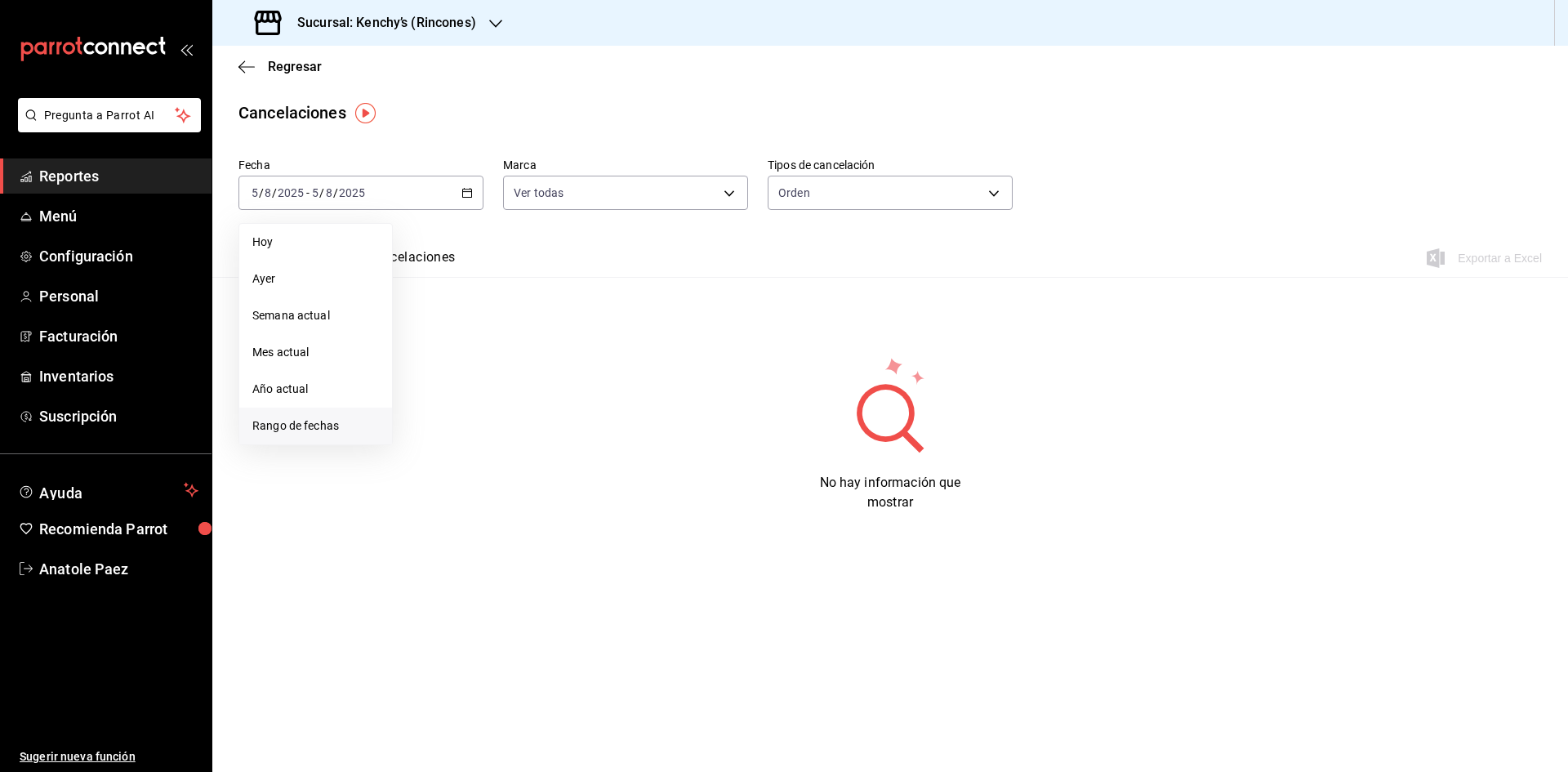 click on "Rango de fechas" at bounding box center (315, 426) 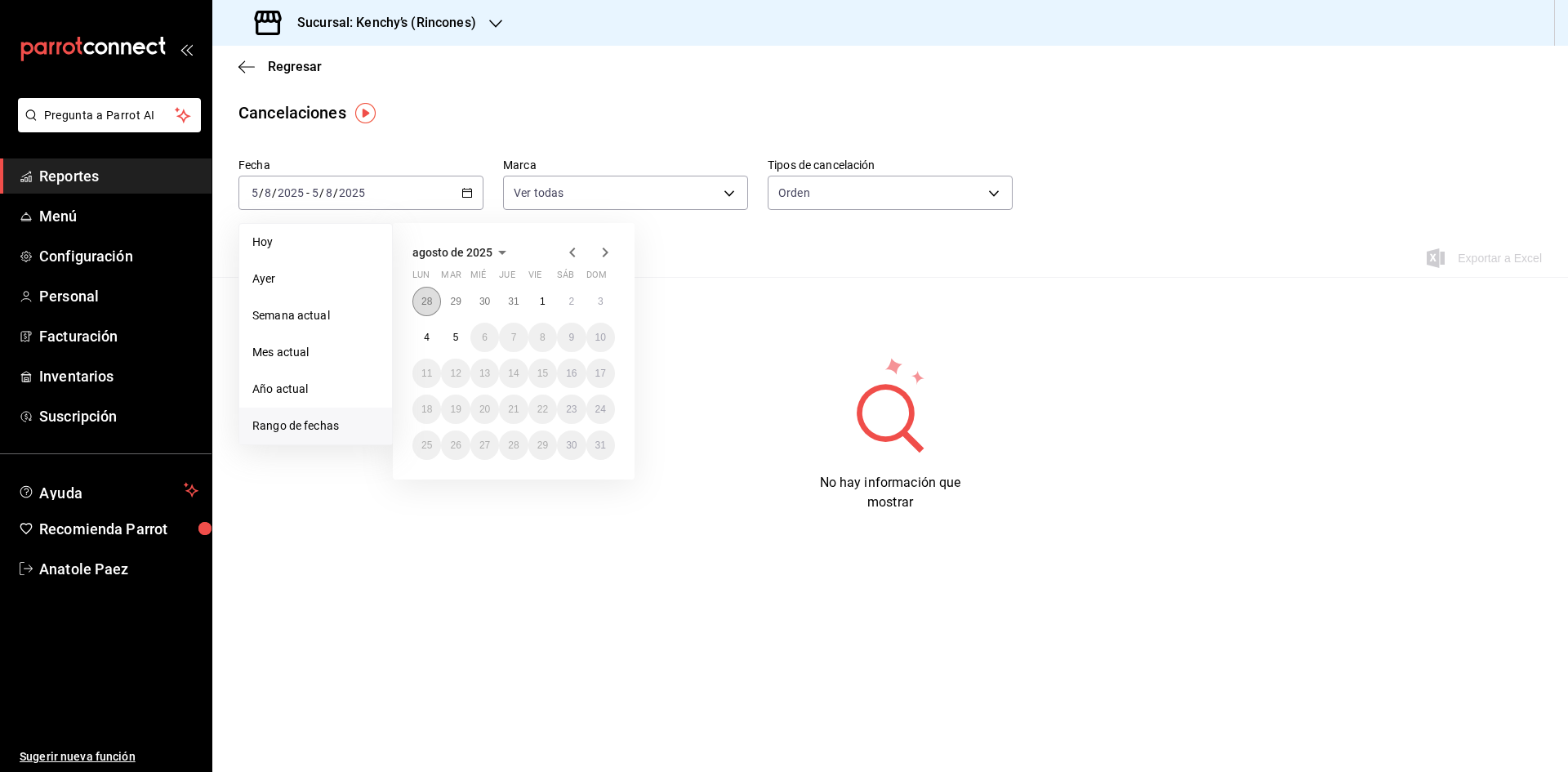 click on "28" at bounding box center (426, 301) 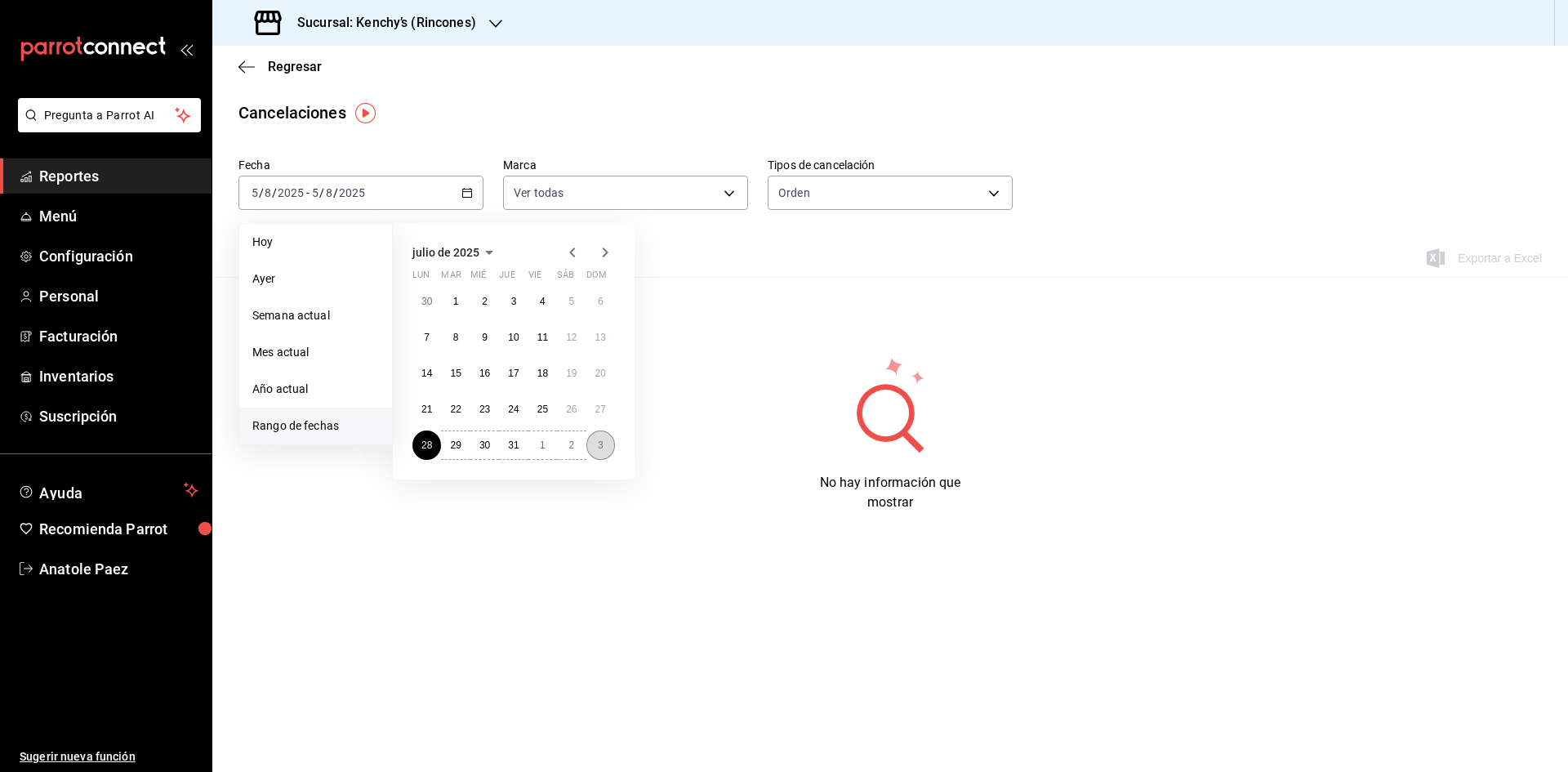 click on "3" at bounding box center (600, 445) 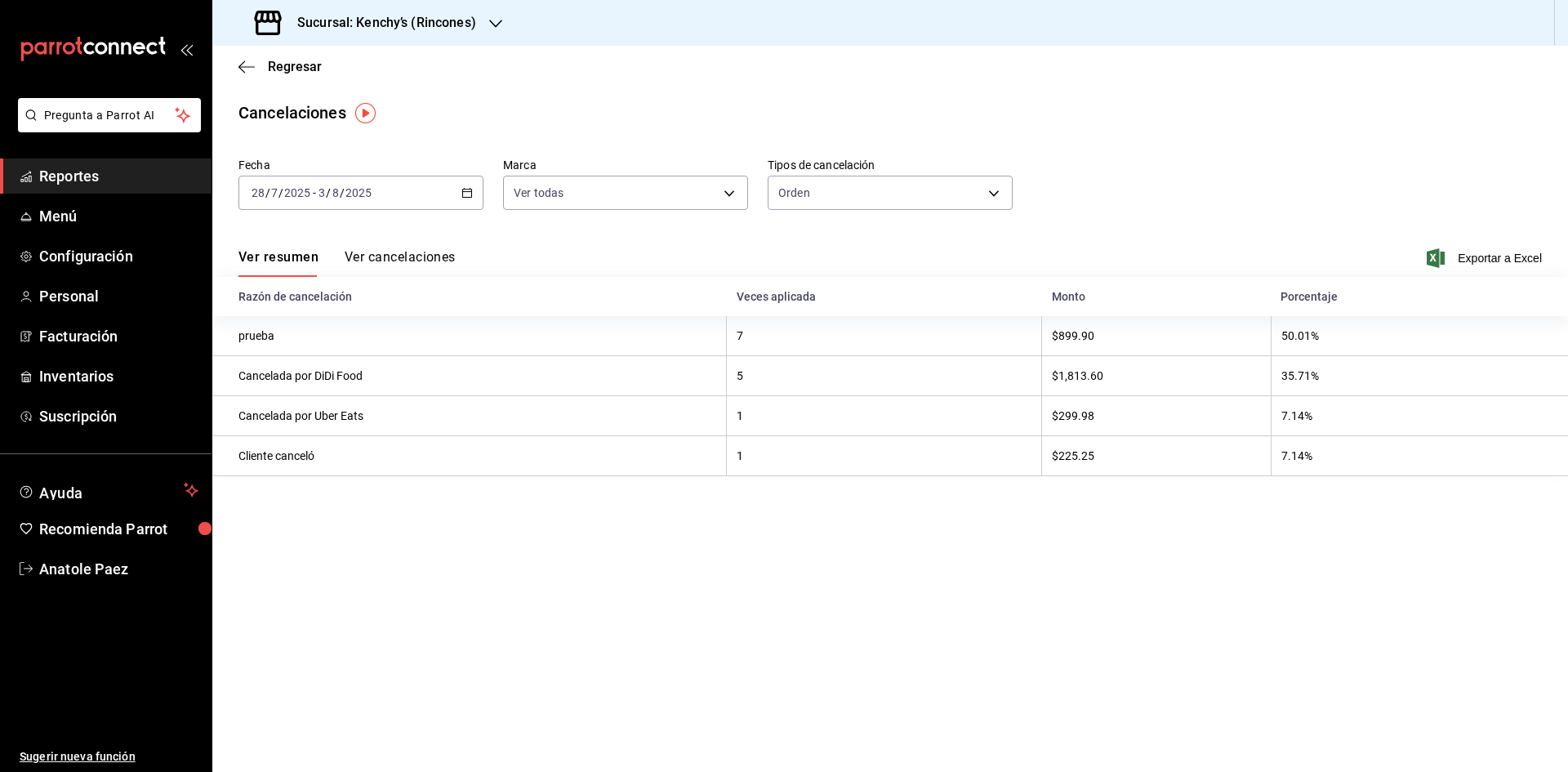 click on "Ver cancelaciones" at bounding box center [400, 263] 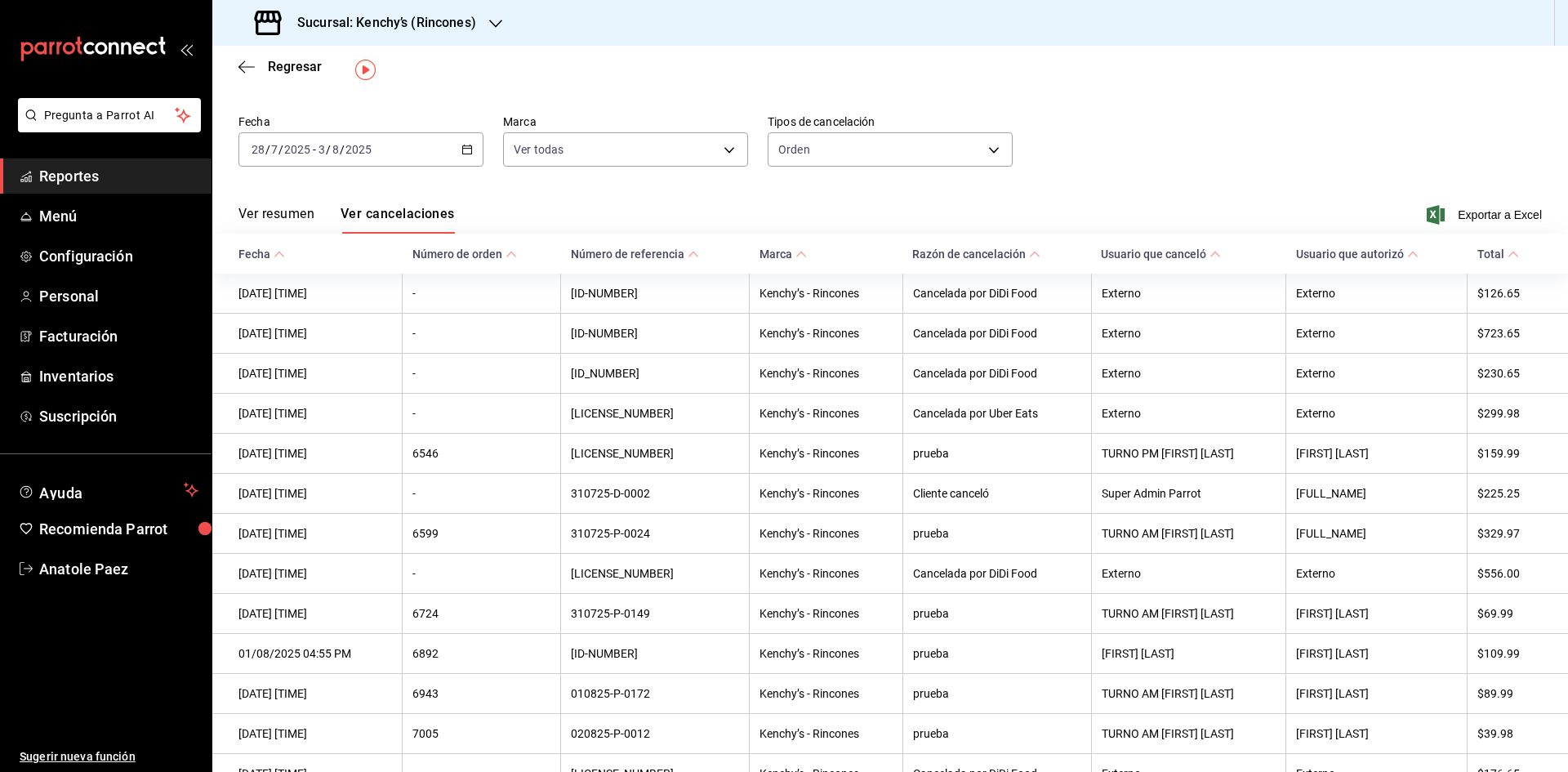 scroll, scrollTop: 44, scrollLeft: 0, axis: vertical 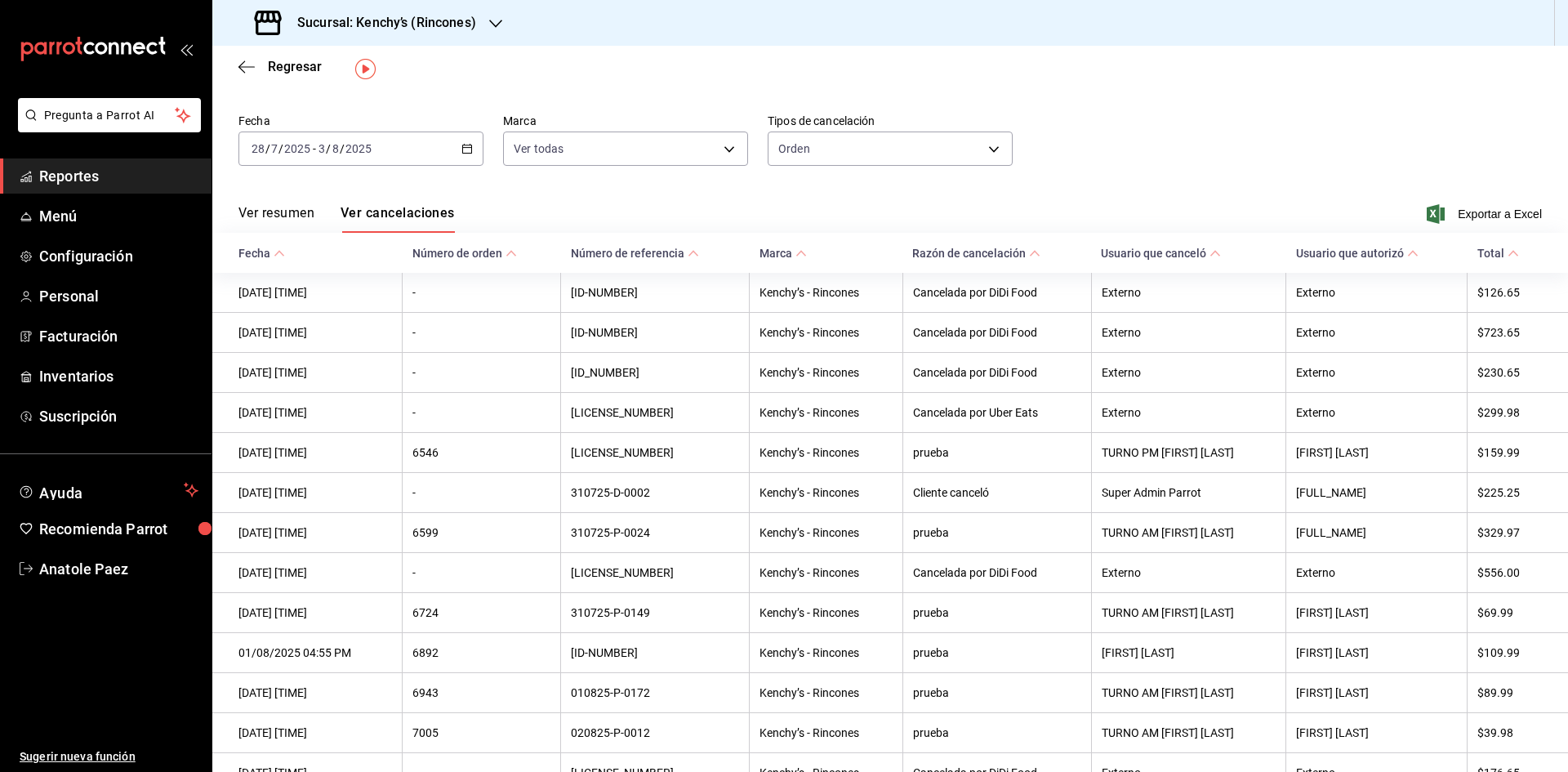 click on "Usuario que canceló" at bounding box center (1188, 252) 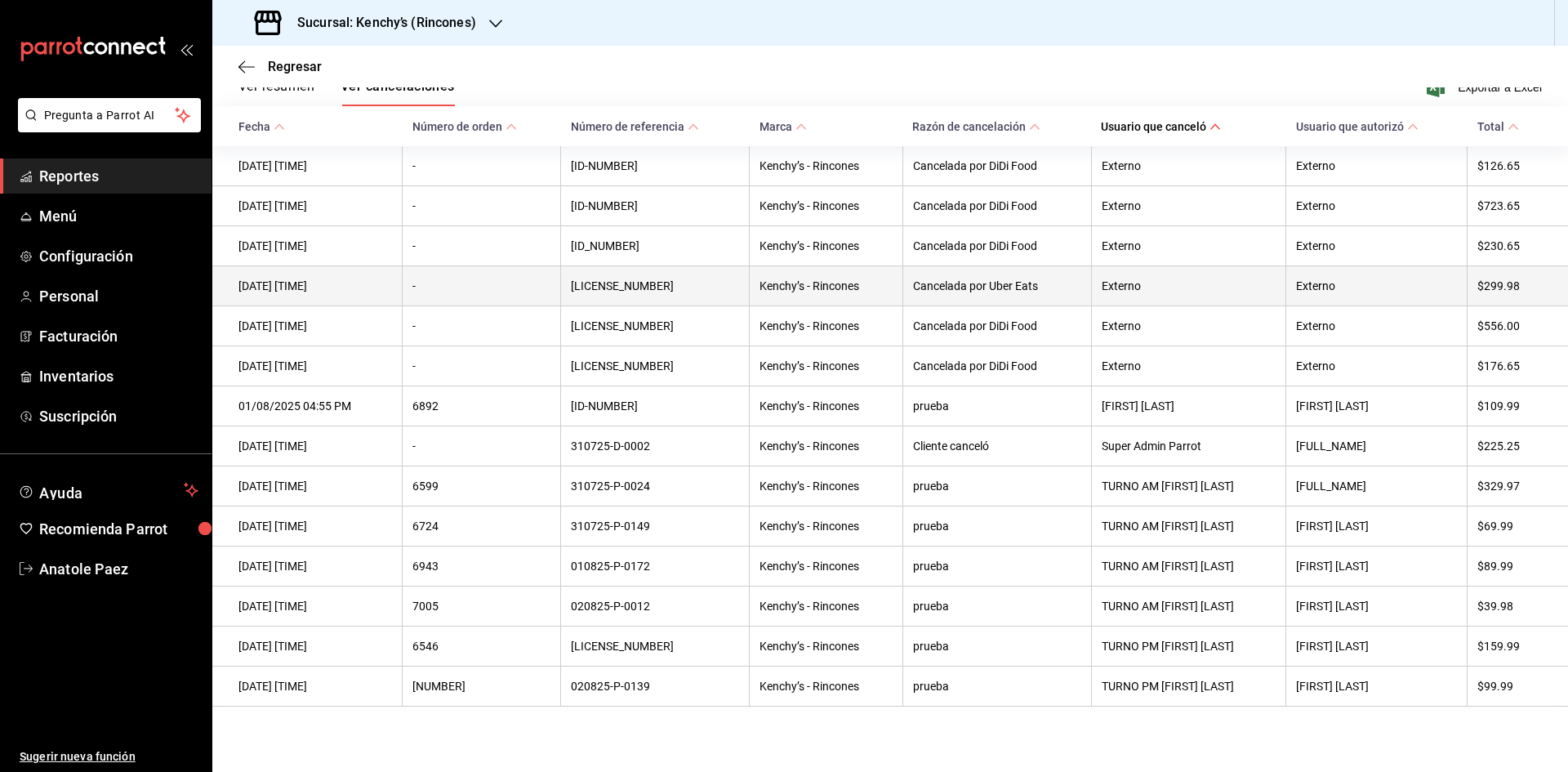 scroll, scrollTop: 0, scrollLeft: 0, axis: both 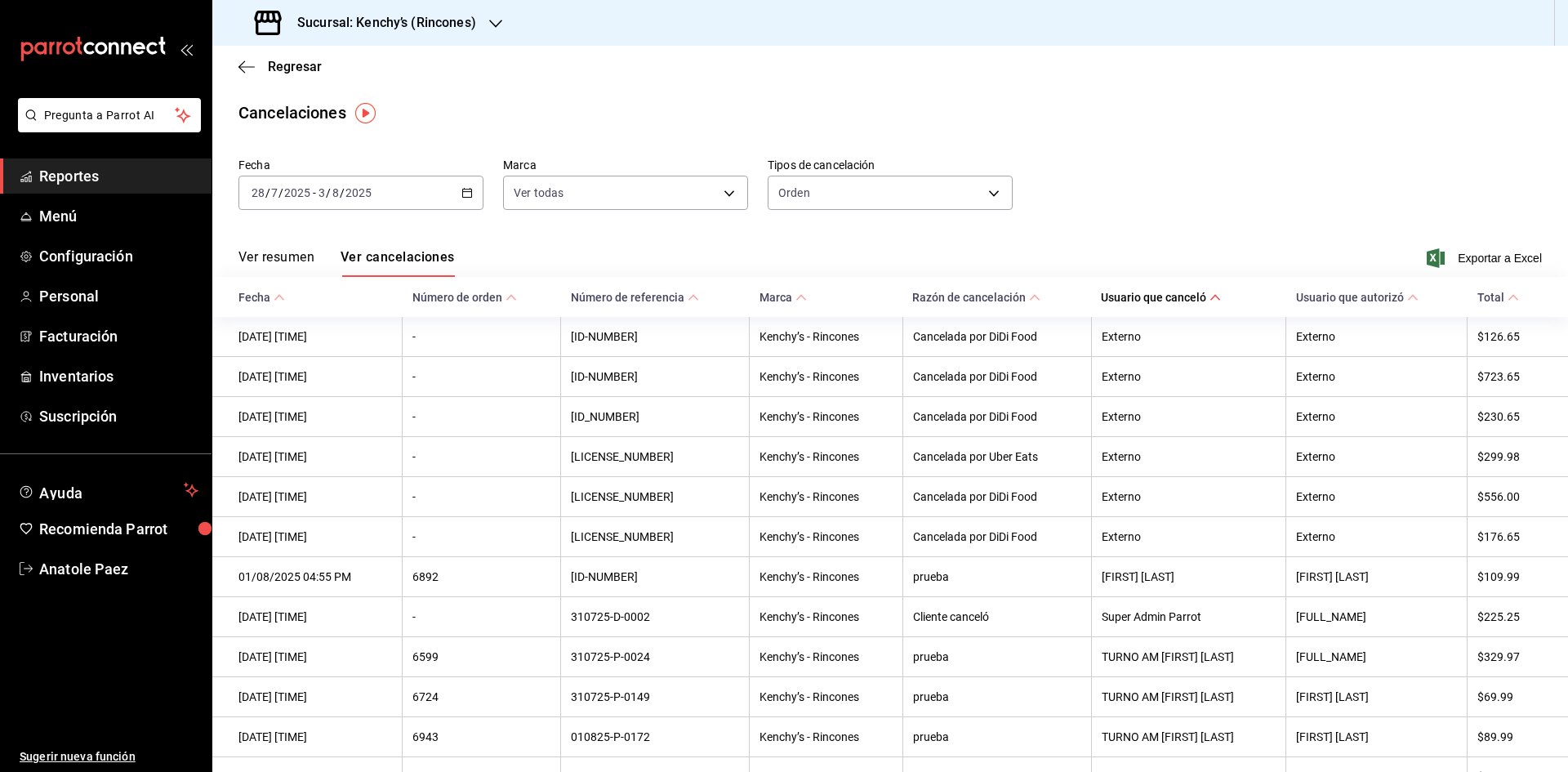 click on "Ver resumen" at bounding box center [276, 263] 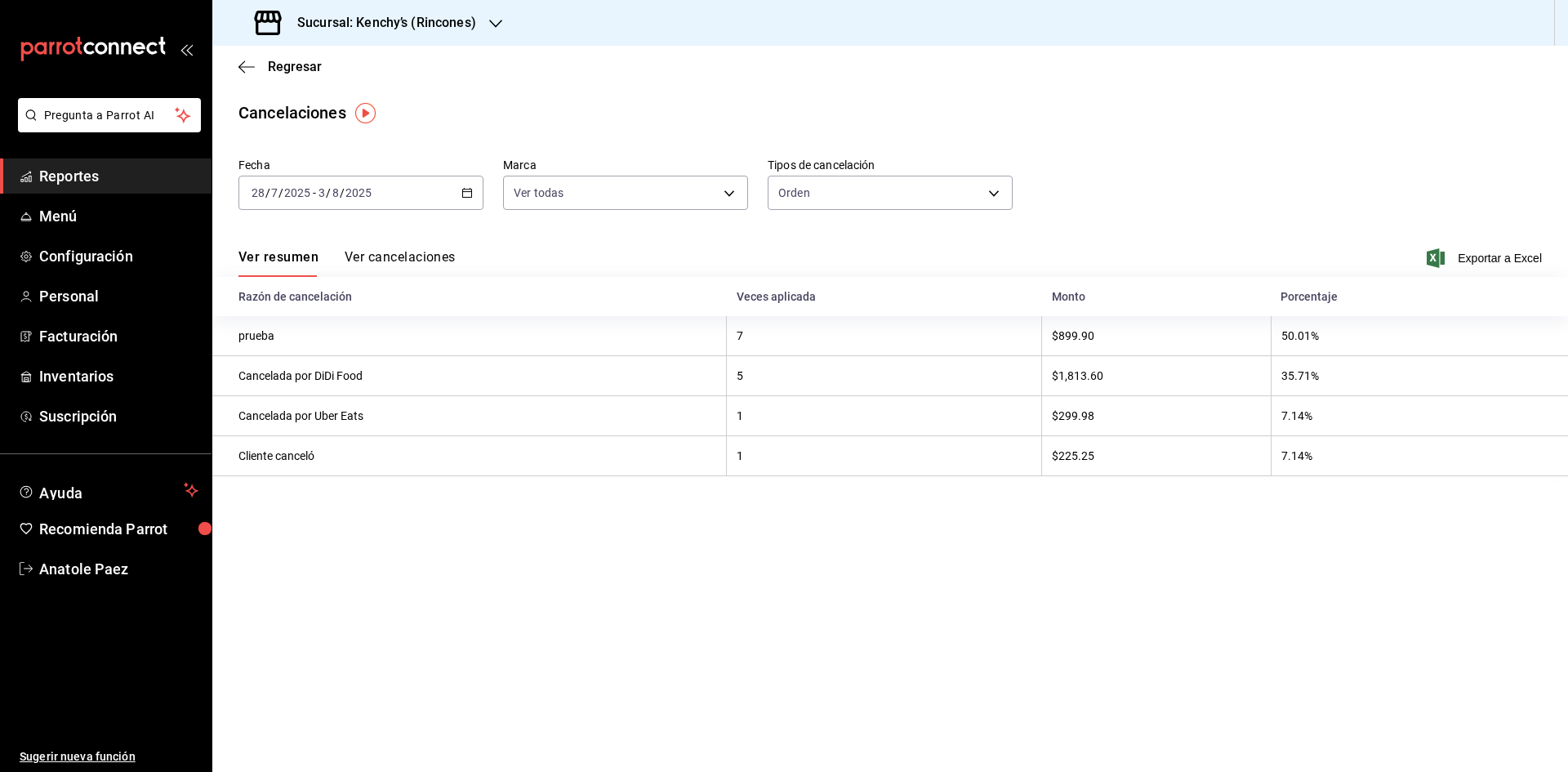 click on "Sucursal: Kenchy’s (Rincones)" at bounding box center (380, 23) 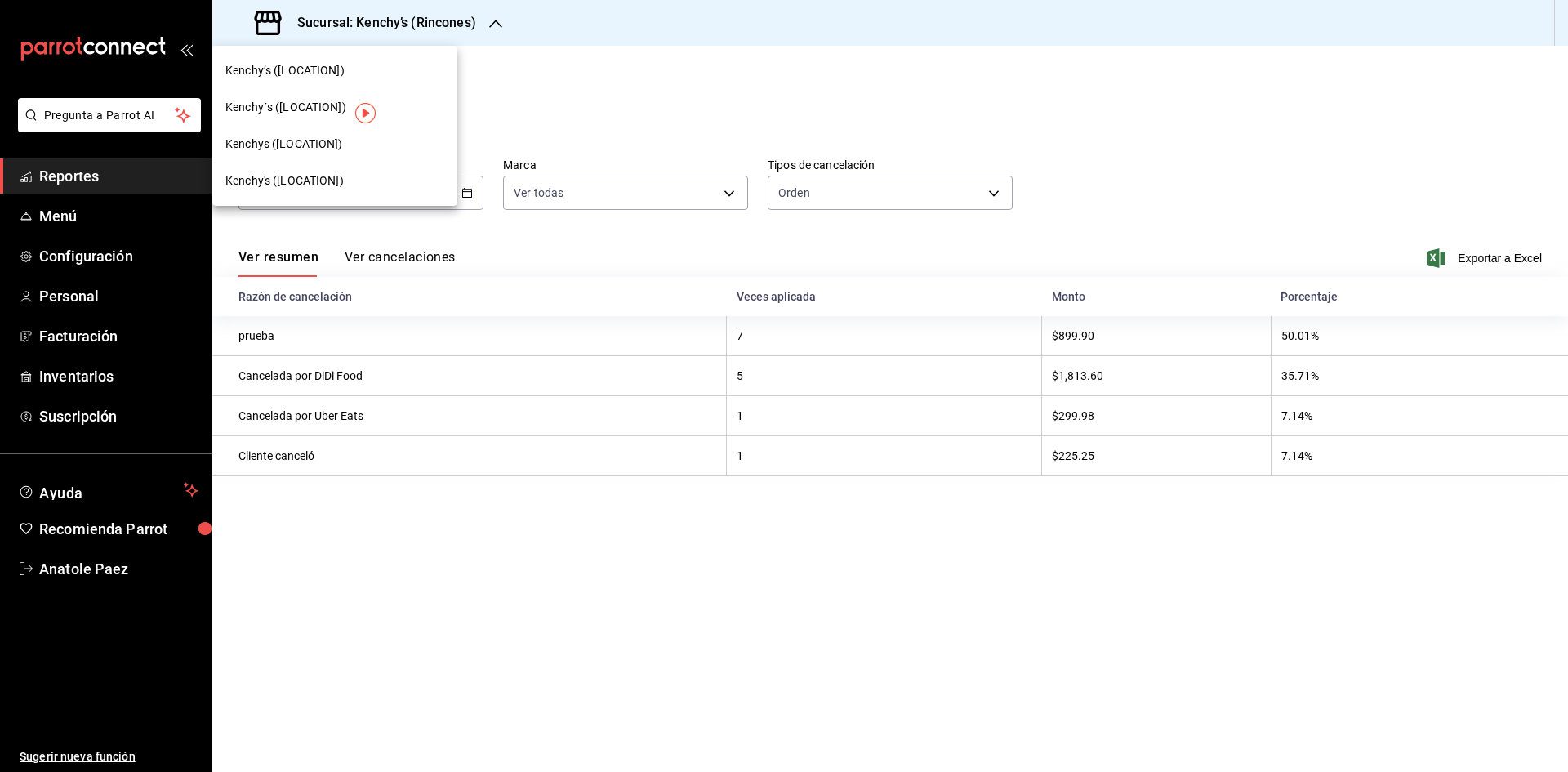 click on "Kenchy´s ([LOCATION])" at bounding box center (286, 107) 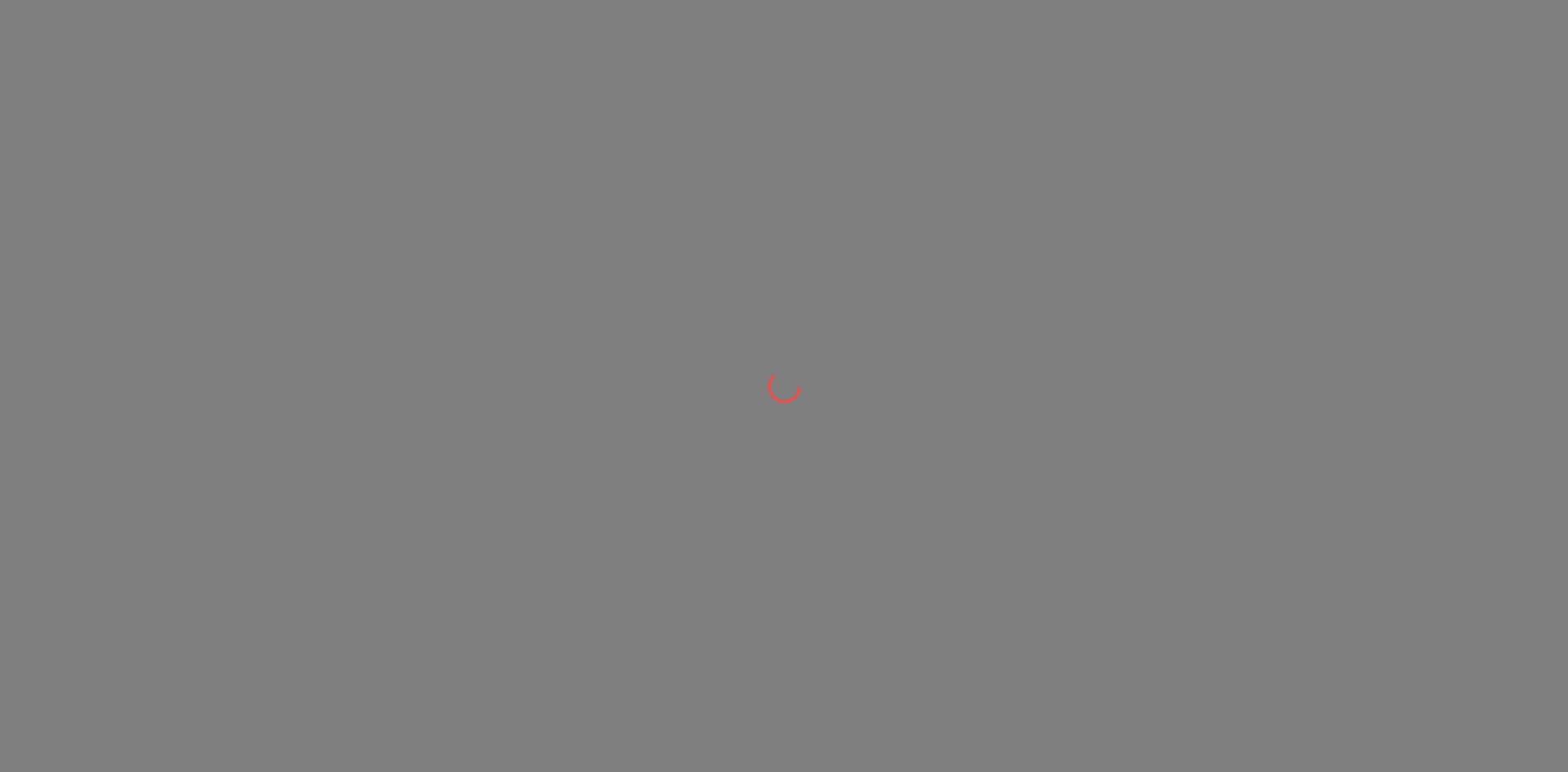 scroll, scrollTop: 0, scrollLeft: 0, axis: both 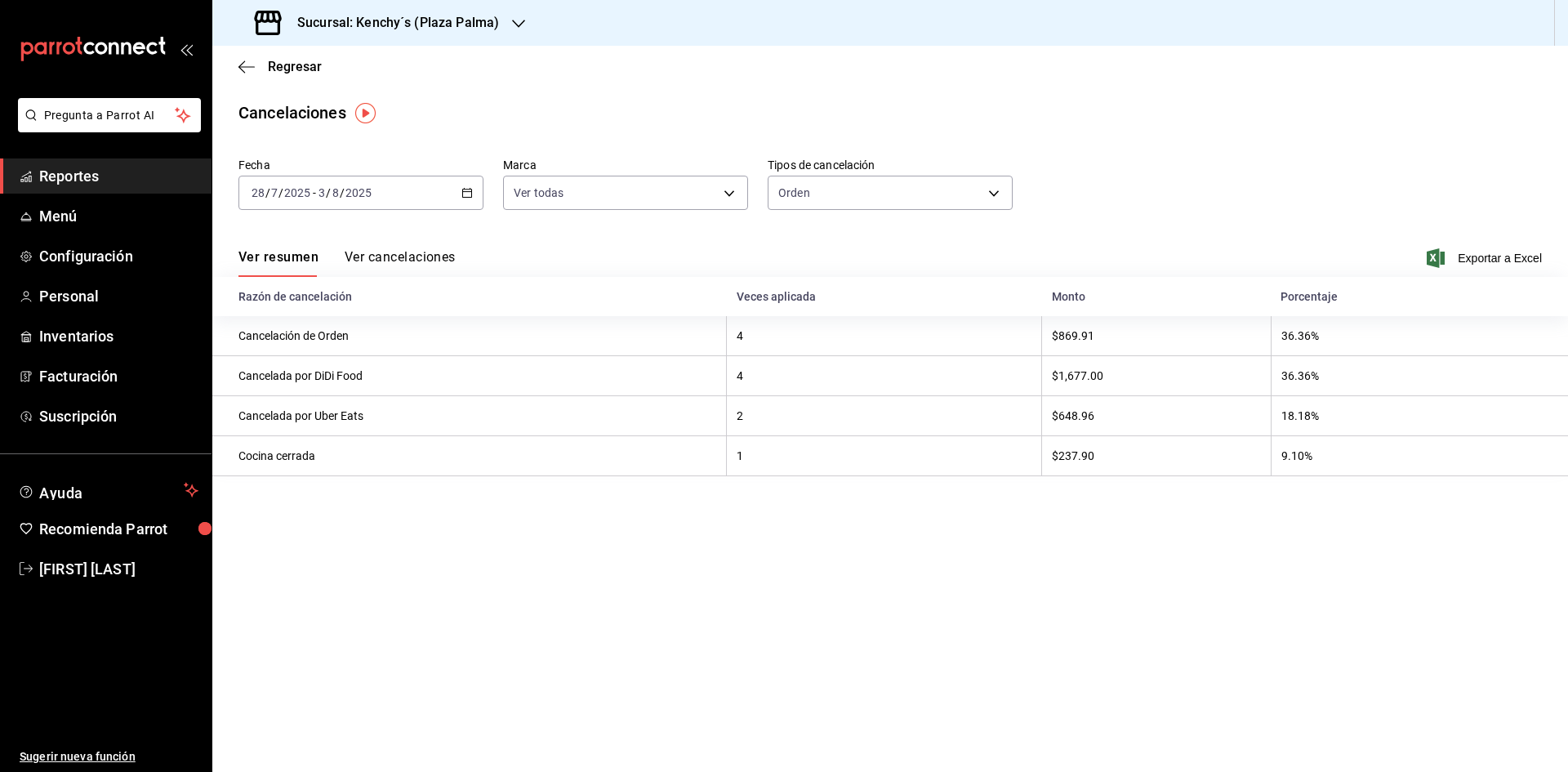 click on "Sucursal: Kenchy´s (Plaza Palma)" at bounding box center (378, 23) 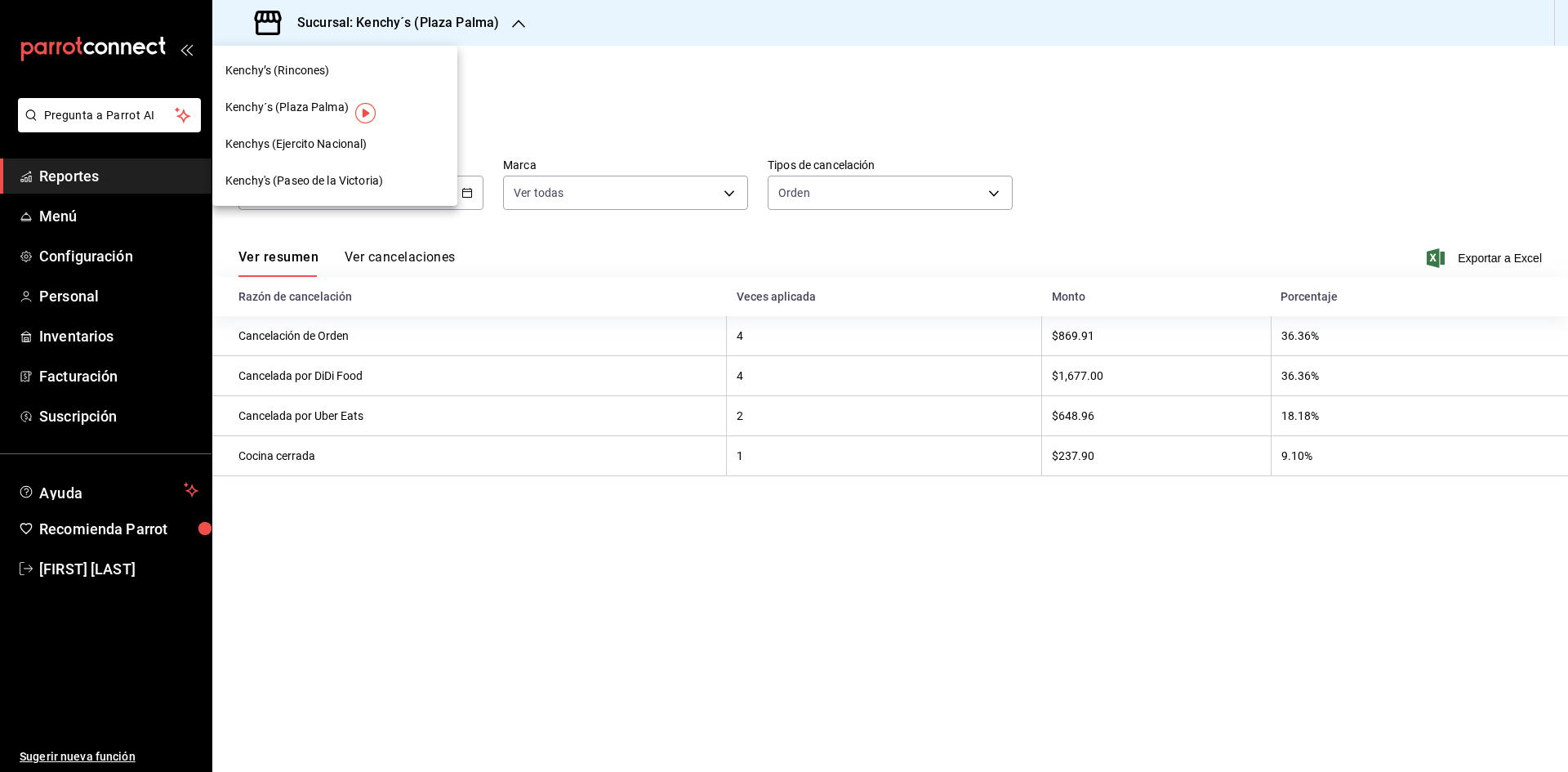 click on "Kenchys (Ejercito Nacional)" at bounding box center [335, 144] 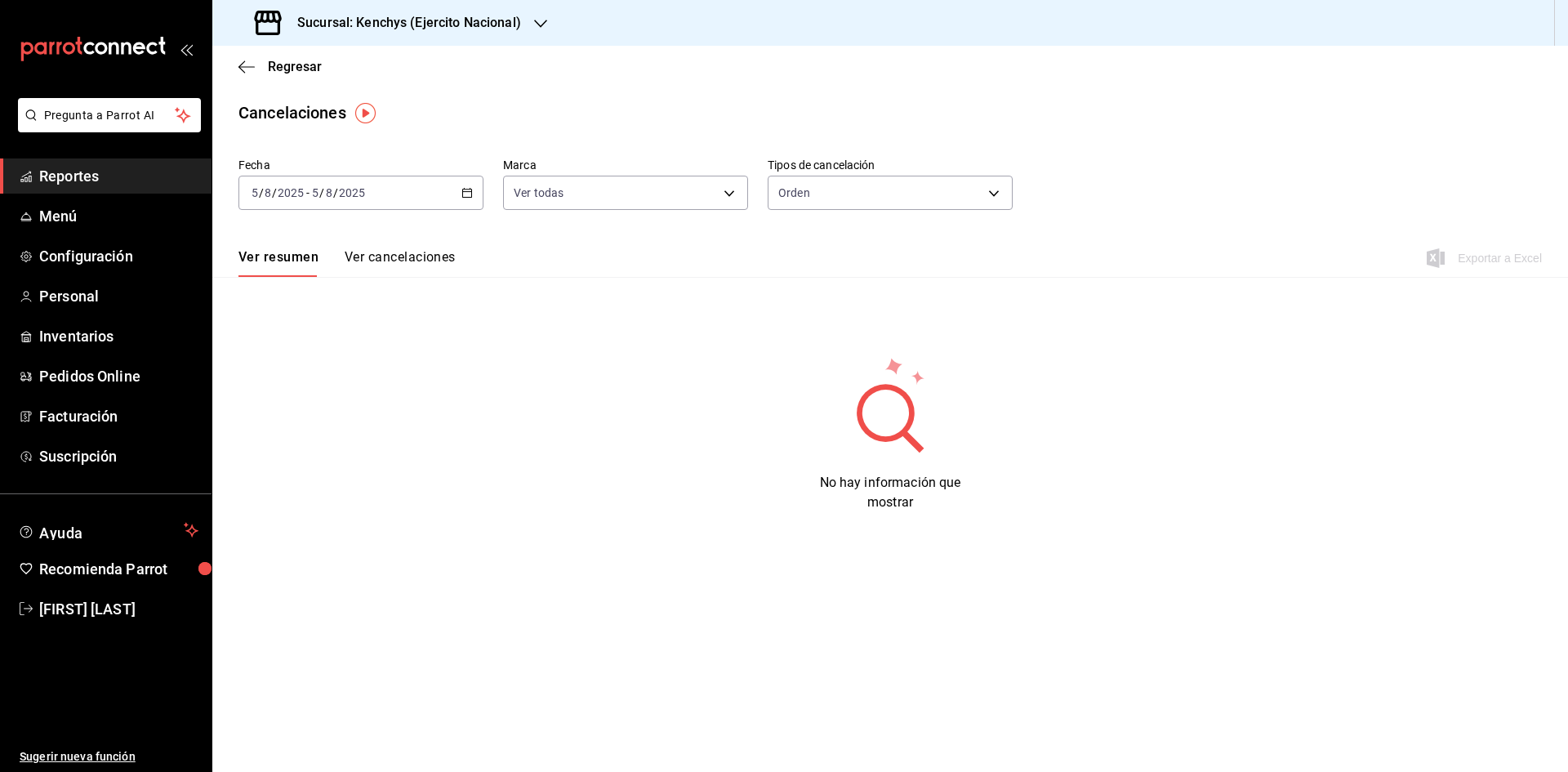 click on "2025-08-05 5 / 8 / 2025 - 2025-08-05 5 / 8 / 2025" at bounding box center [361, 193] 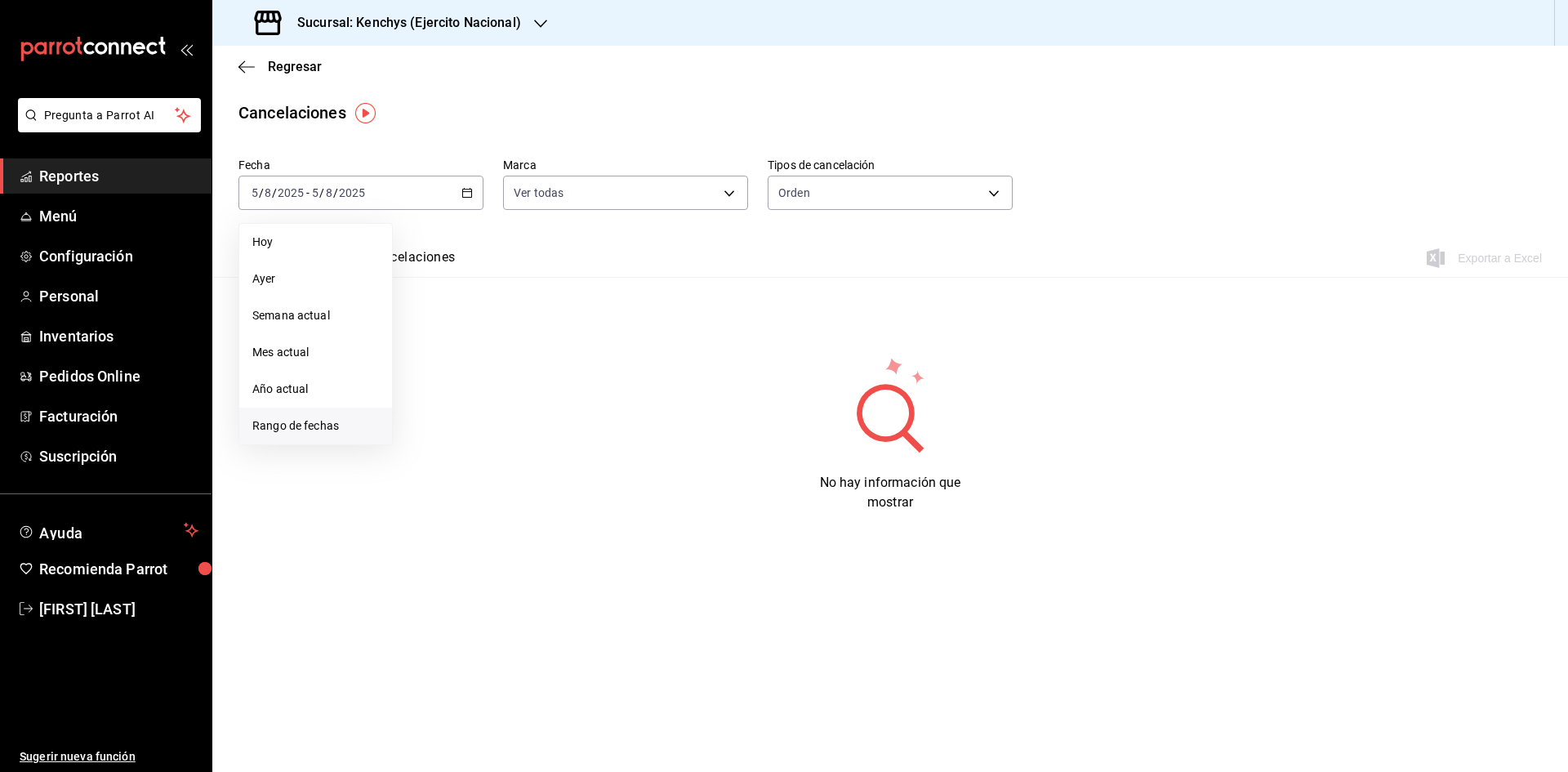 click on "Rango de fechas" at bounding box center [315, 426] 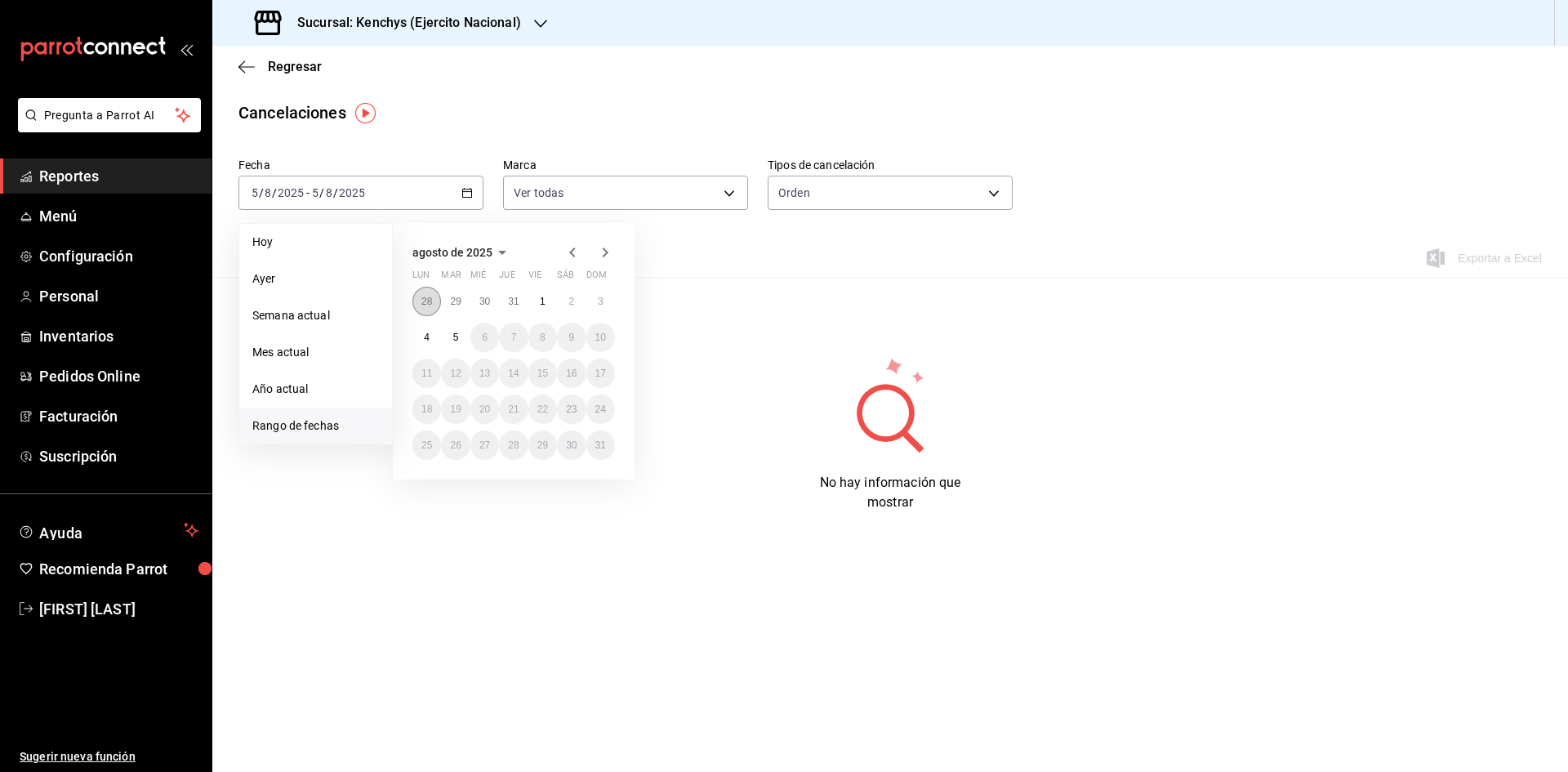 click on "28" at bounding box center [426, 301] 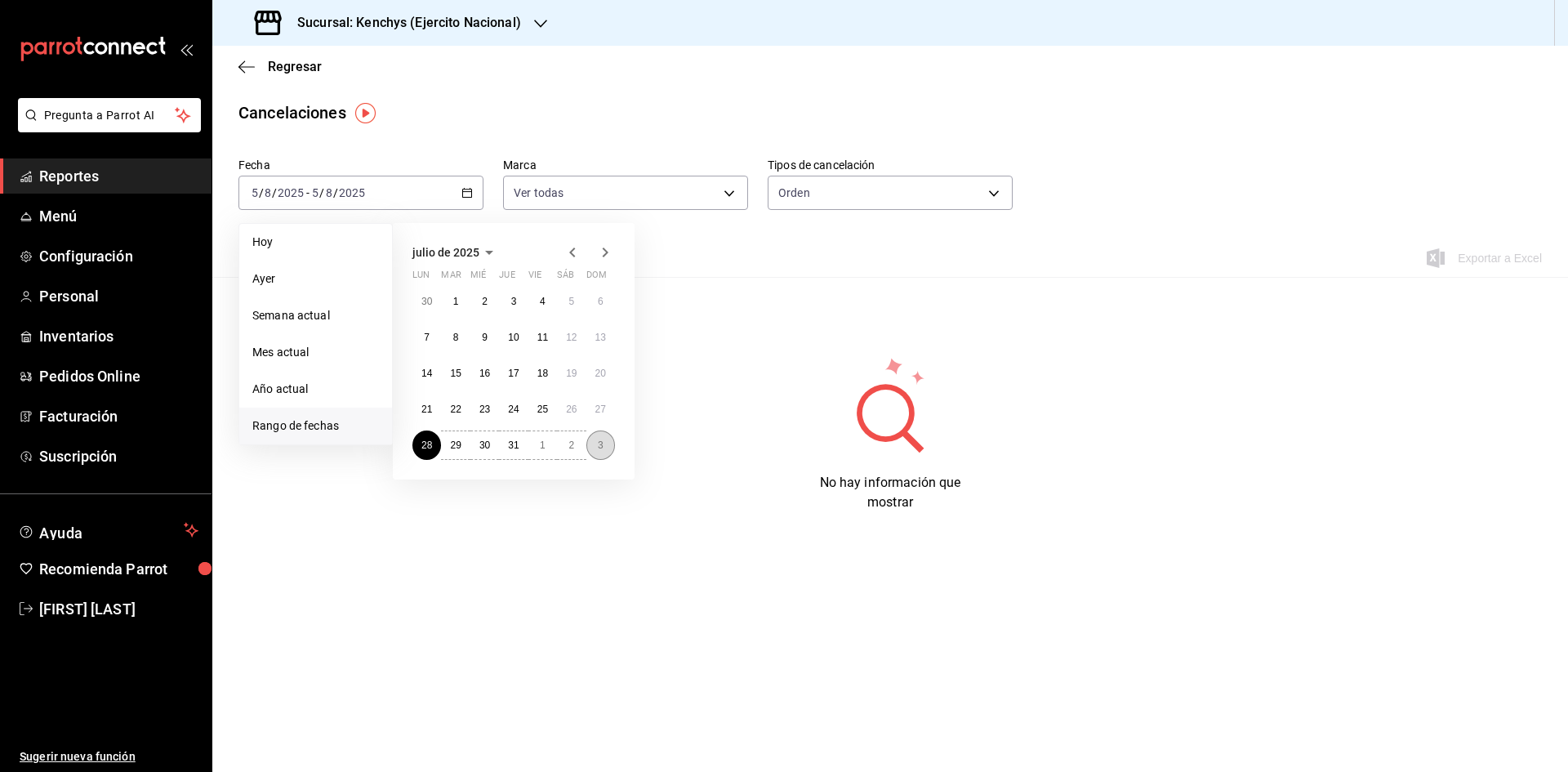 click on "3" at bounding box center [600, 445] 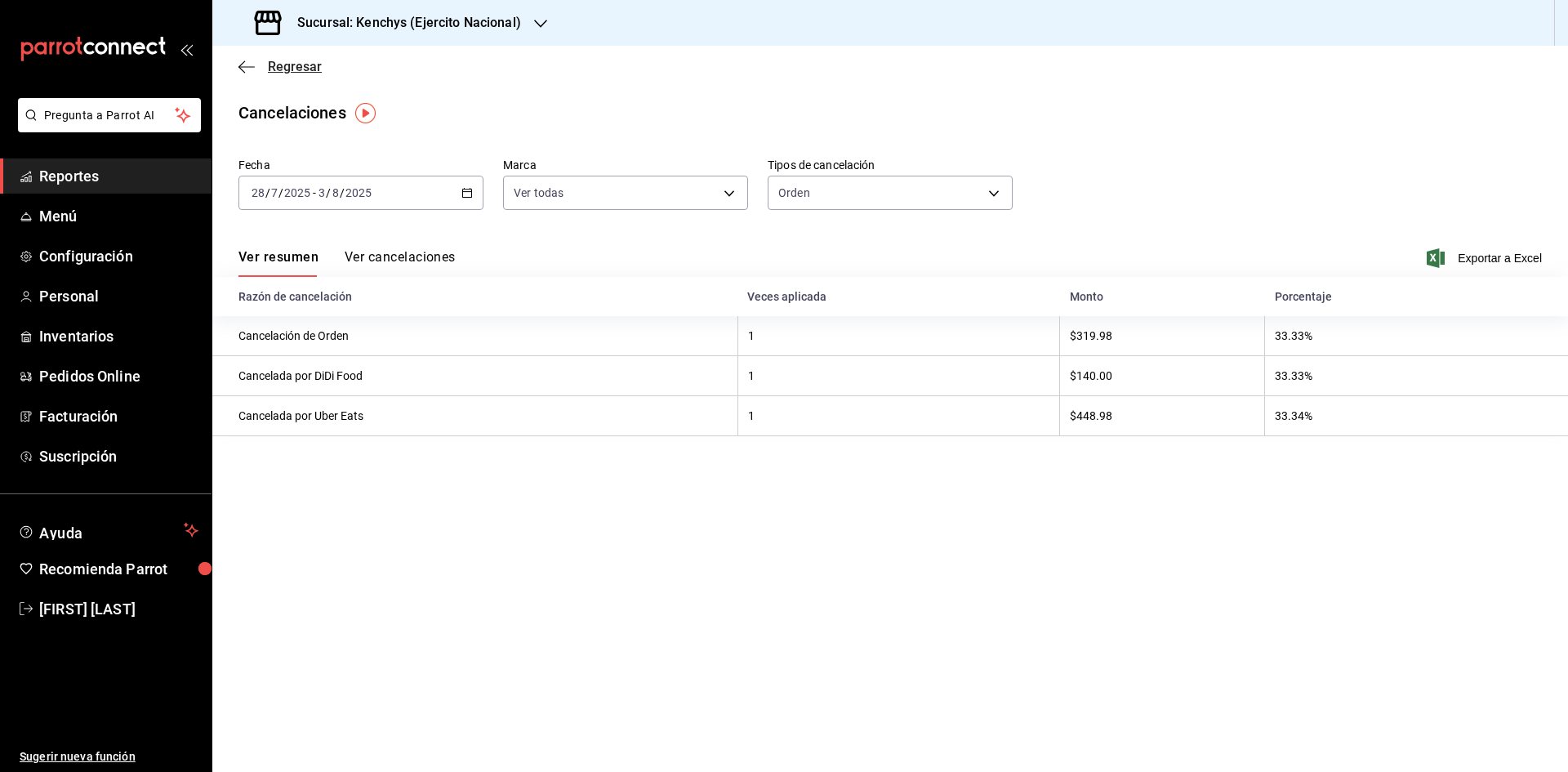 click on "Regresar" at bounding box center [295, 66] 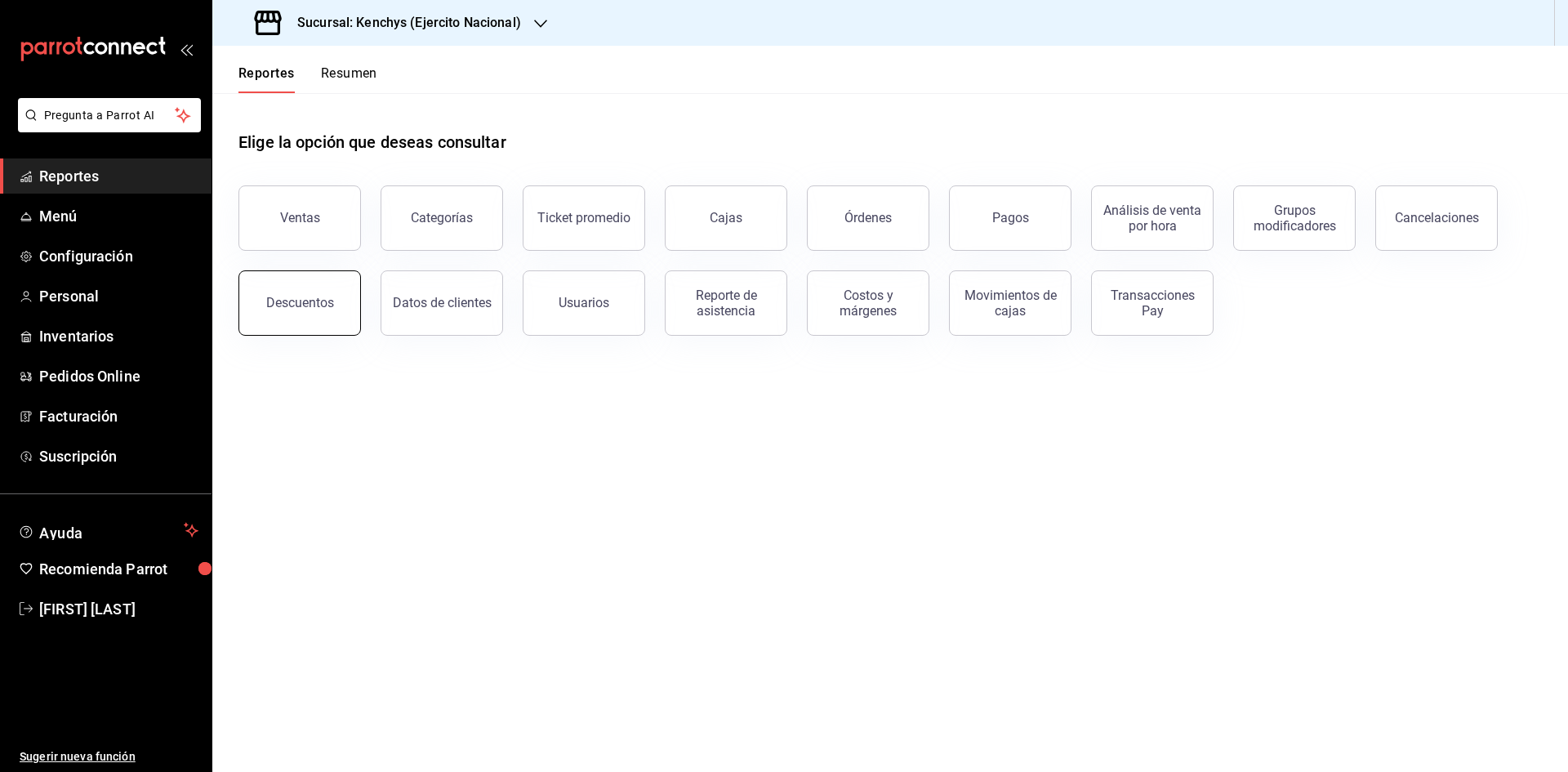 click on "Descuentos" at bounding box center [300, 303] 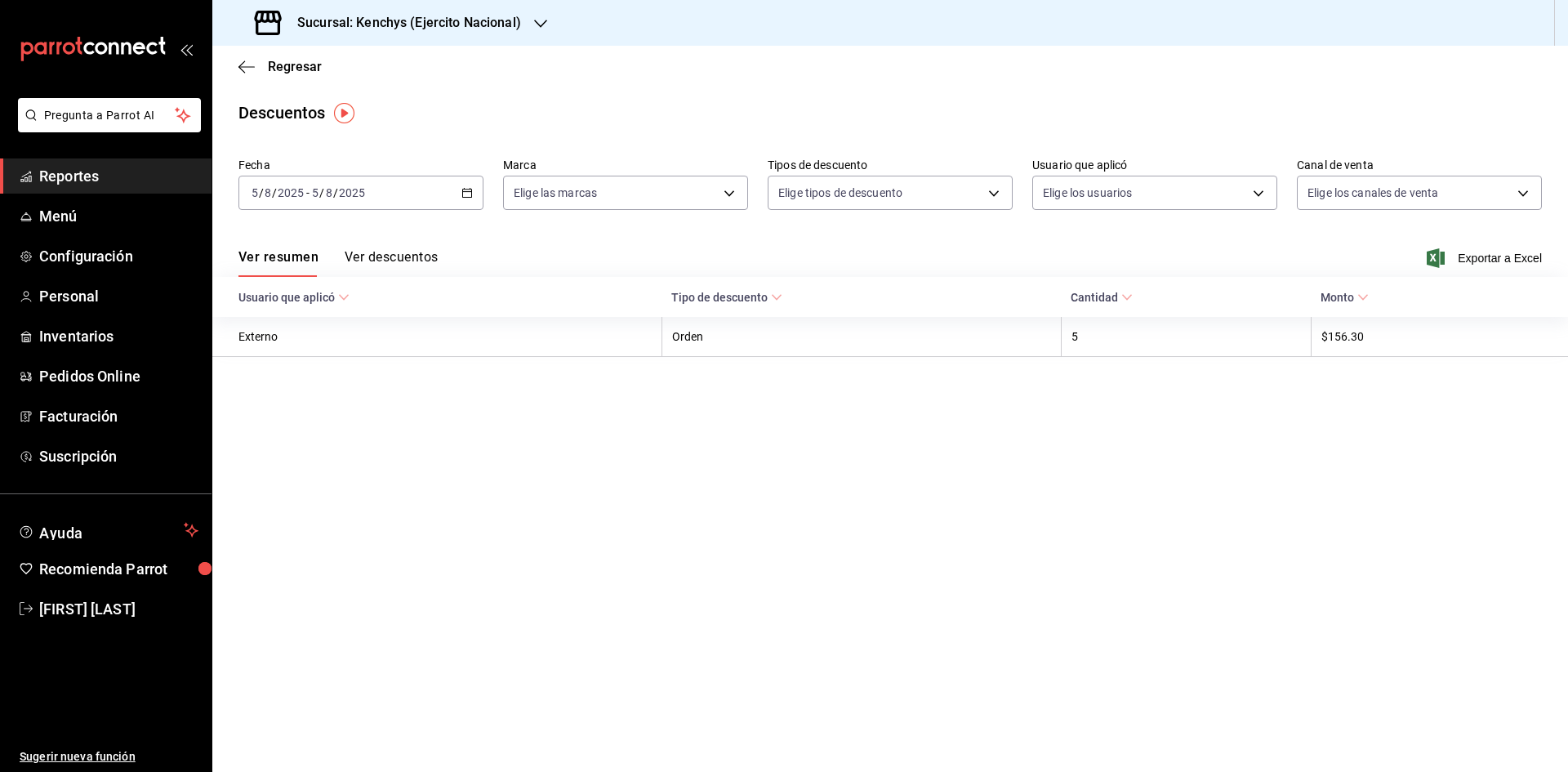 click on "2025-08-05 5 / 8 / 2025 - 2025-08-05 5 / 8 / 2025" at bounding box center (361, 193) 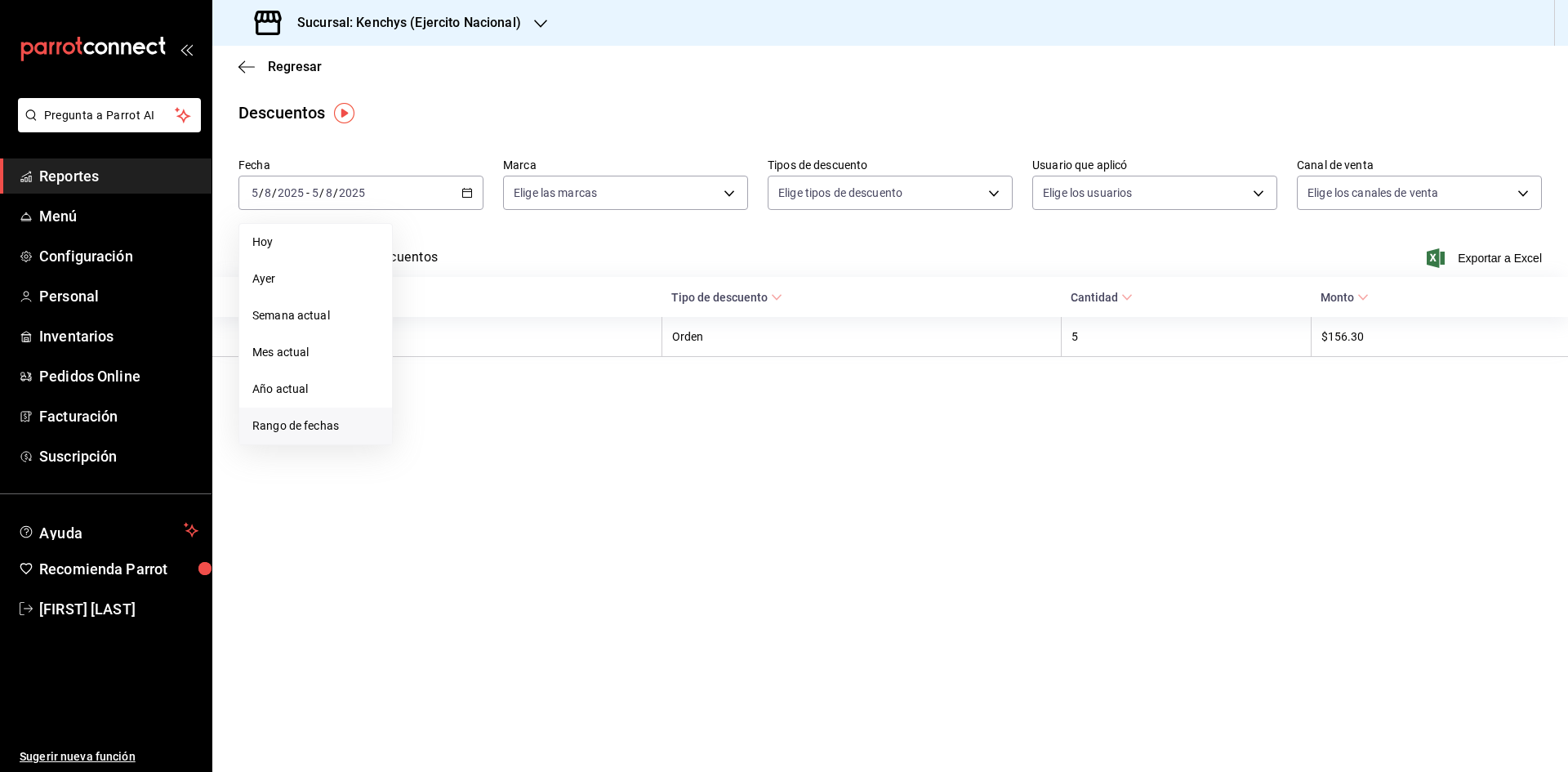 click on "Rango de fechas" at bounding box center [315, 426] 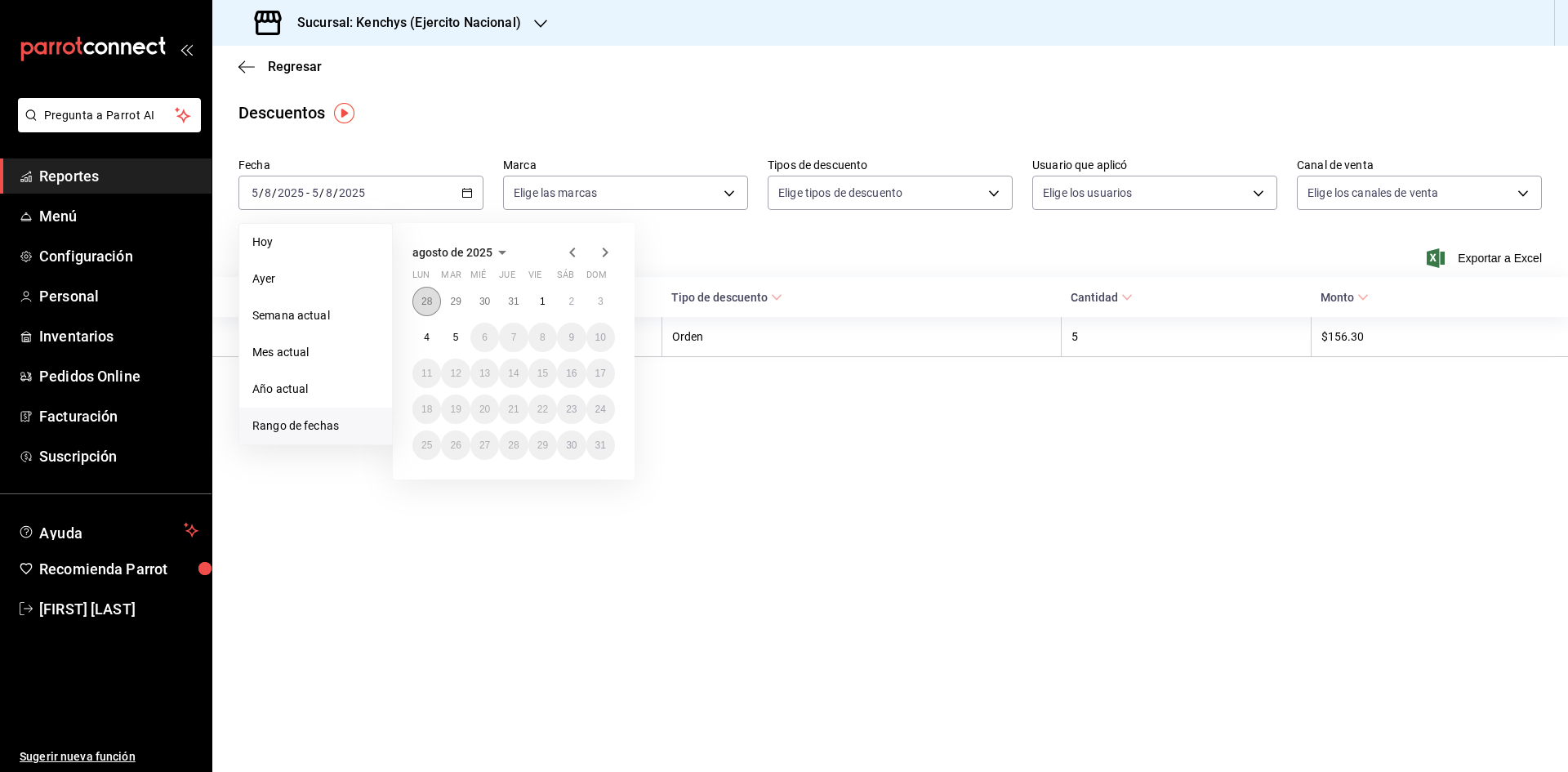 click on "28" at bounding box center [426, 301] 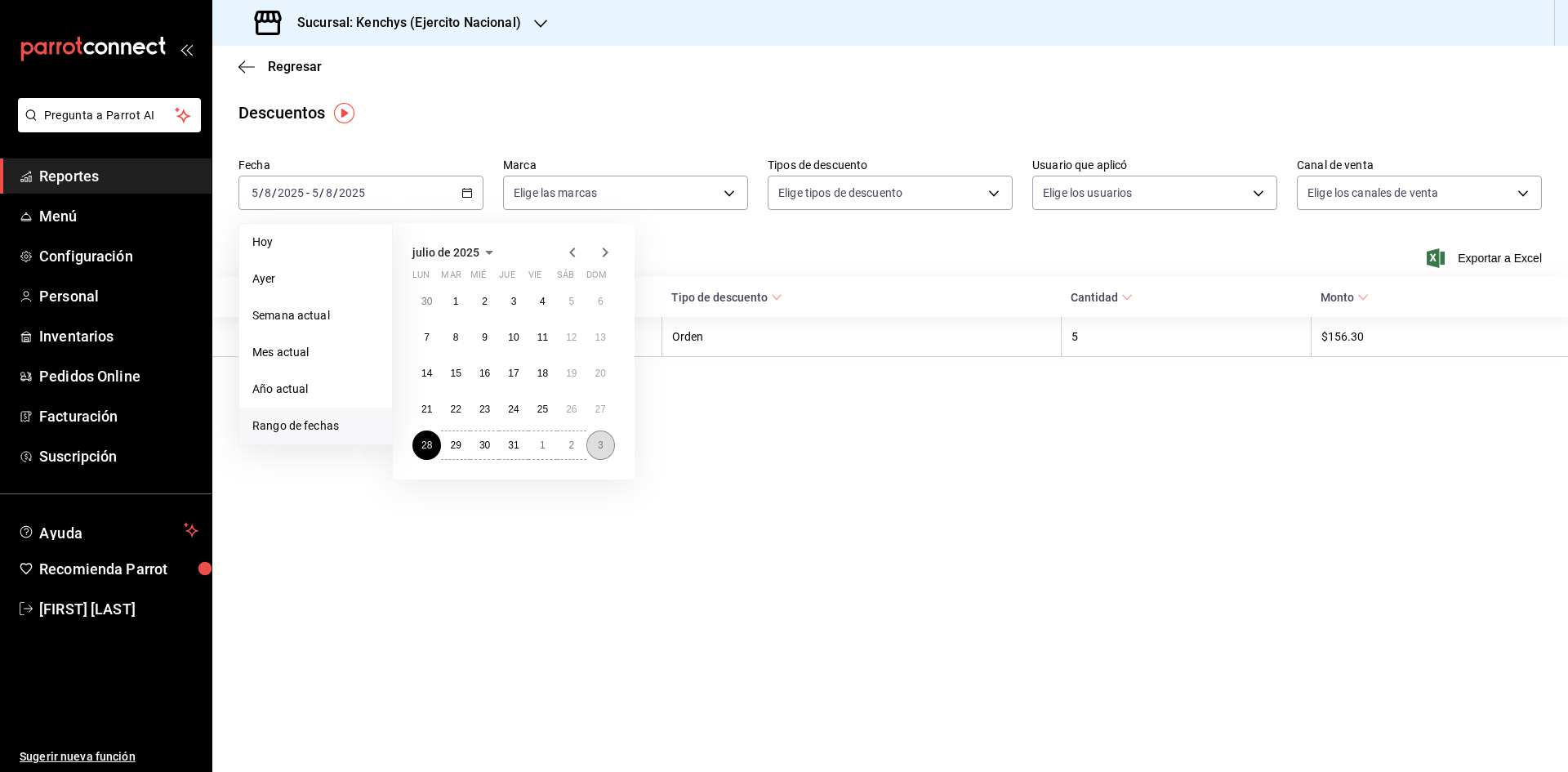 click on "3" at bounding box center [600, 445] 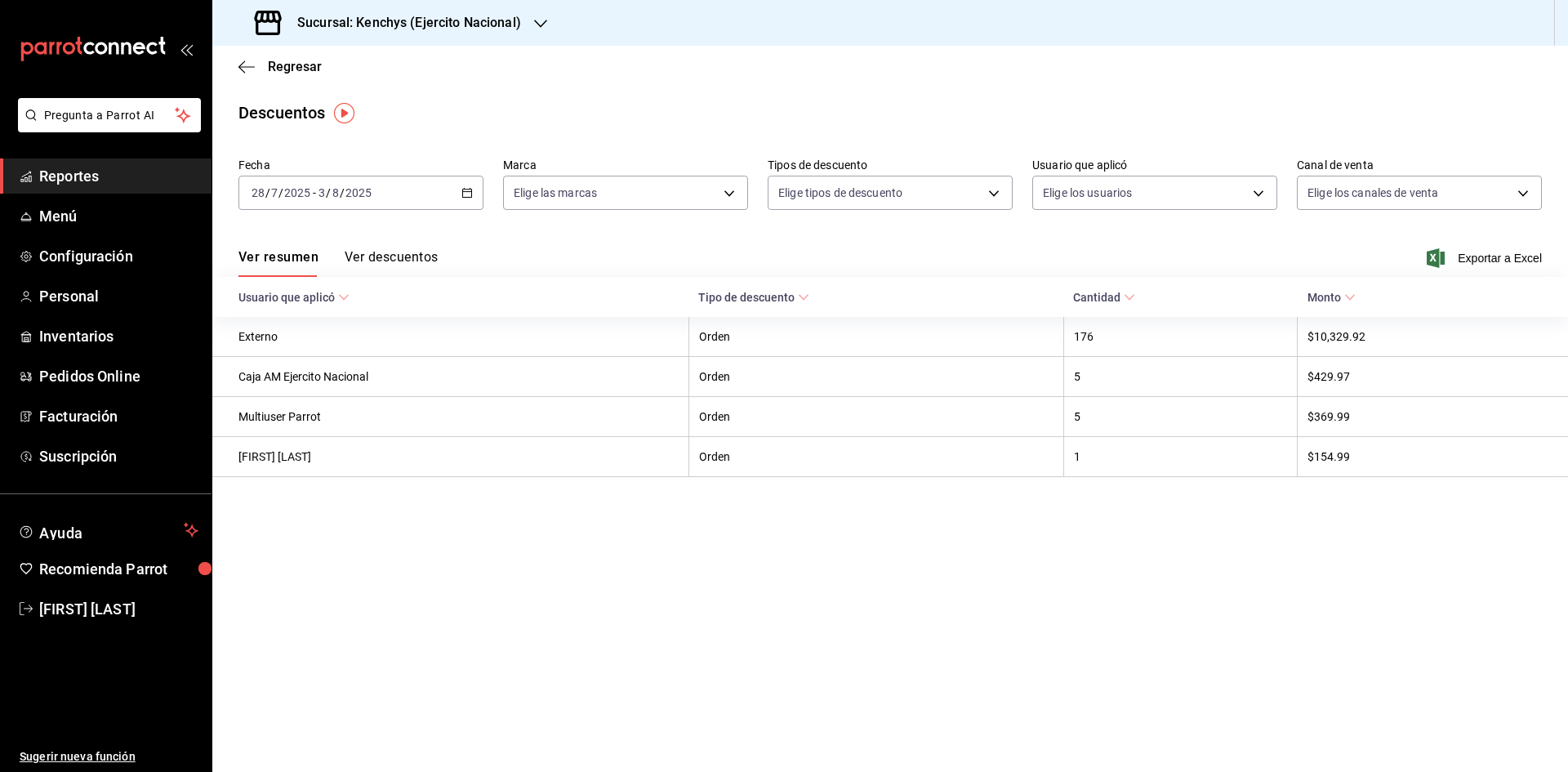 click on "Sucursal: Kenchys (Ejercito Nacional)" at bounding box center [390, 23] 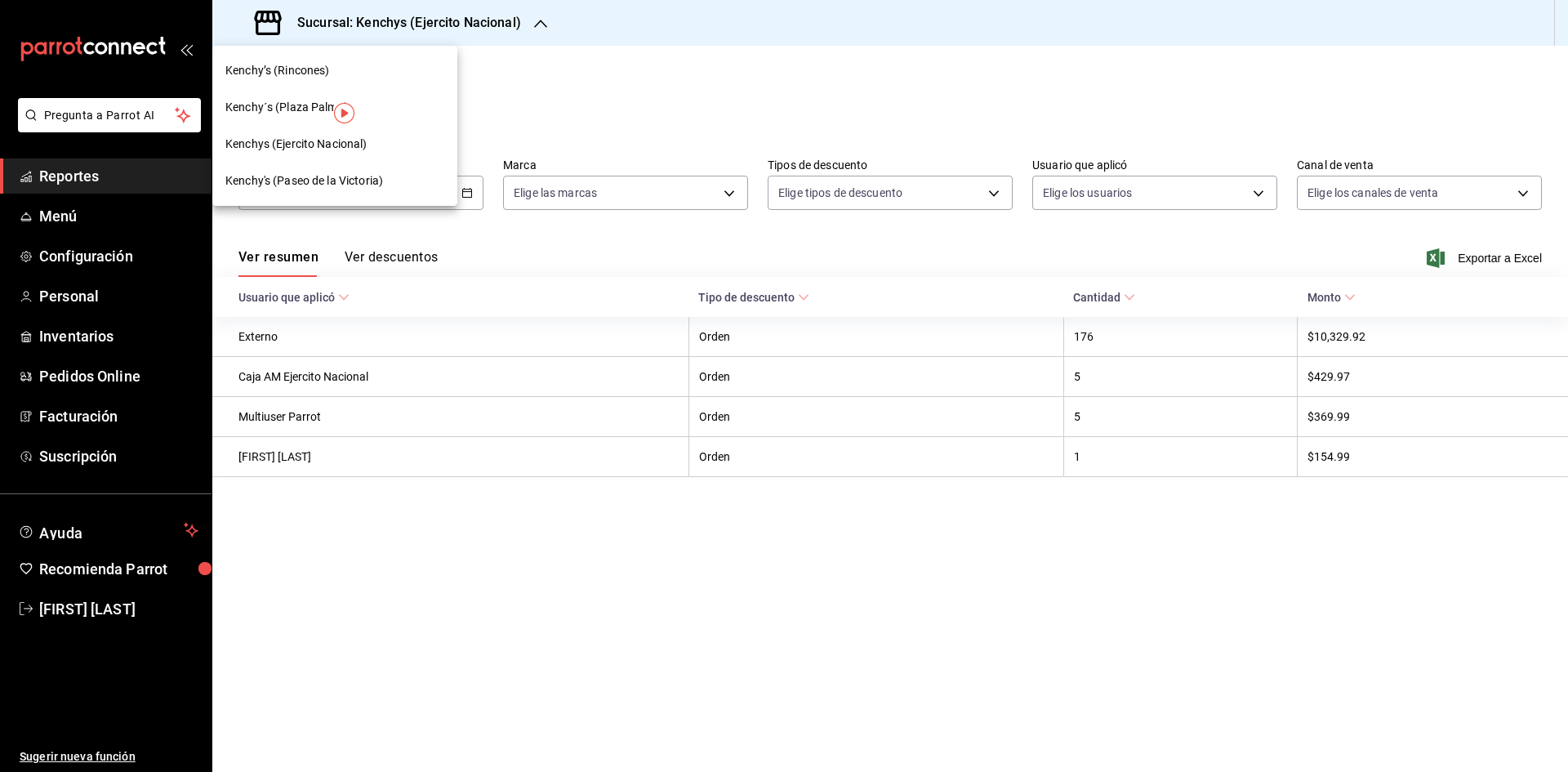 click on "Kenchy's ([LOCATION])" at bounding box center (304, 181) 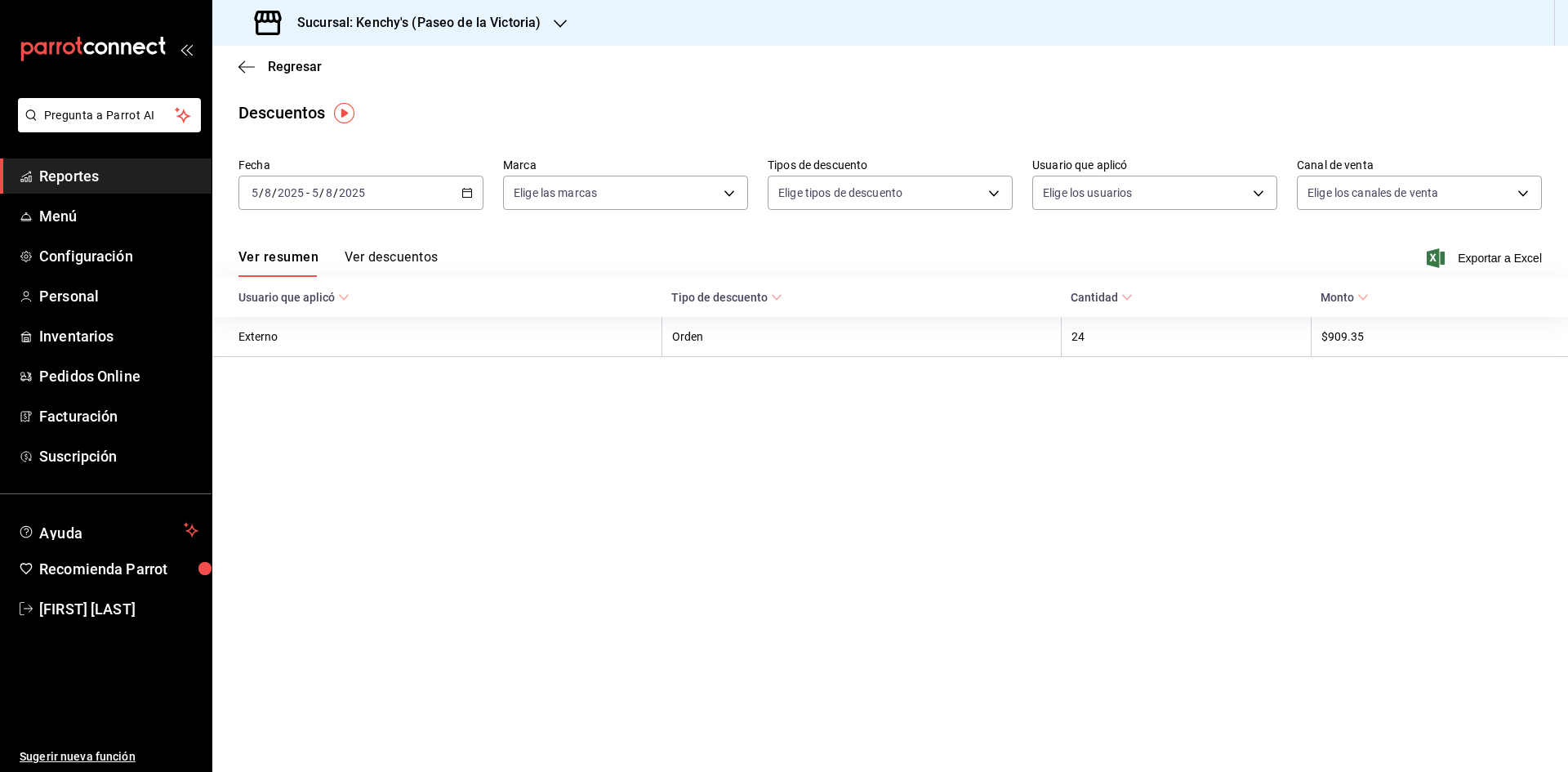 click 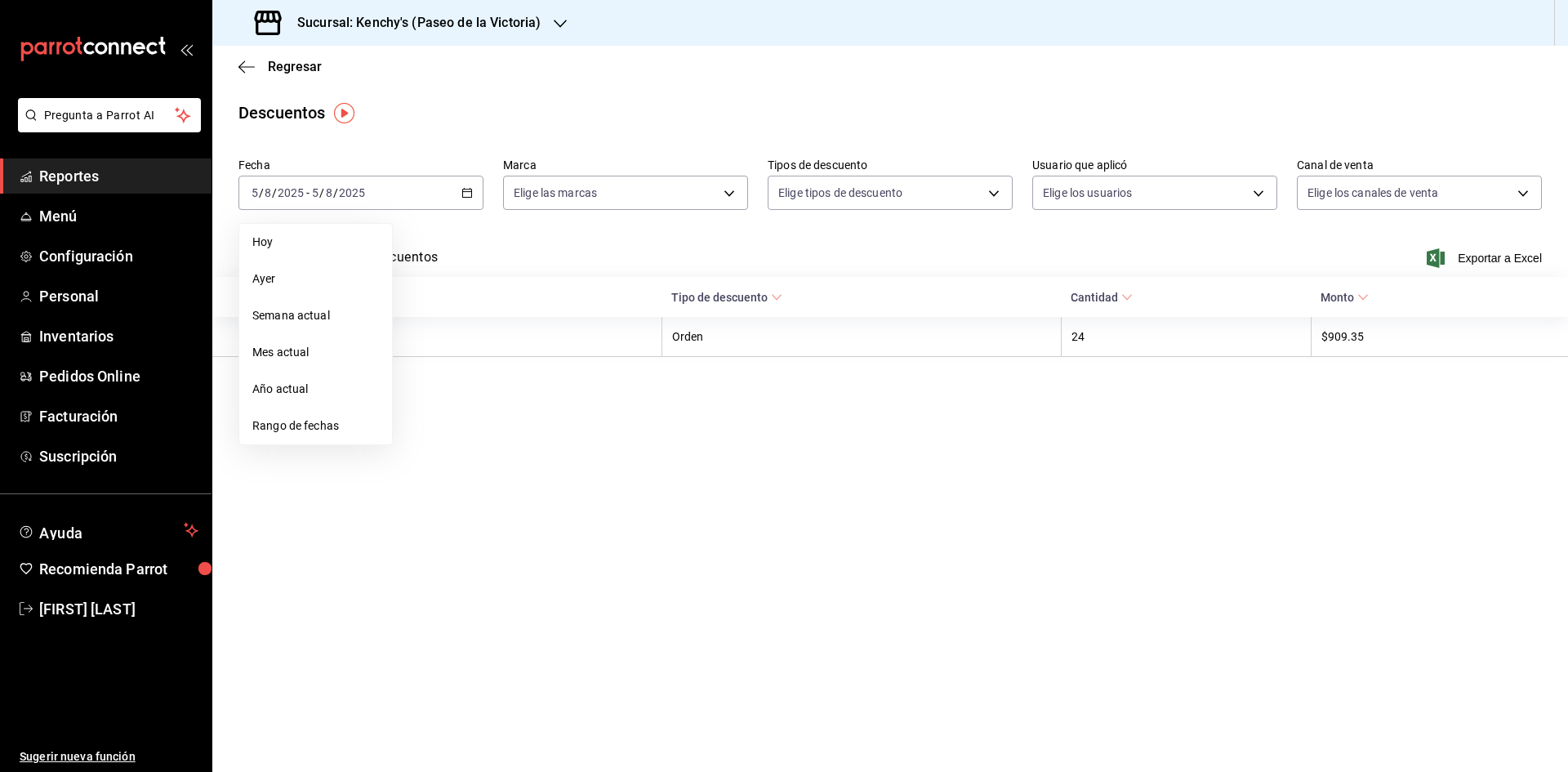 click on "Rango de fechas" at bounding box center (315, 426) 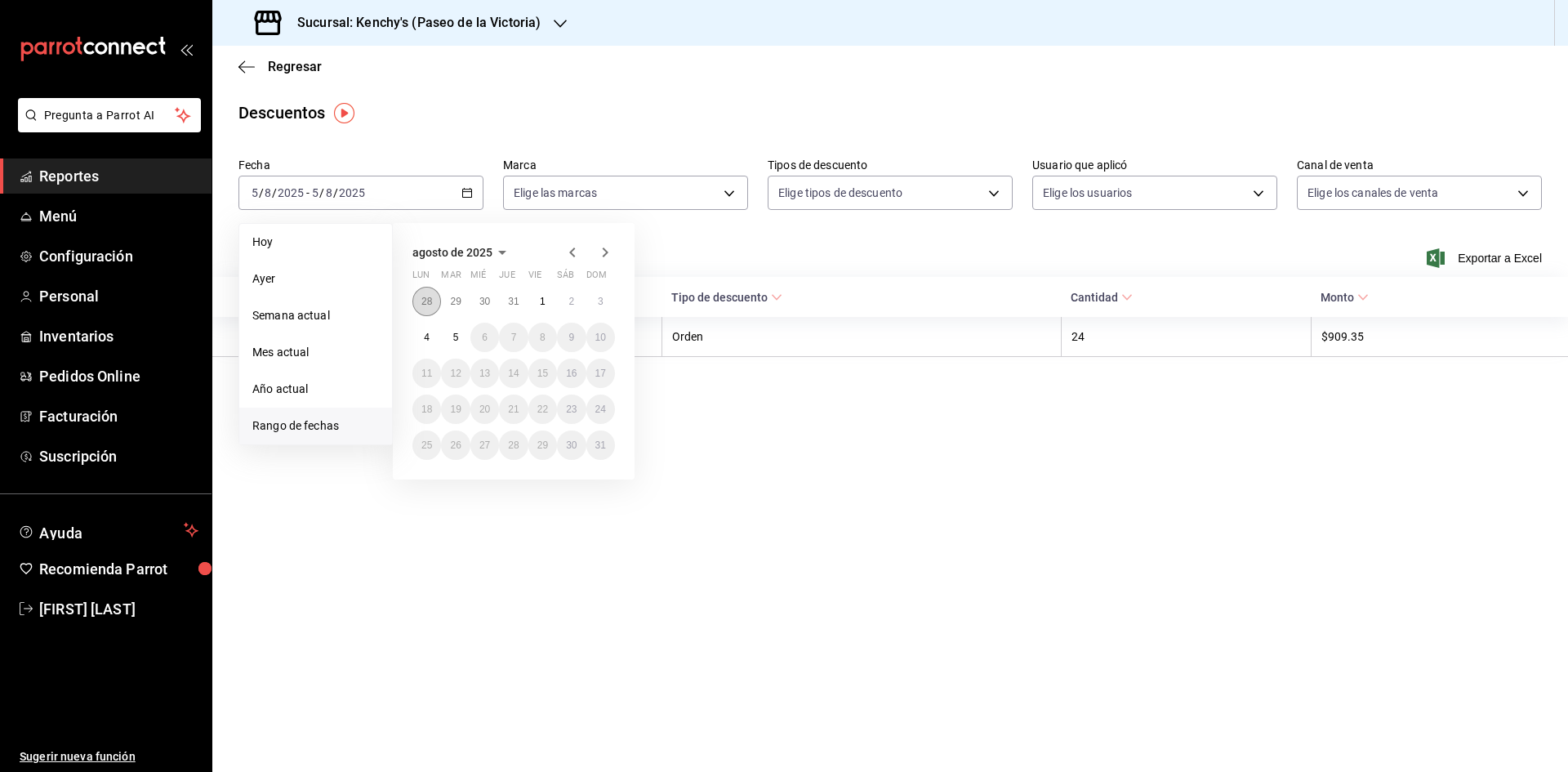 click on "28" at bounding box center (426, 301) 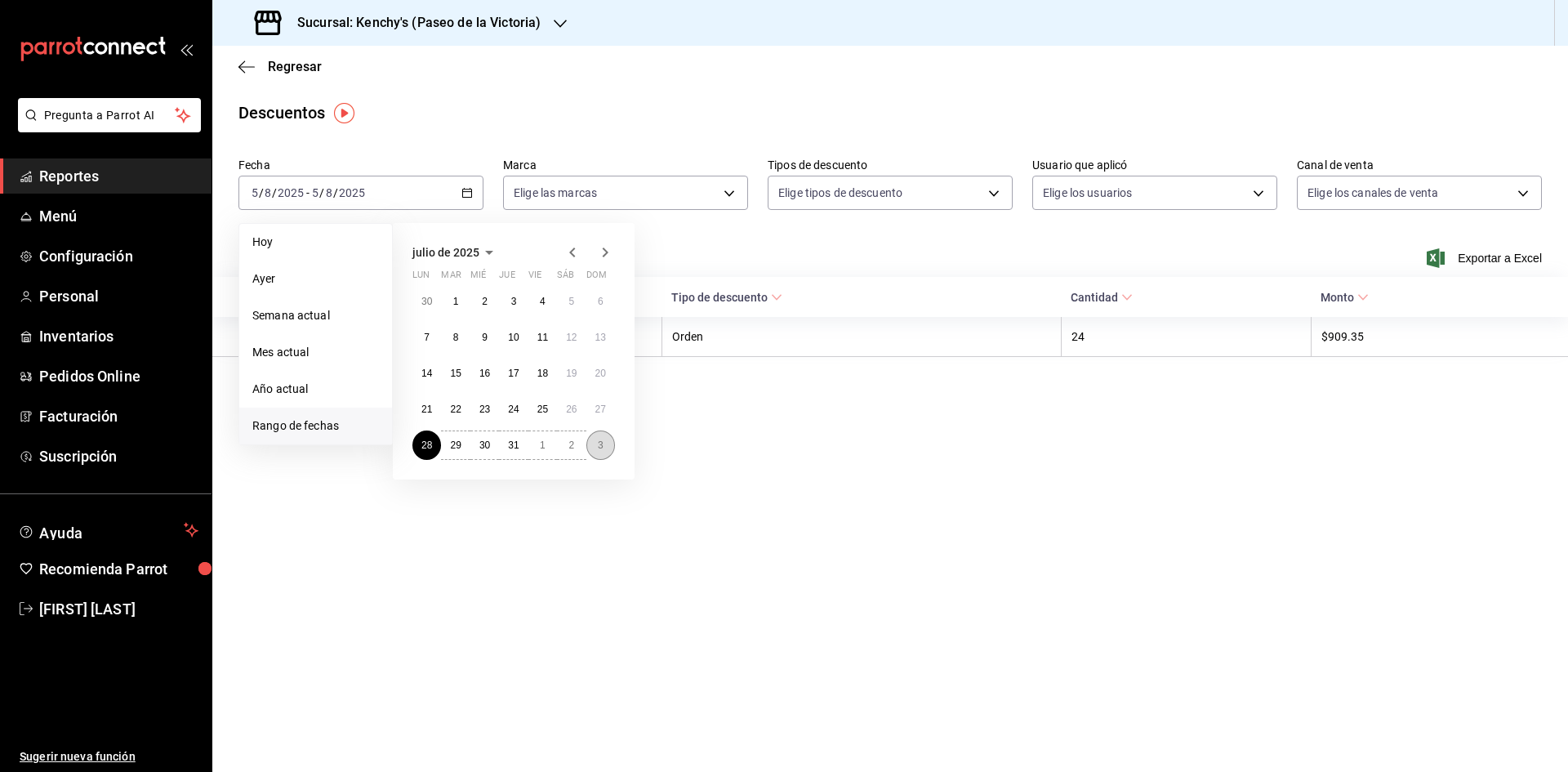 click on "3" at bounding box center (600, 445) 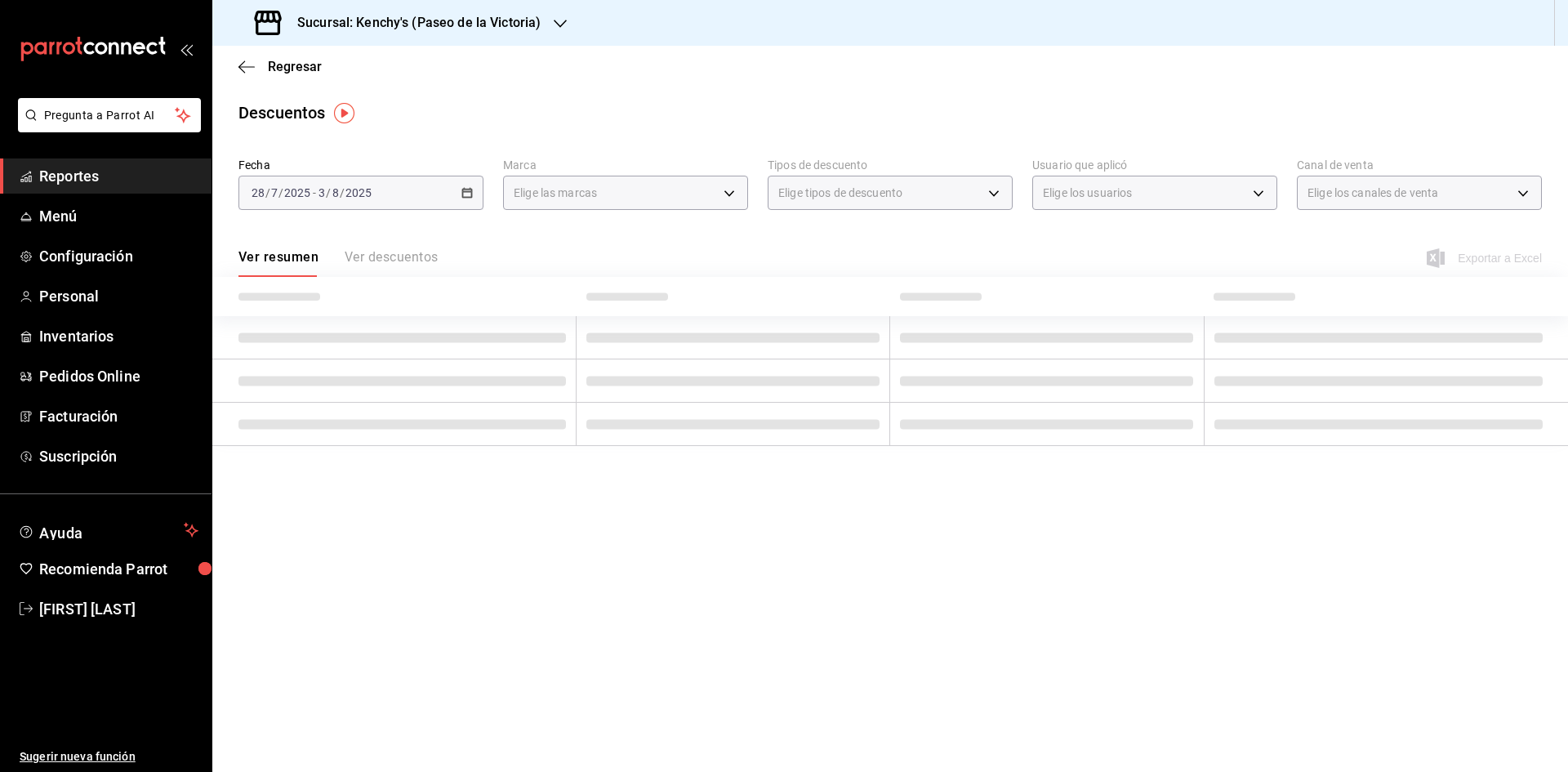 click on "Regresar Descuentos Fecha 2025-07-28 28 / 7 / 2025 - 2025-08-03 3 / 8 / 2025 Marca Elige las marcas Tipos de descuento Elige tipos de descuento Usuario que aplicó Elige los usuarios Canal de venta Elige los canales de venta Ver resumen Ver descuentos Exportar a Excel" at bounding box center (890, 408) 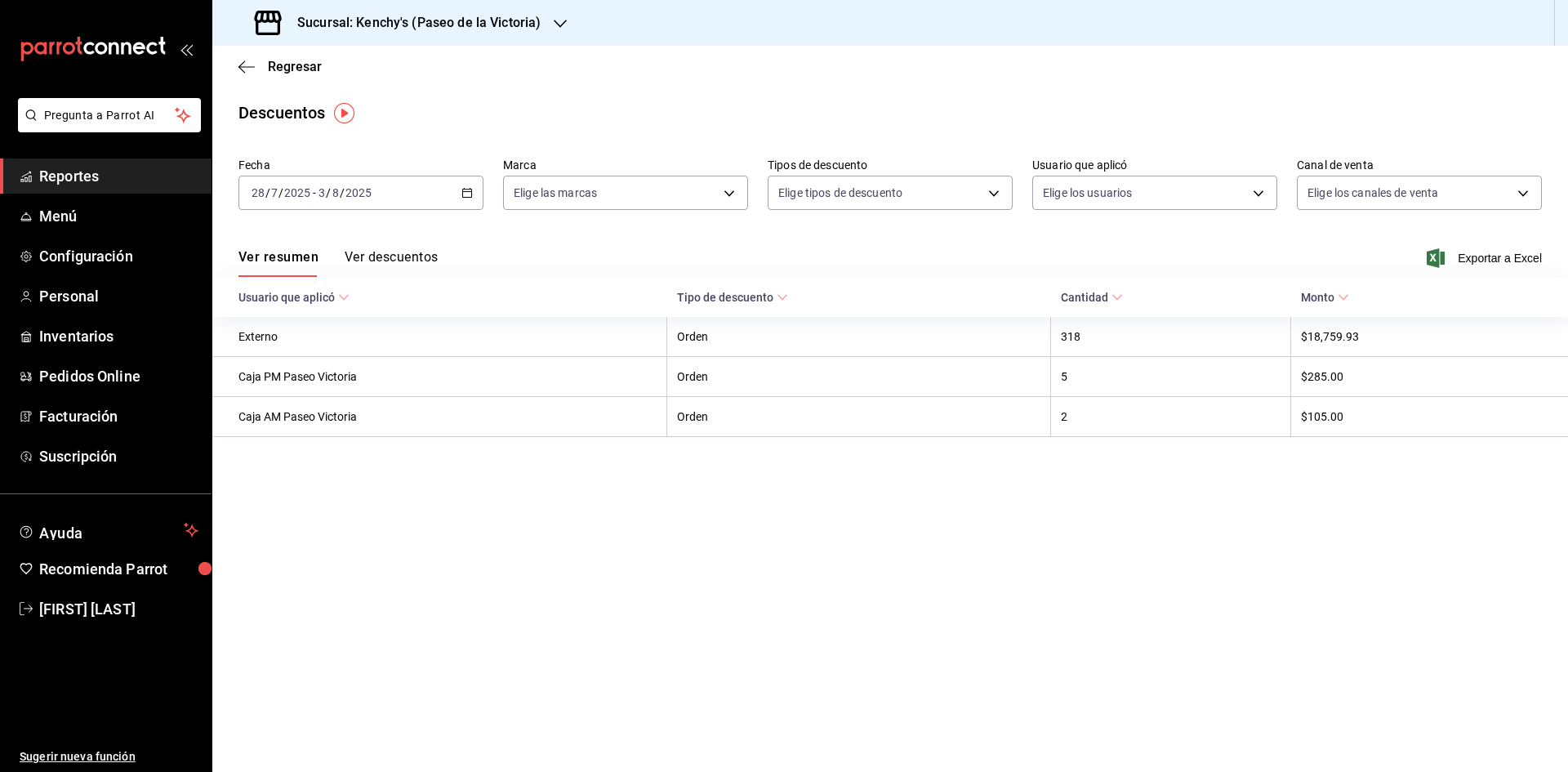 click on "Sucursal: Kenchy’s (Paseo de la Victoria)" at bounding box center (412, 23) 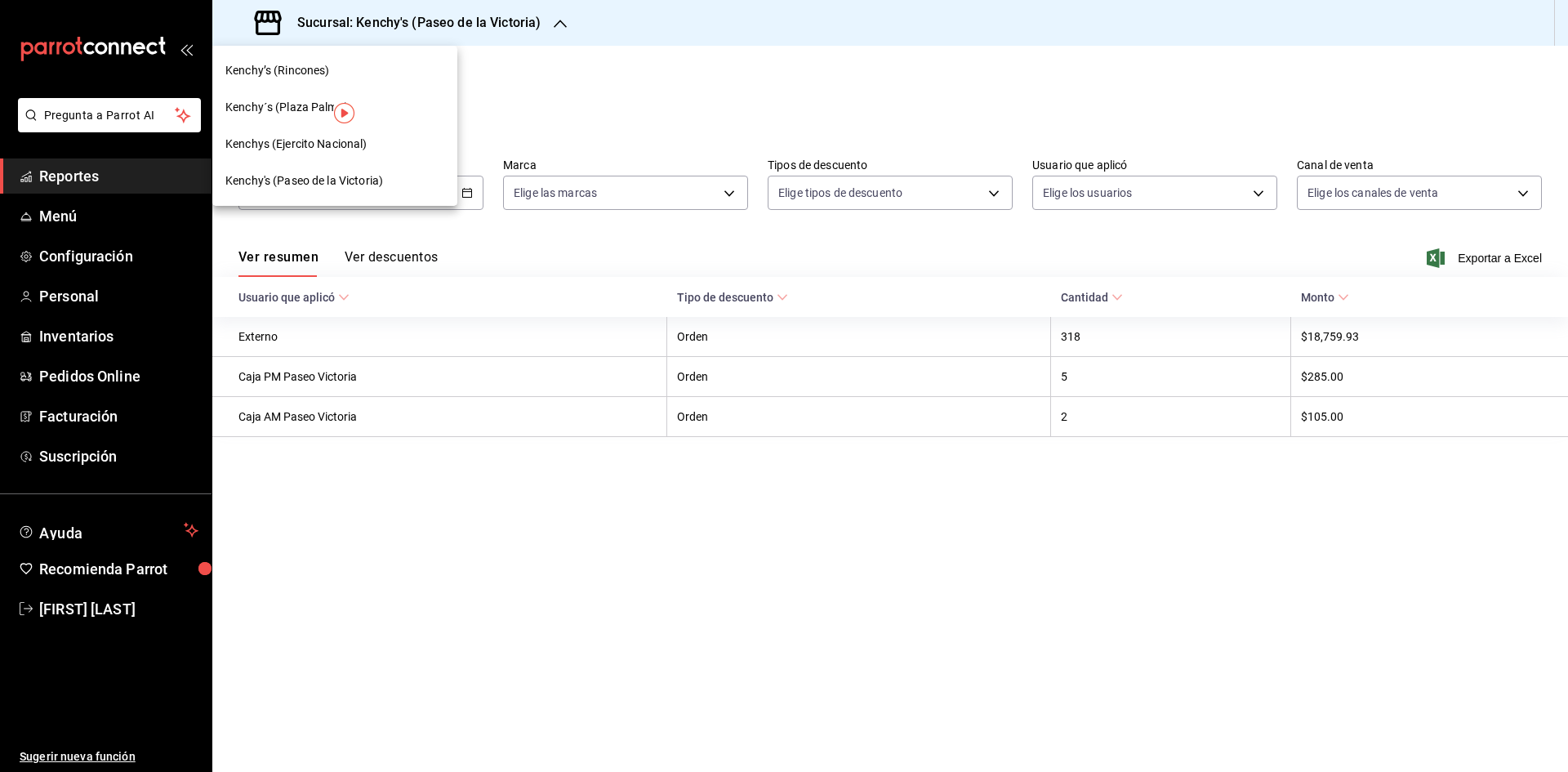 click on "Kenchy´s ([LOCATION])" at bounding box center [335, 107] 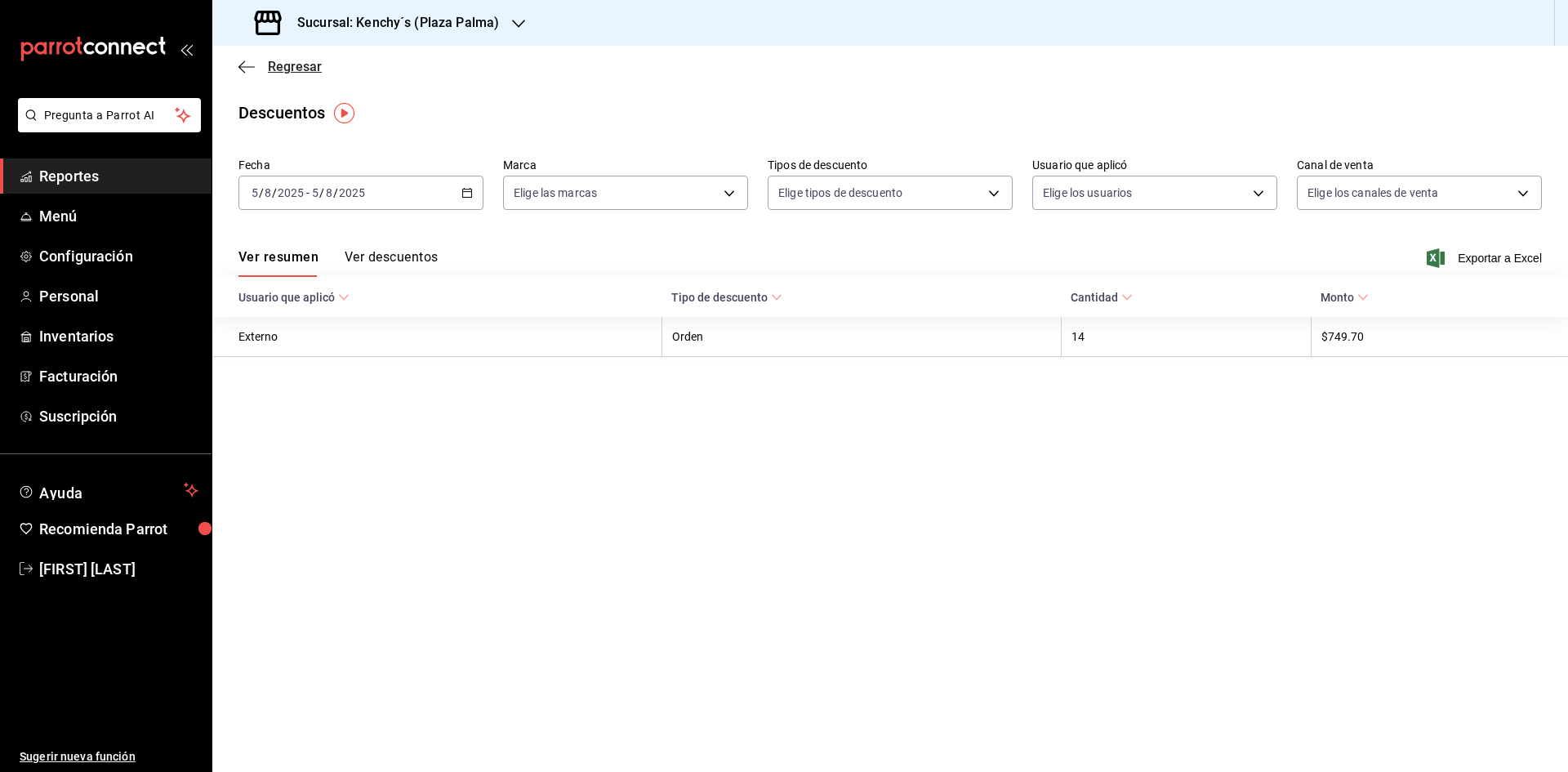 click 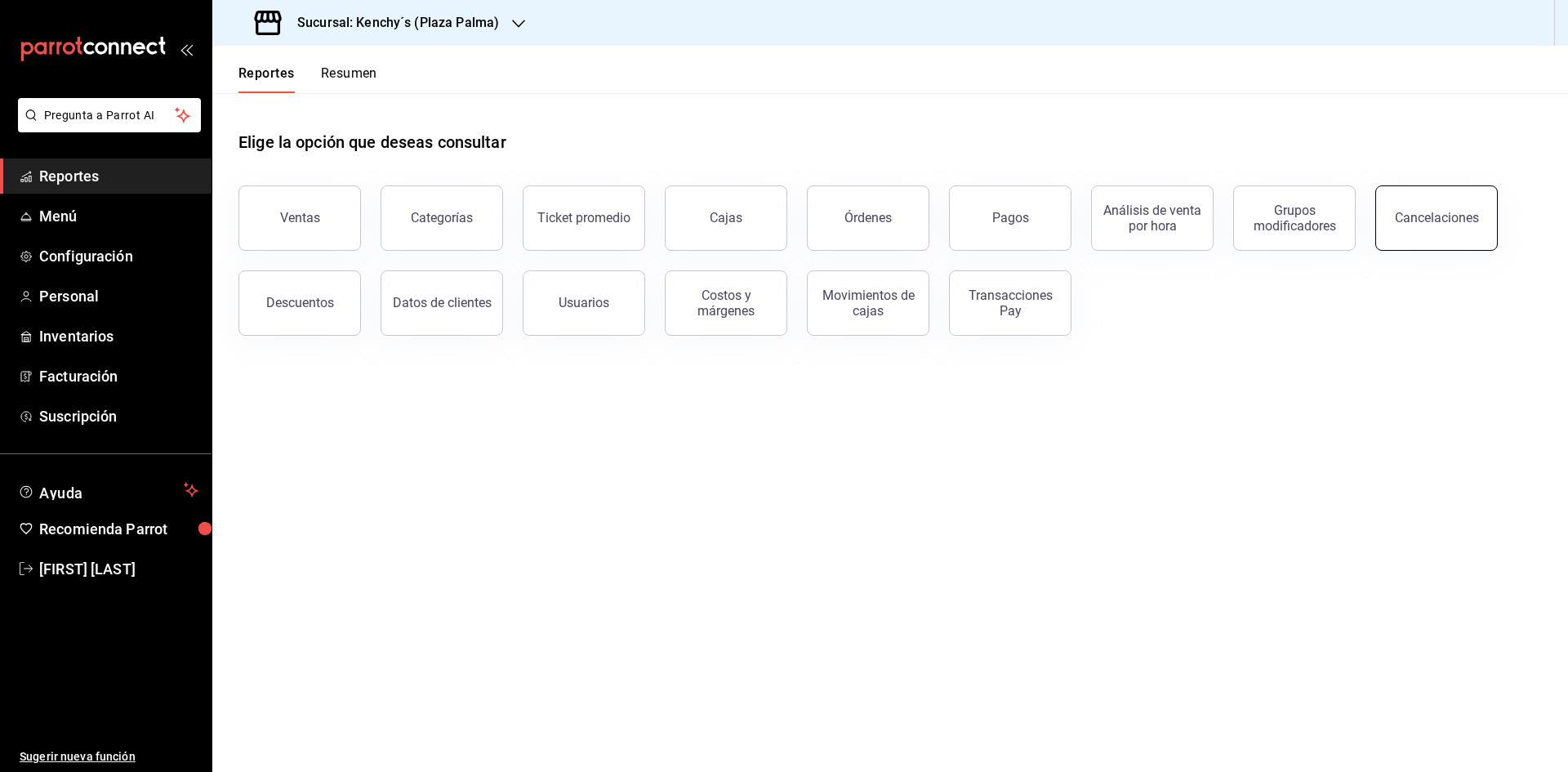 click on "Cancelaciones" at bounding box center (1437, 217) 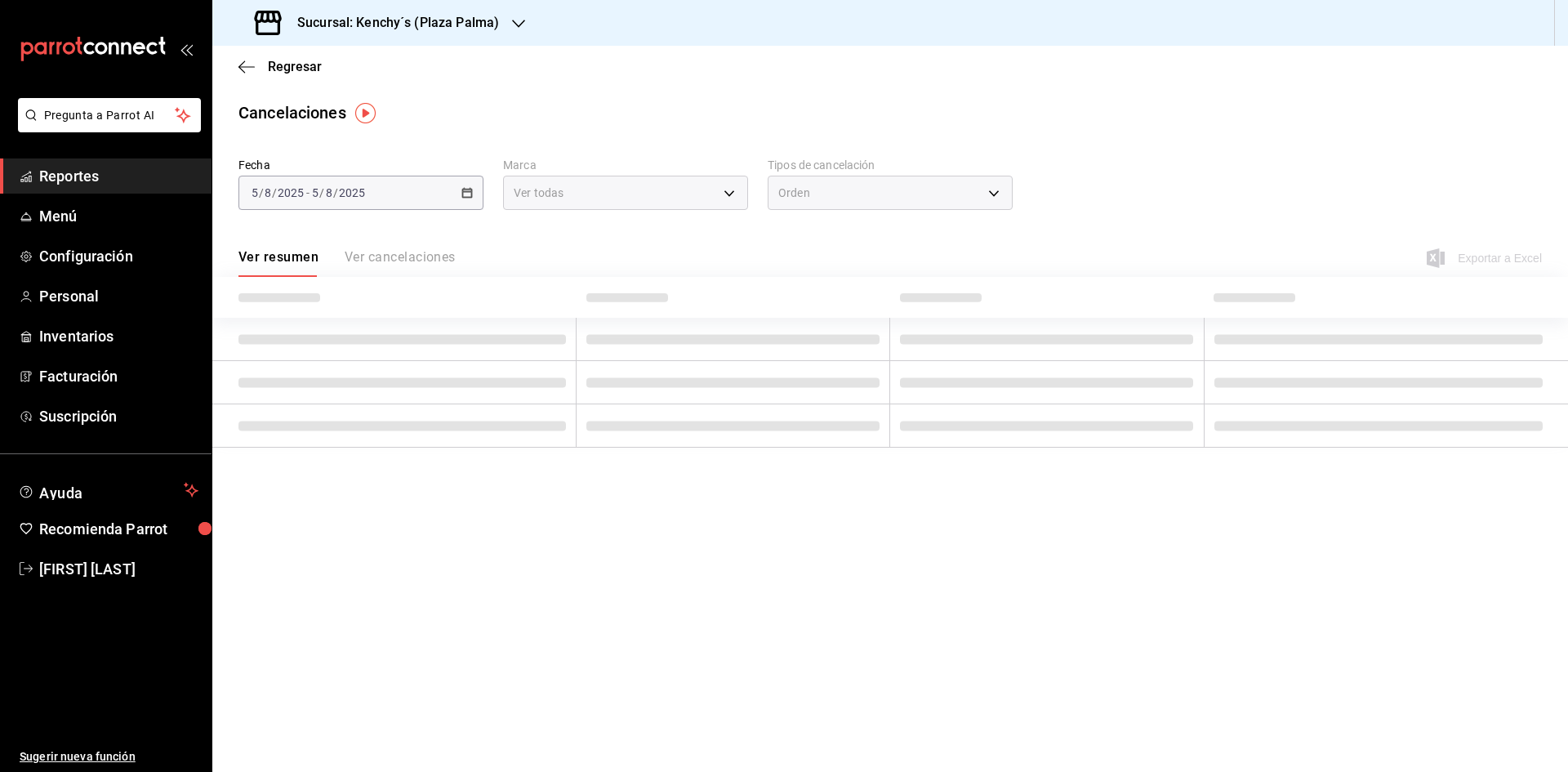 click 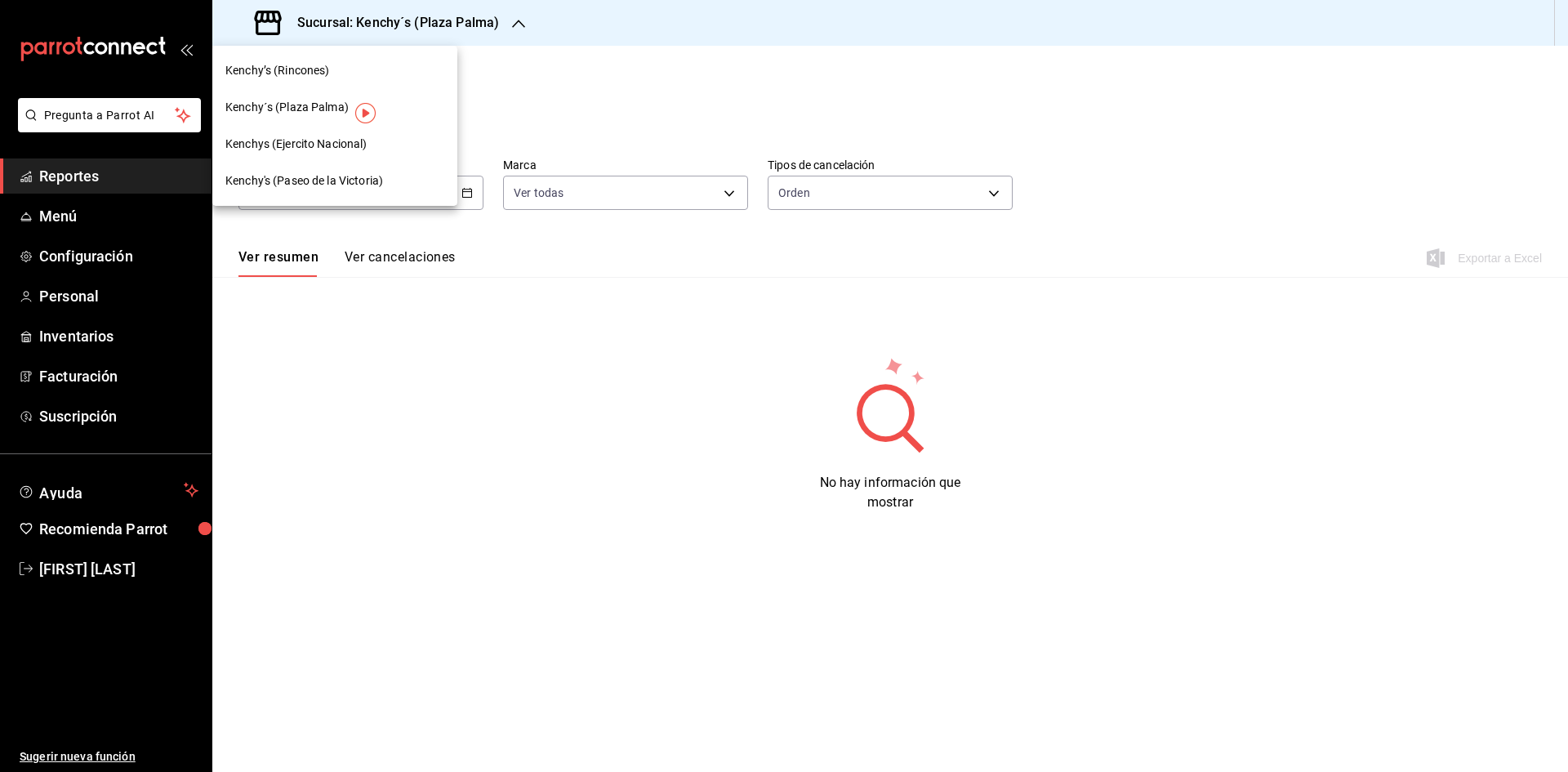 click on "Kenchy's ([LOCATION])" at bounding box center [335, 181] 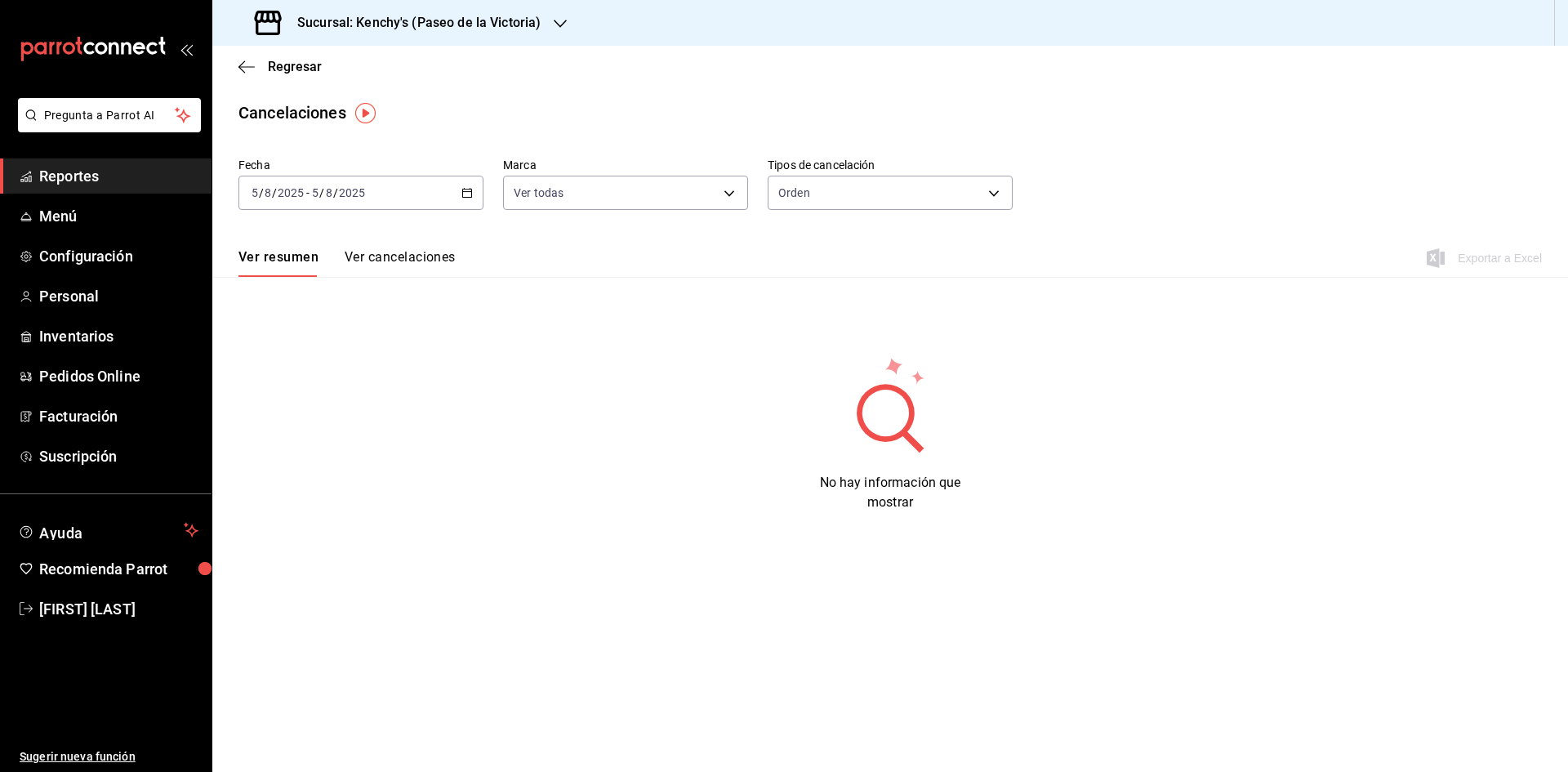 click 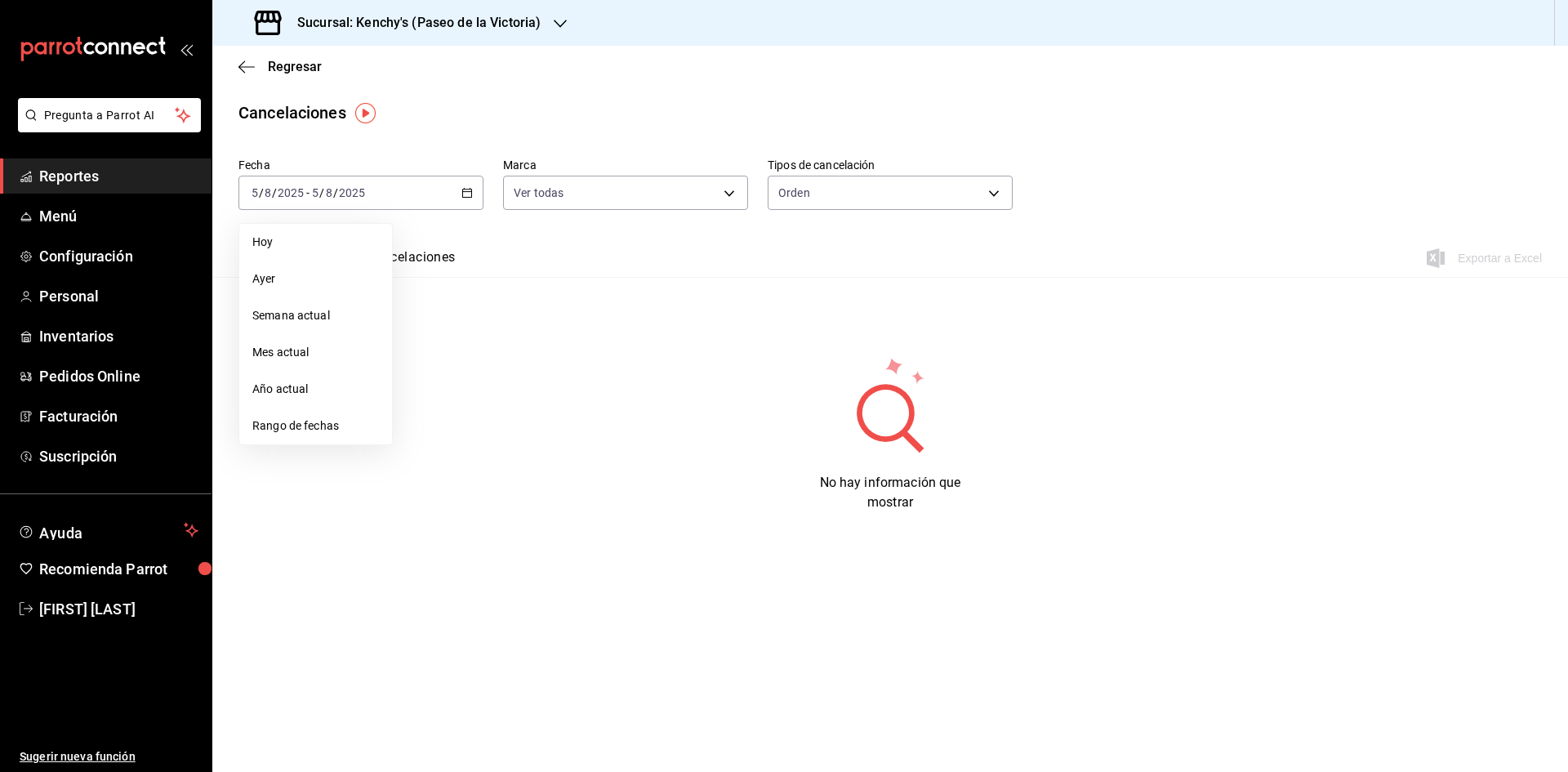 drag, startPoint x: 349, startPoint y: 413, endPoint x: 351, endPoint y: 456, distance: 43.046487 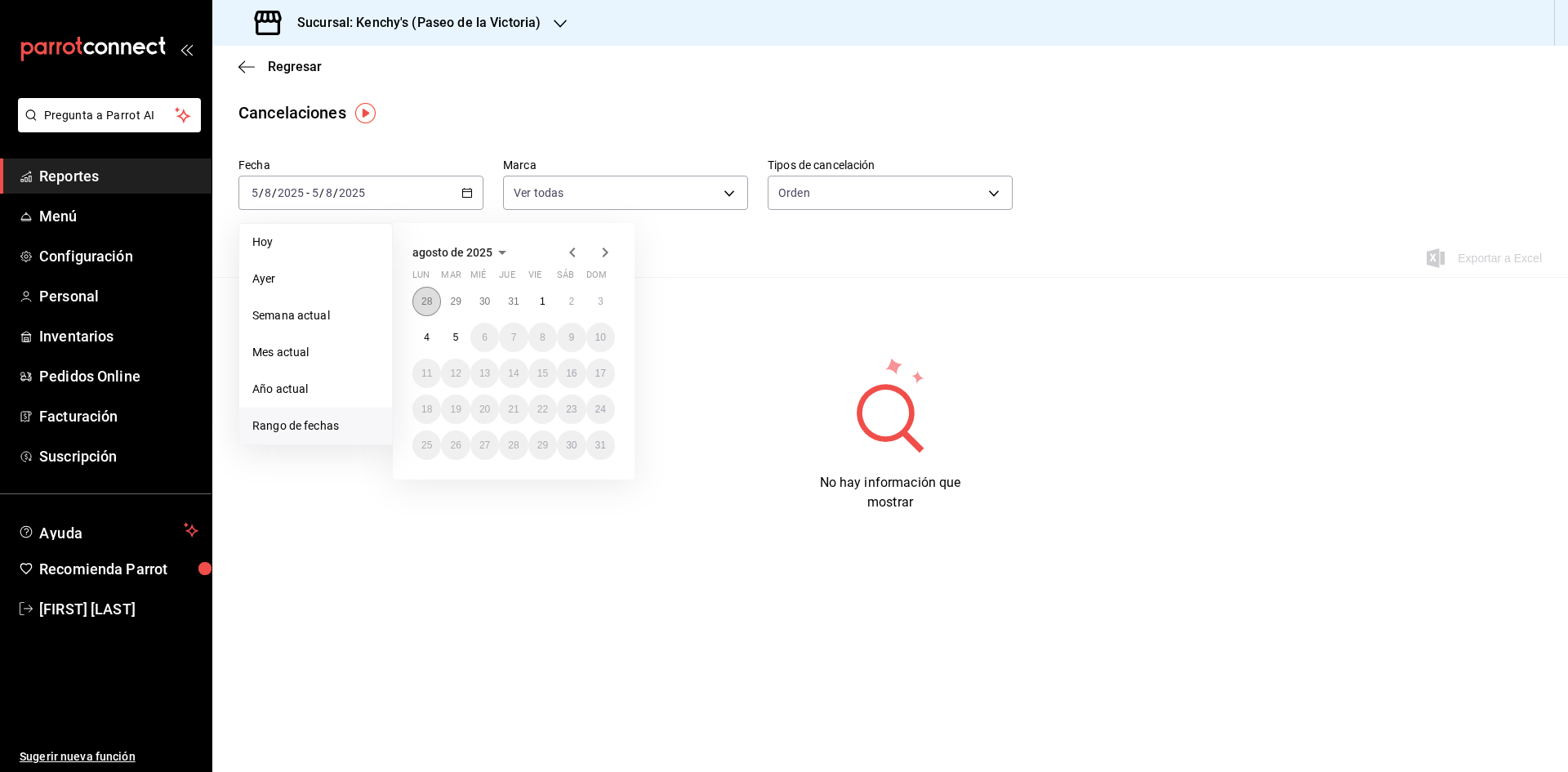 click on "28" at bounding box center (426, 301) 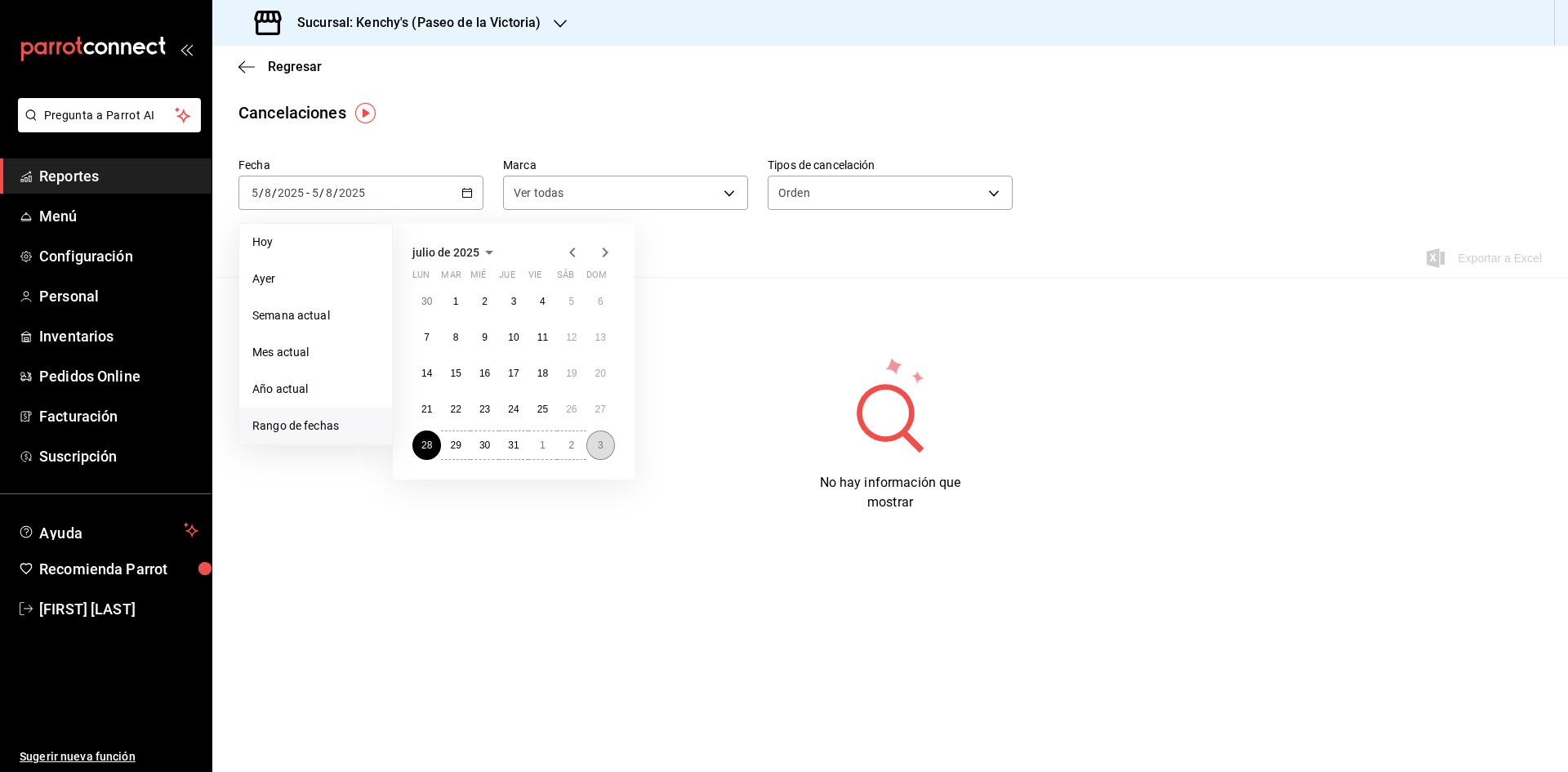 click on "3" at bounding box center (600, 445) 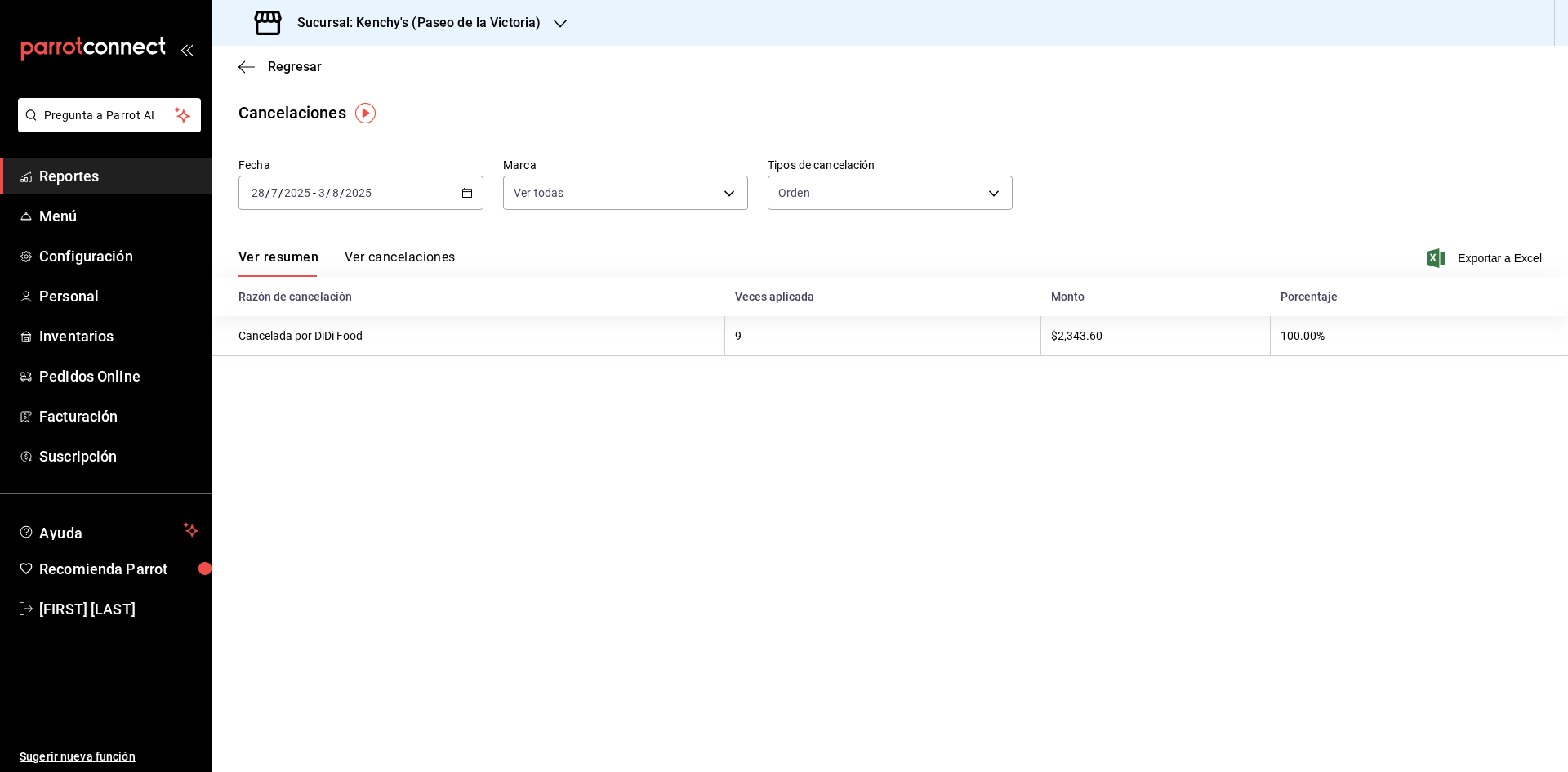 click on "Regresar Cancelaciones Fecha 2025-07-28 28 / 7 / 2025 - 2025-08-03 3 / 8 / 2025 Marca Ver todas [object Object] Tipos de cancelación Orden ORDER Ver resumen Ver cancelaciones Exportar a Excel Razón de cancelación Veces aplicada Monto Porcentaje Cancelada por DiDi Food 9 $2,343.60 100.00%" at bounding box center [890, 408] 